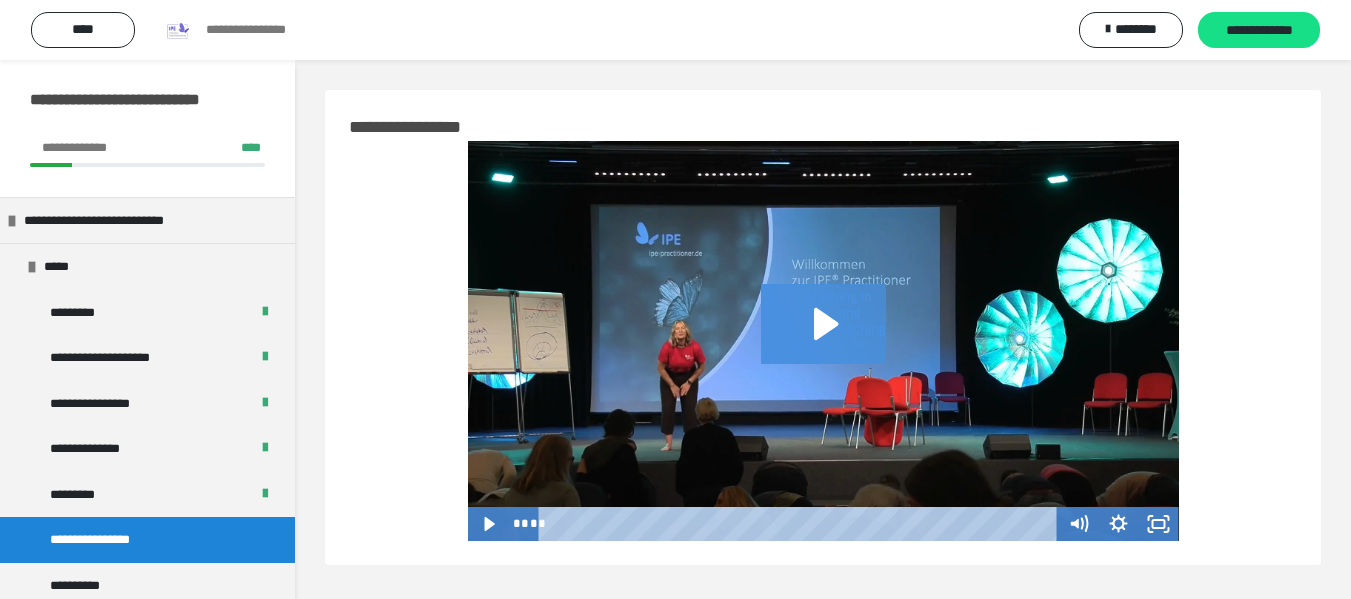 scroll, scrollTop: 0, scrollLeft: 0, axis: both 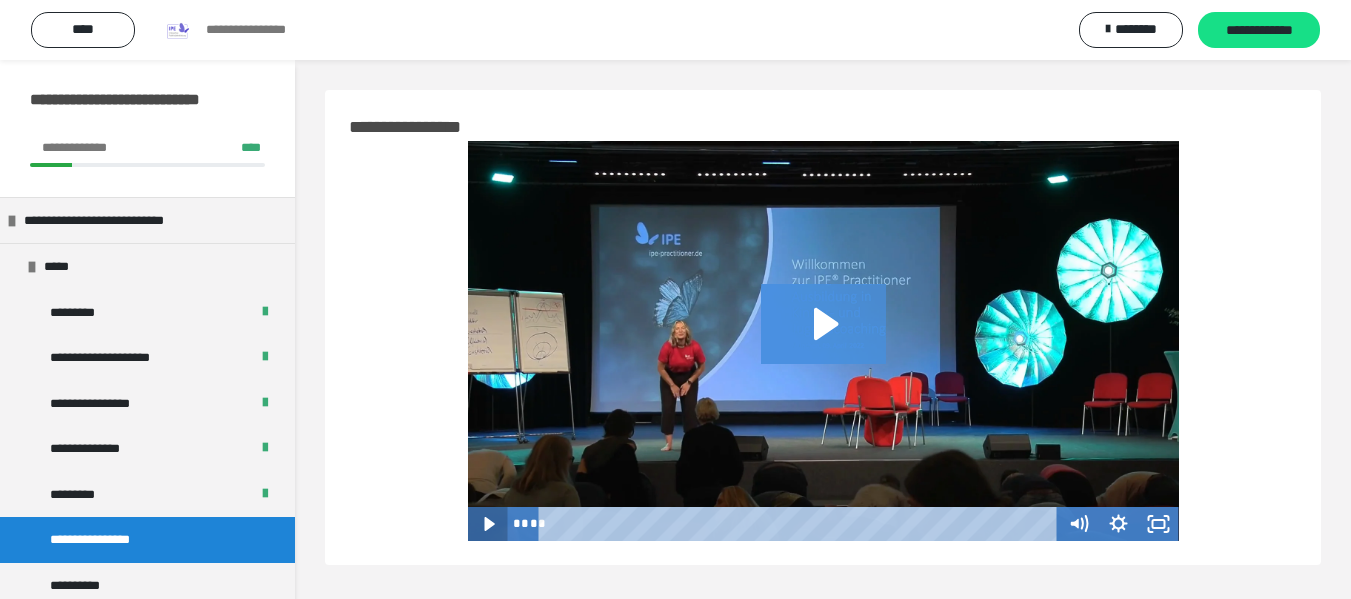 click 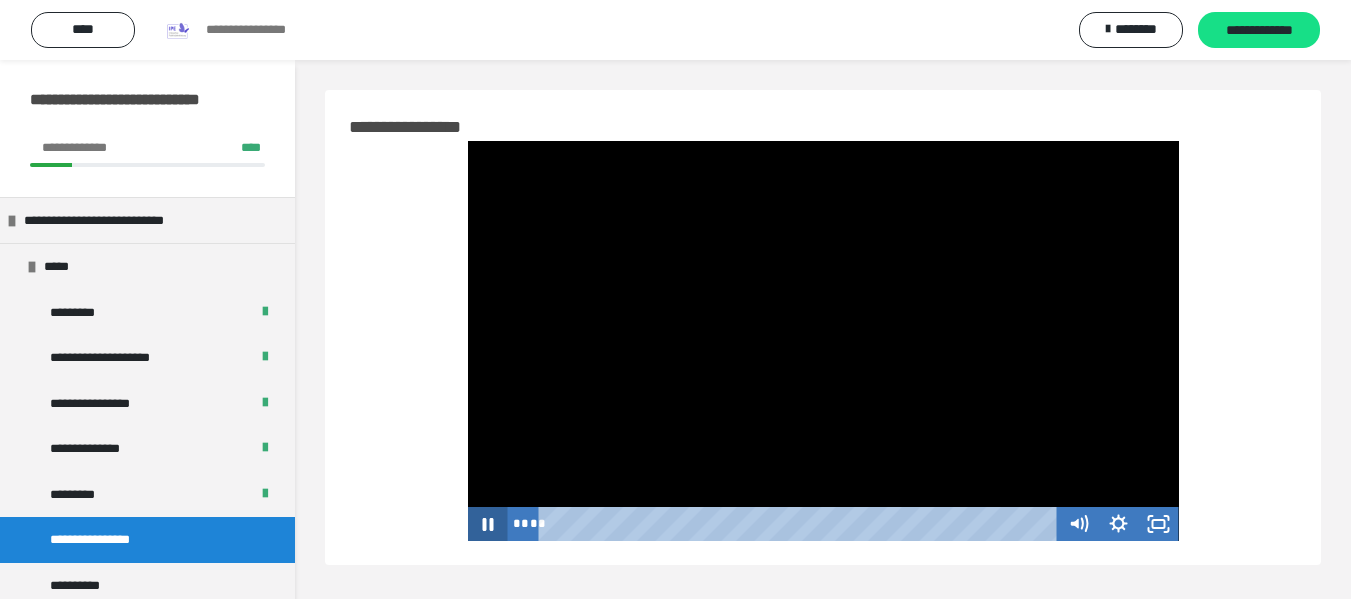 type 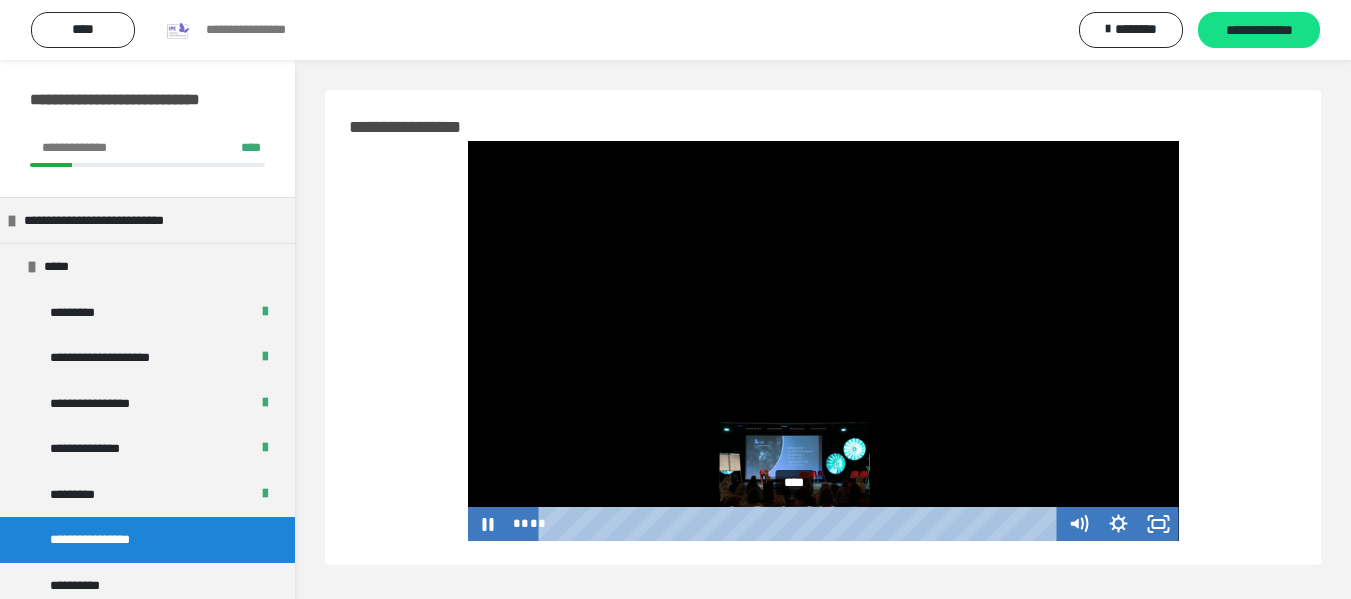 click on "****" at bounding box center (801, 524) 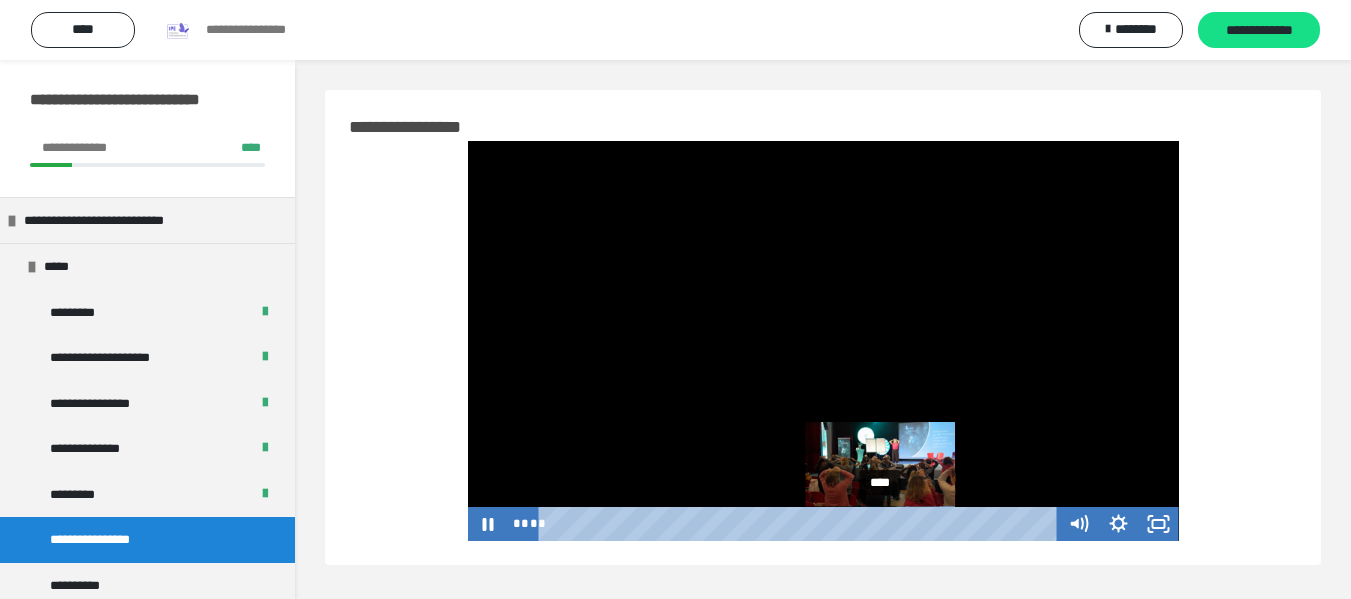 click on "****" at bounding box center (801, 524) 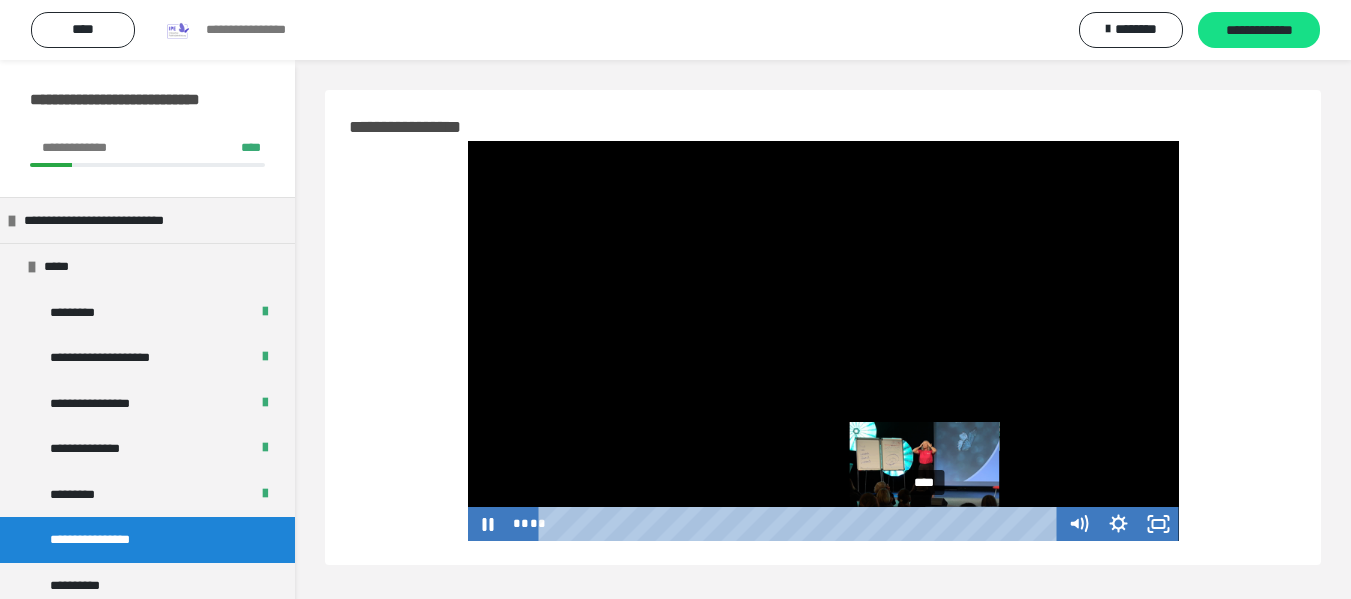click on "****" at bounding box center [801, 524] 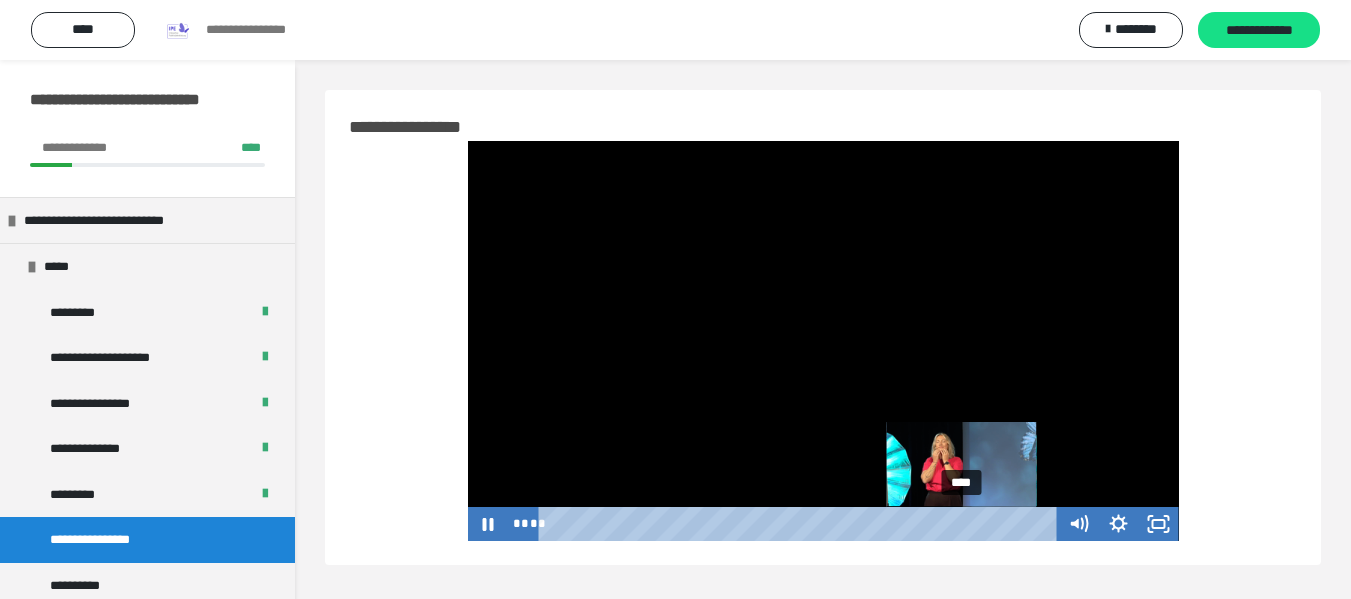 click on "****" at bounding box center [801, 524] 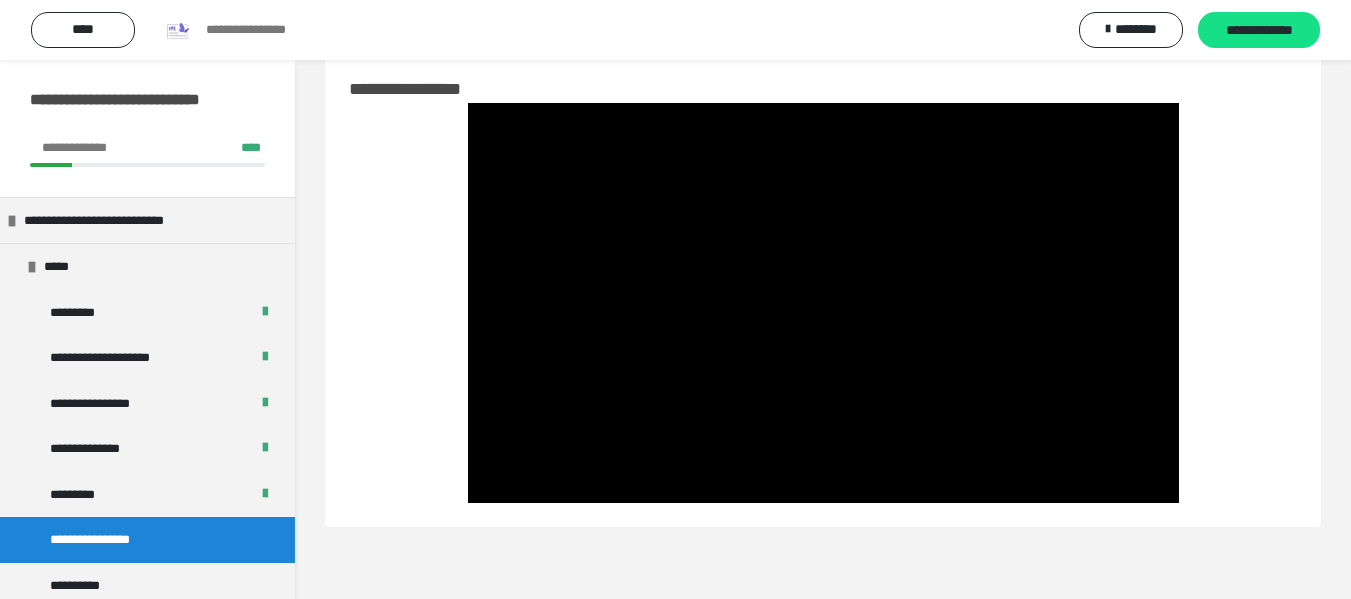 scroll, scrollTop: 60, scrollLeft: 0, axis: vertical 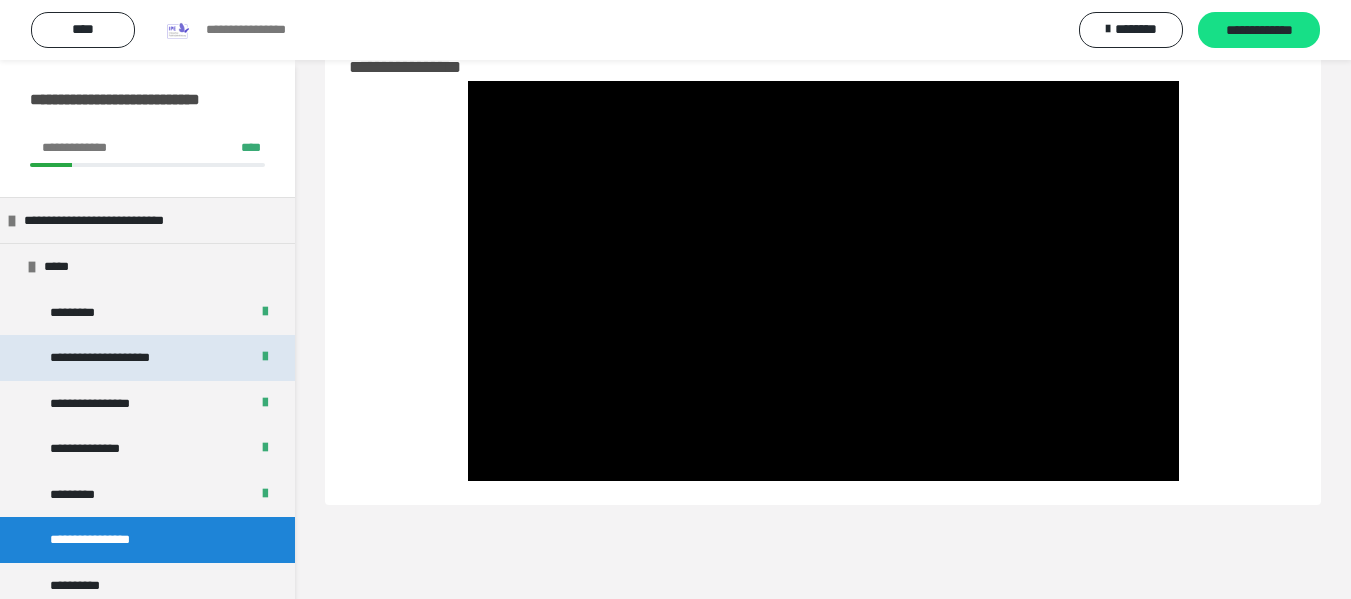 click on "**********" at bounding box center [132, 358] 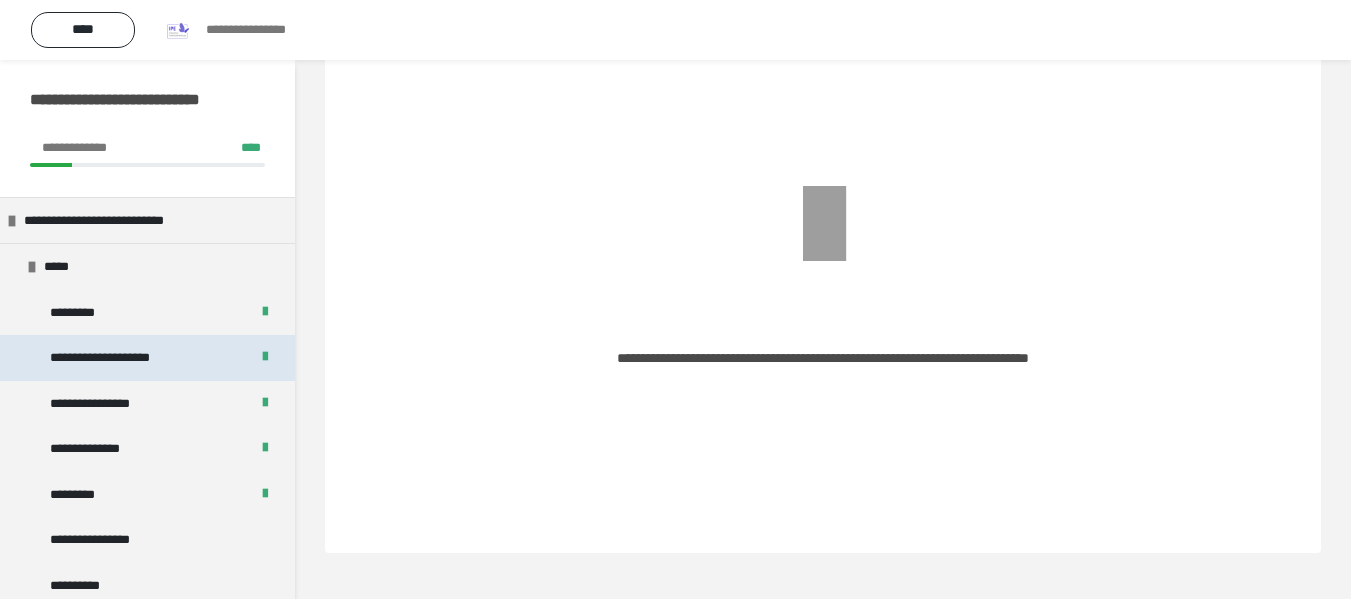 click on "**********" at bounding box center (132, 358) 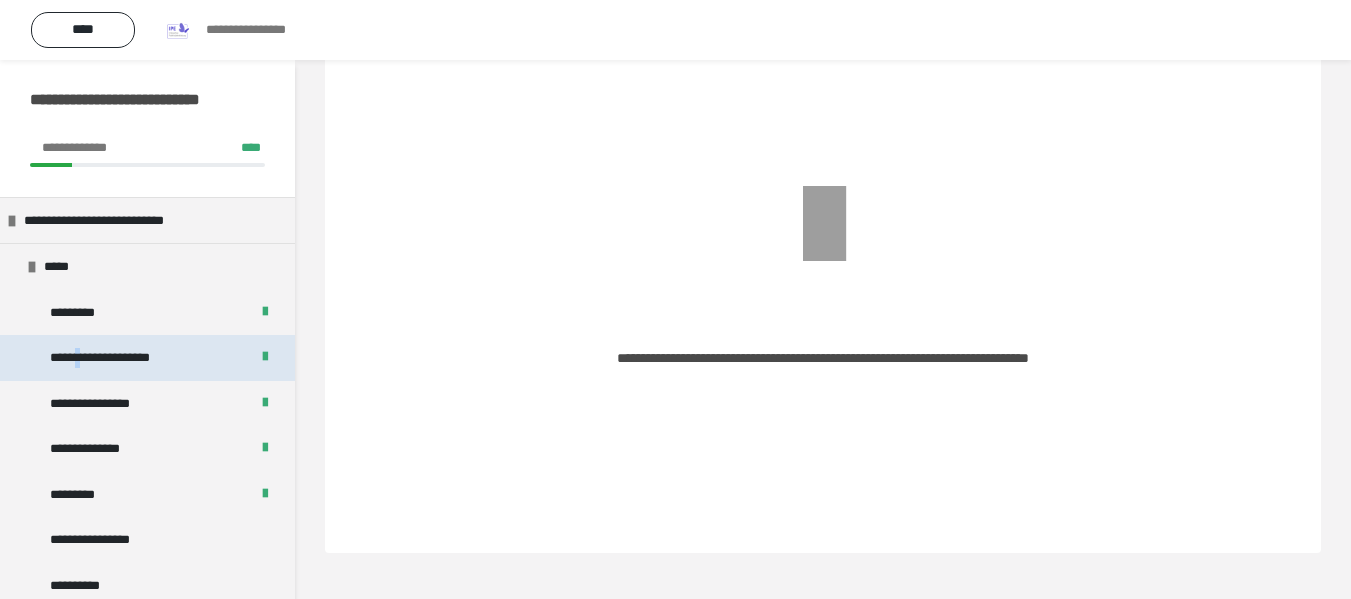 click on "**********" at bounding box center [132, 358] 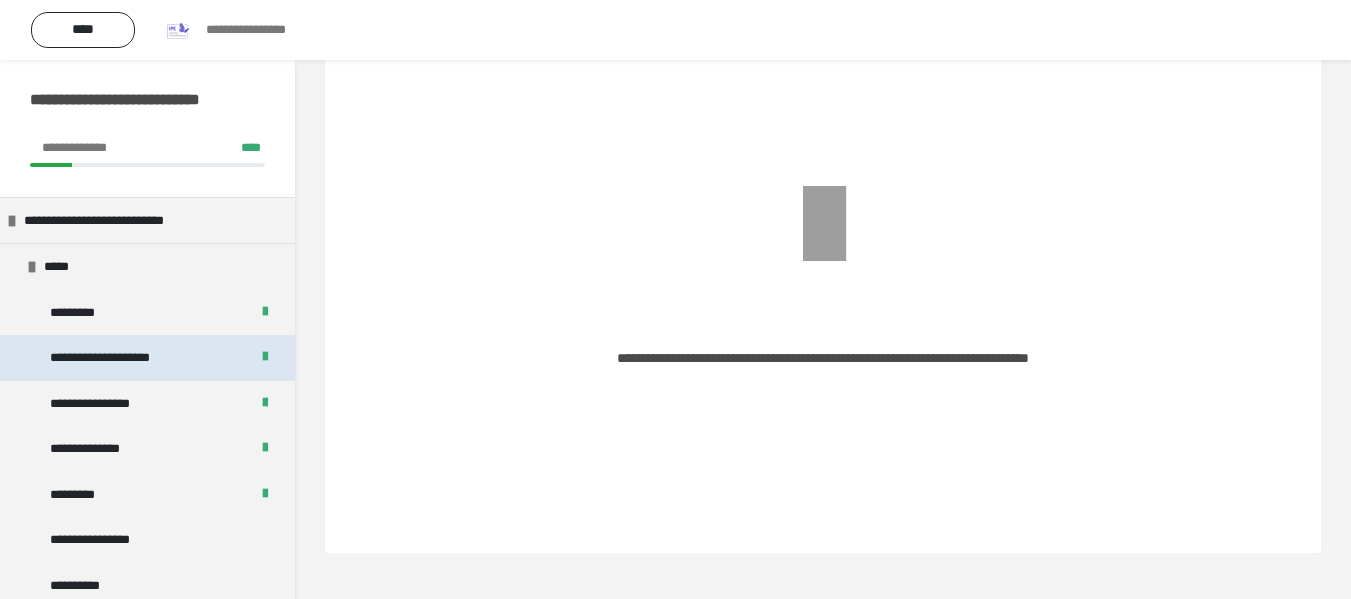 click on "**********" at bounding box center (132, 358) 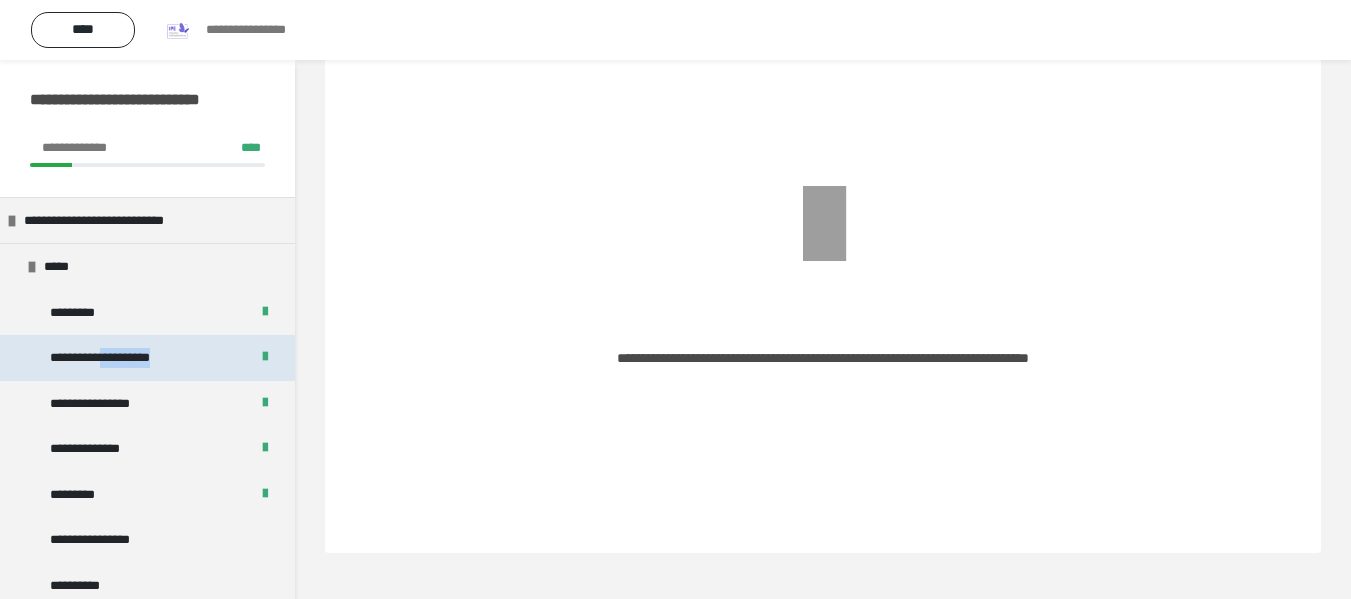 click on "**********" at bounding box center (132, 358) 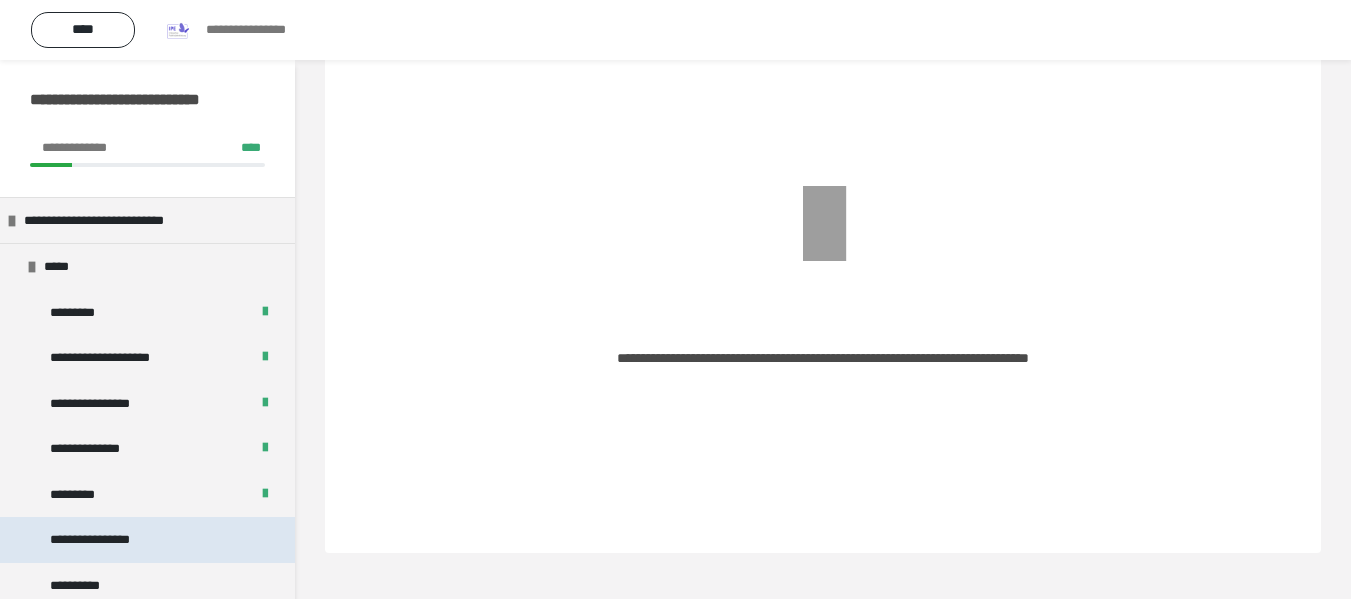 click on "**********" at bounding box center [112, 540] 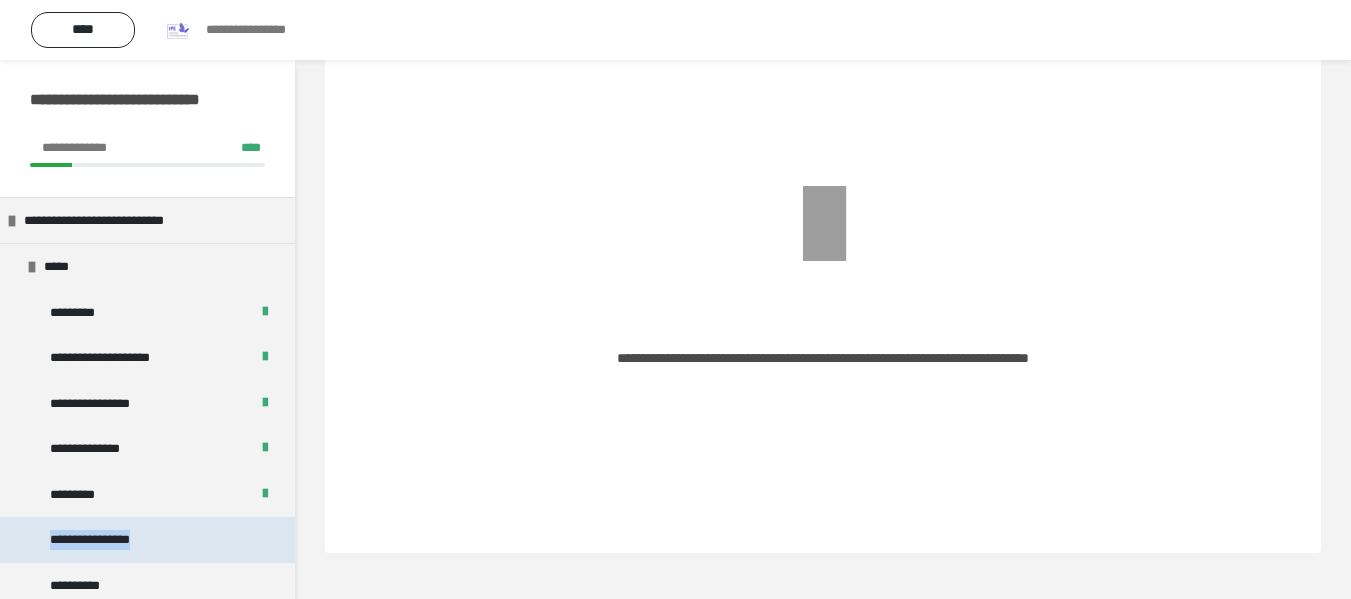 click on "**********" at bounding box center (112, 540) 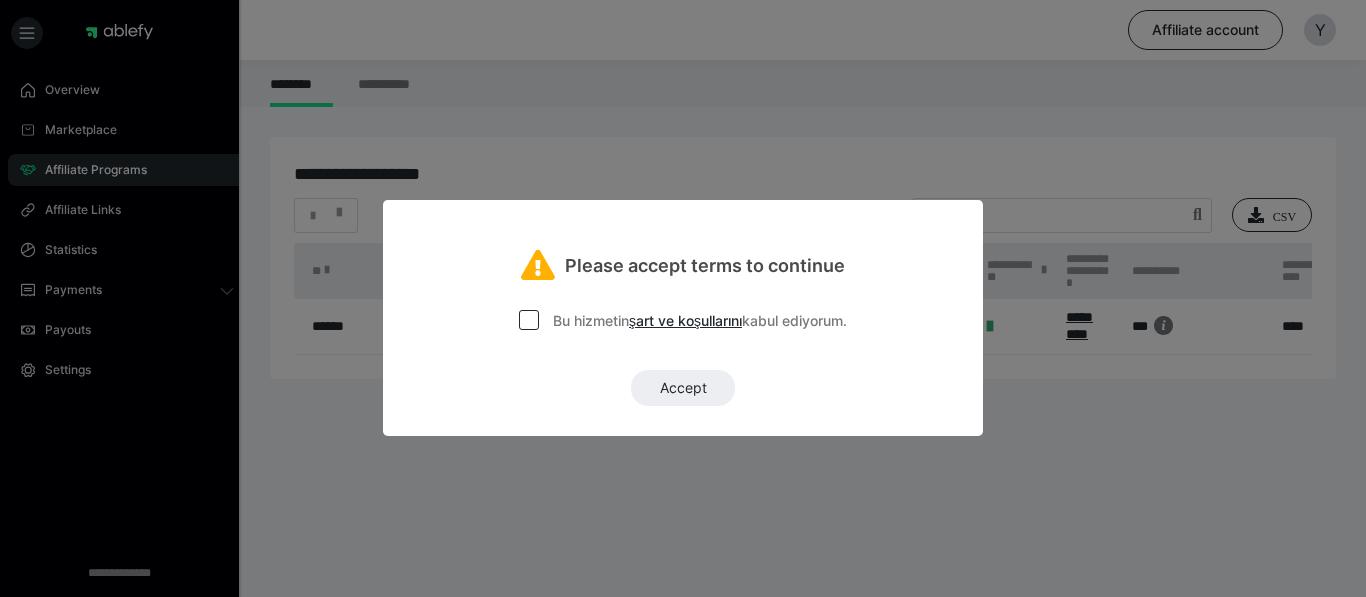 scroll, scrollTop: 0, scrollLeft: 0, axis: both 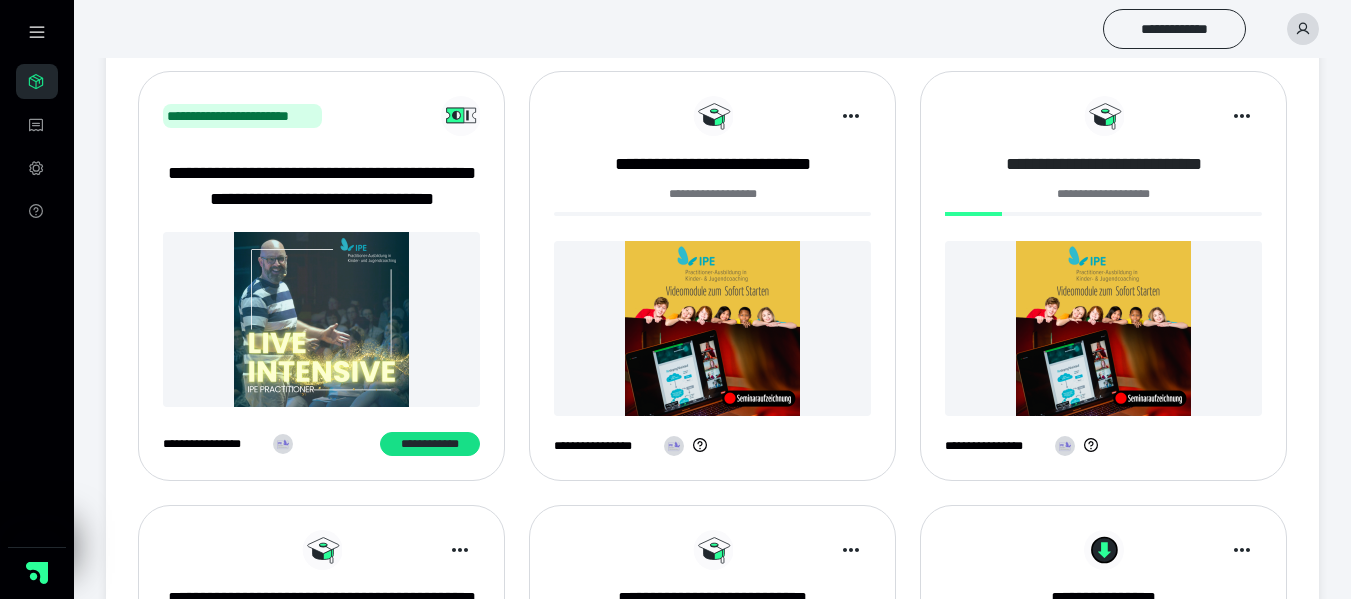 click on "**********" at bounding box center (1103, 164) 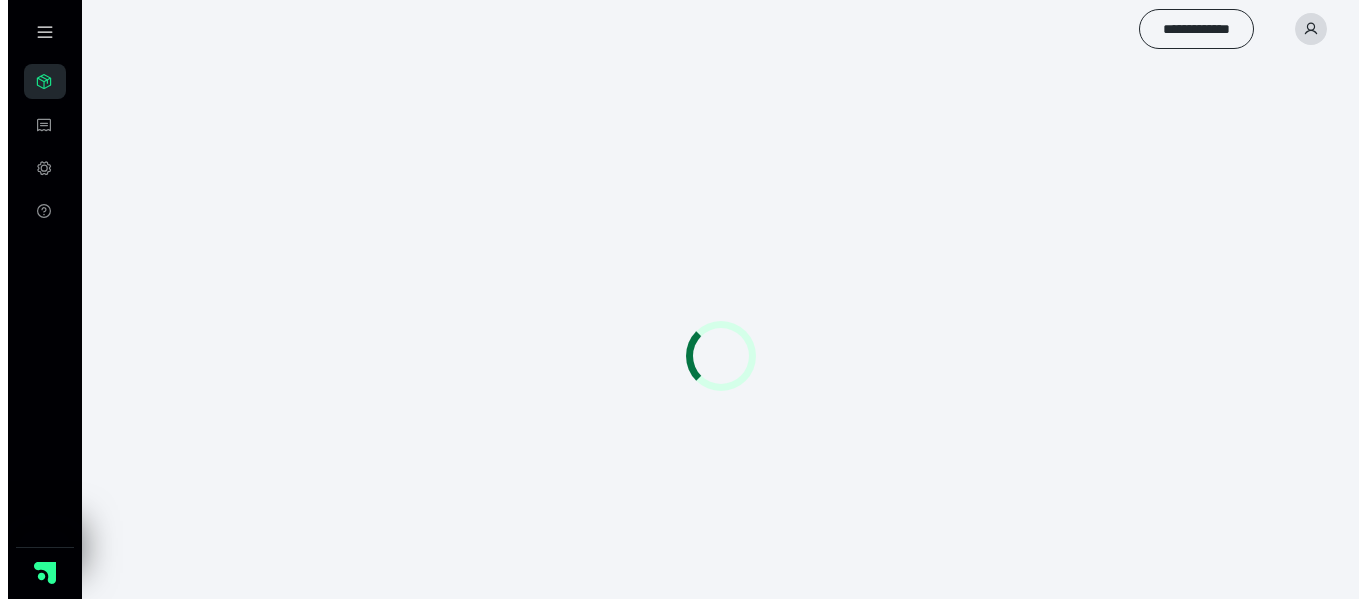 scroll, scrollTop: 0, scrollLeft: 0, axis: both 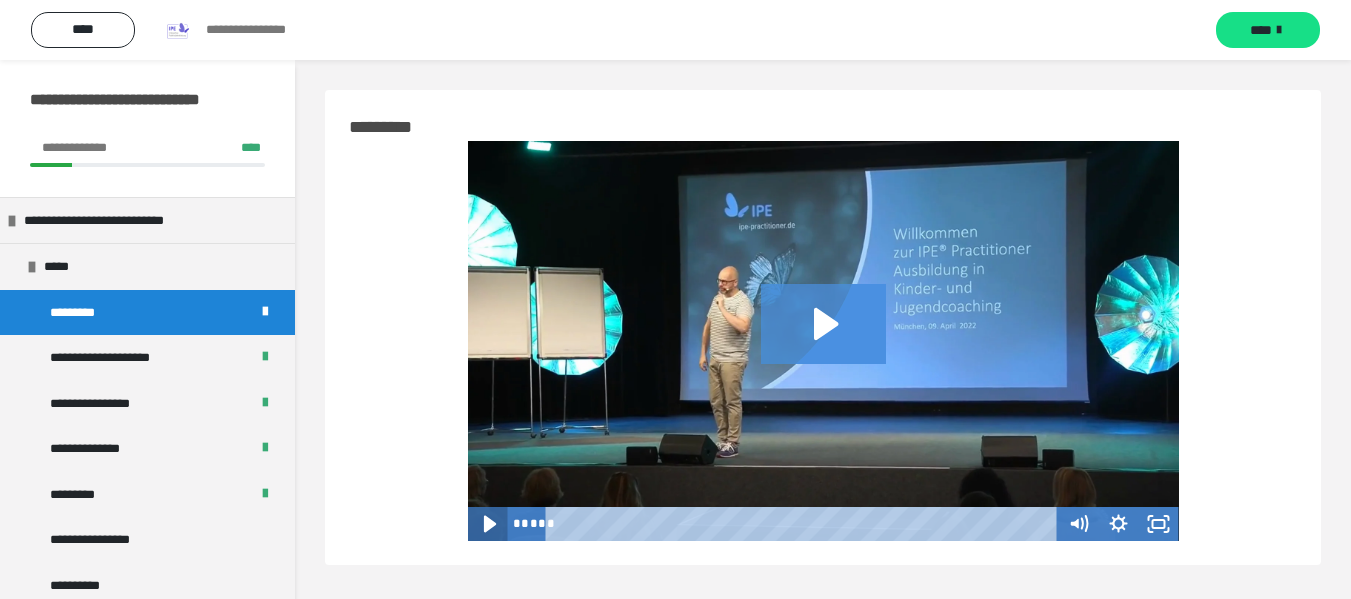 click 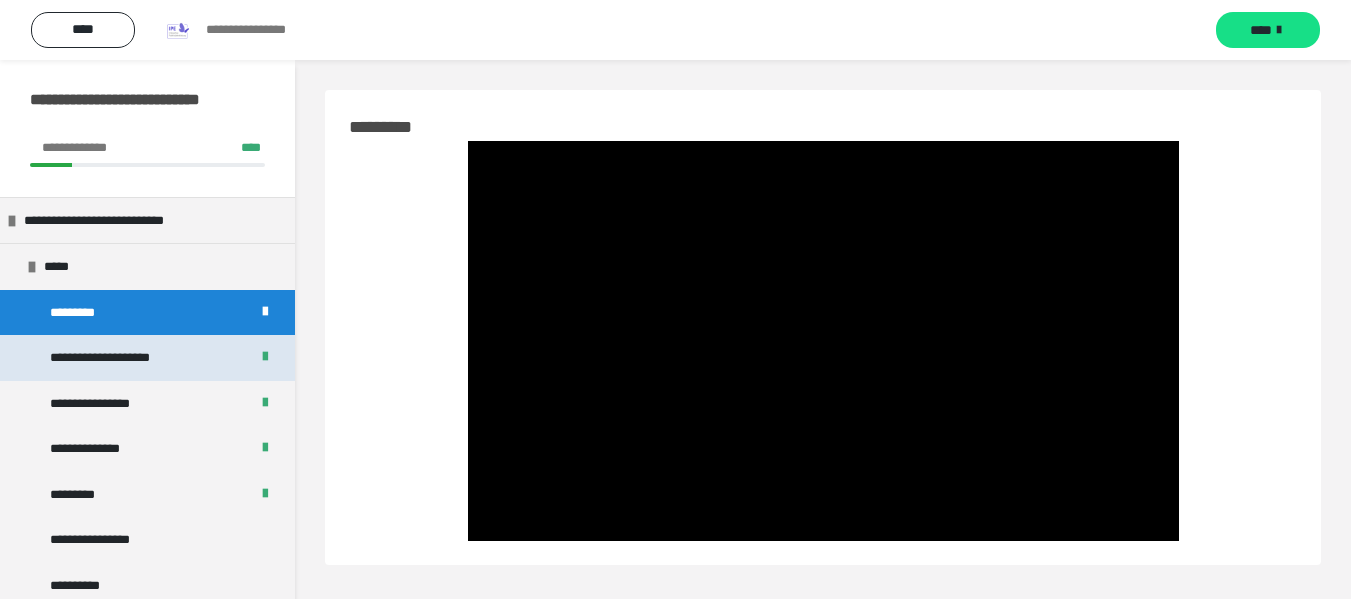 click on "**********" at bounding box center (132, 358) 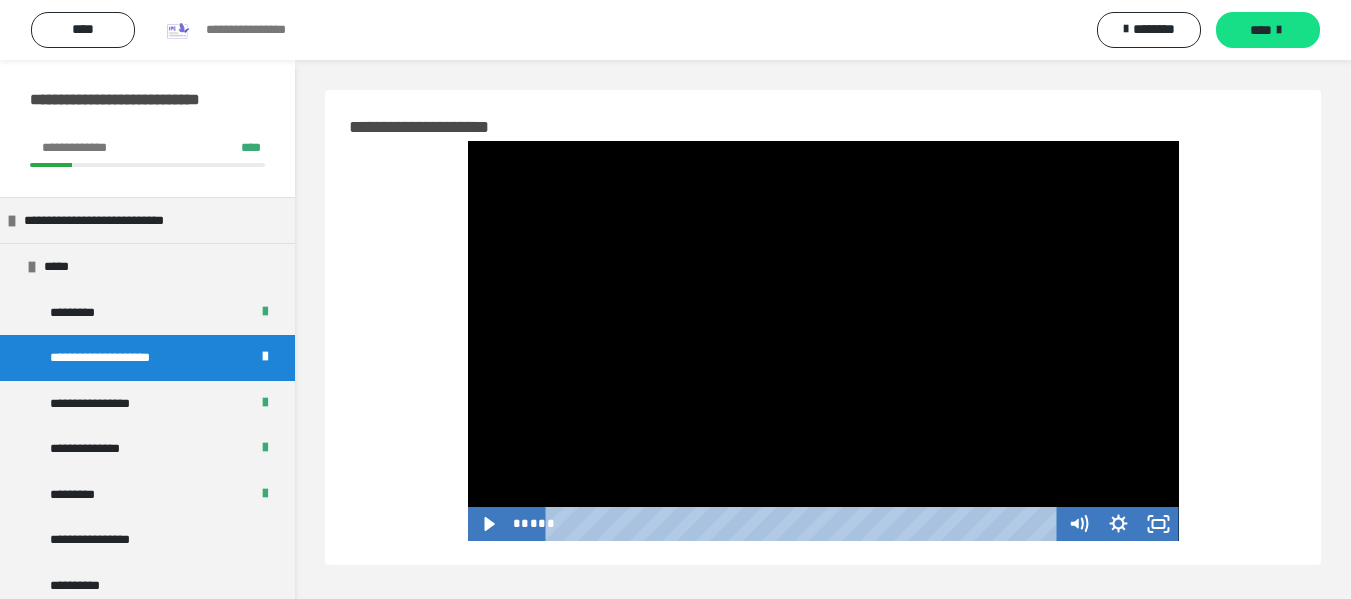 click on "**********" at bounding box center (823, 327) 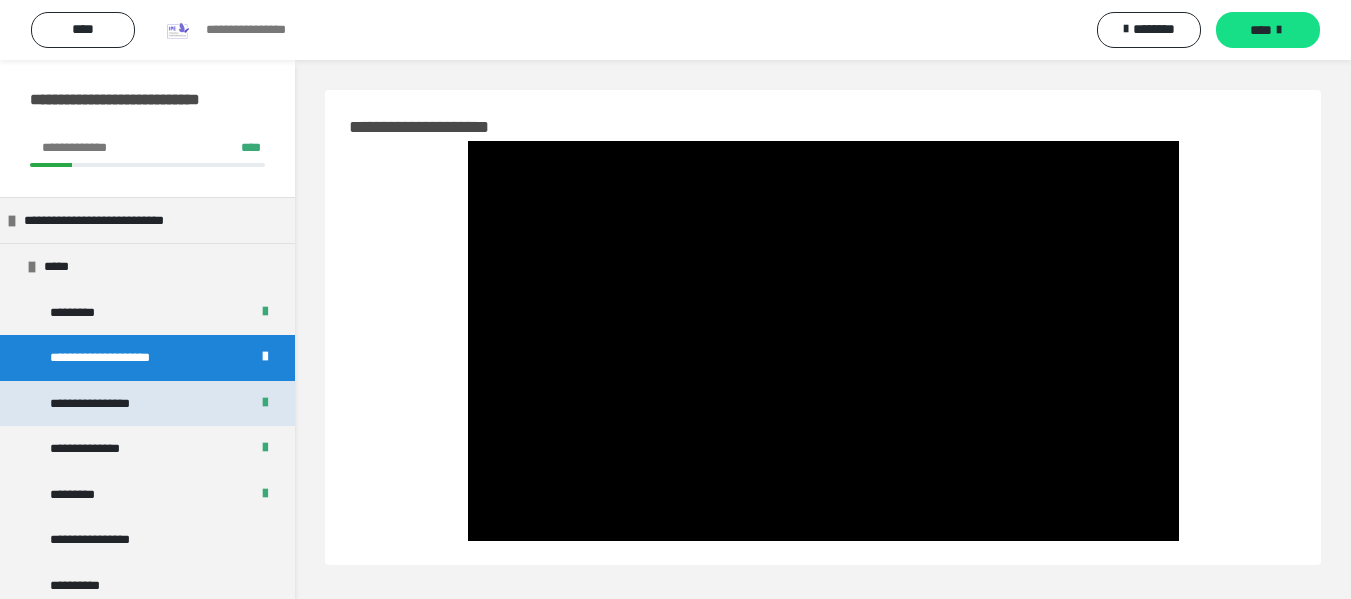 click on "**********" at bounding box center (112, 404) 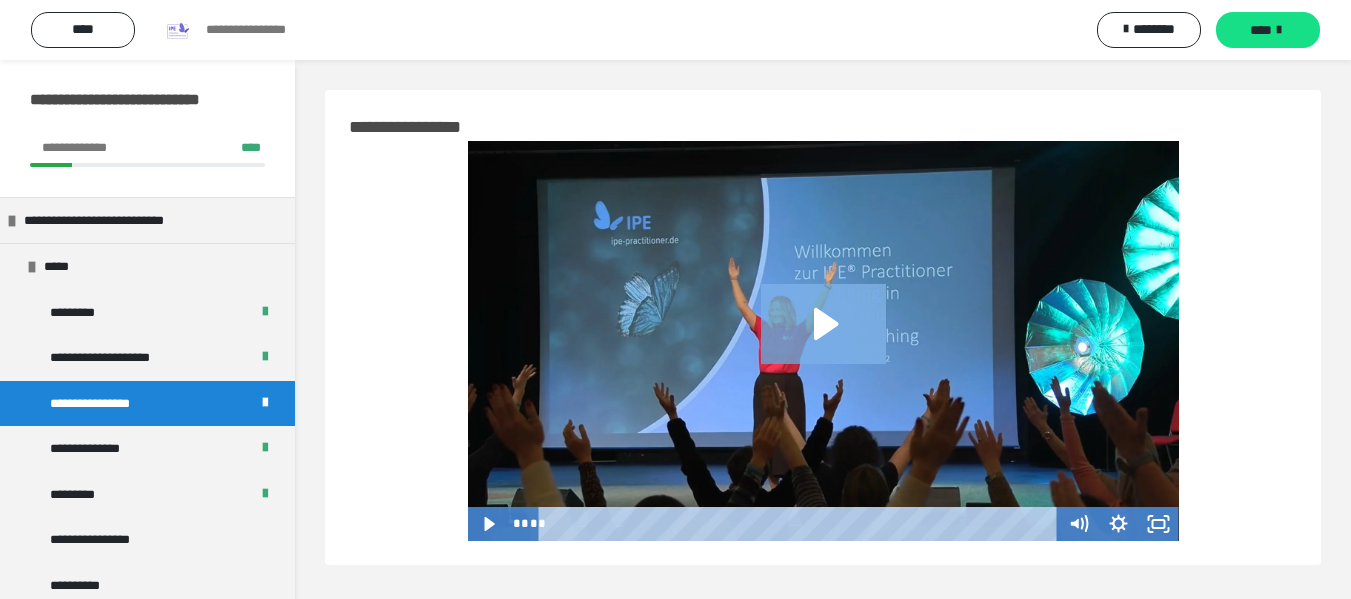 click 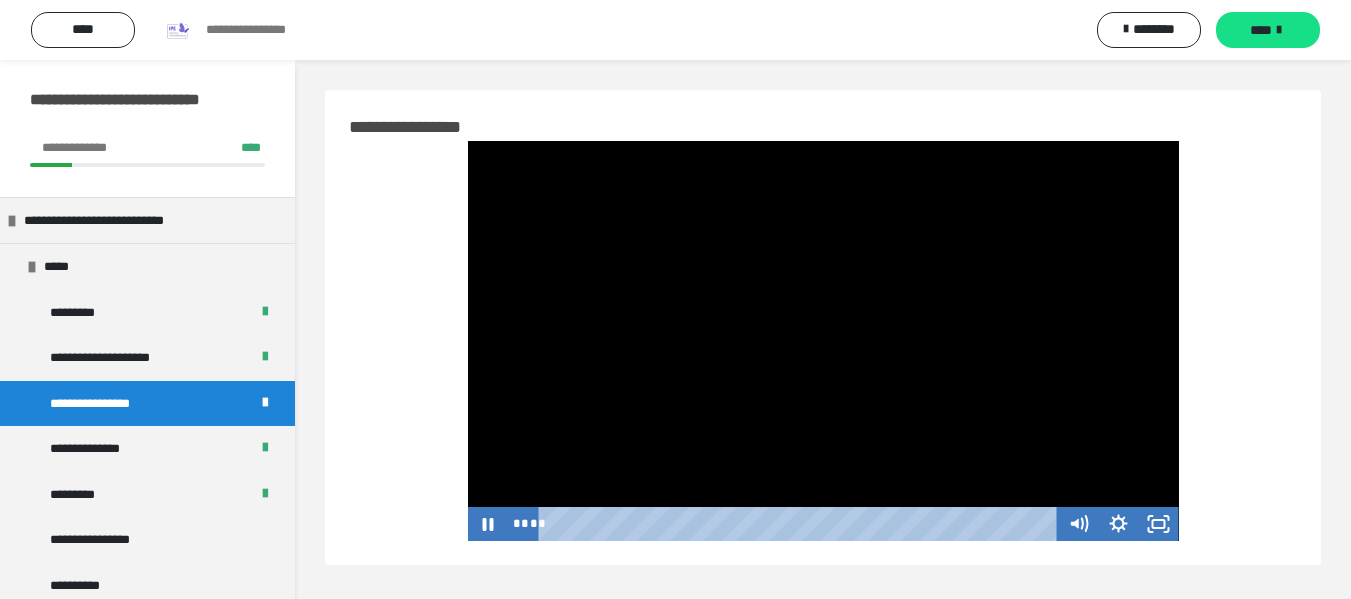 type 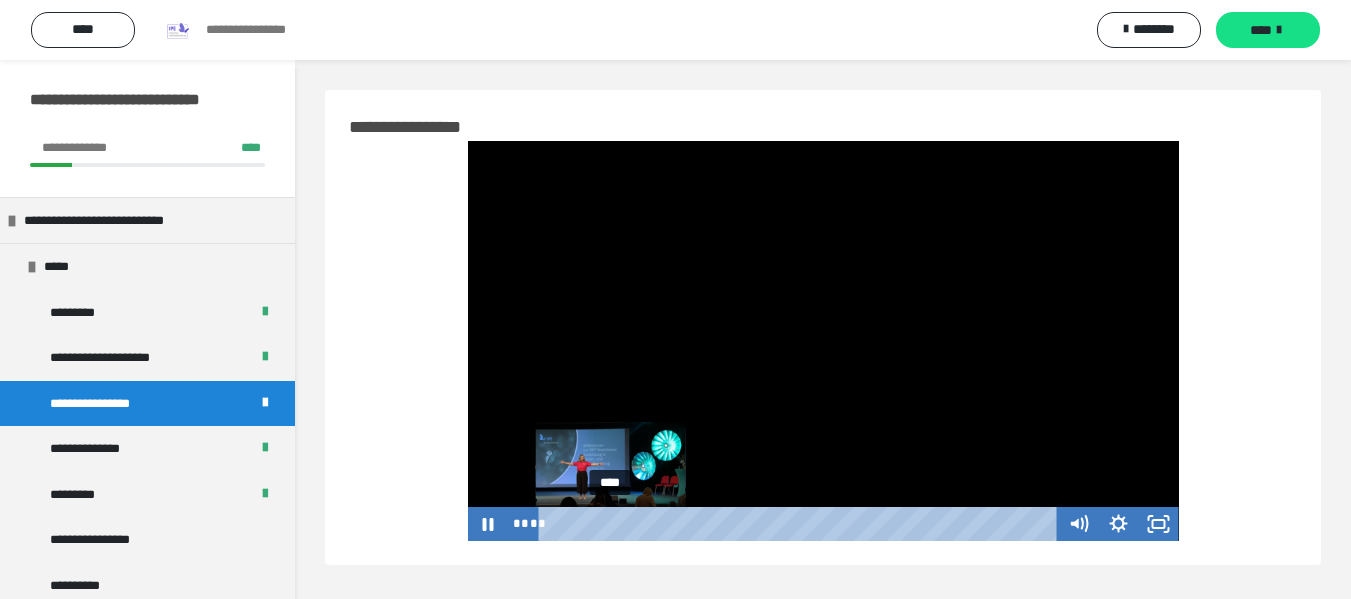 click on "****" at bounding box center [801, 524] 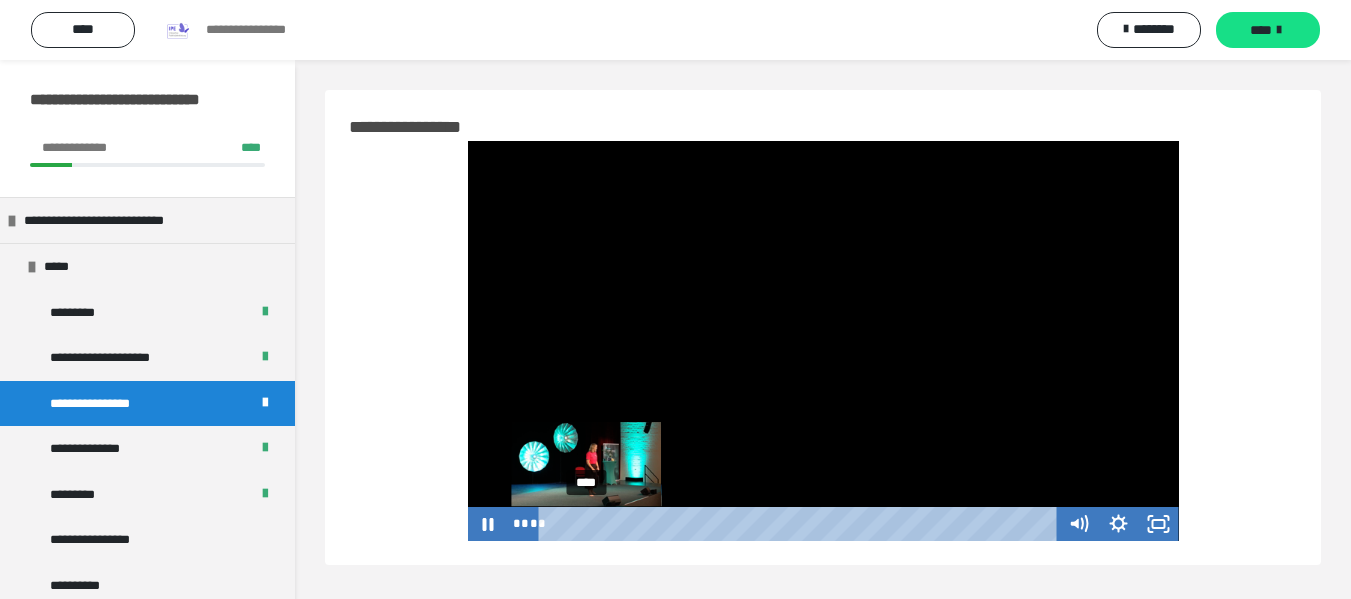 click on "****" at bounding box center (801, 524) 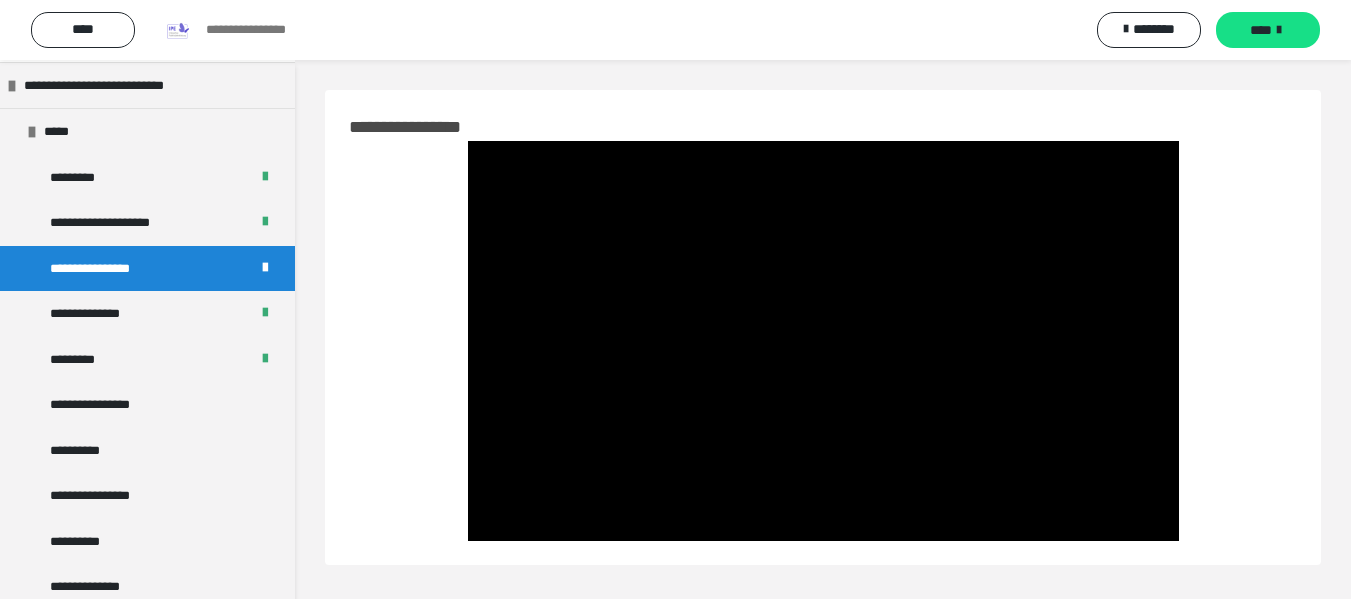scroll, scrollTop: 146, scrollLeft: 0, axis: vertical 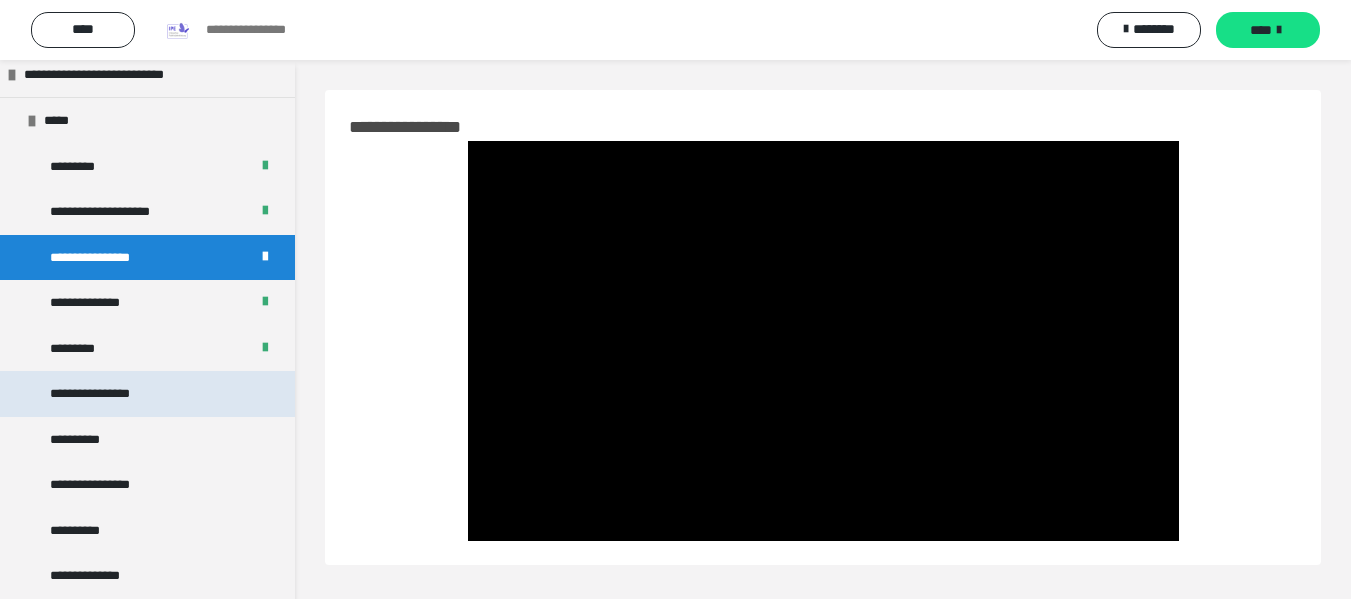 click on "**********" at bounding box center [112, 394] 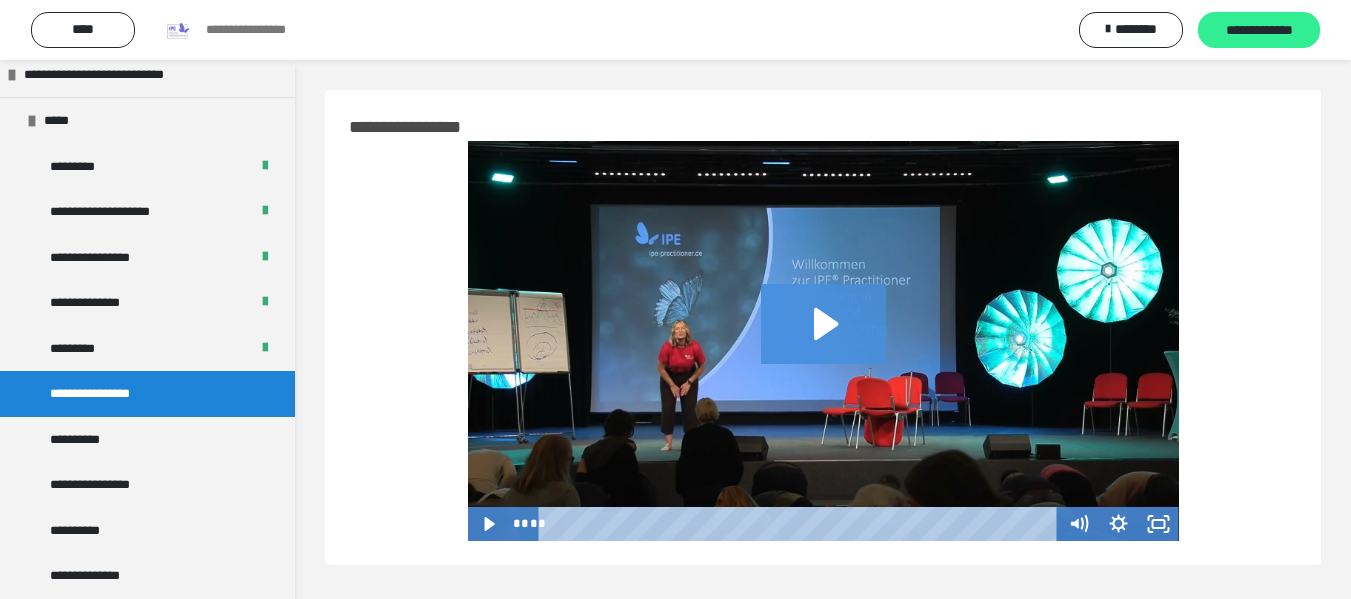 click on "**********" at bounding box center [1259, 31] 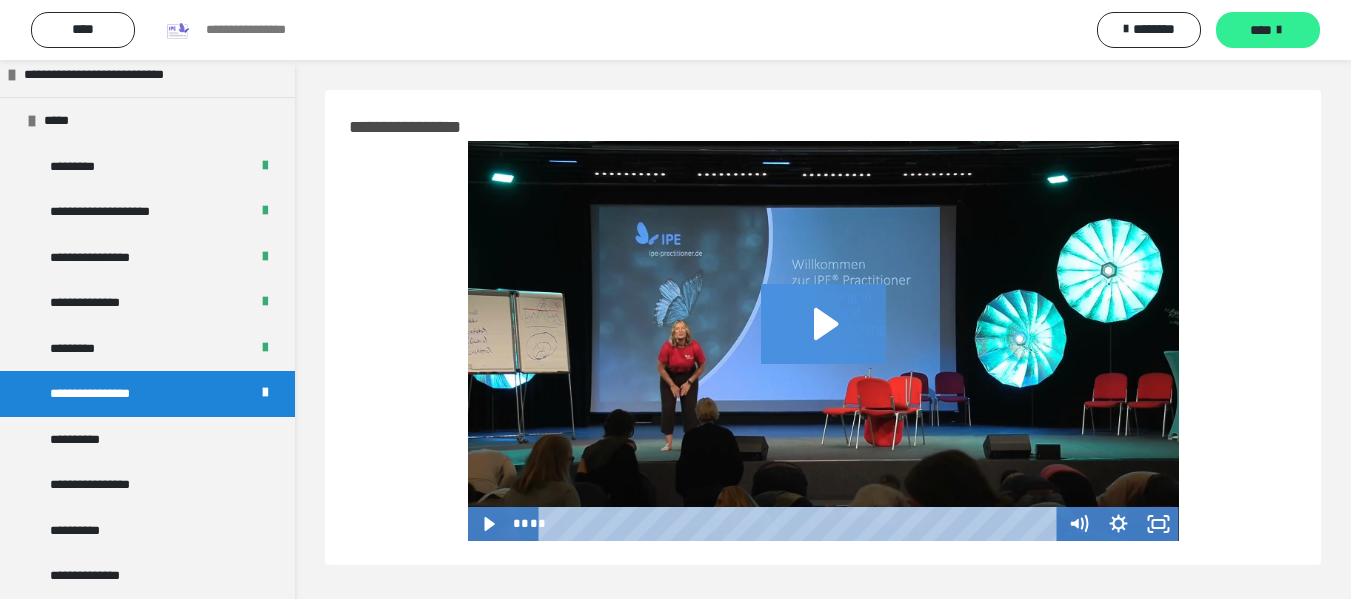 click on "****" at bounding box center (1261, 30) 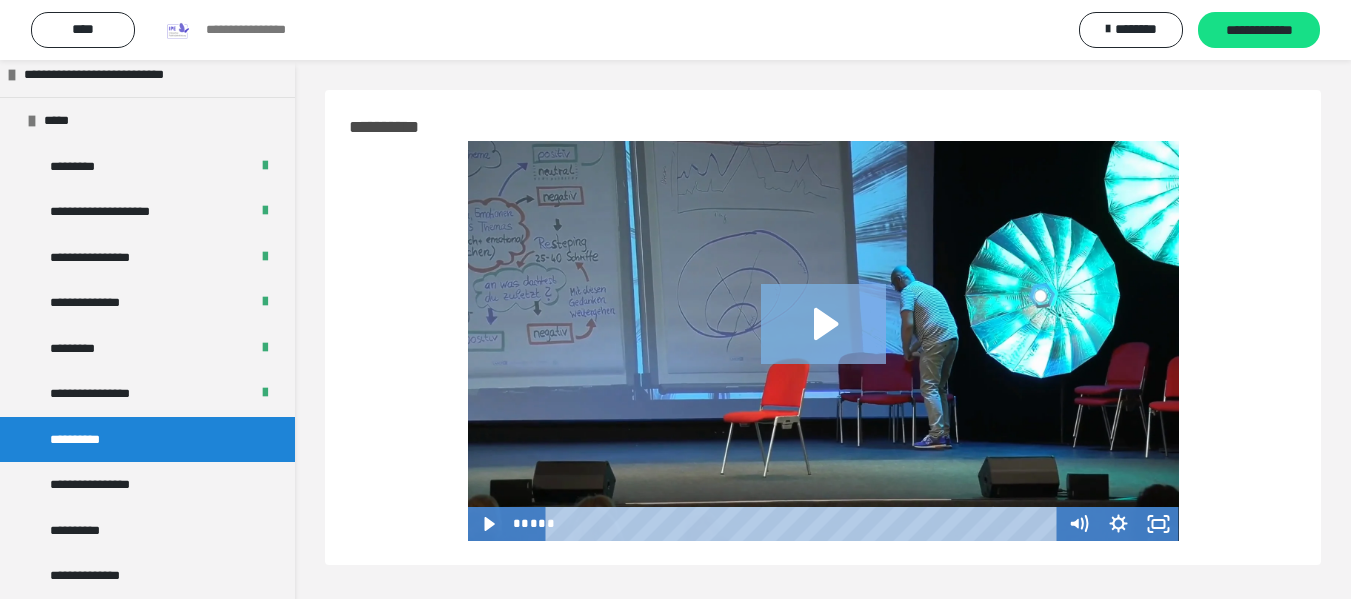 click 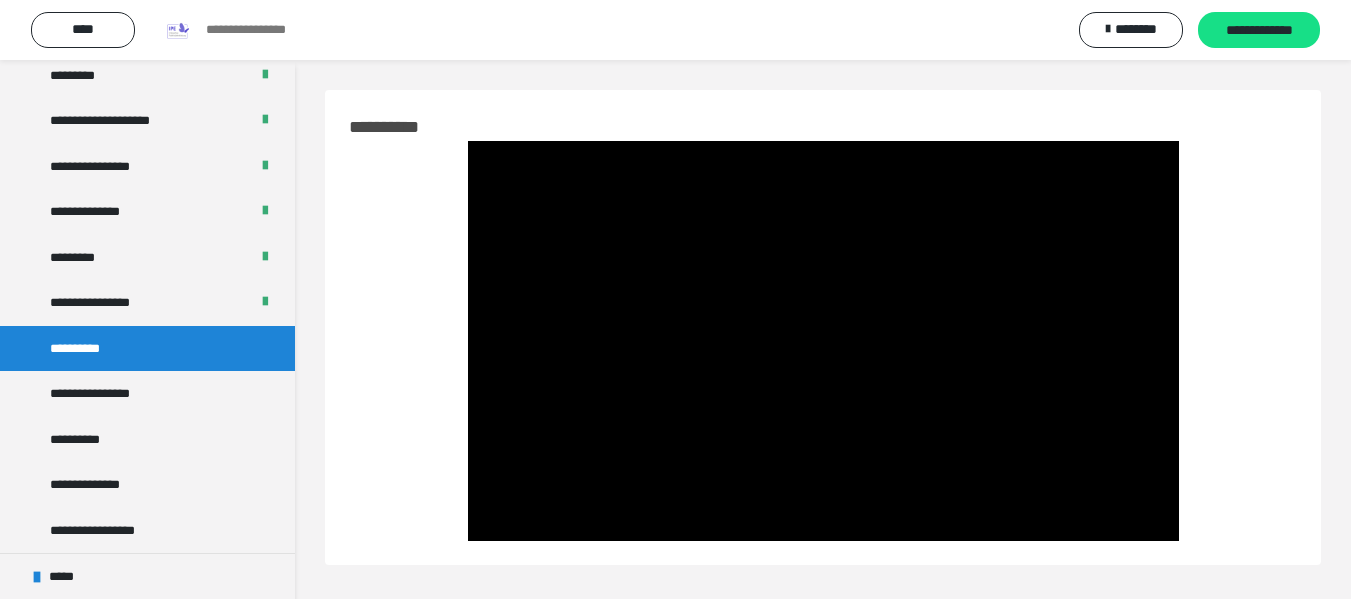 scroll, scrollTop: 250, scrollLeft: 0, axis: vertical 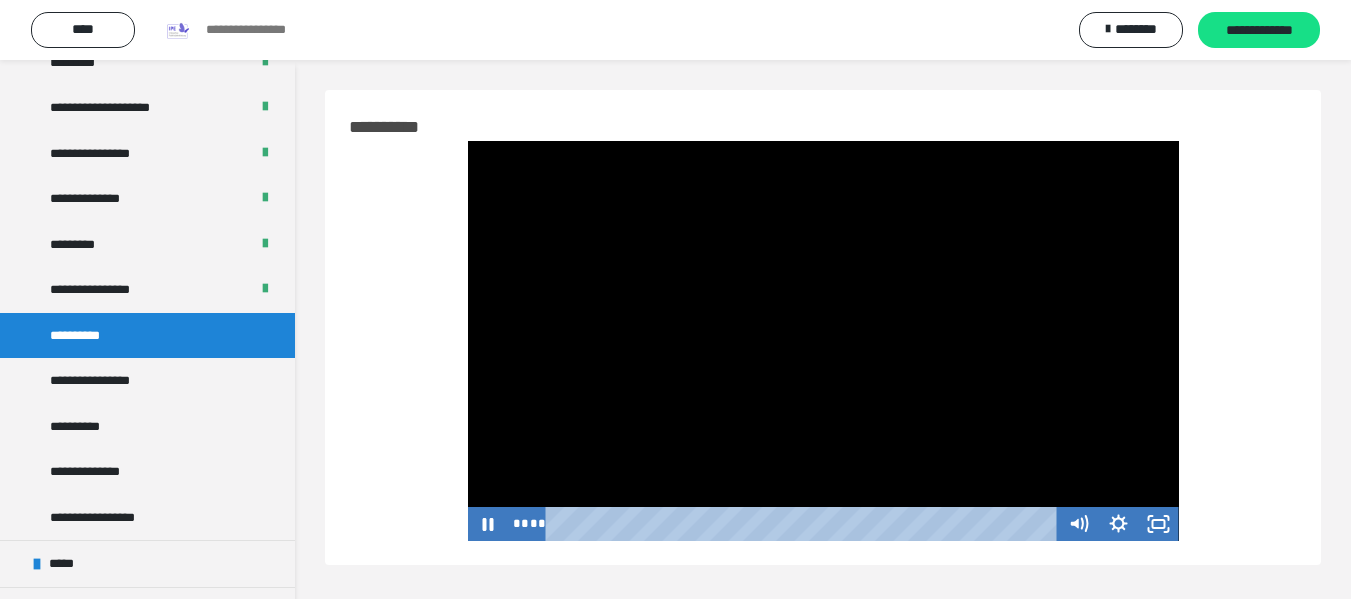 type 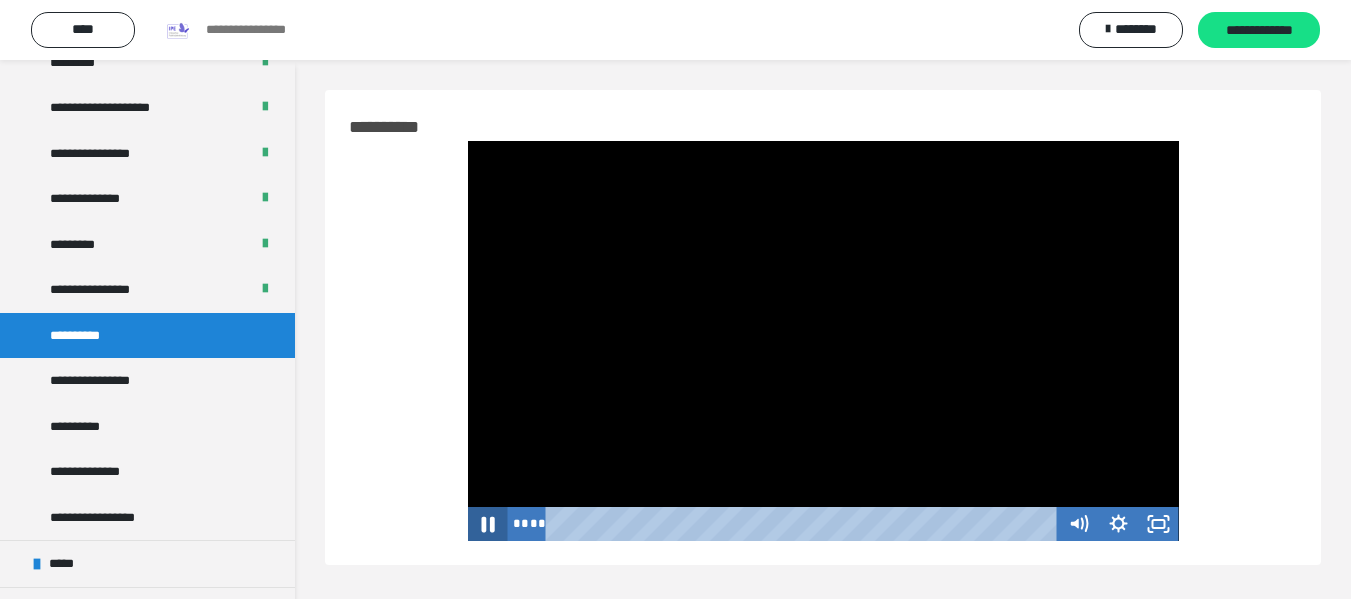 click 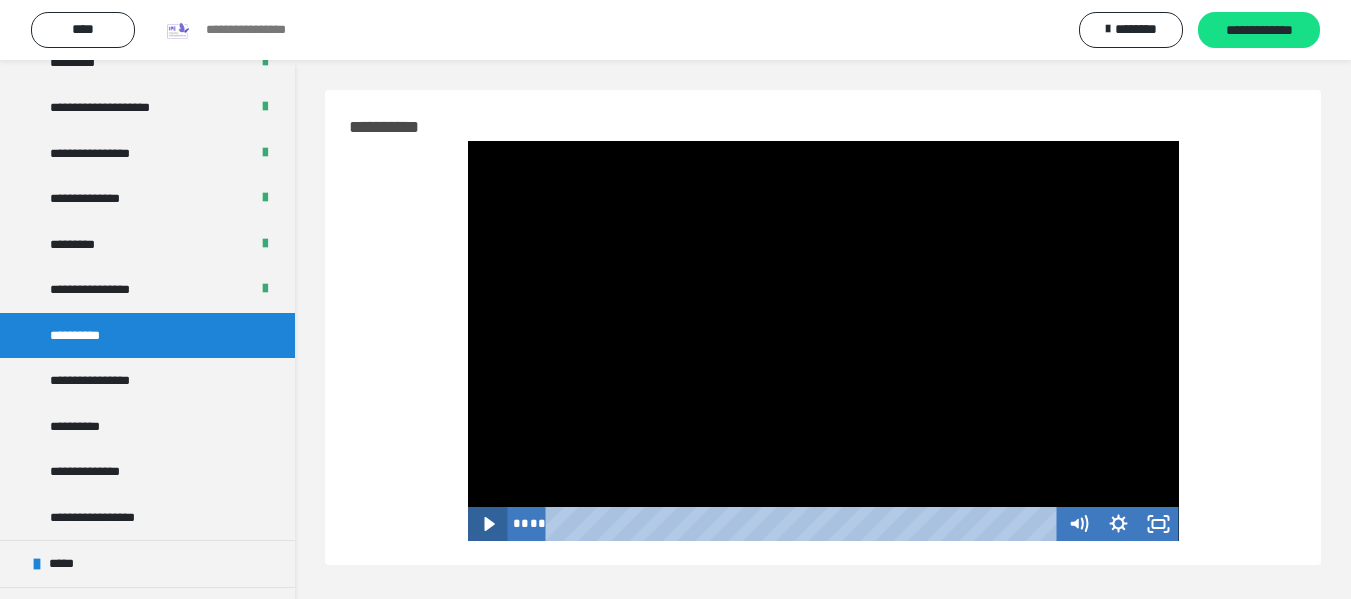 click 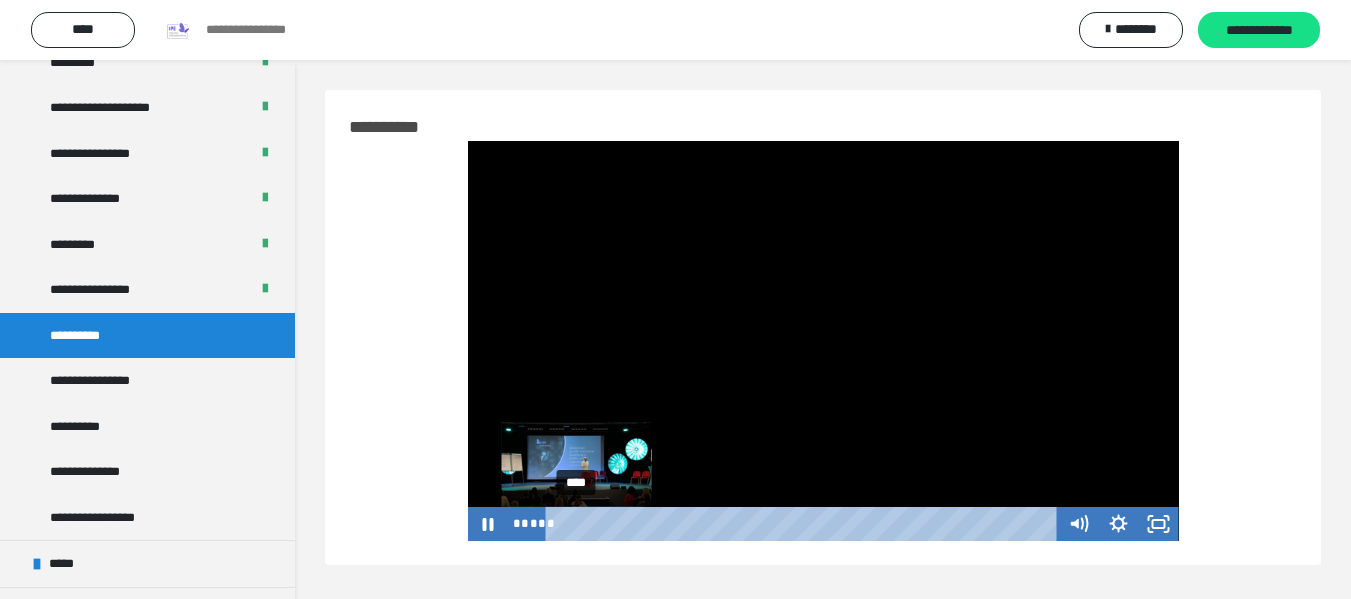 click on "****" at bounding box center (804, 524) 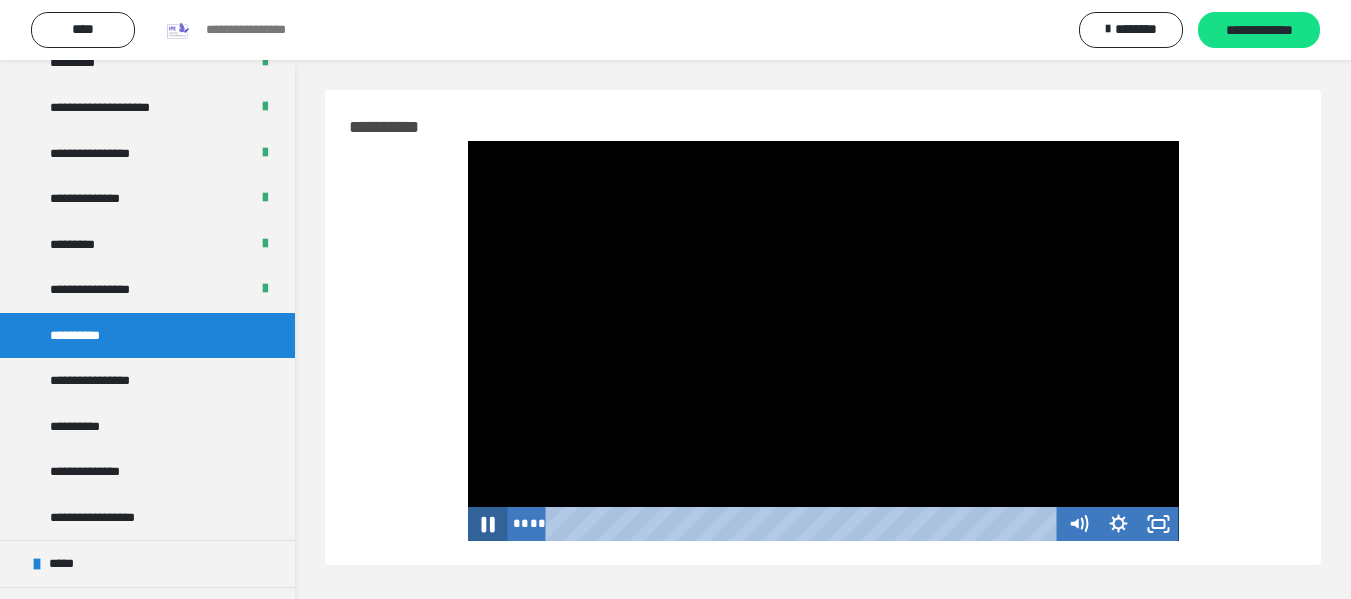 click 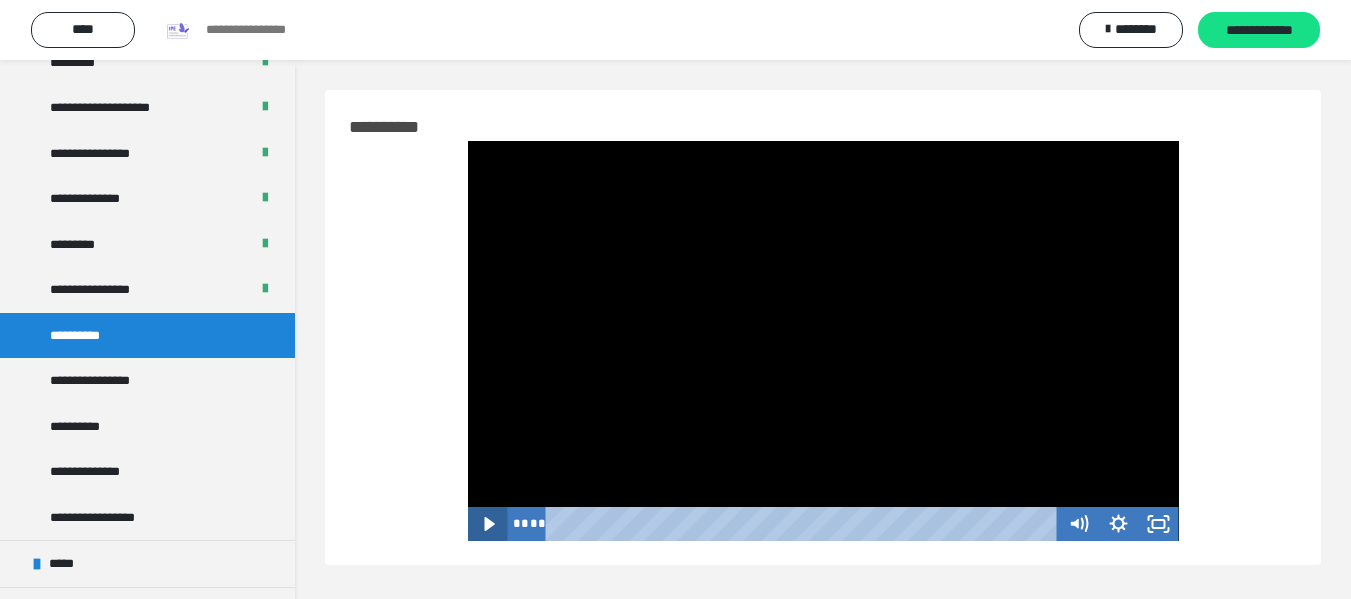 click 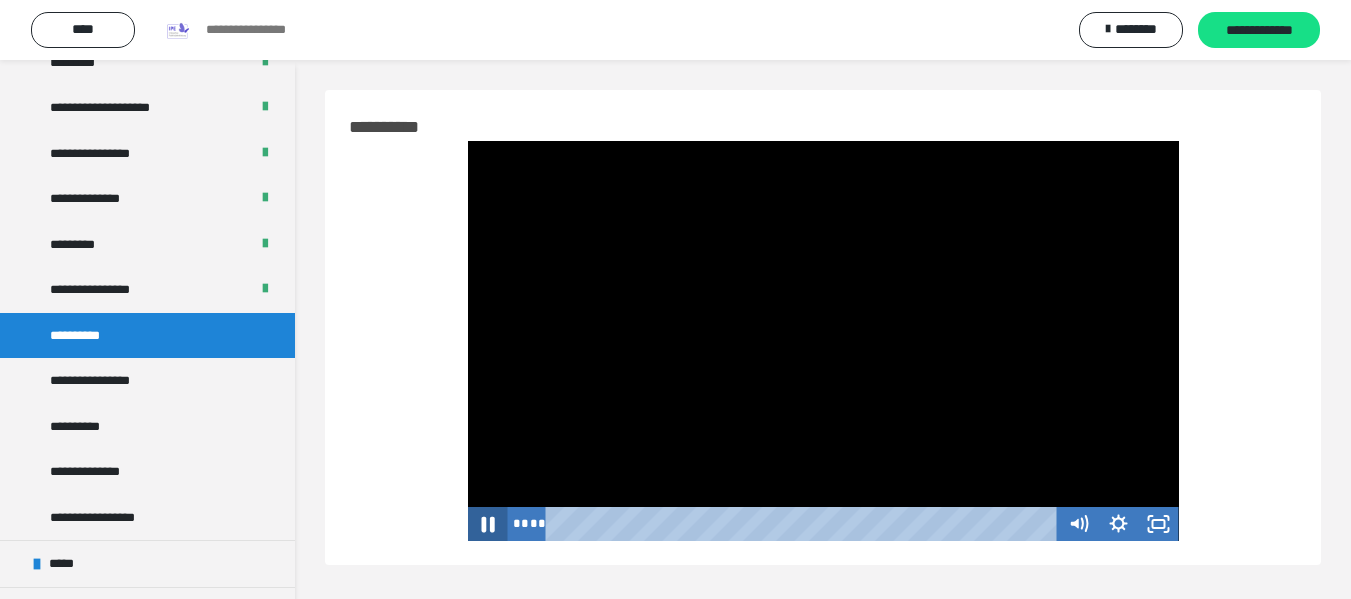 click 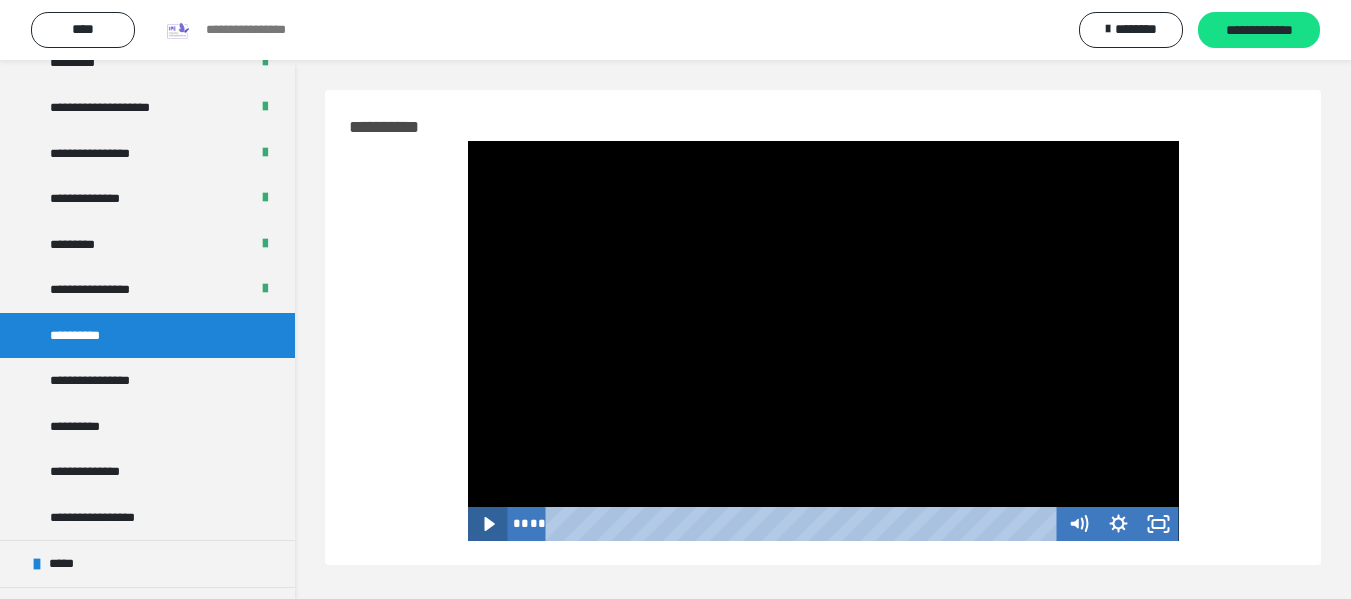 click 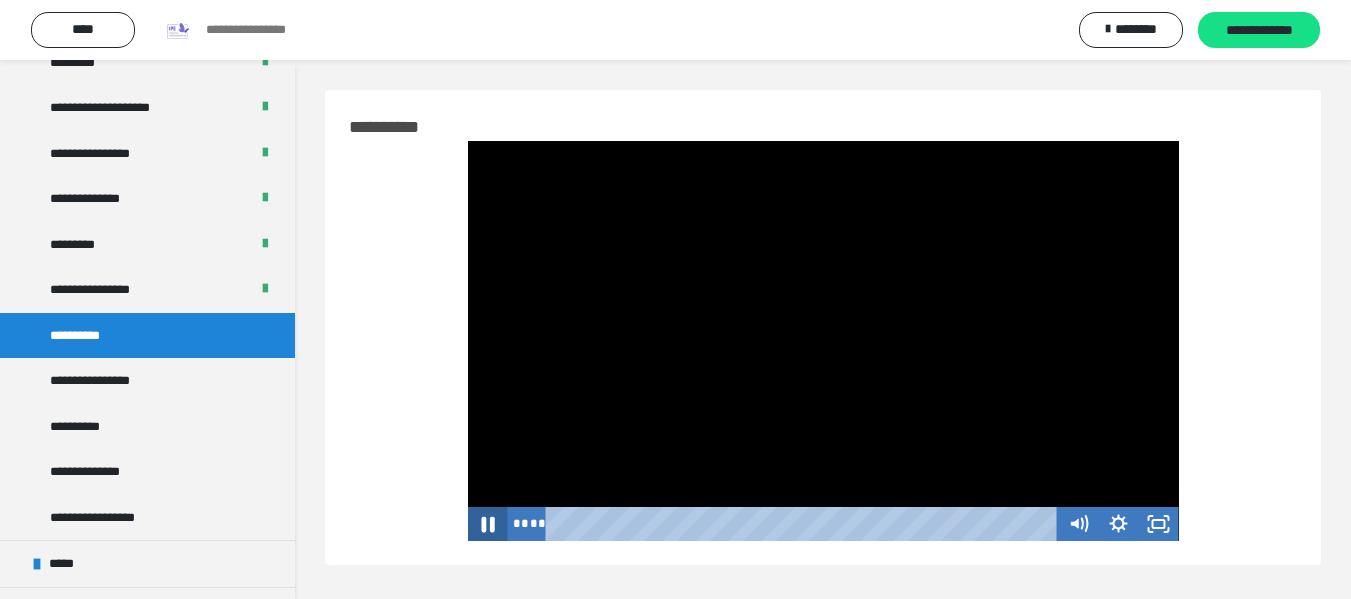click 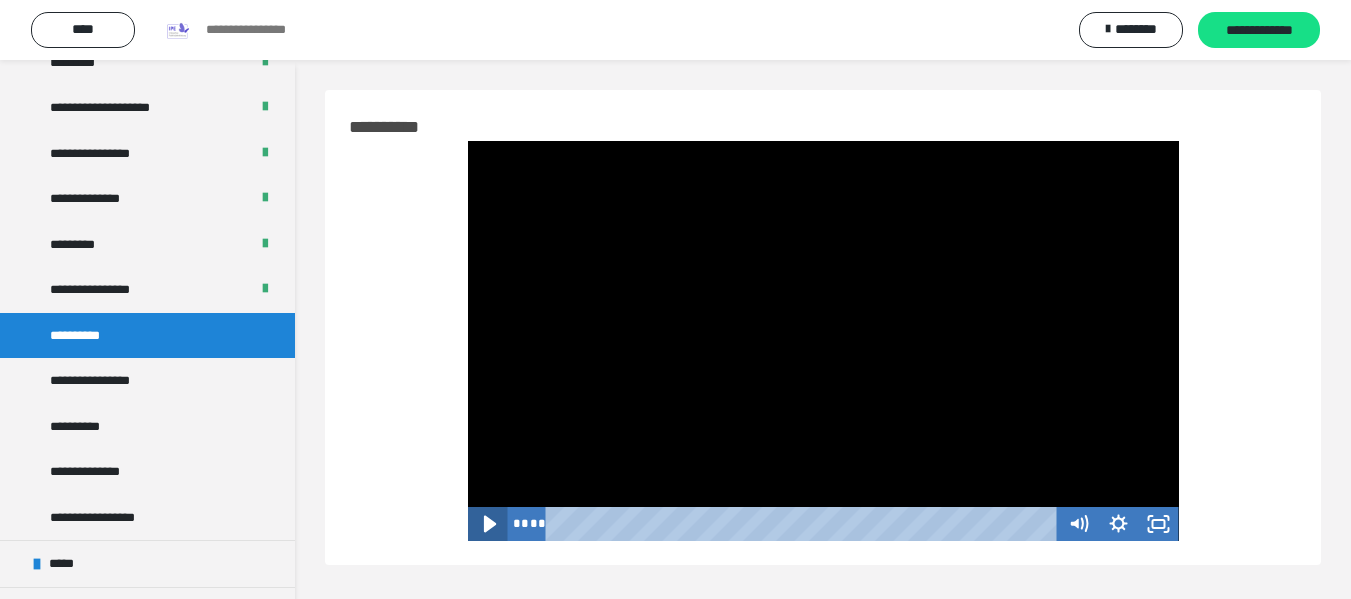 click 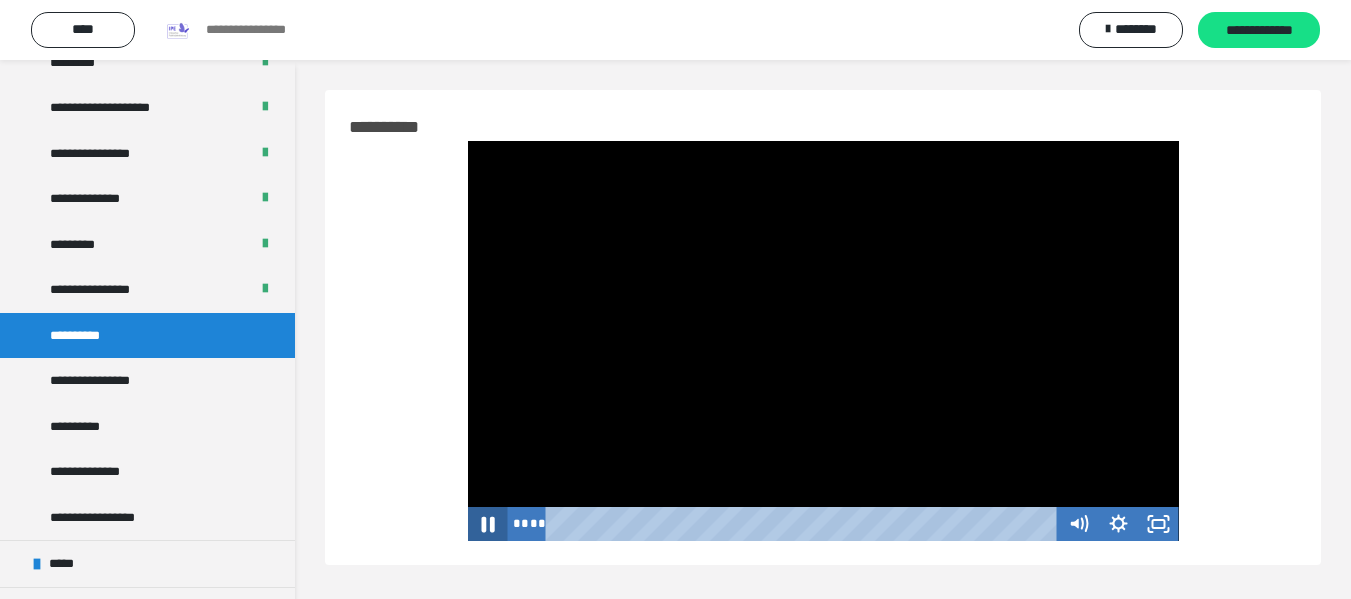 click 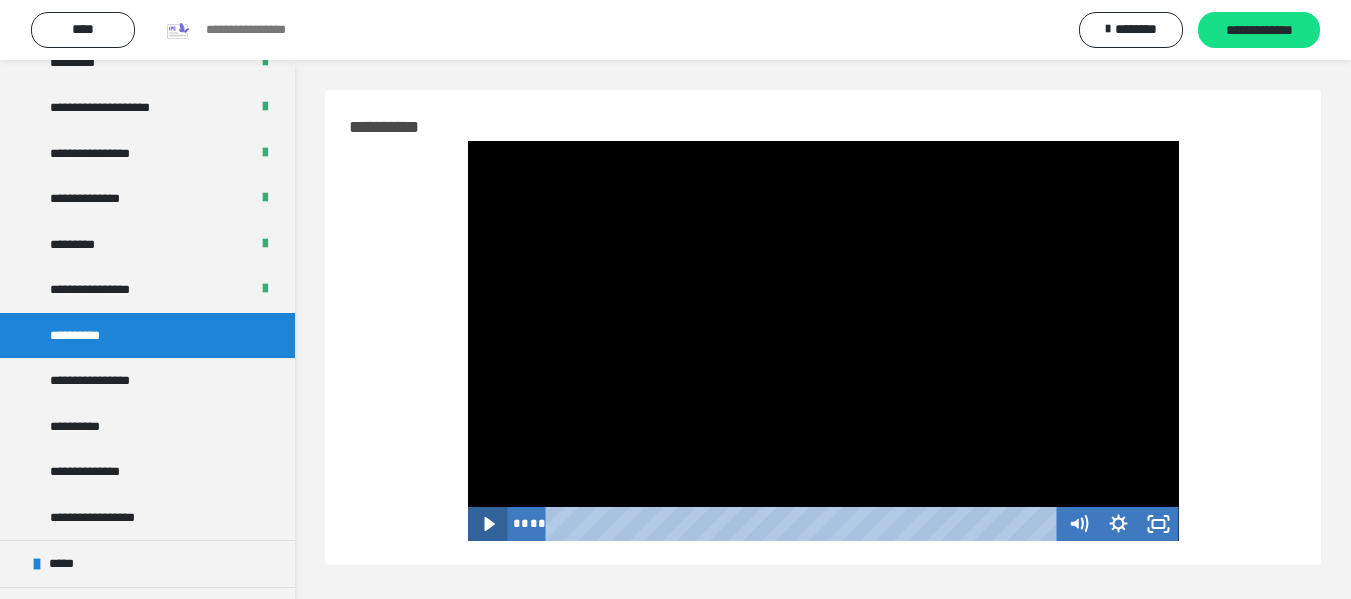 click 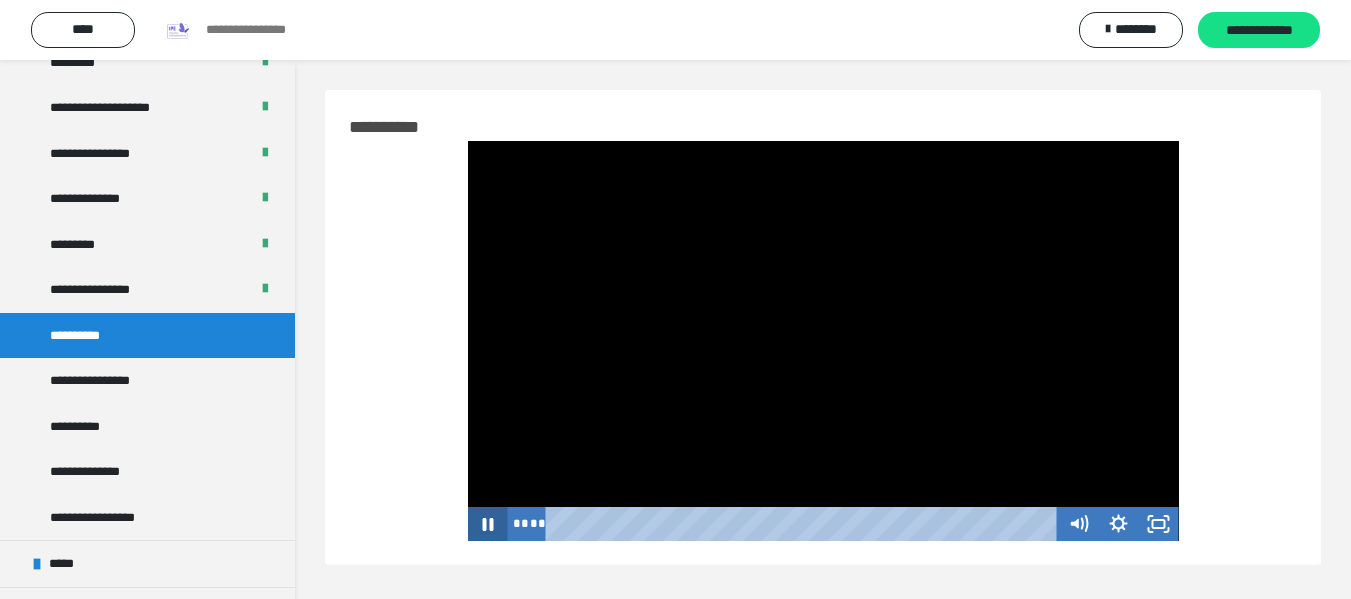 click 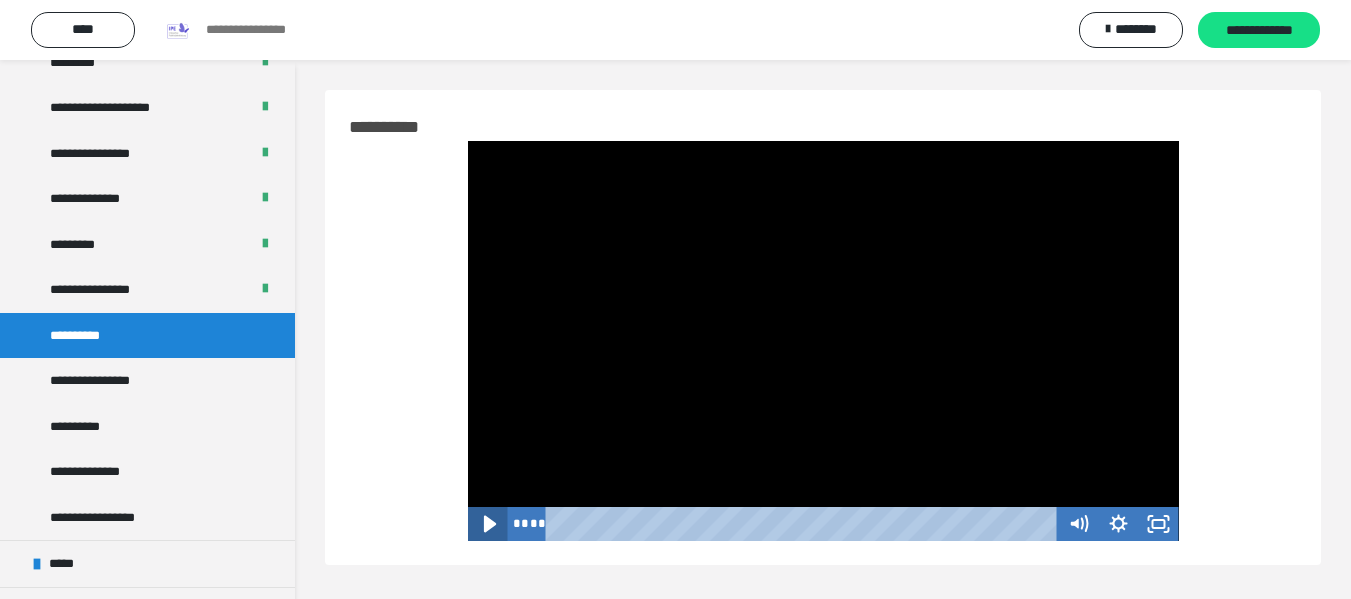 click 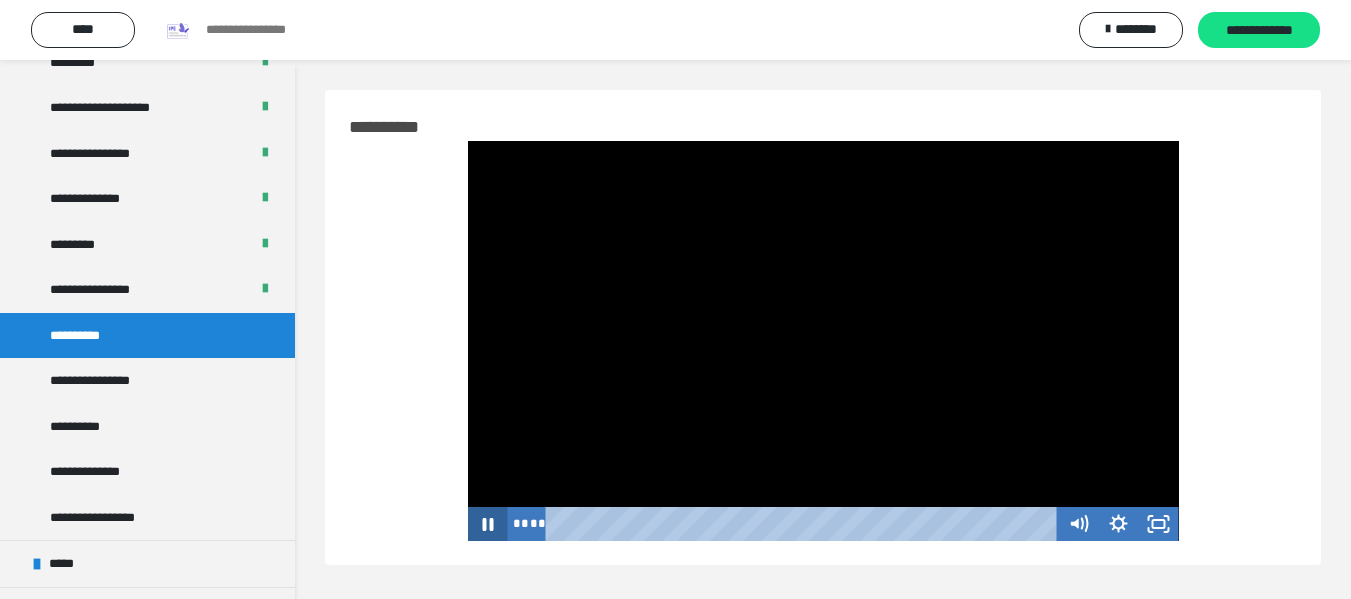 click 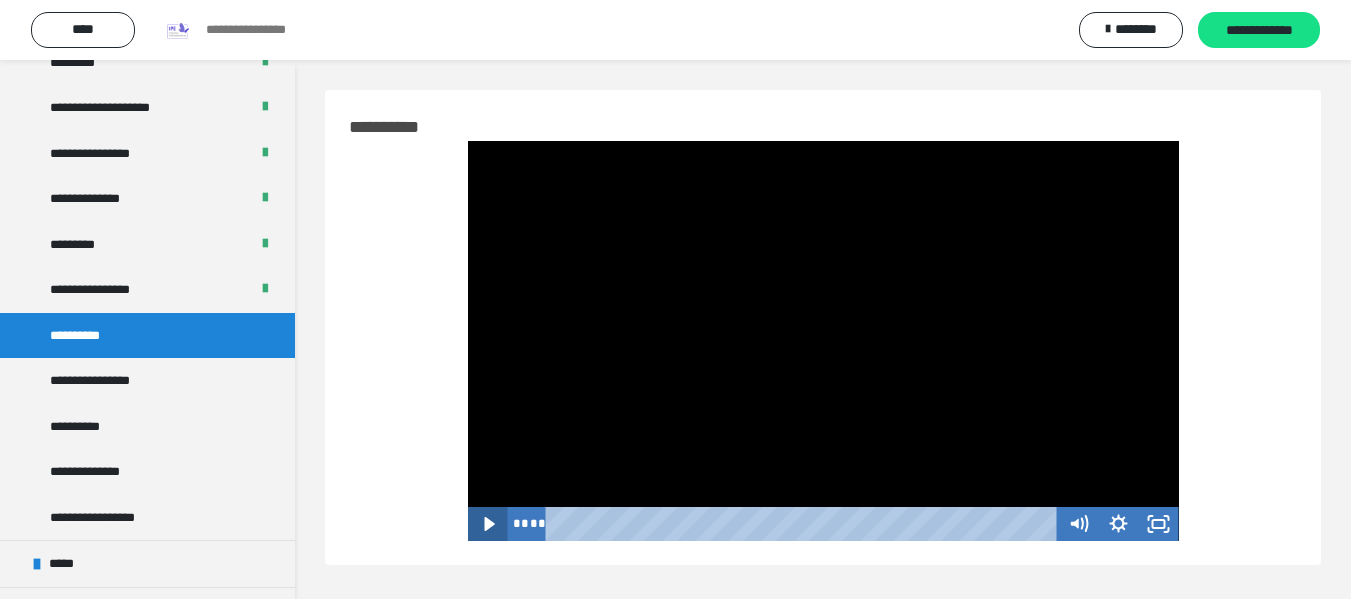 click 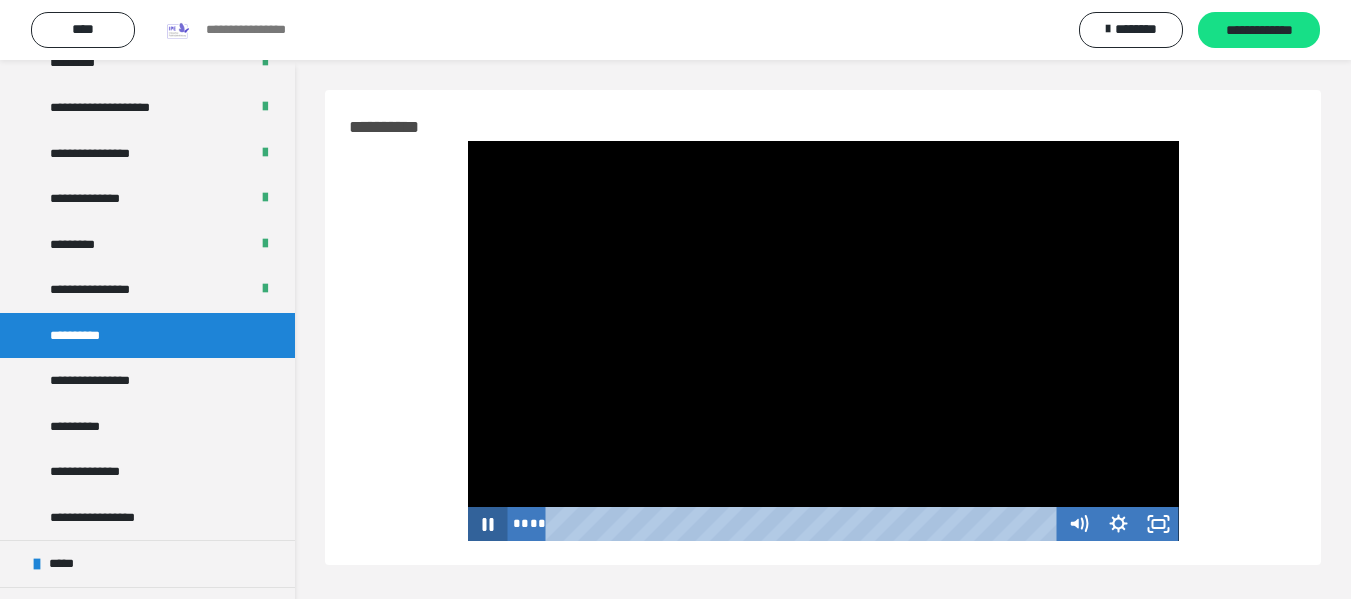 click 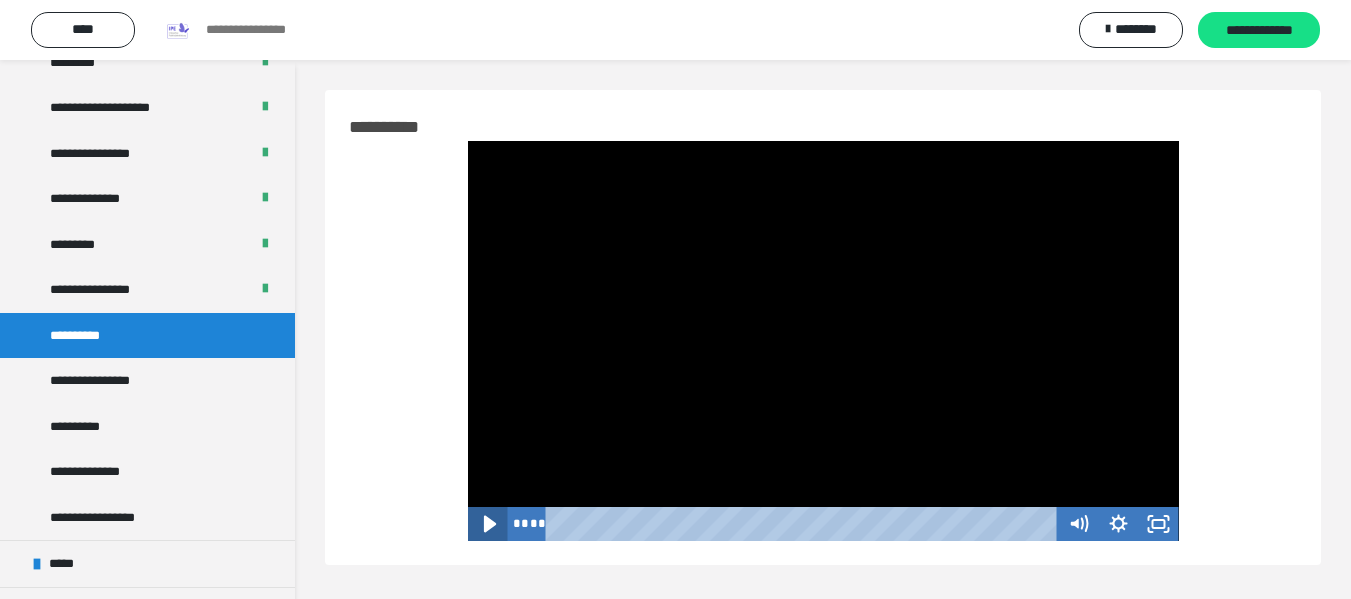 click 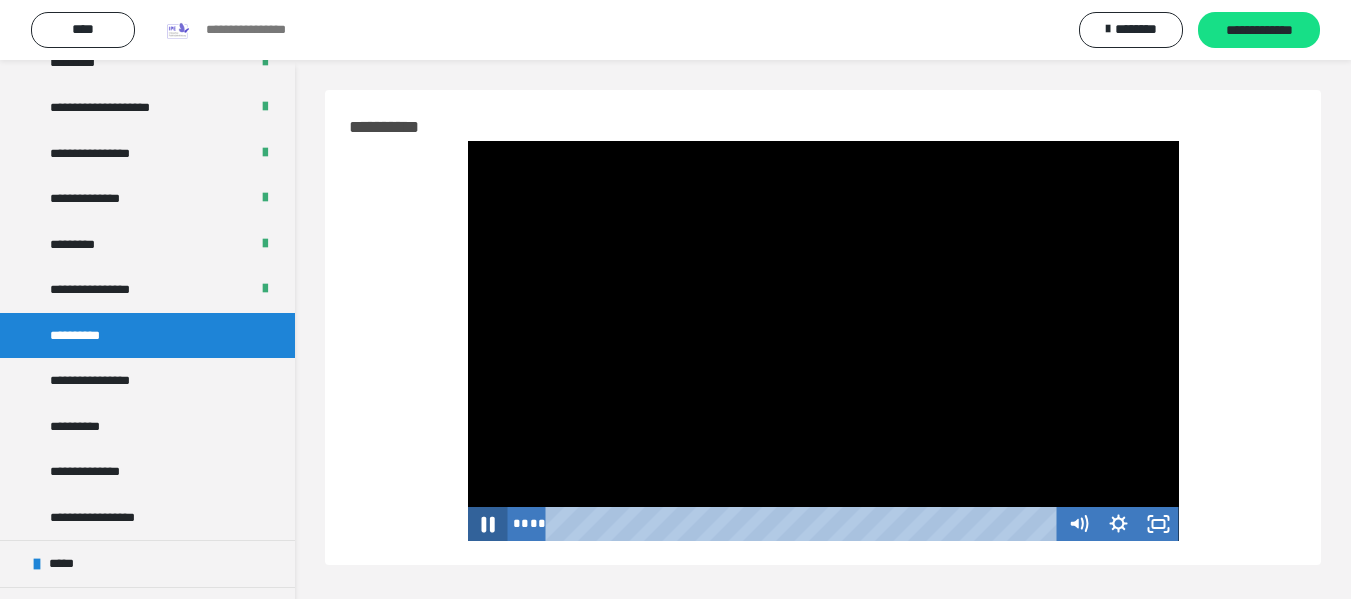 click 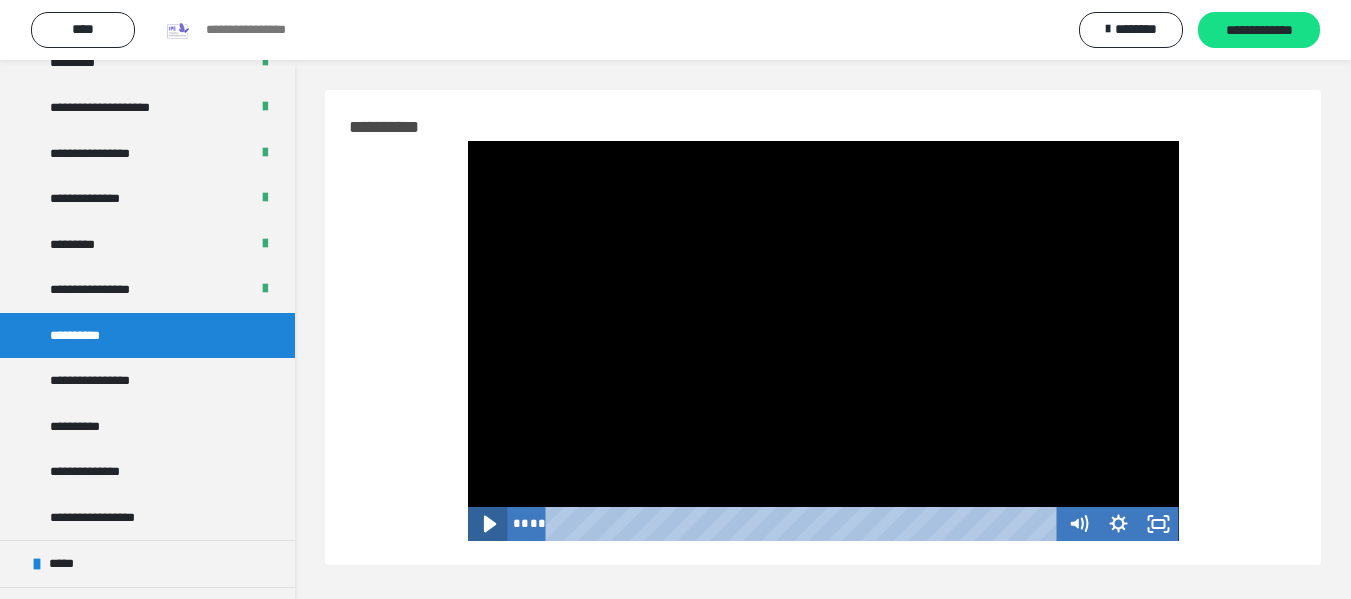 click 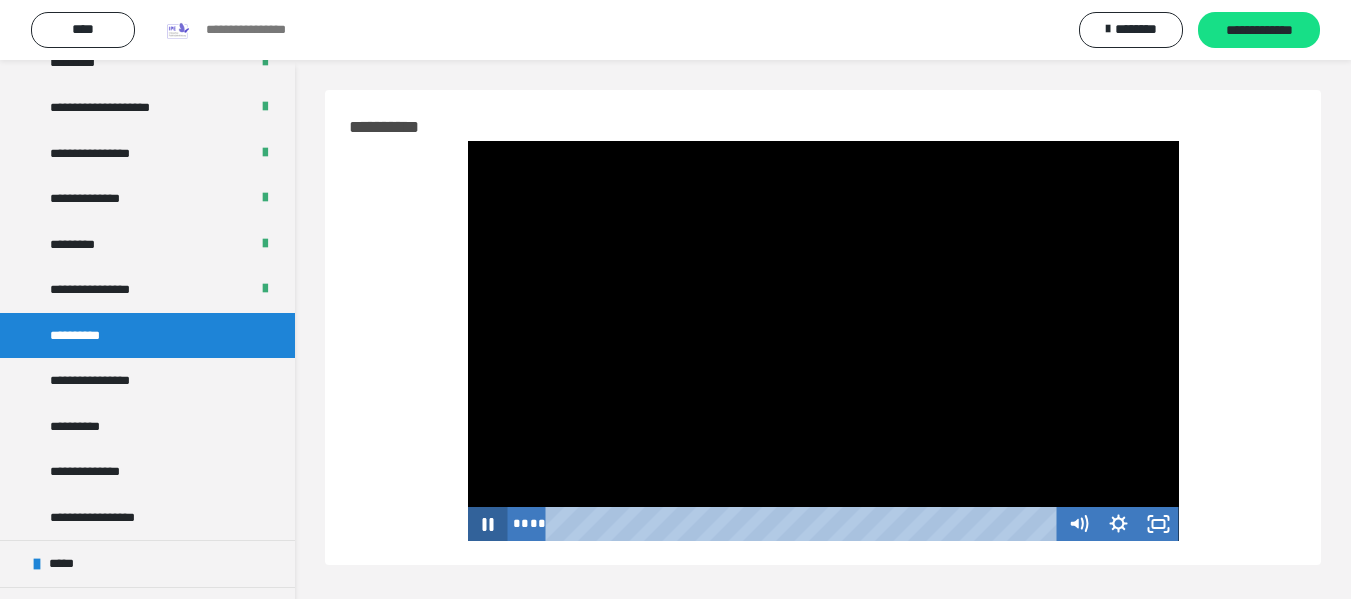 click 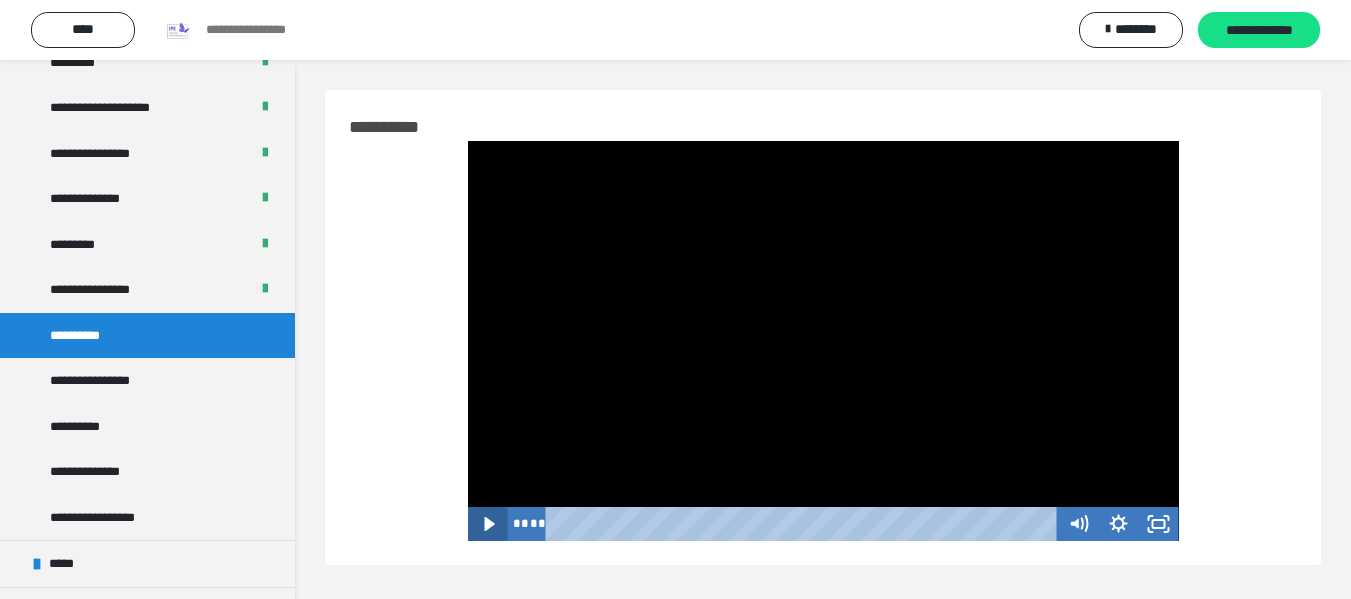 click 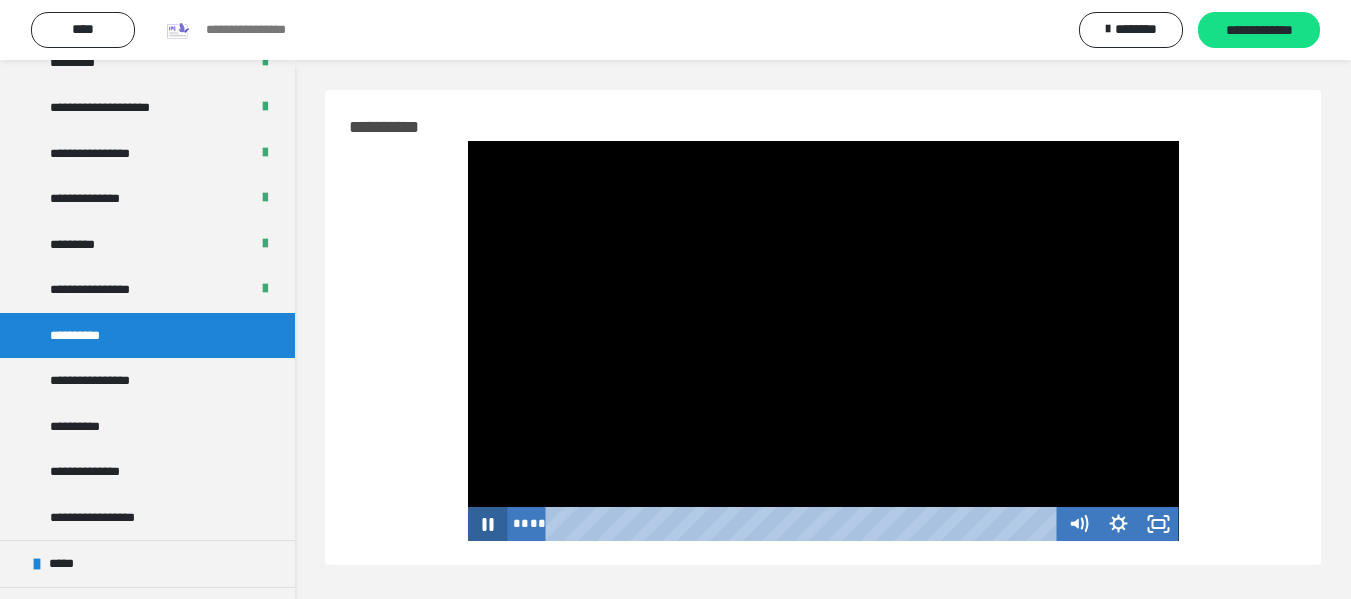 click 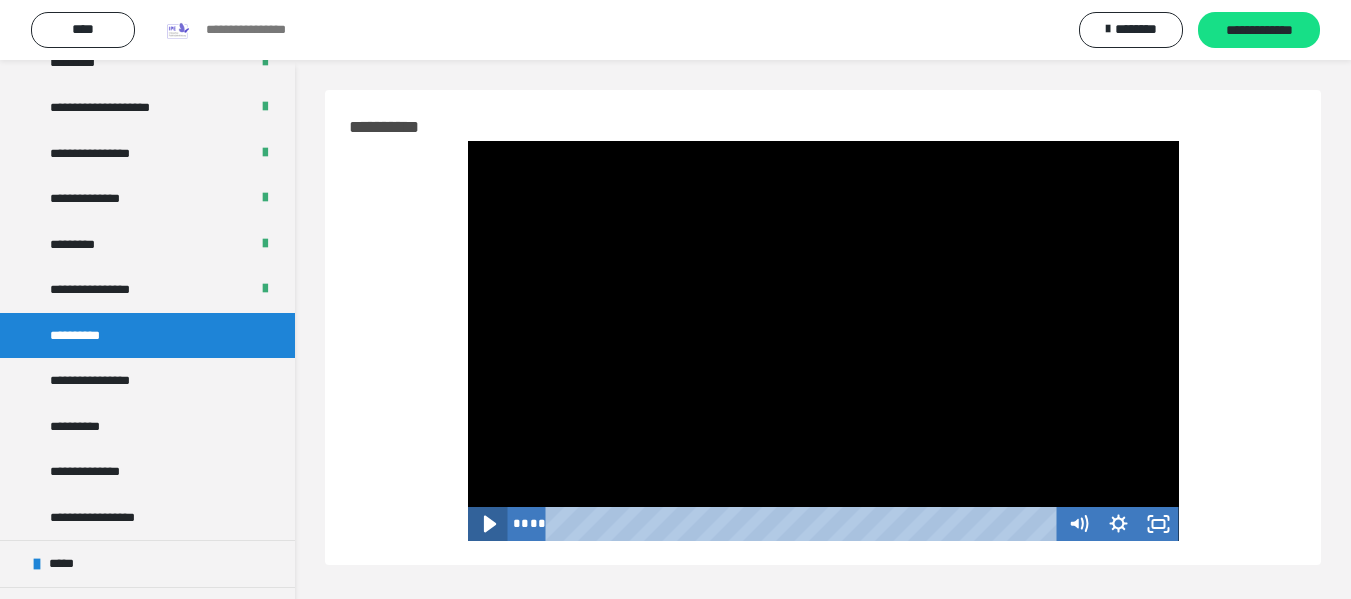 click 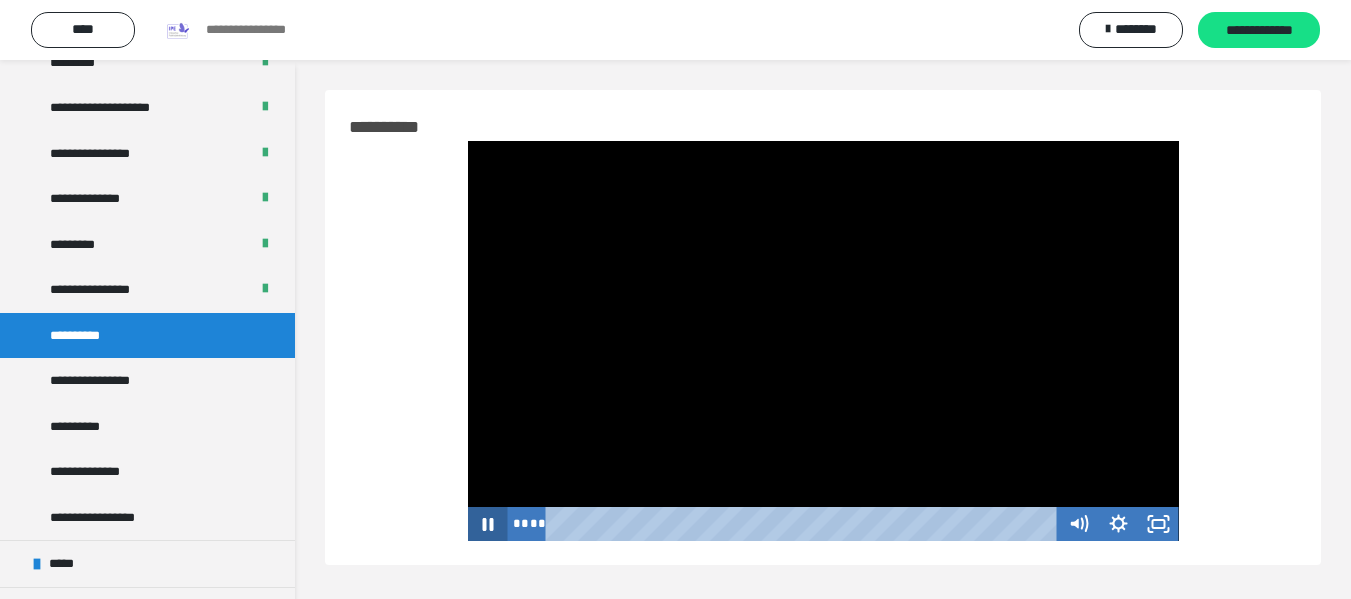 click 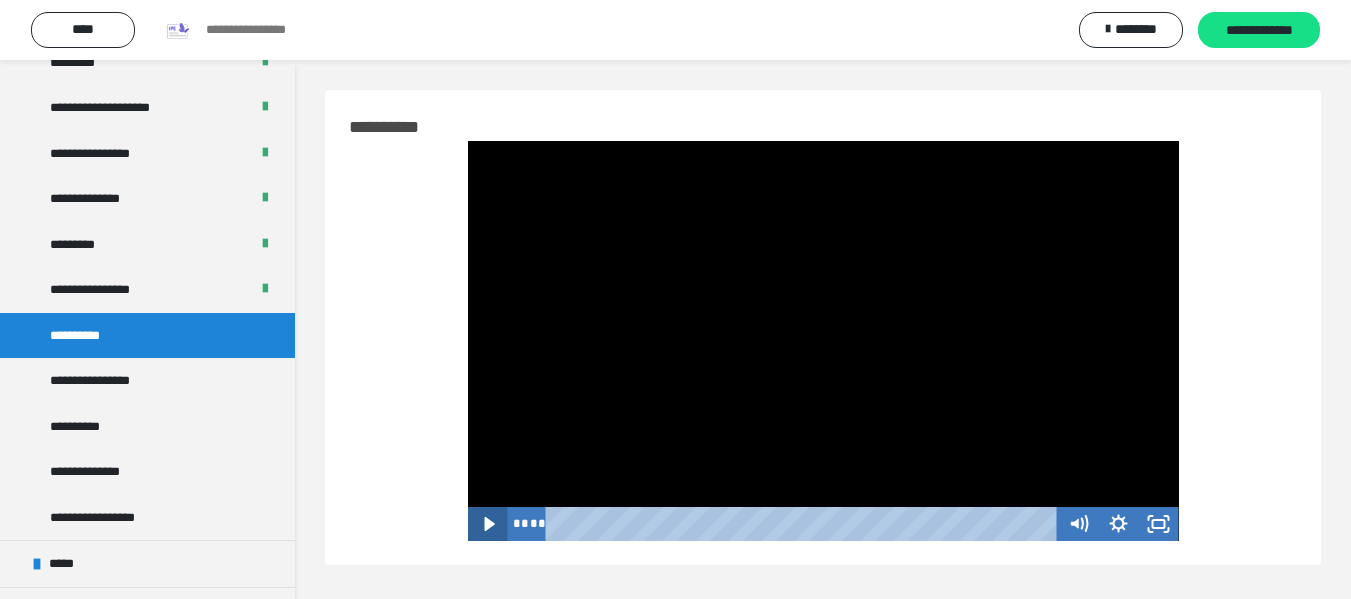 click 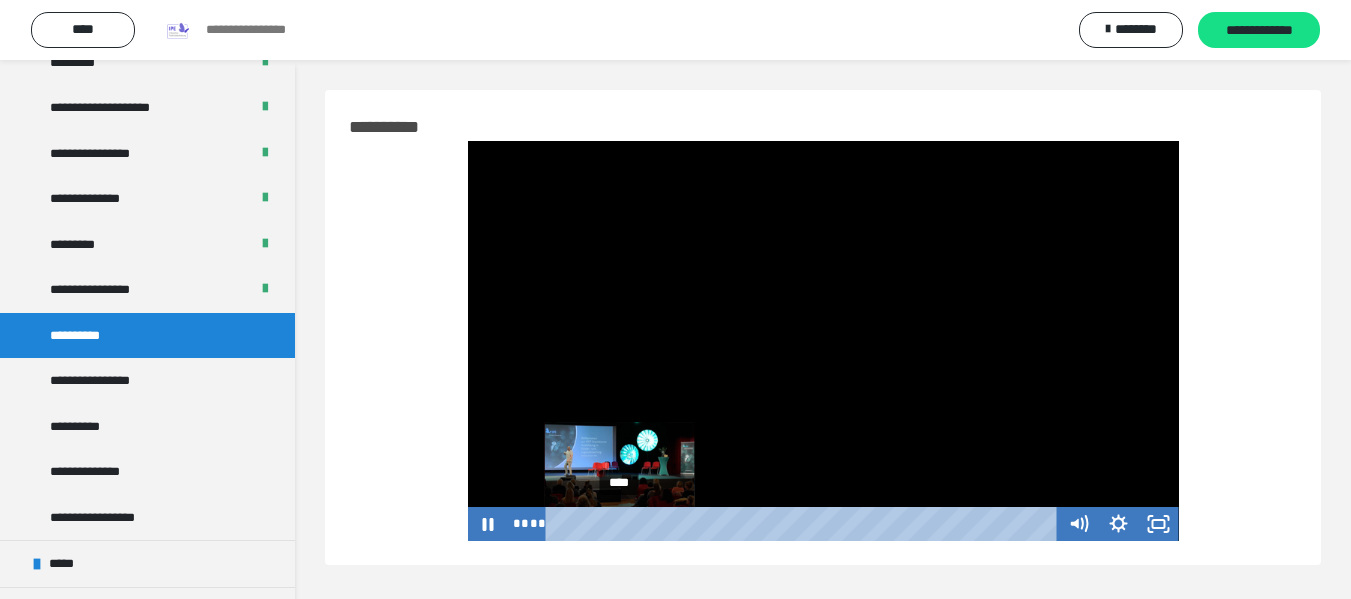 click at bounding box center (619, 523) 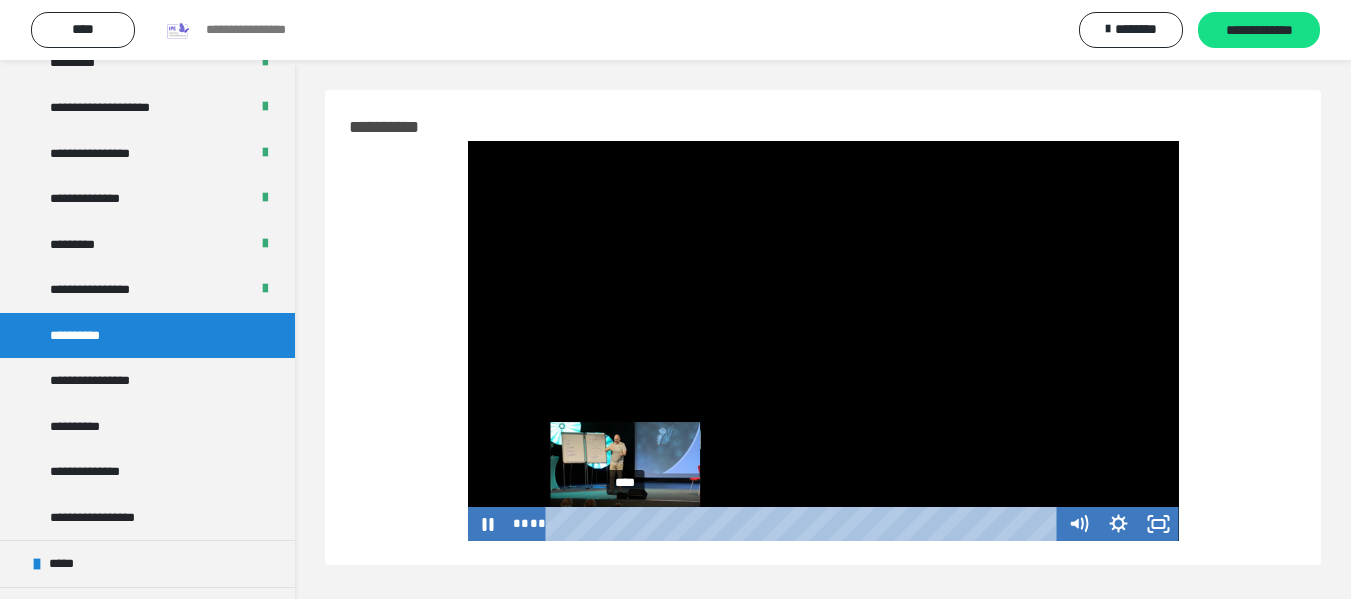 click on "****" at bounding box center (804, 524) 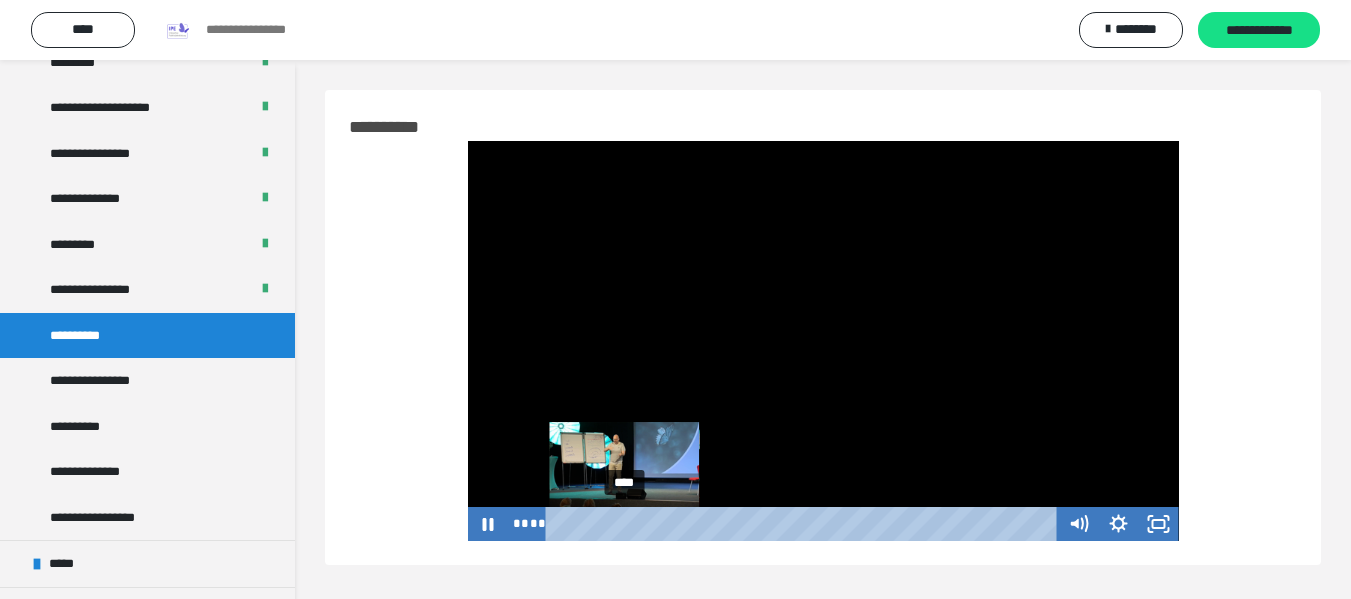 click at bounding box center (624, 523) 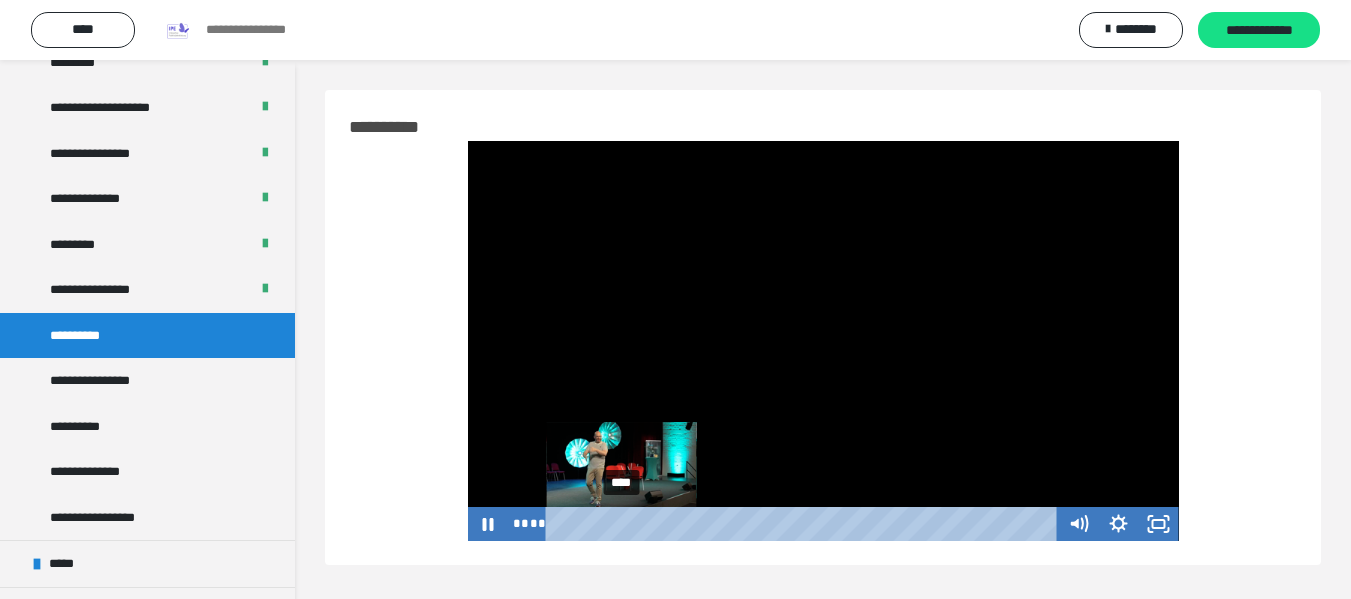 click at bounding box center (625, 523) 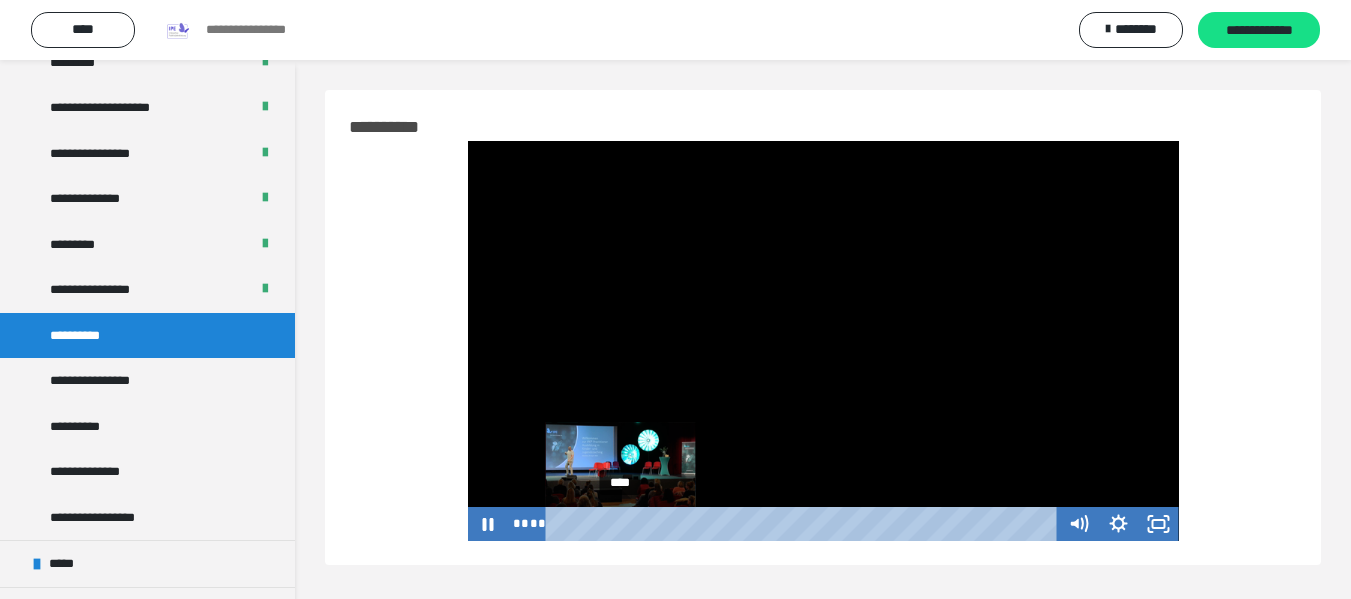 click at bounding box center (620, 523) 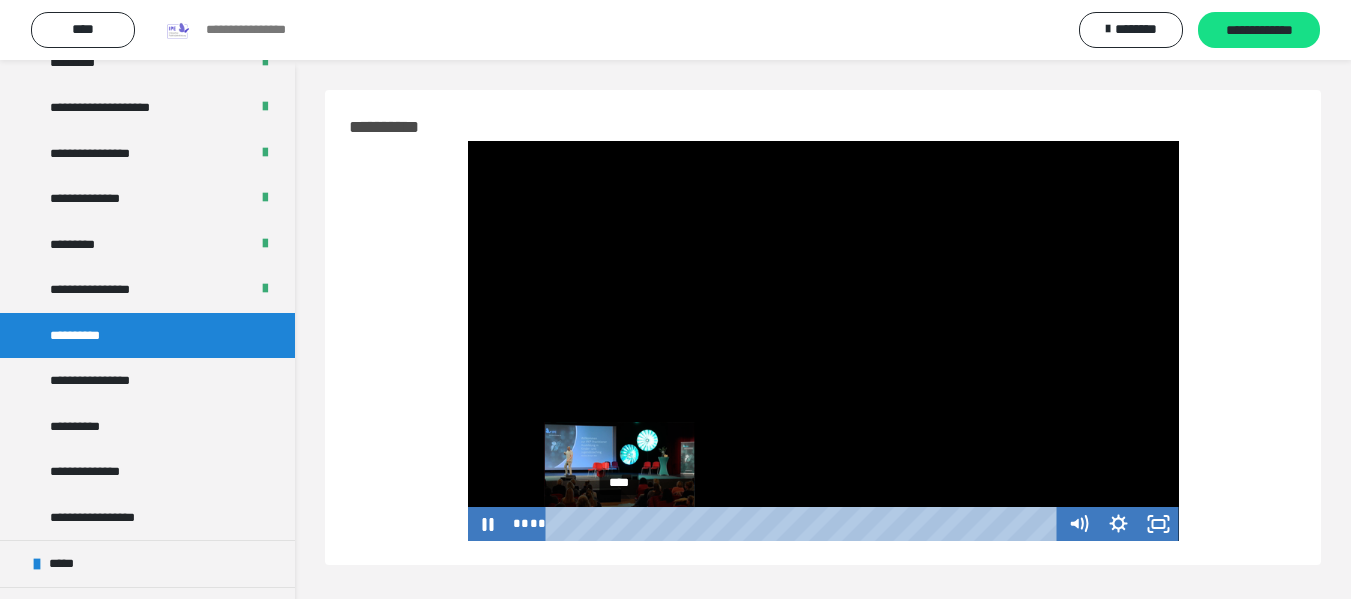 click at bounding box center [620, 523] 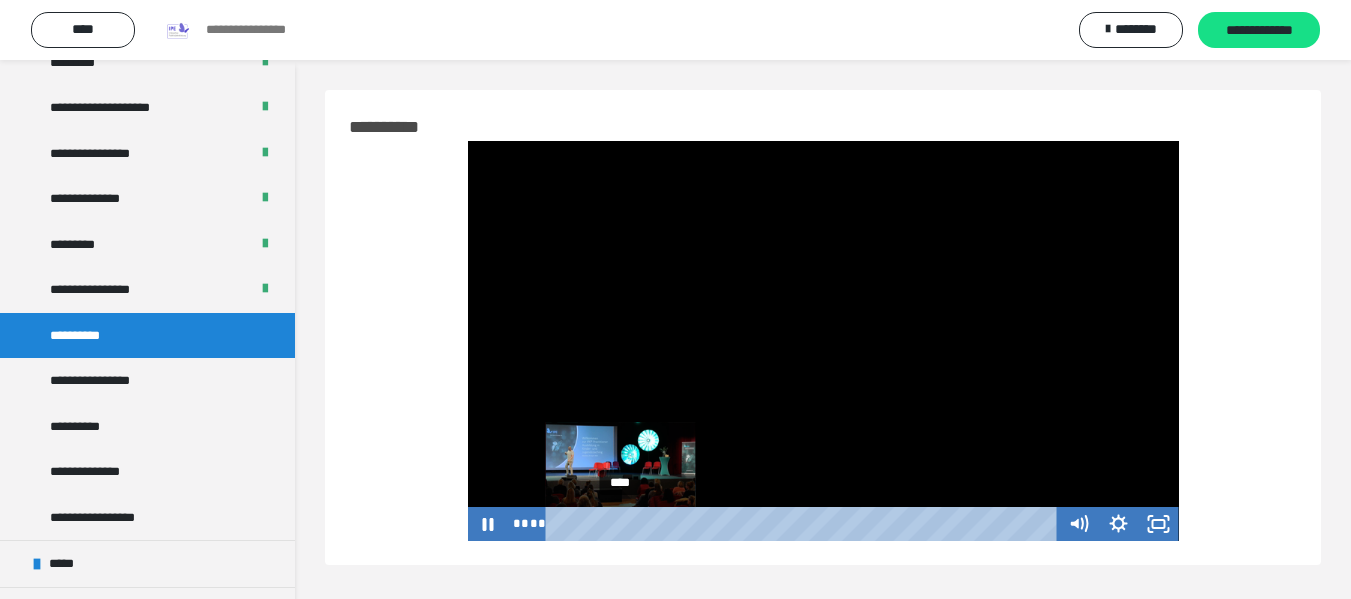 click at bounding box center [620, 523] 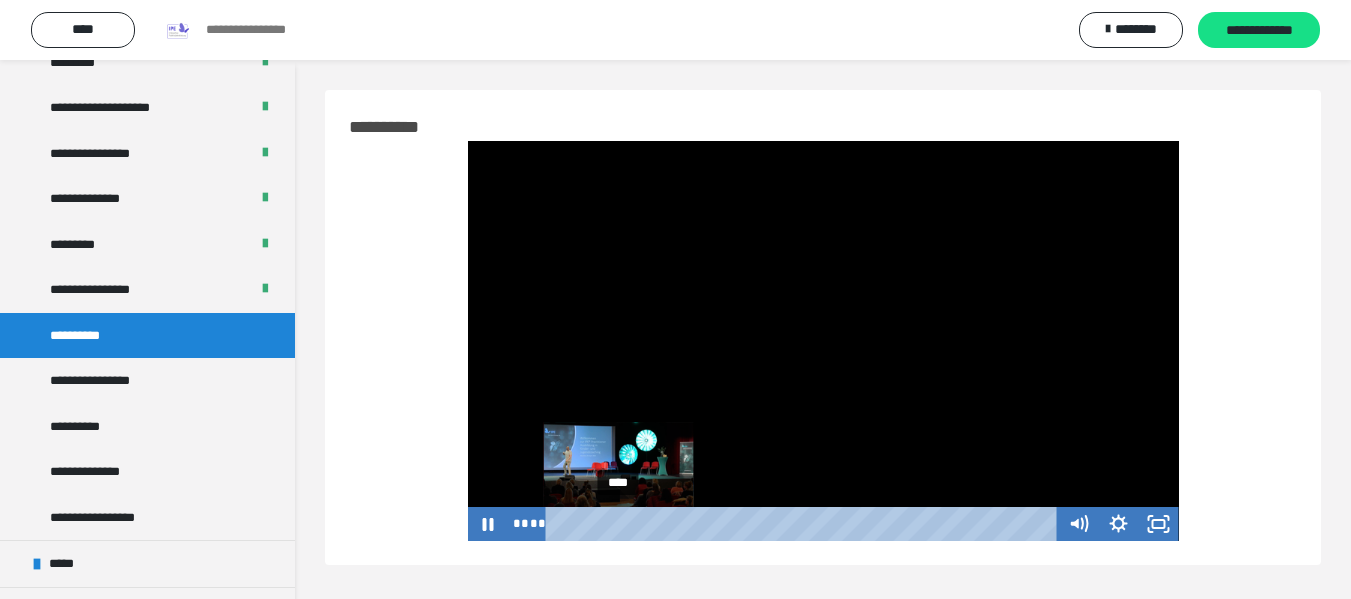 click at bounding box center (618, 523) 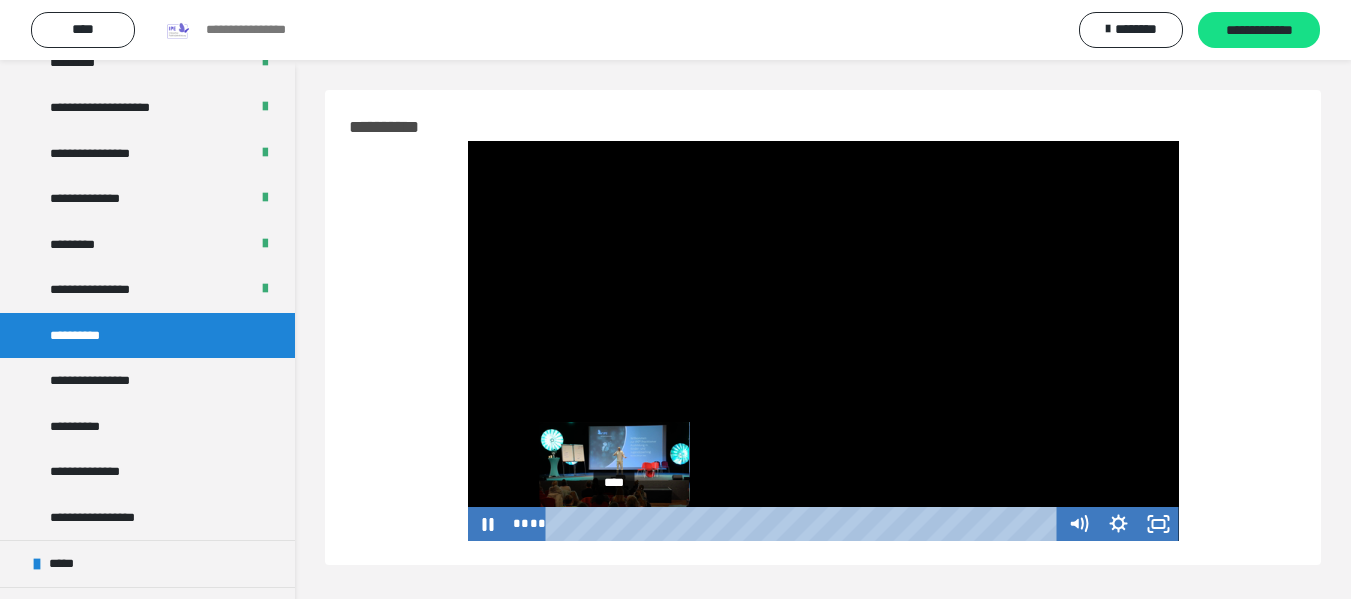 click at bounding box center (619, 523) 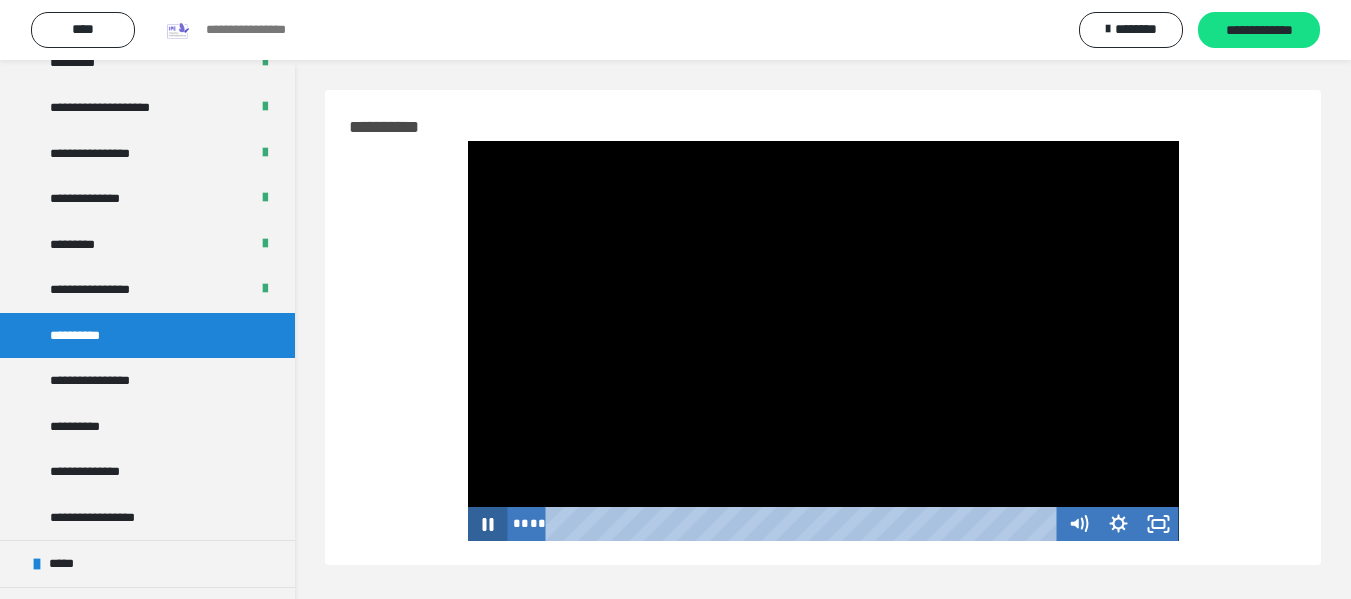 click 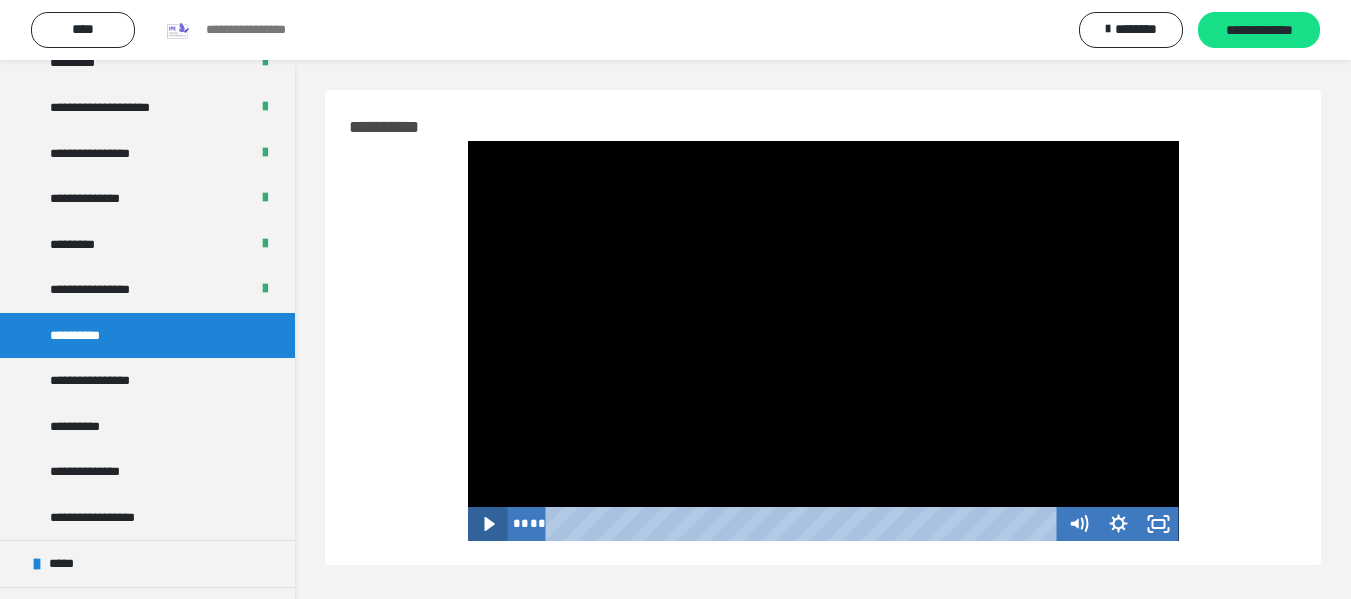 click 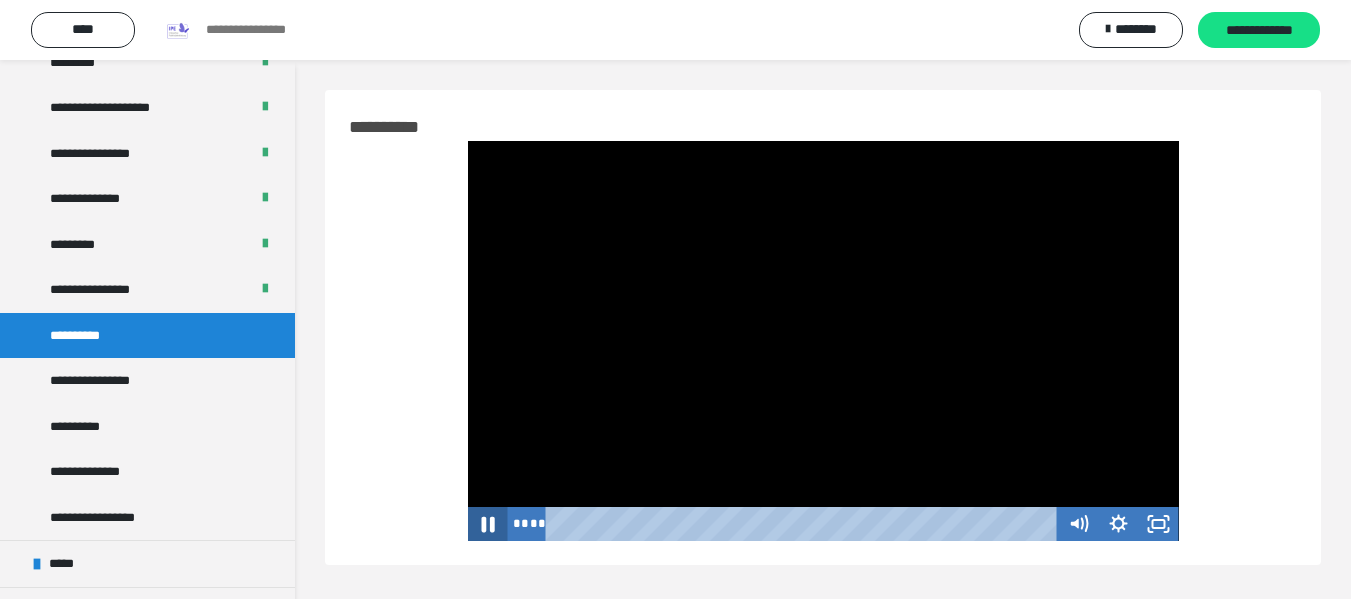 click 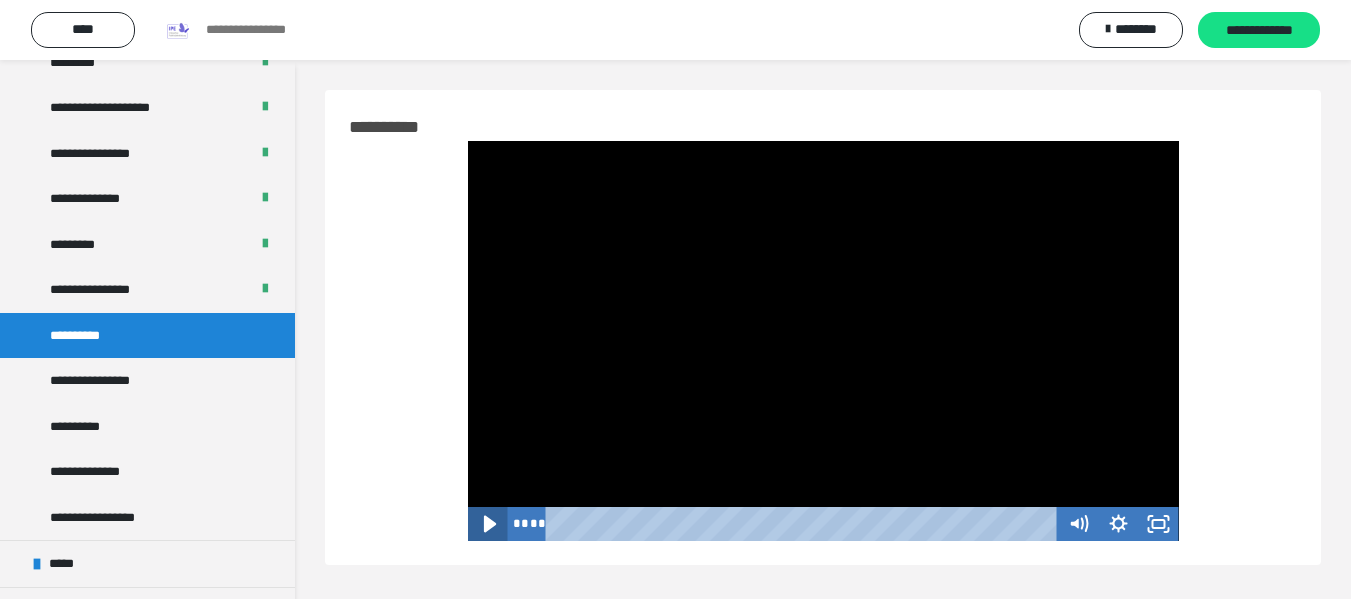 click 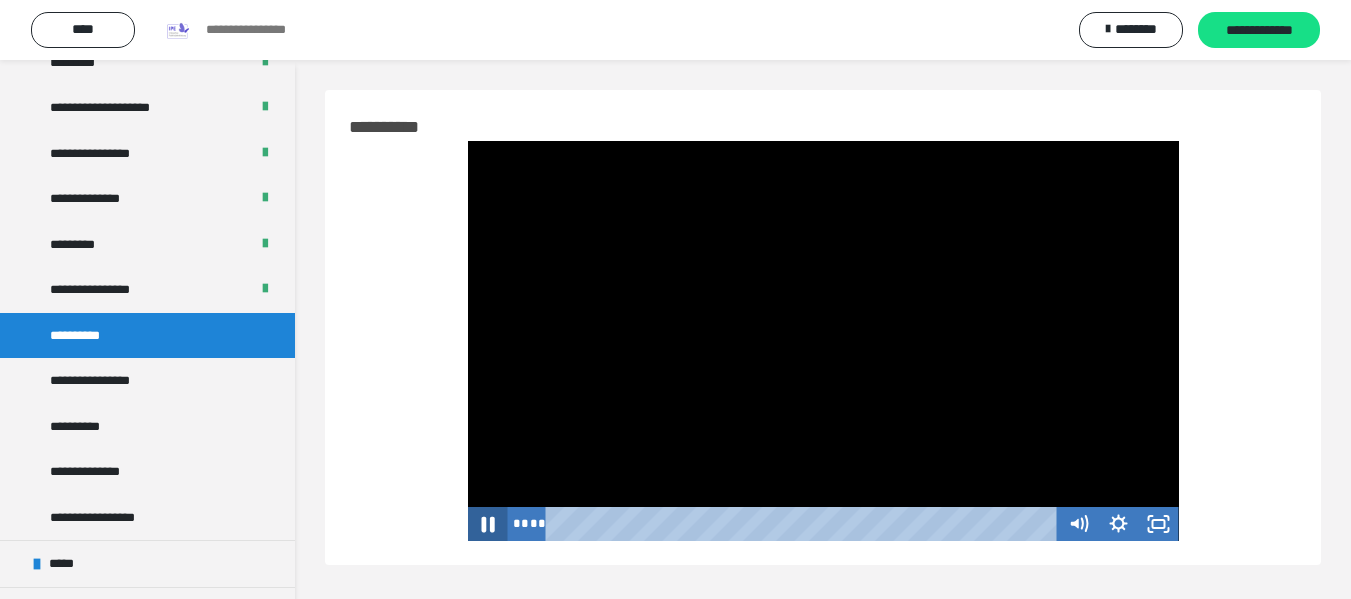 click 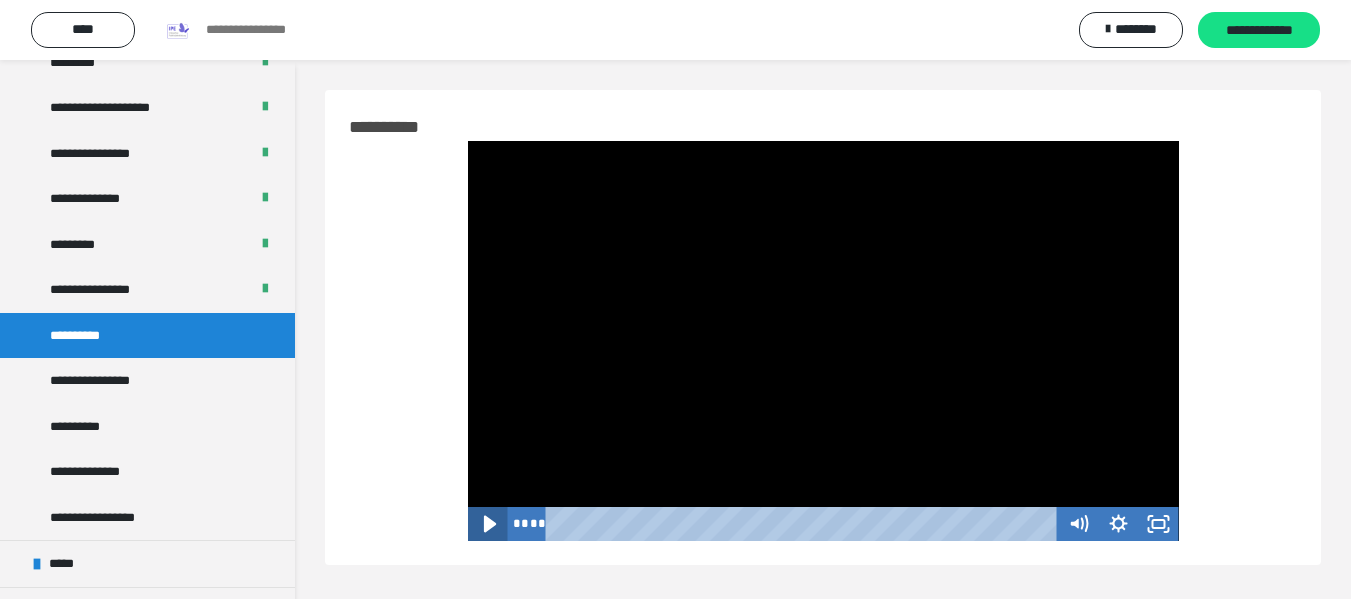 click 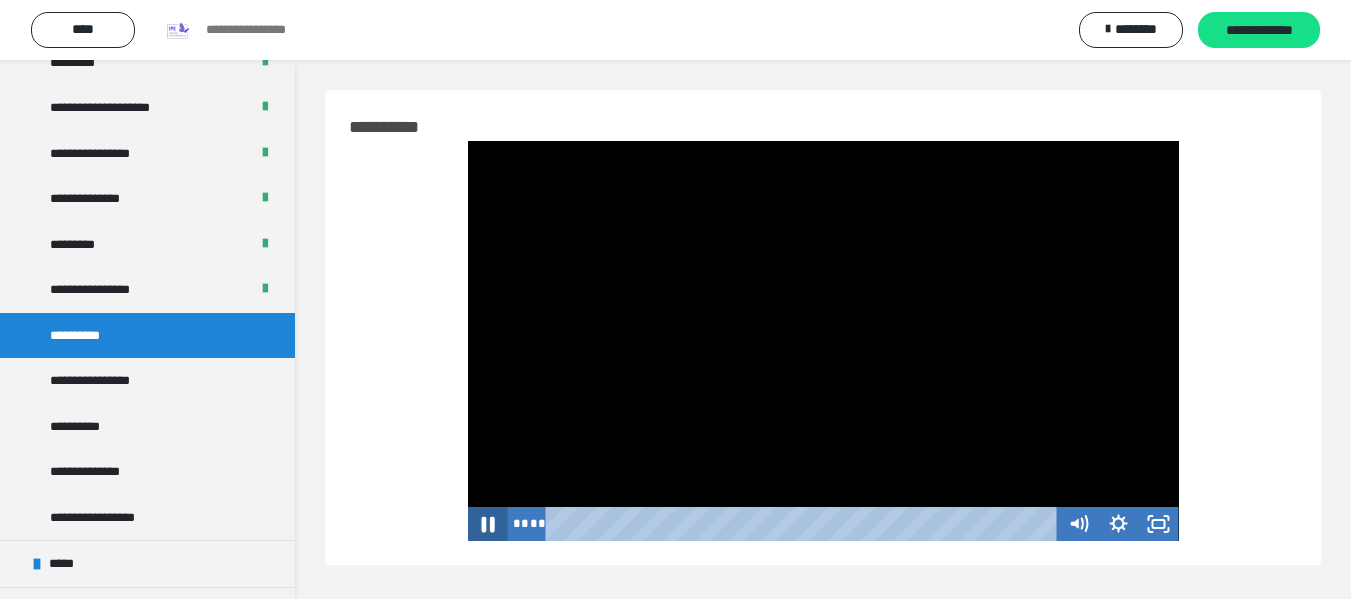 click 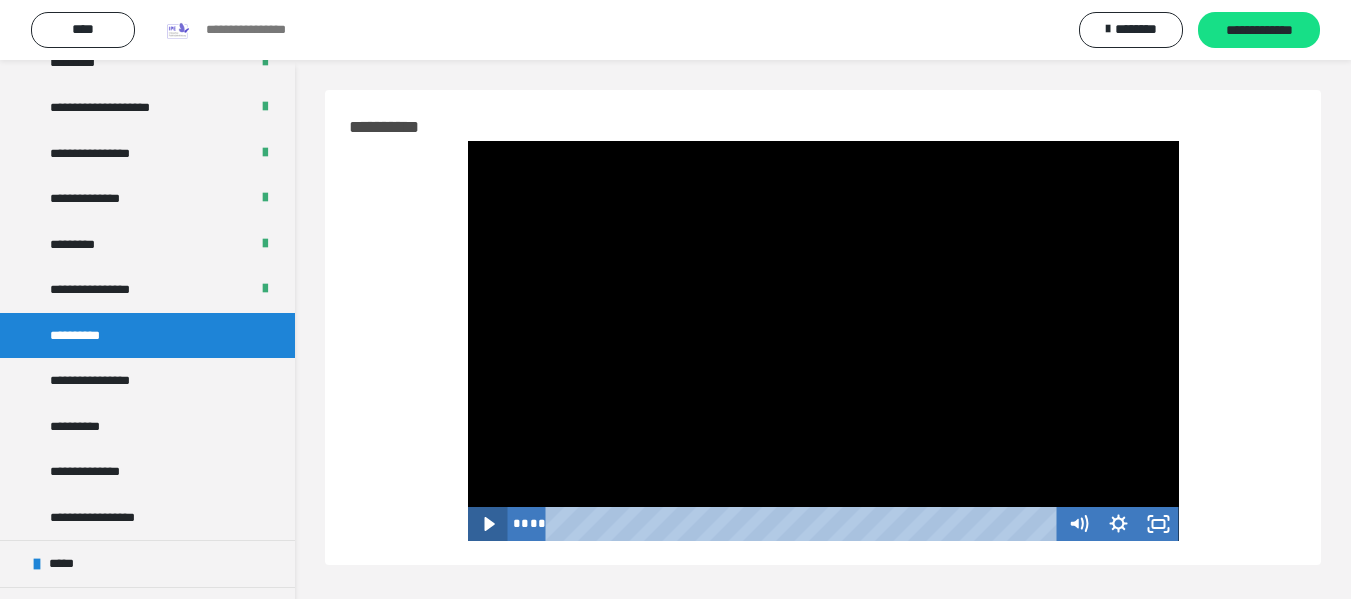 click 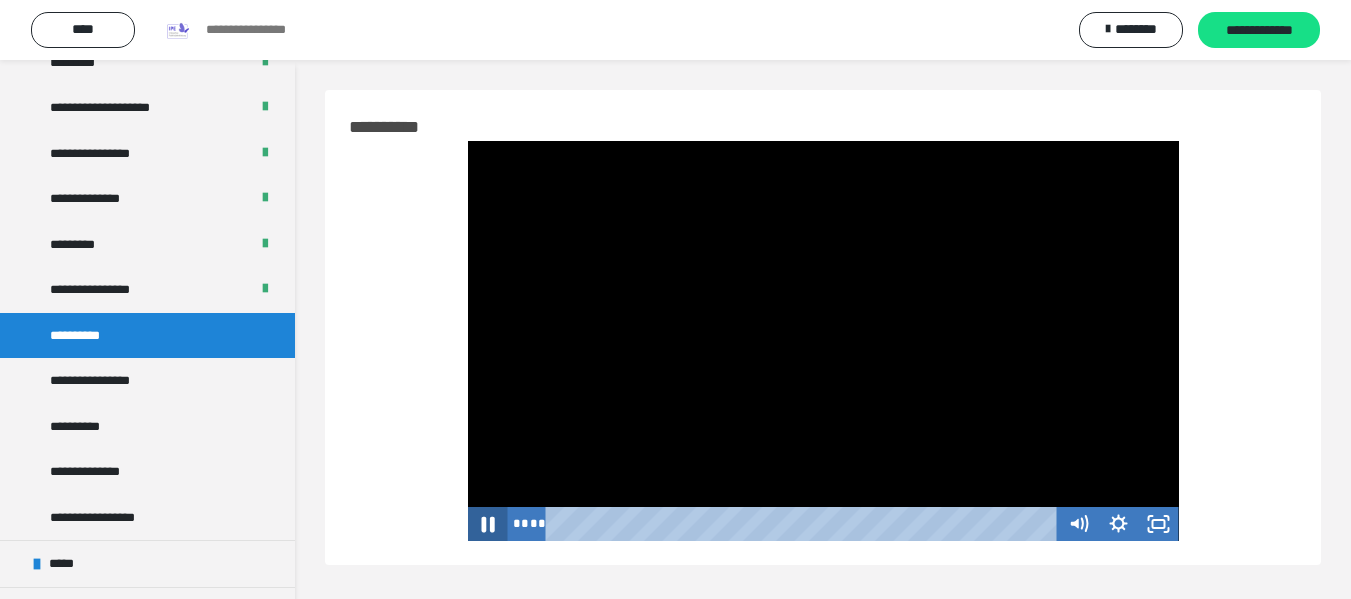 click 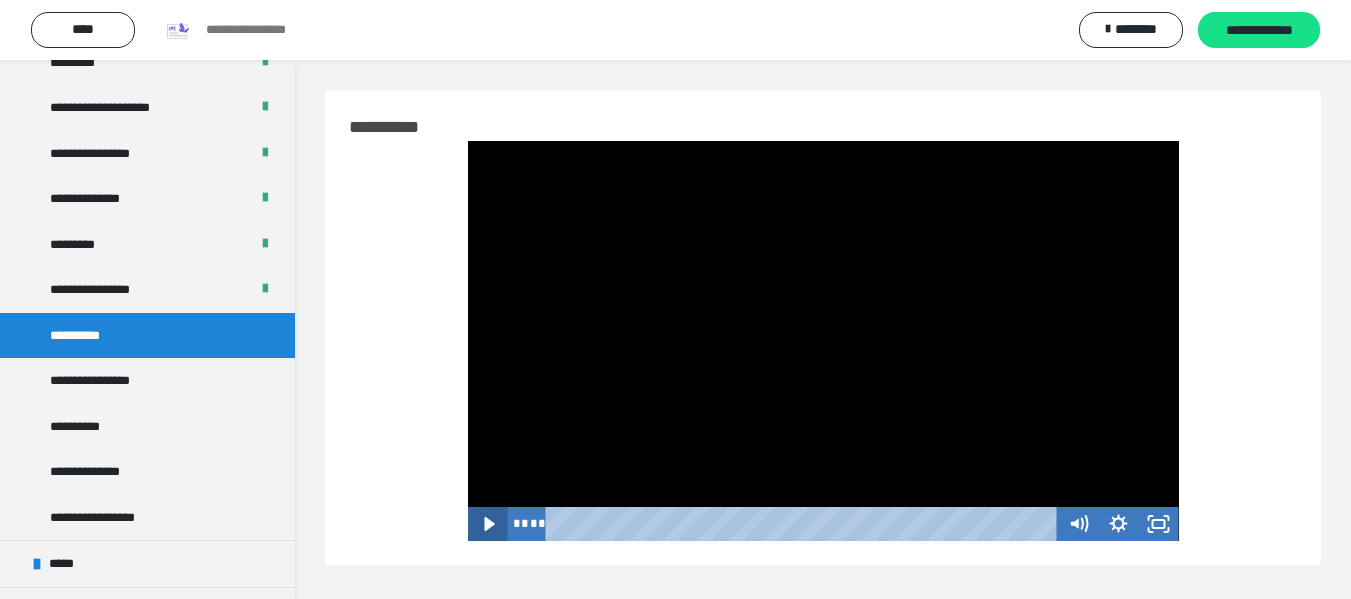 click 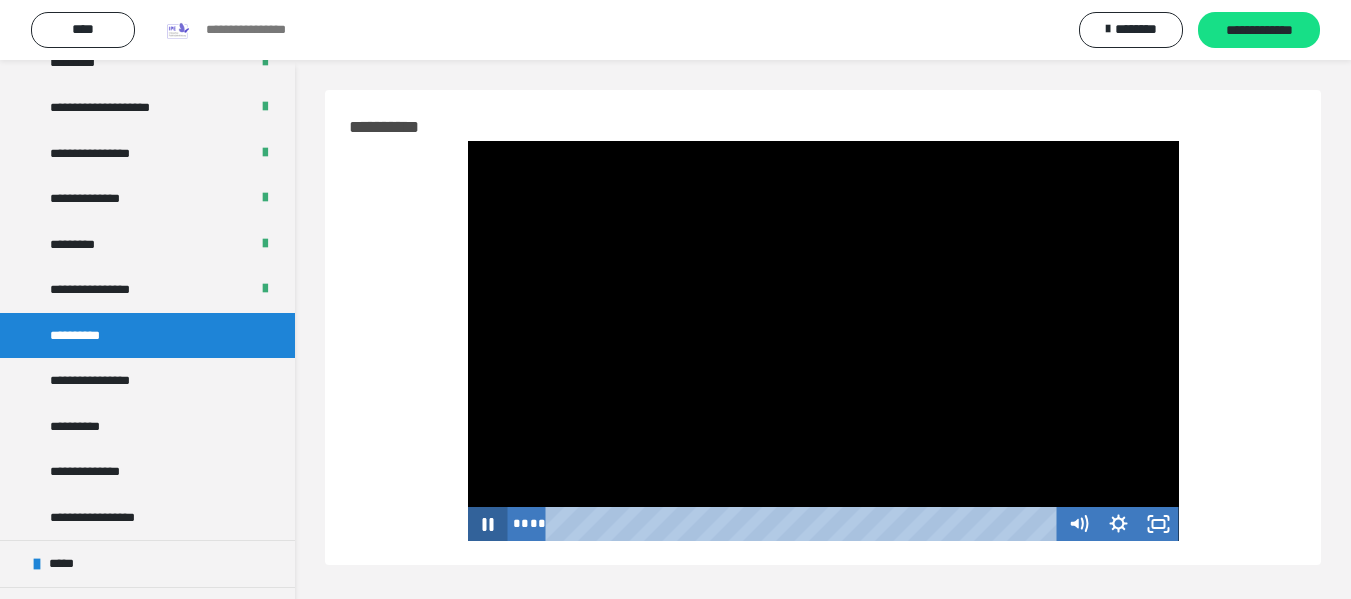 click 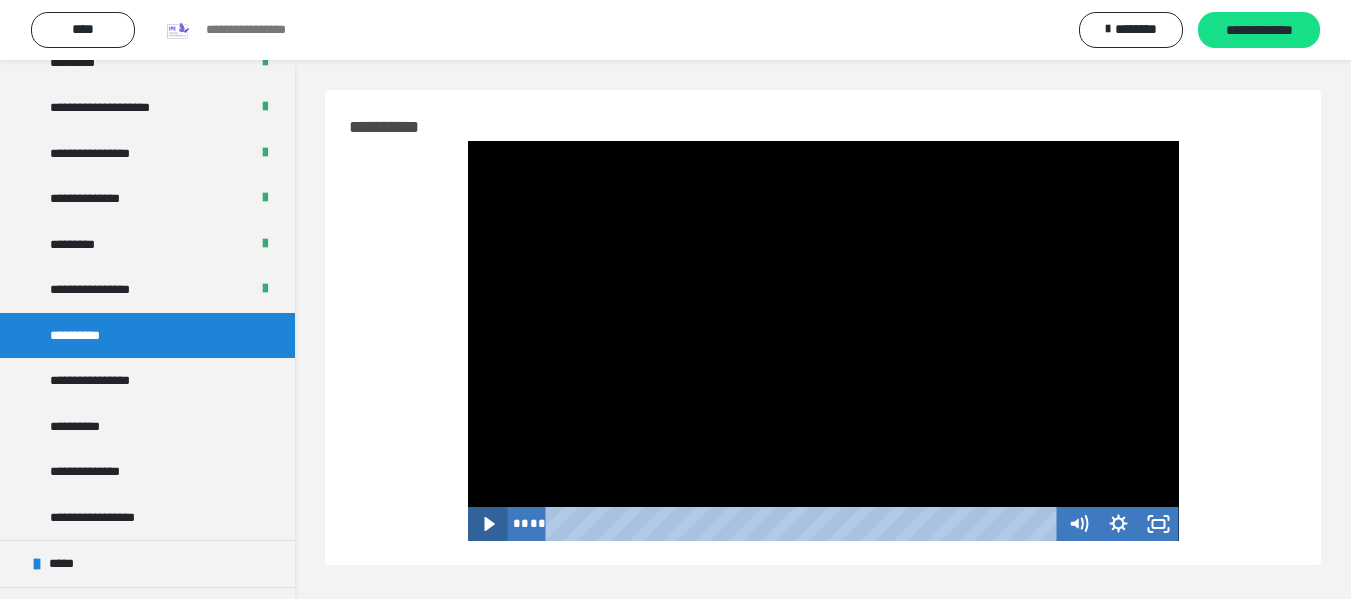 click 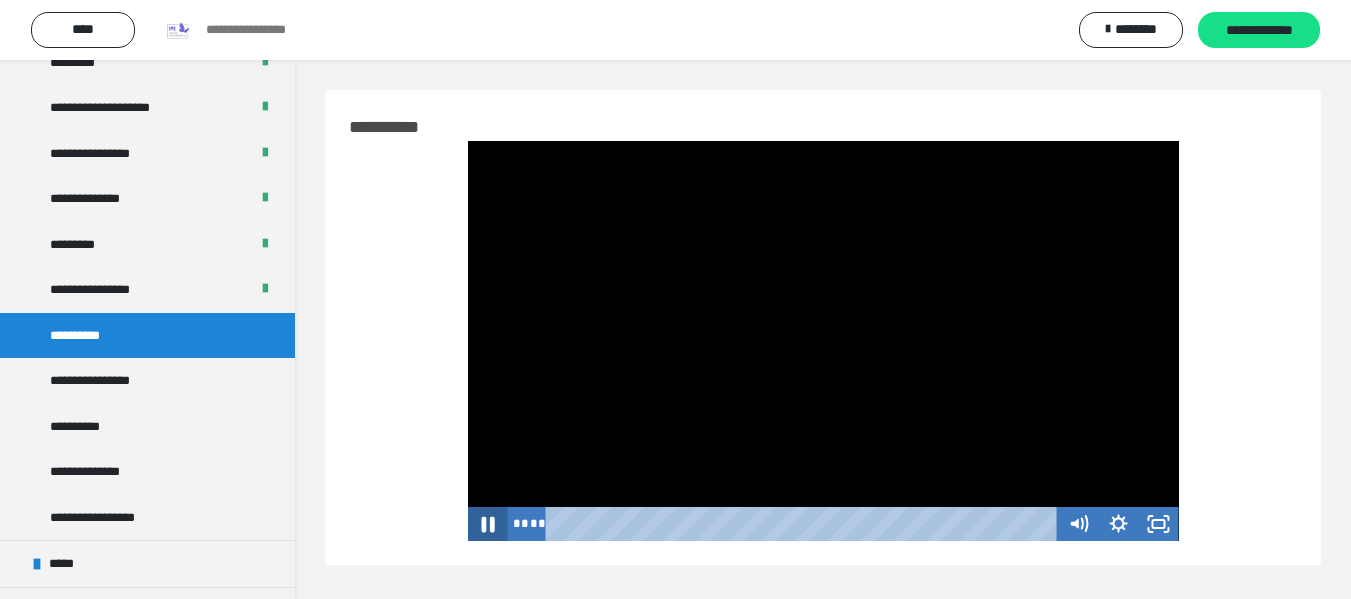 click 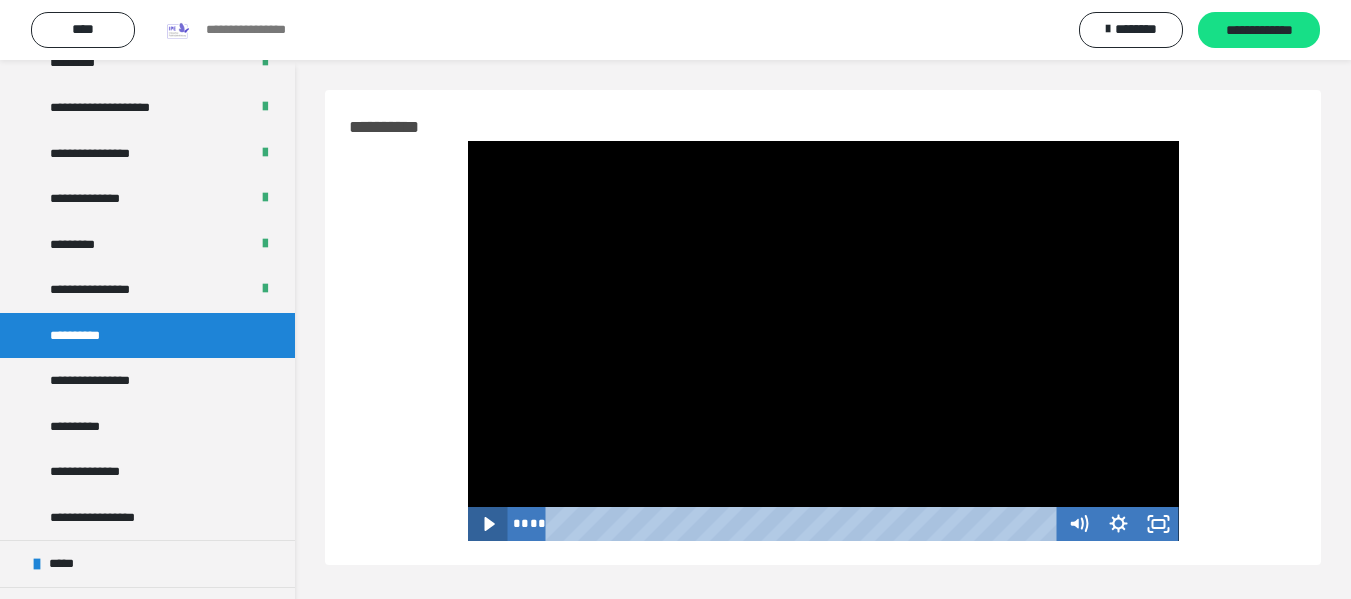 click 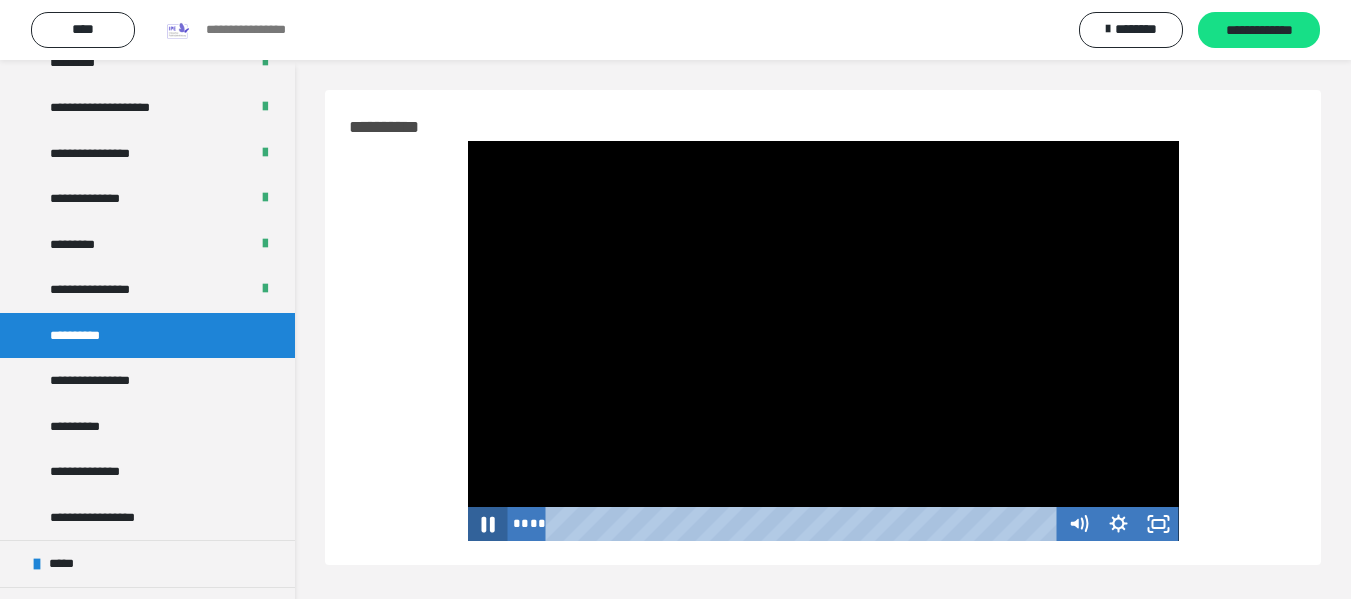 click 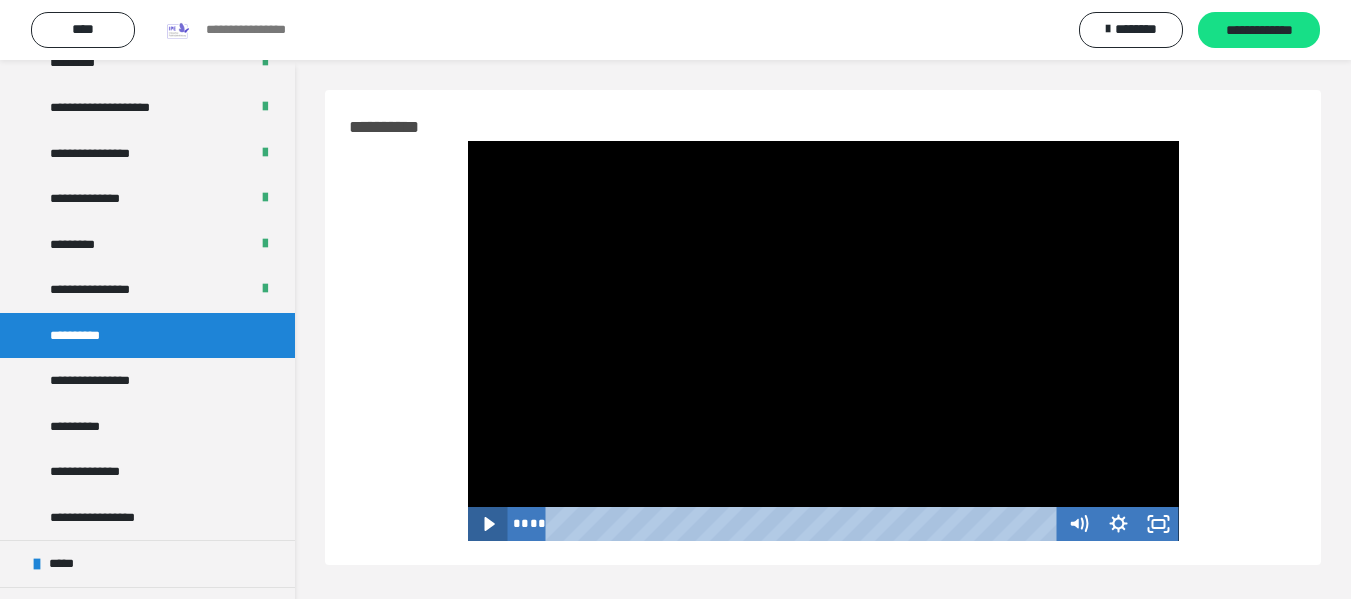 click 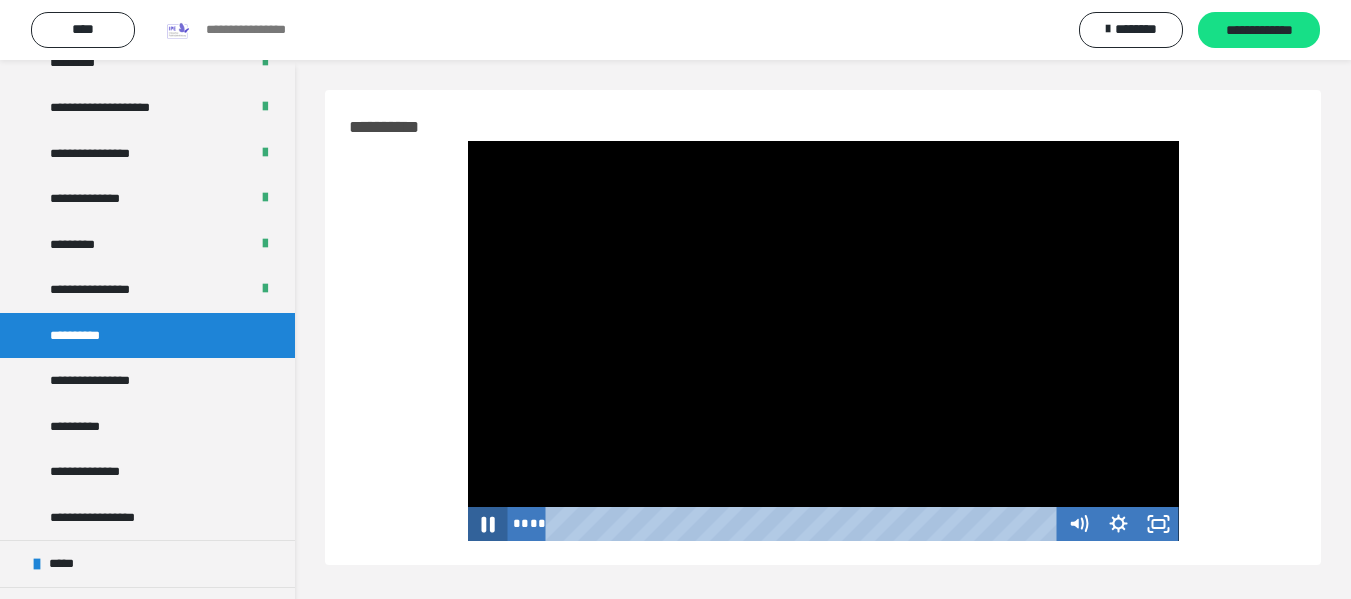 click 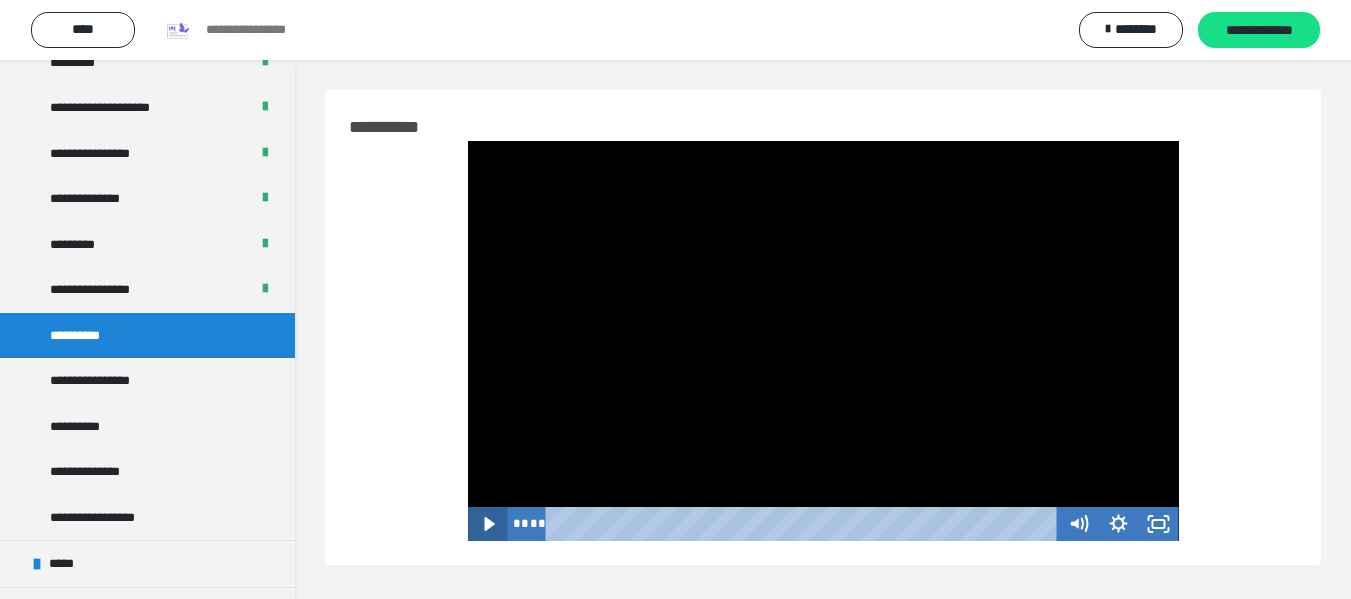 click 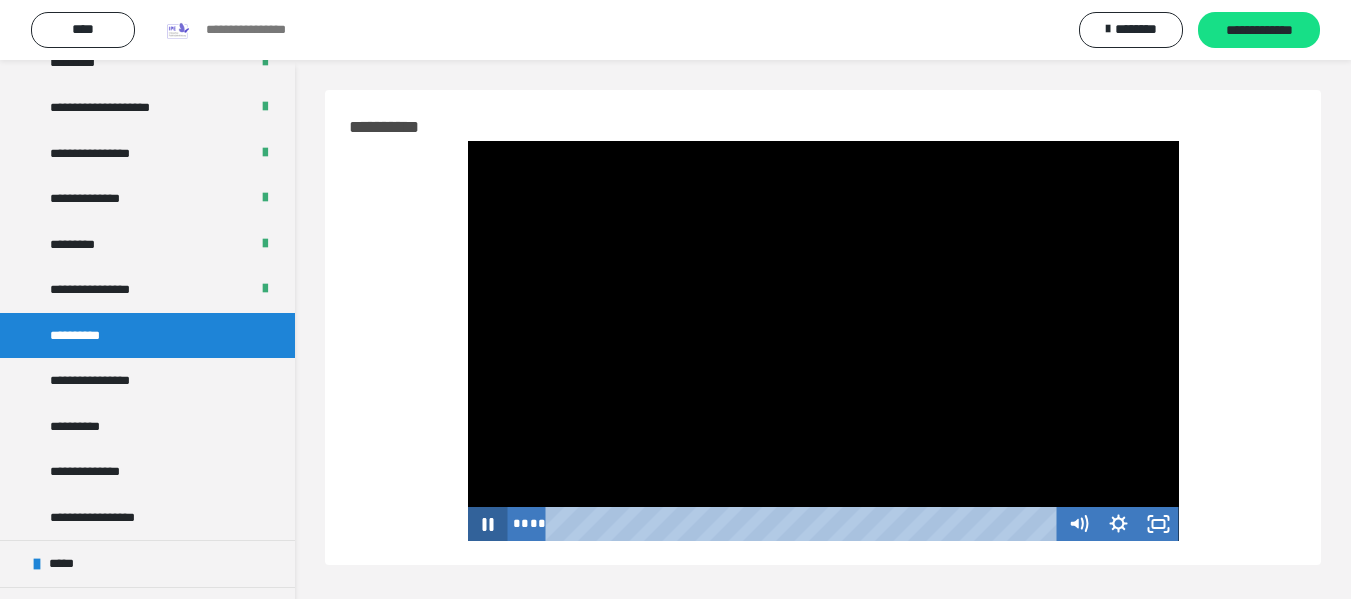 click 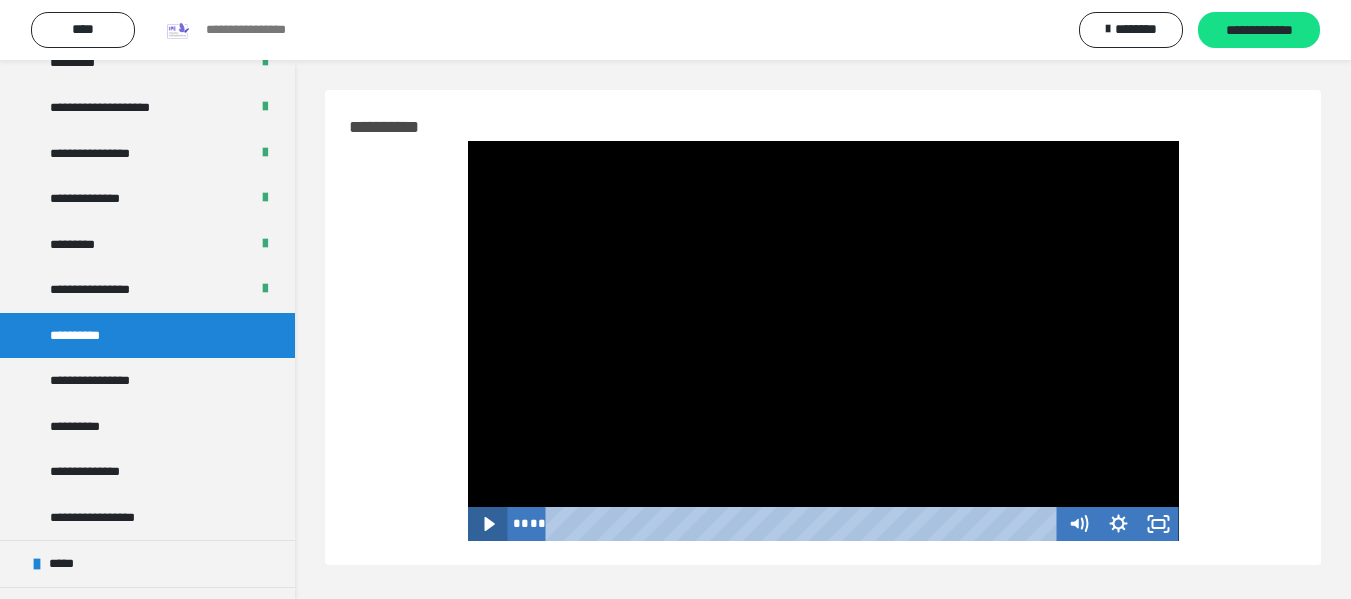 click 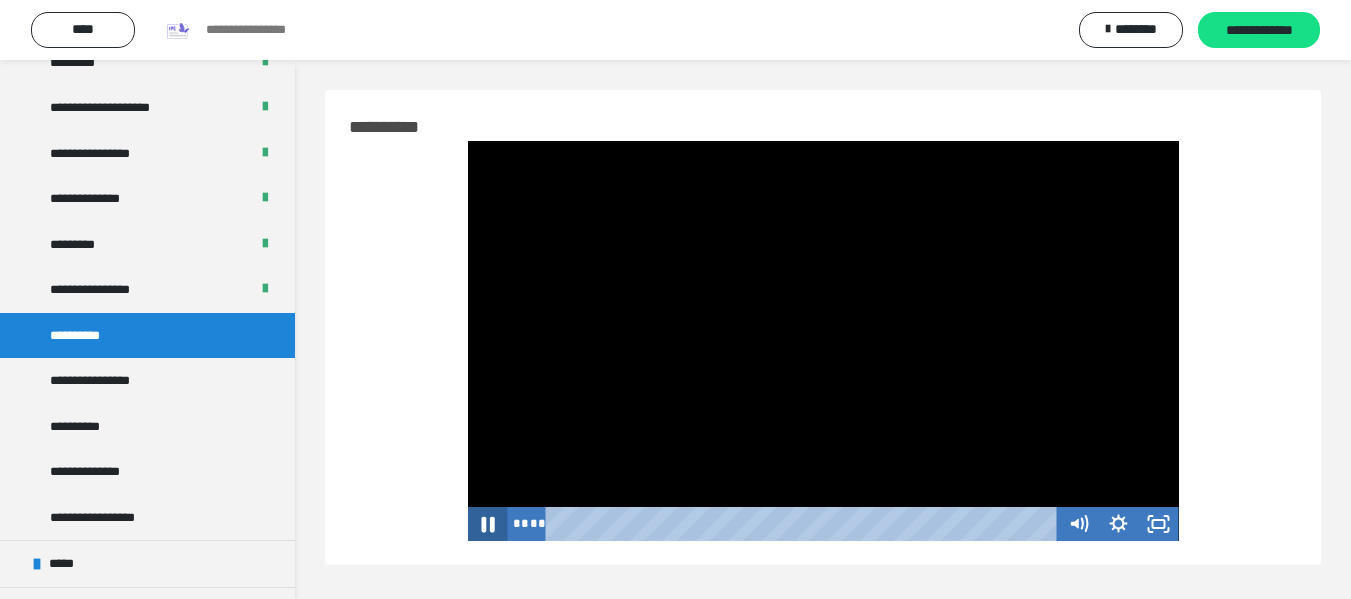 click 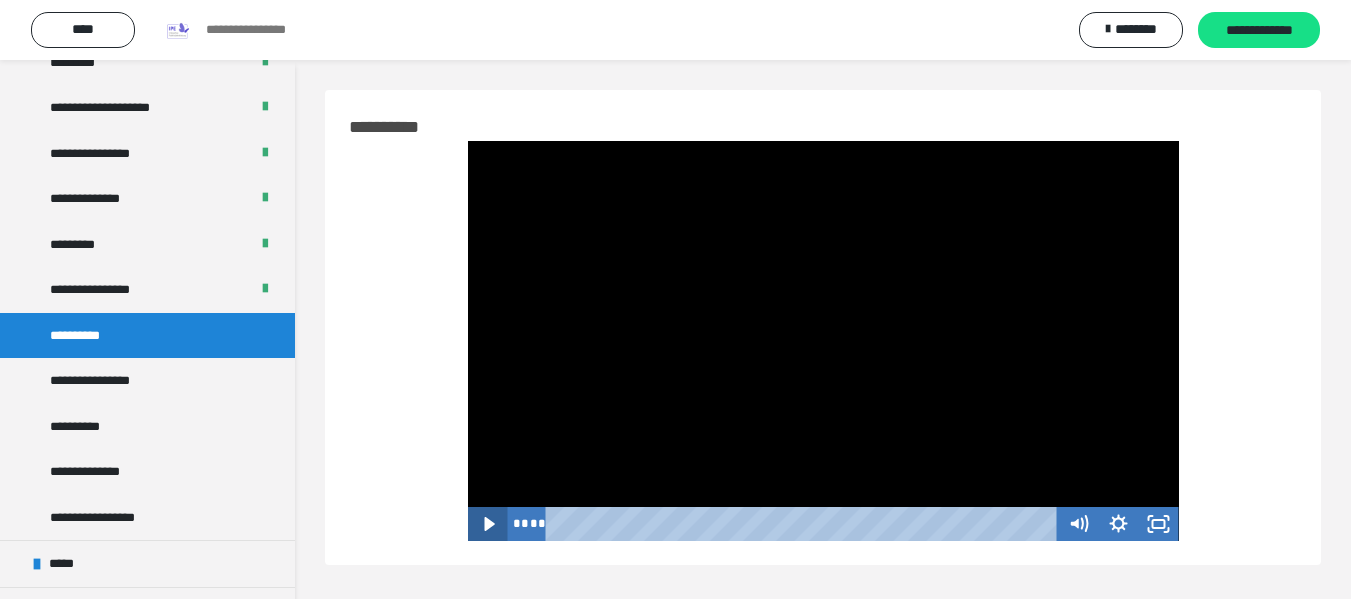 click 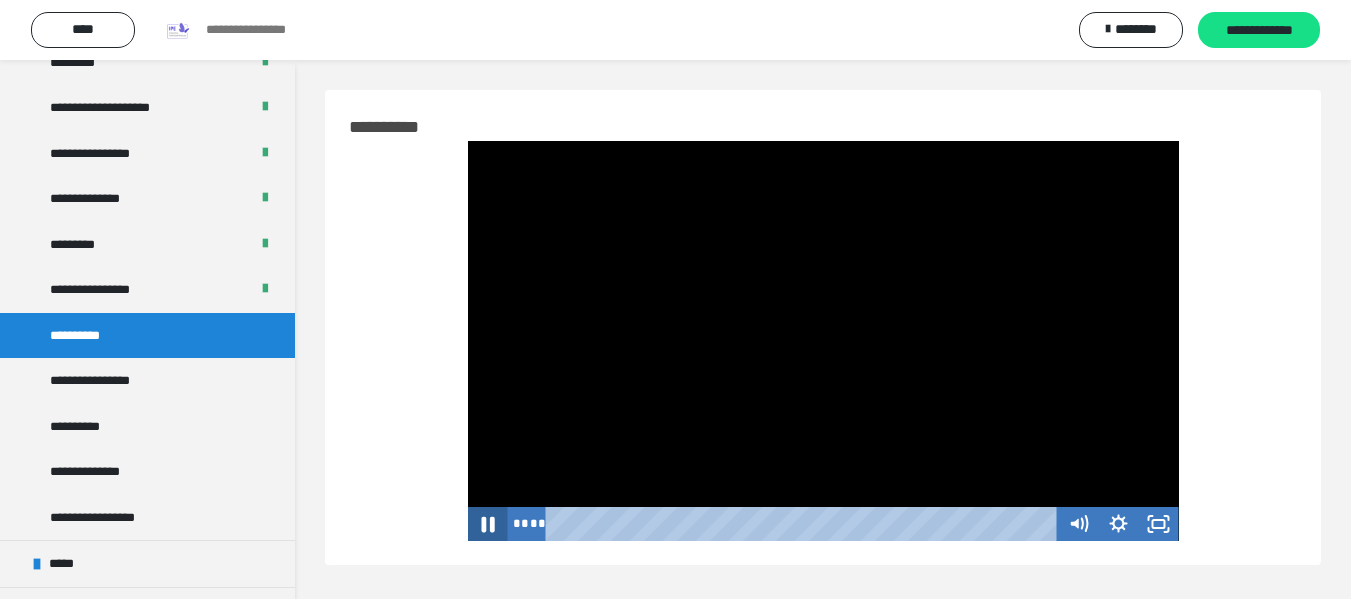 click 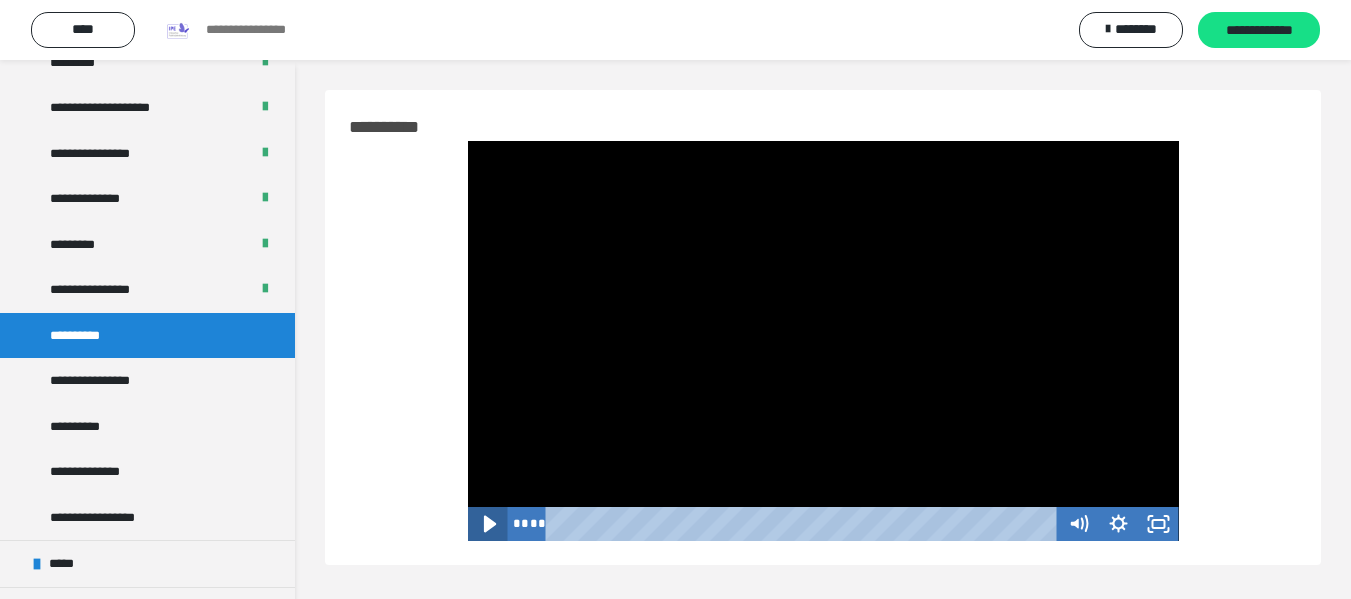 click 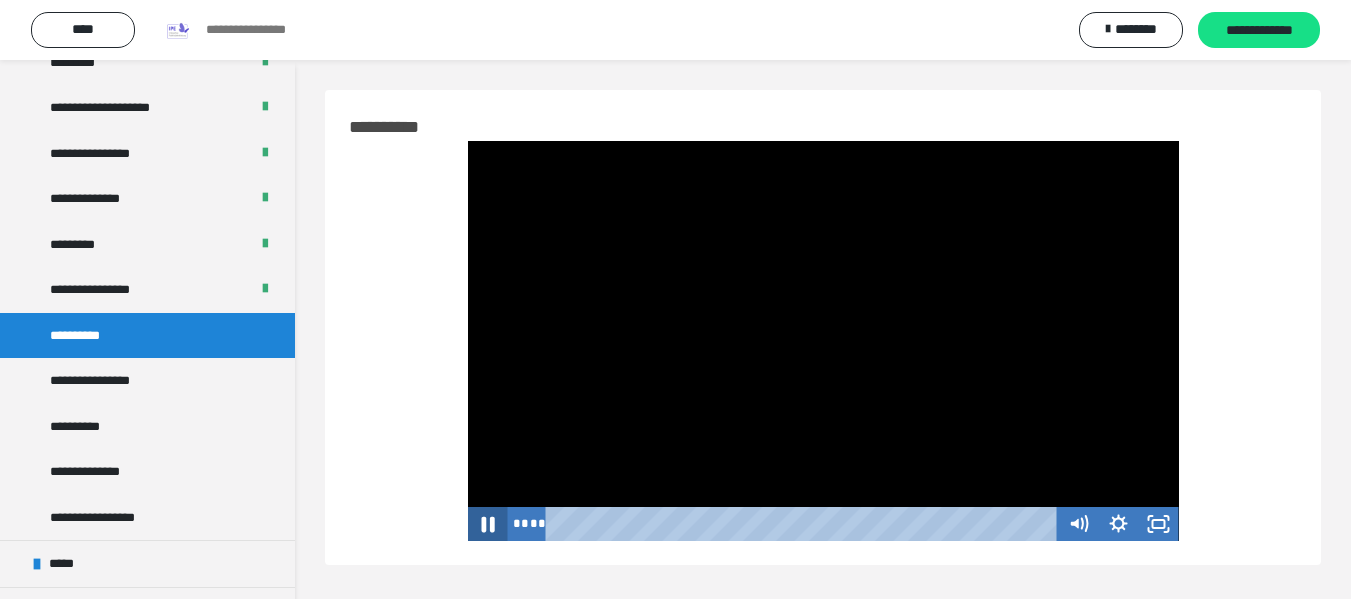 click 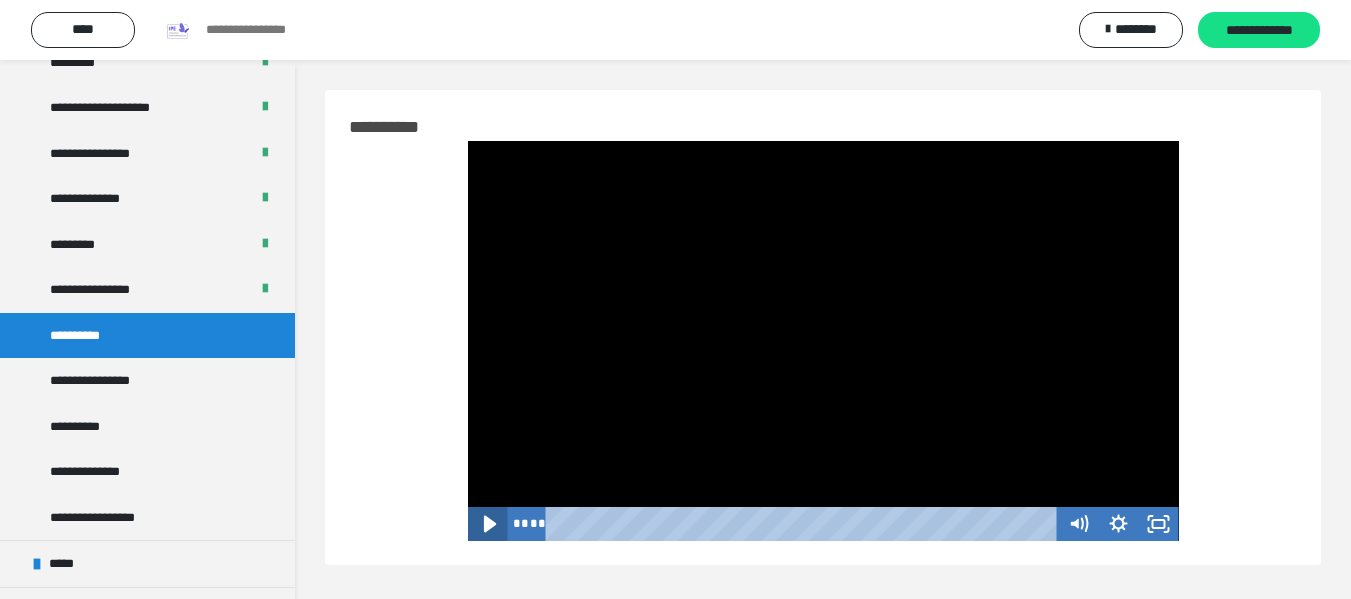 click 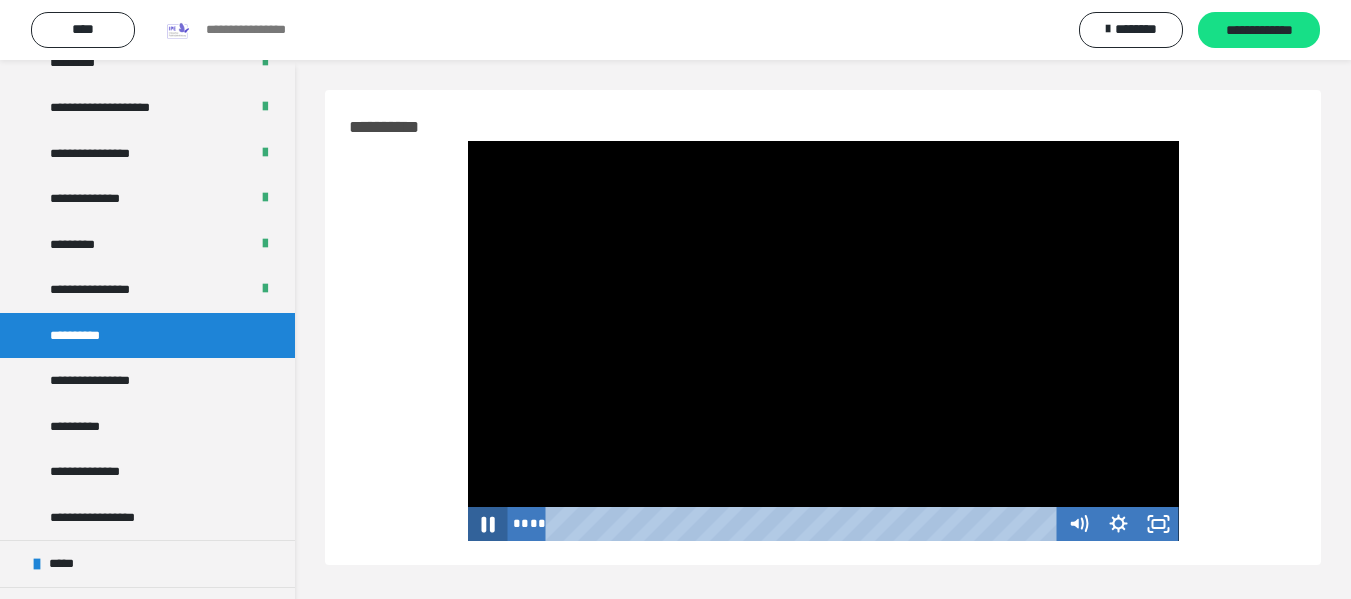 click 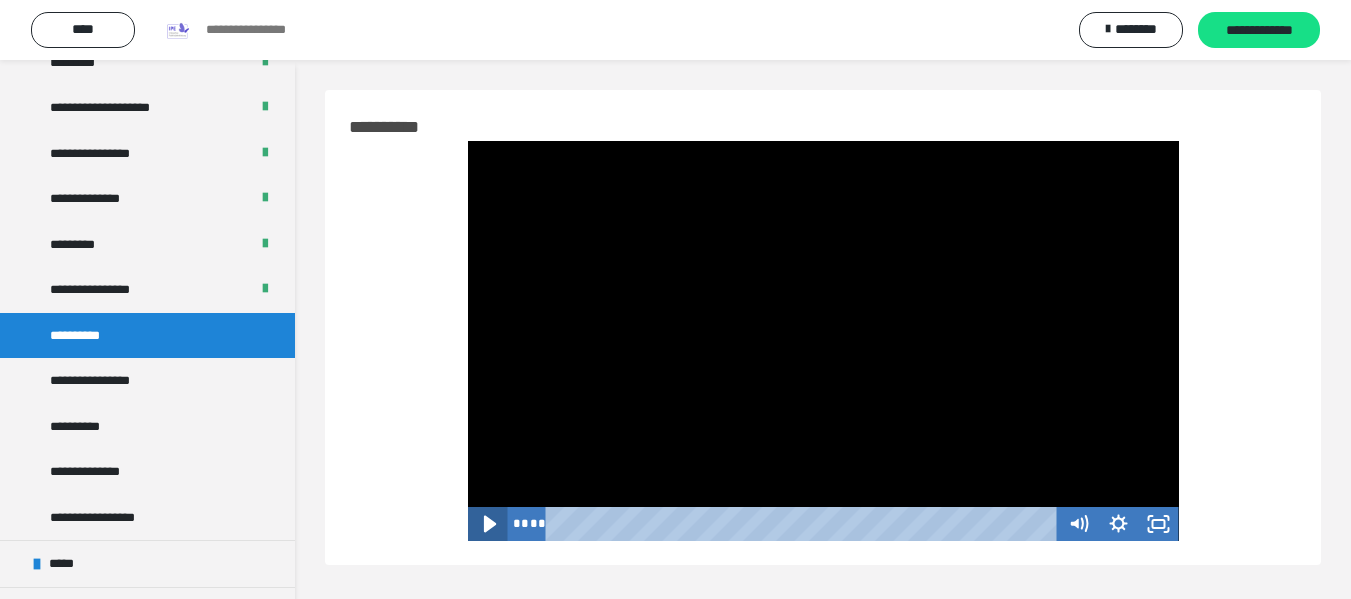 click 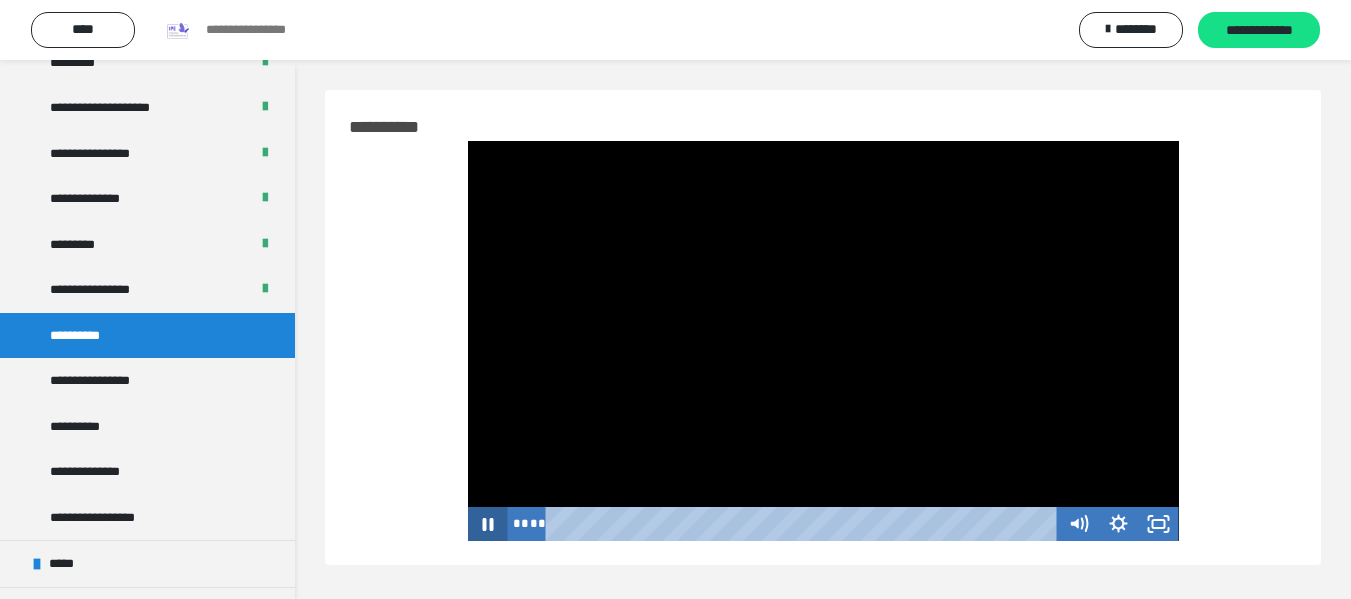 click 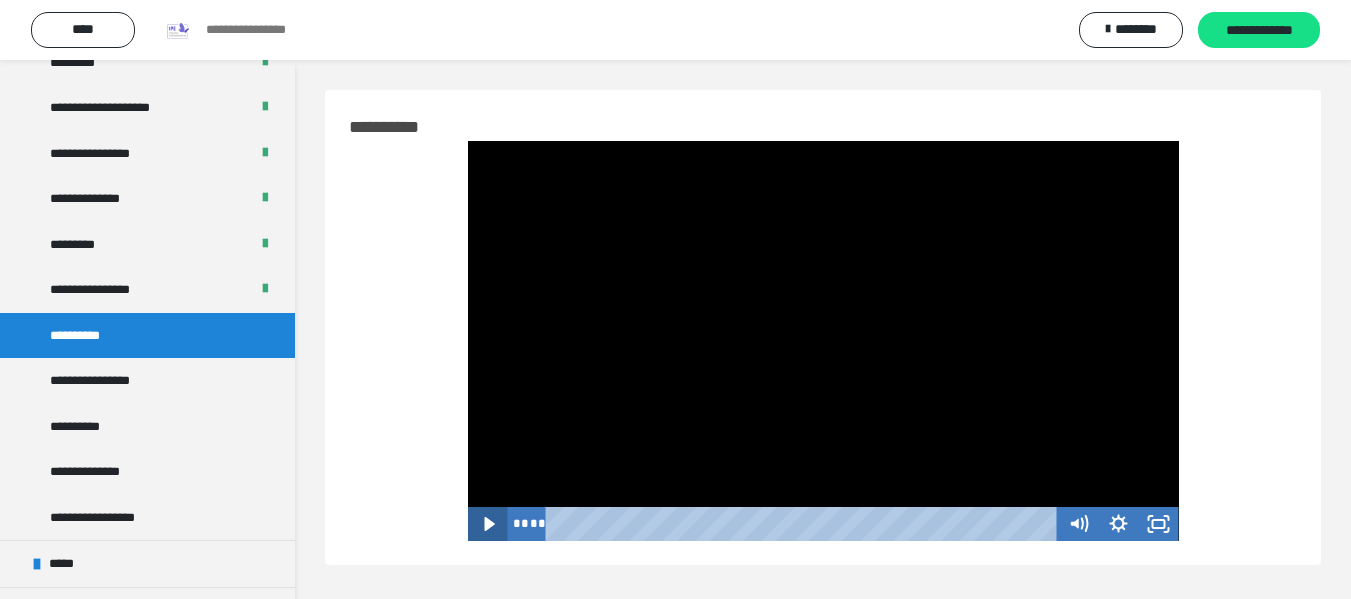 click 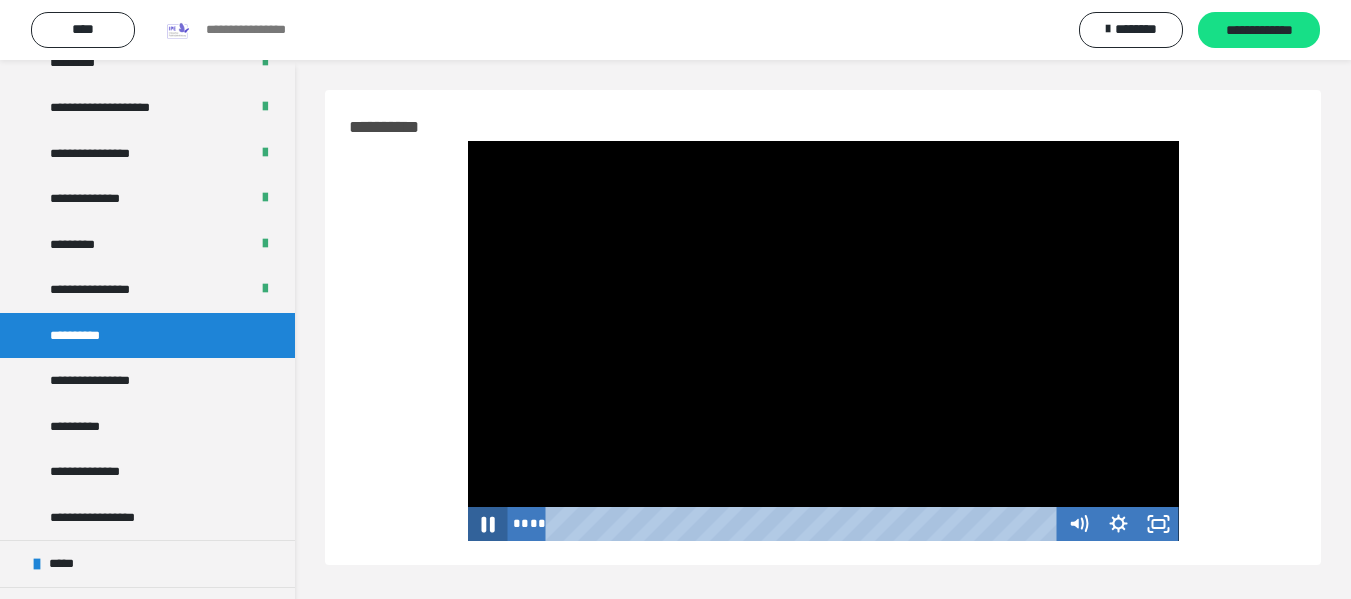 click 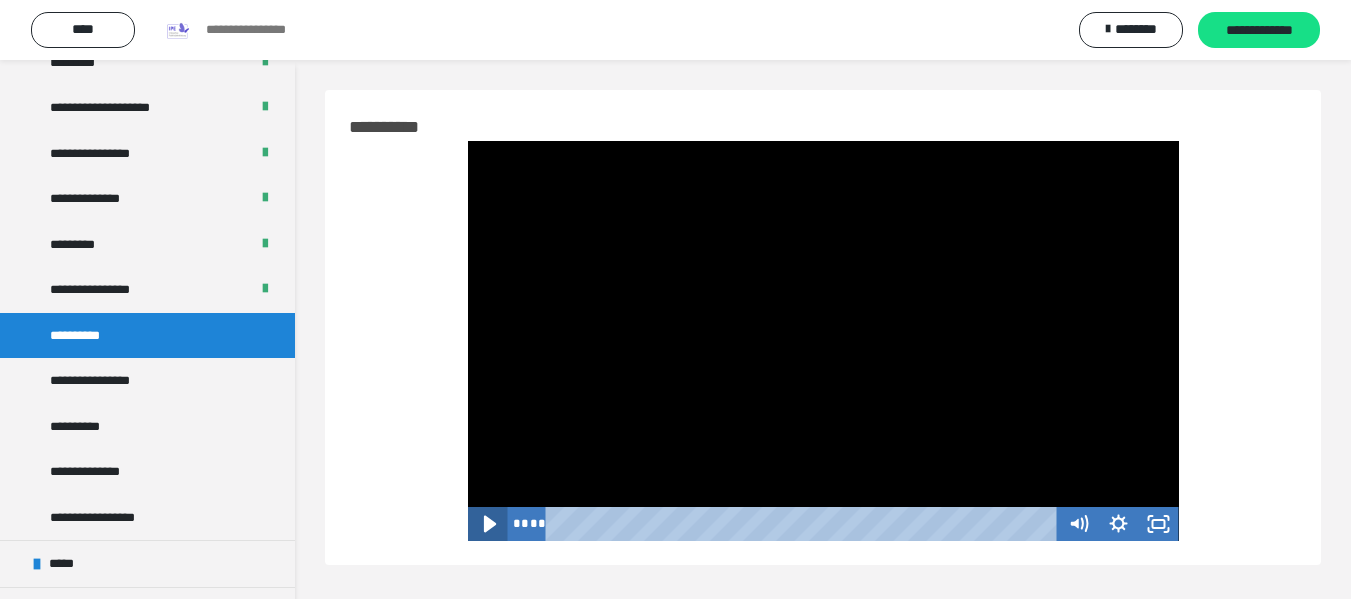click 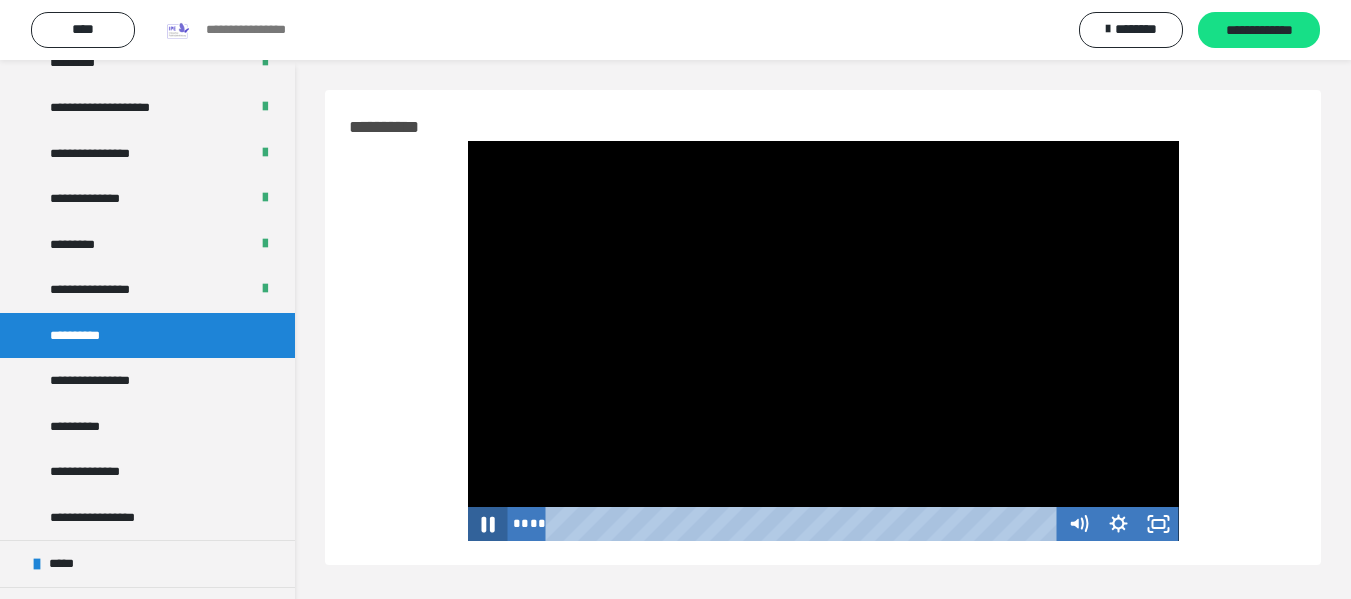 click 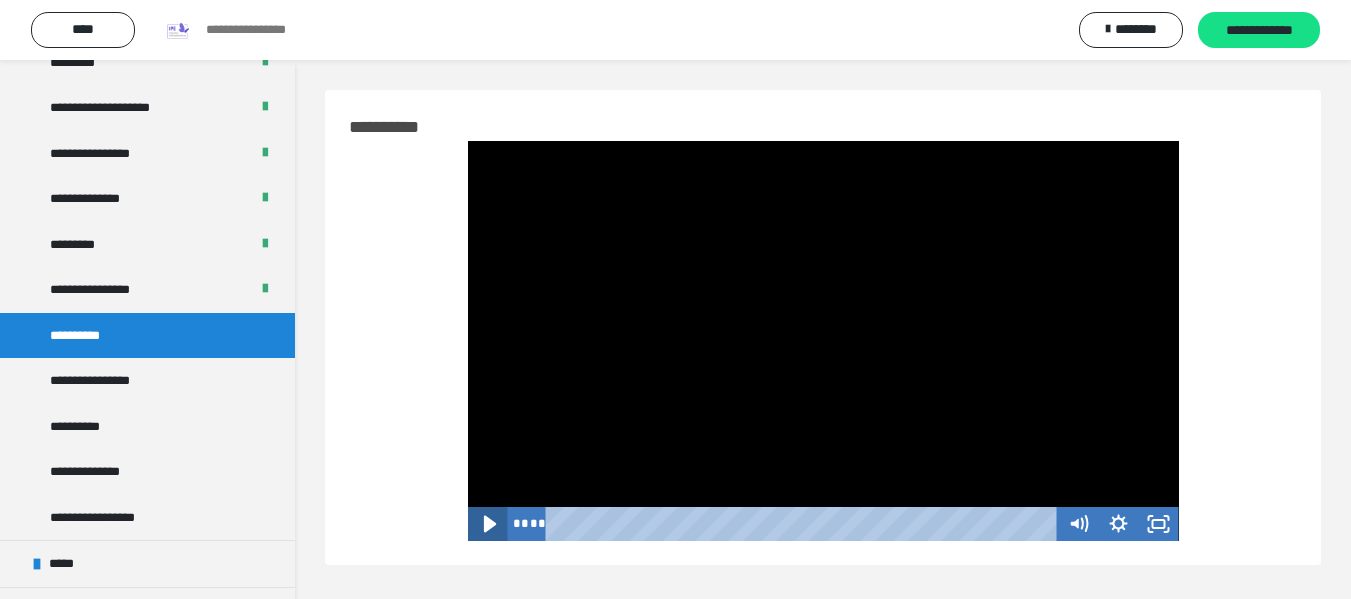 click 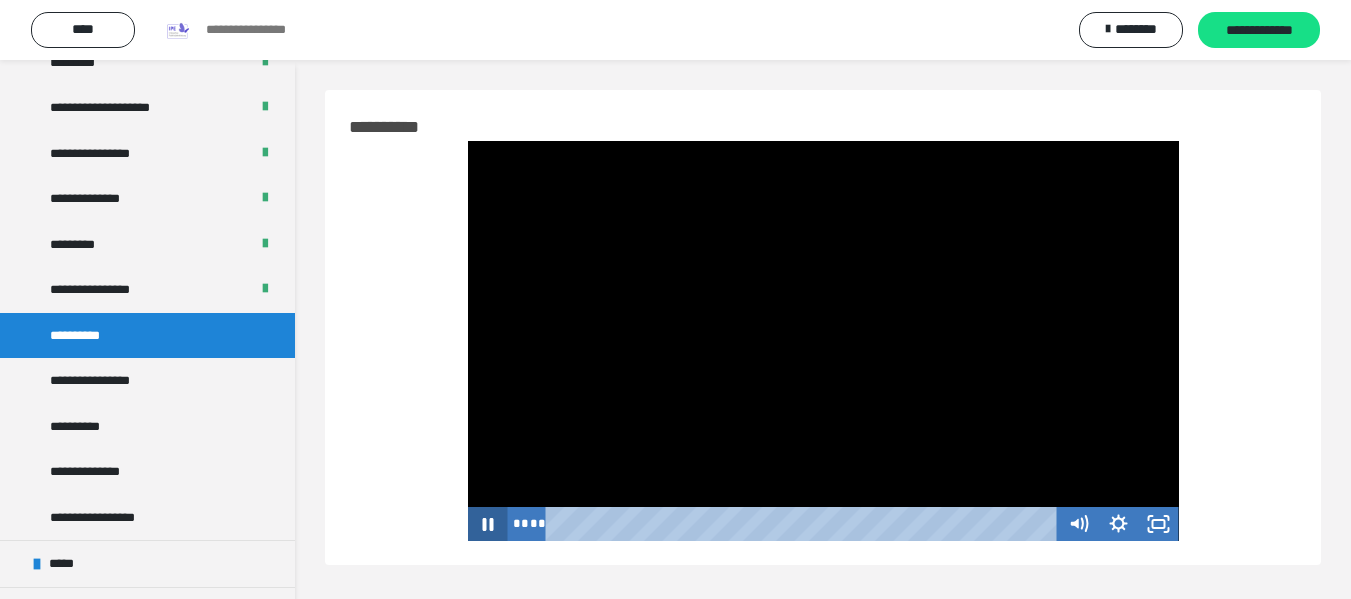 click 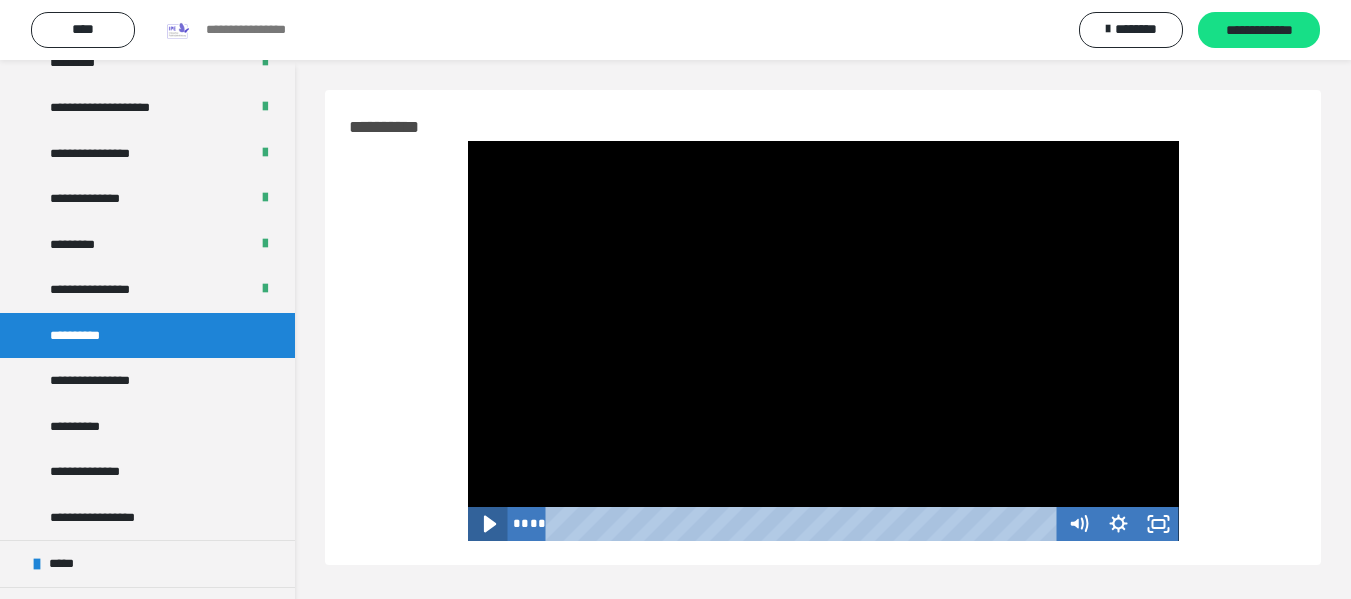 click 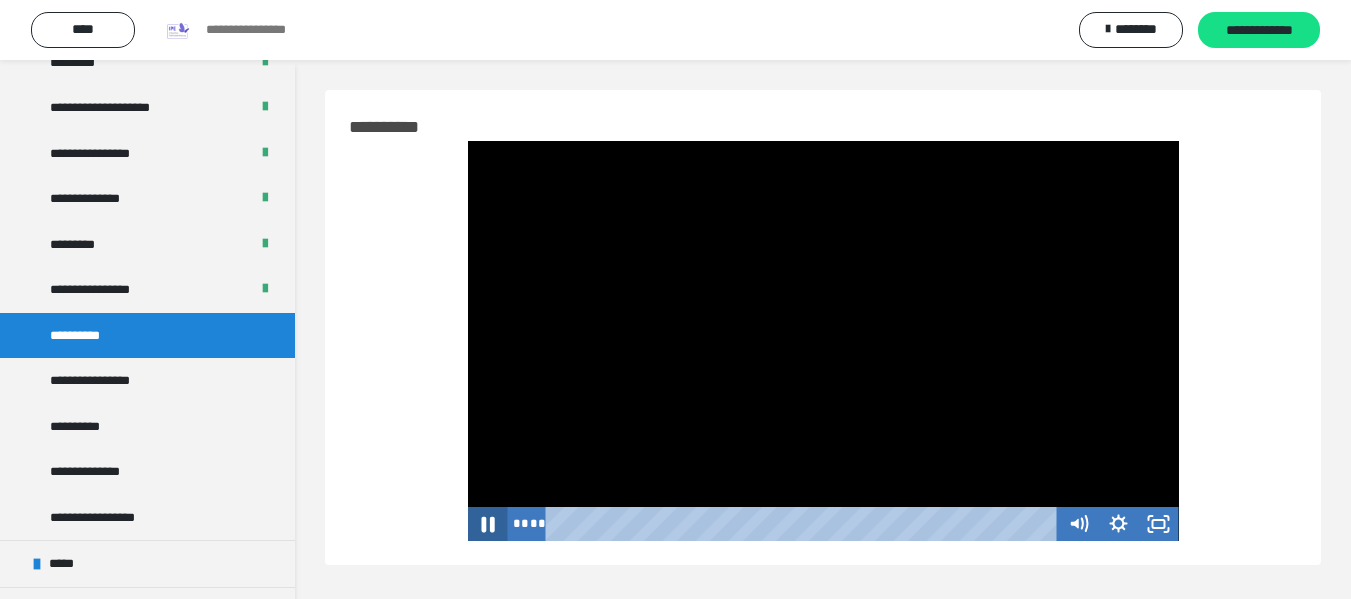 click 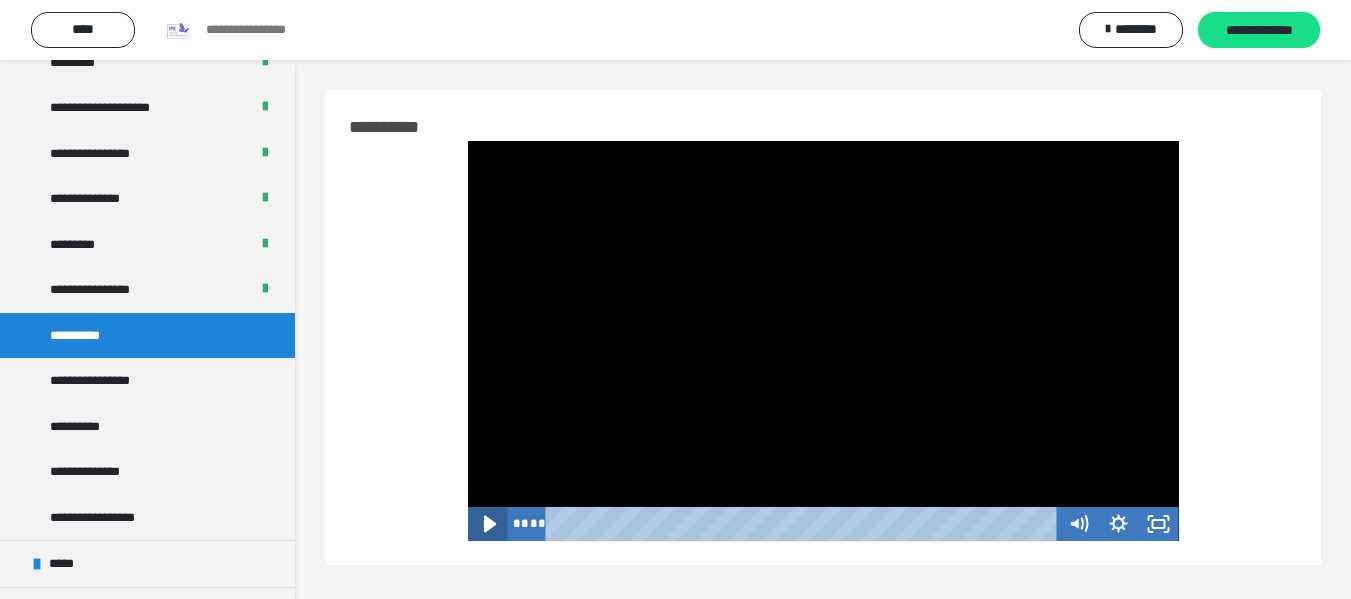 click 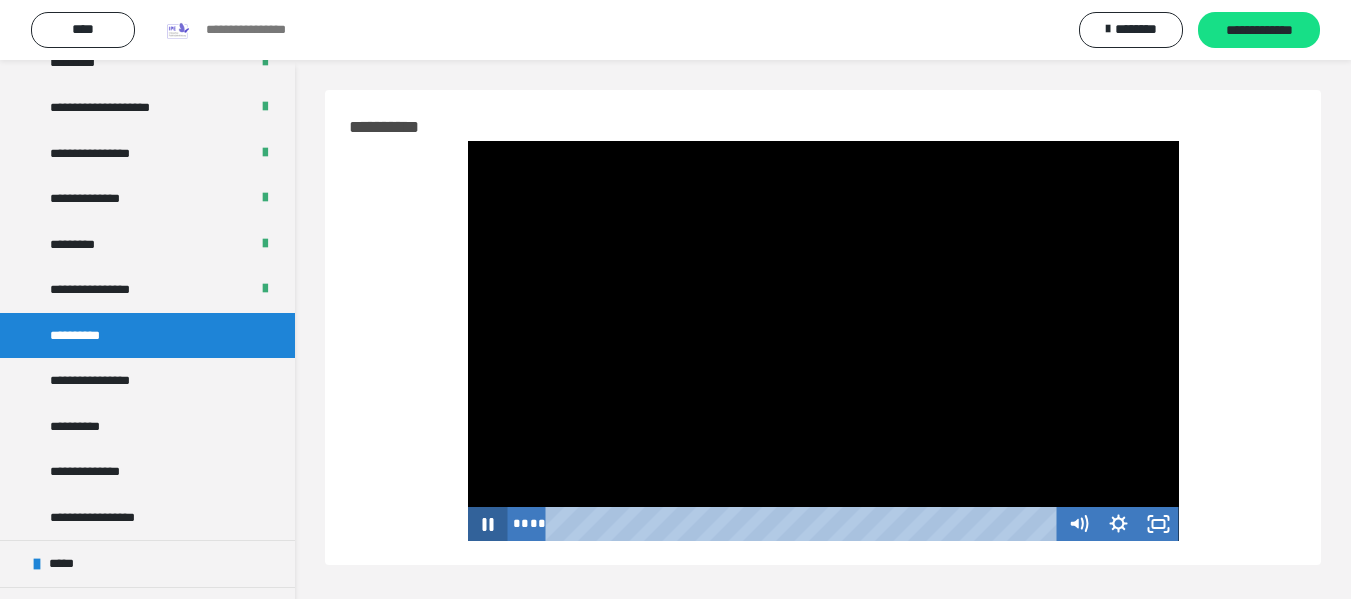 click 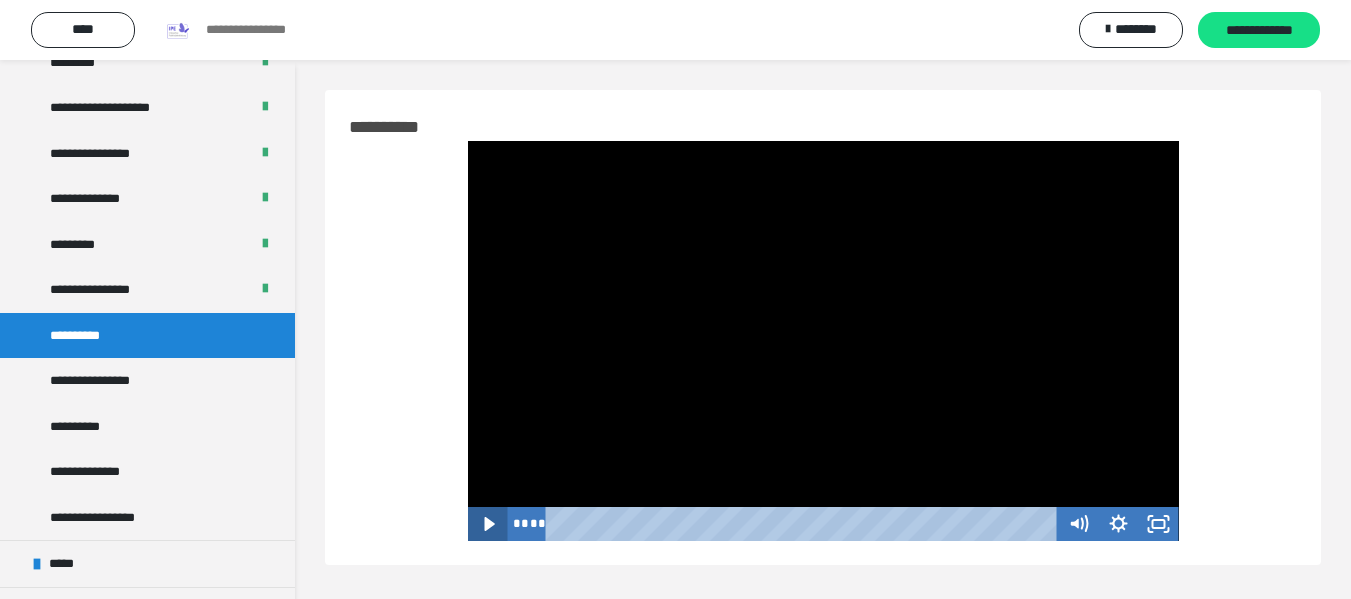 click 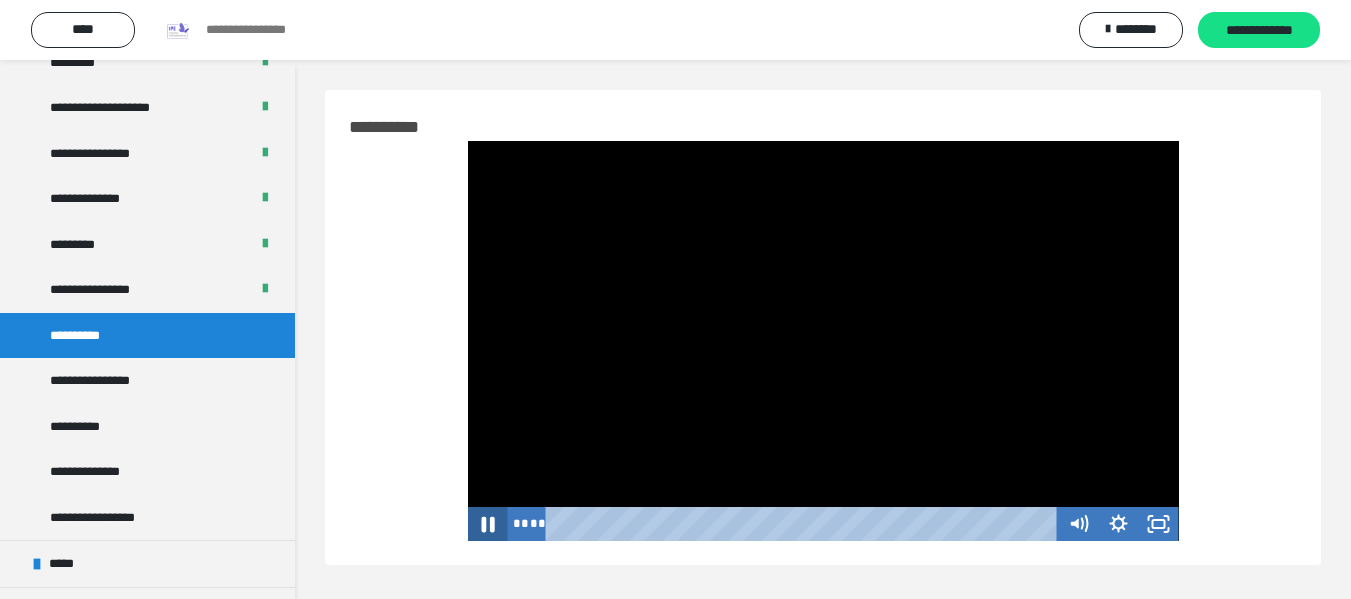 click 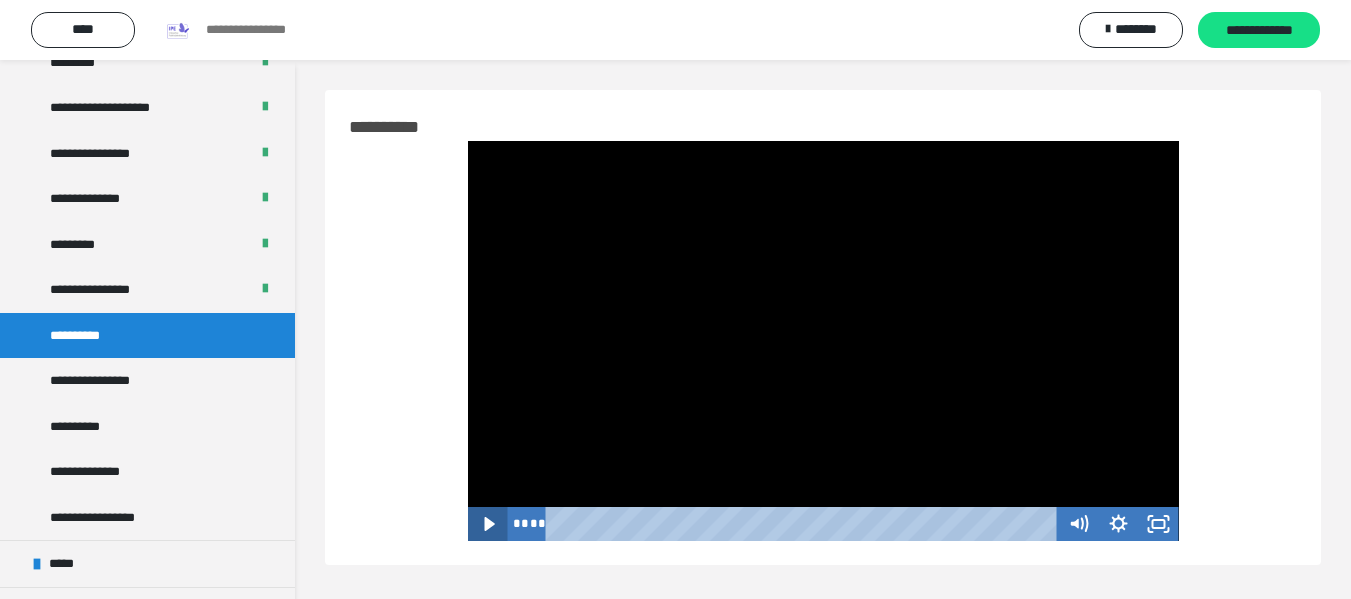 click 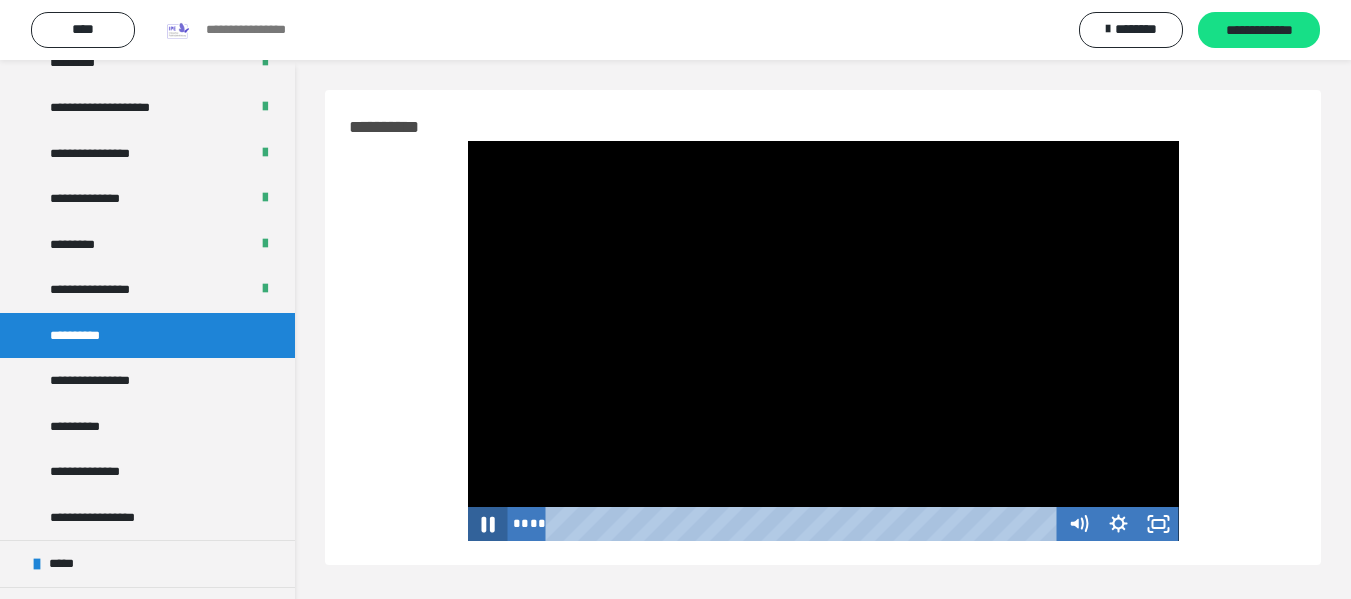 click 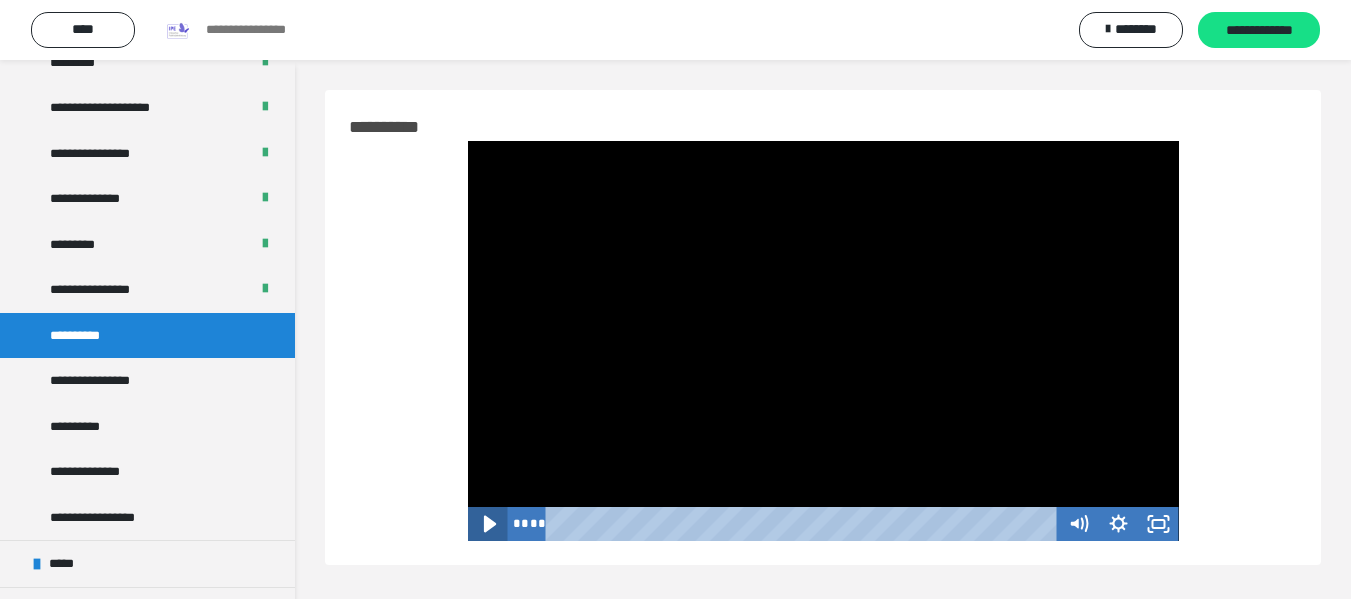 click 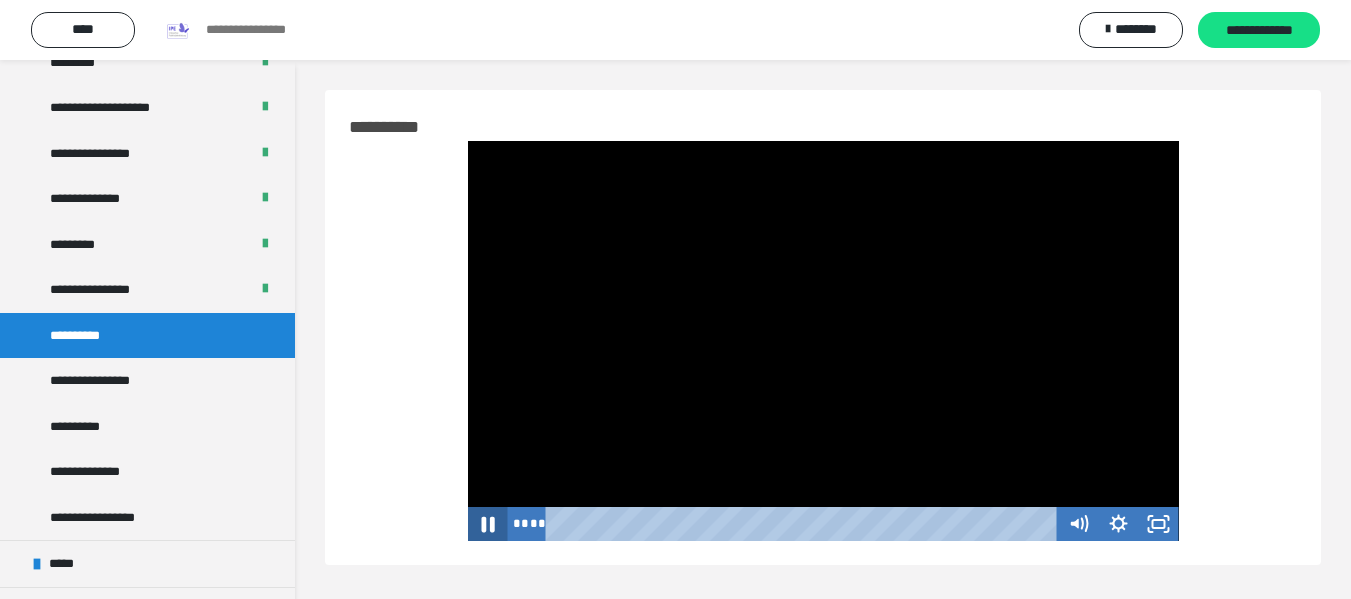 click 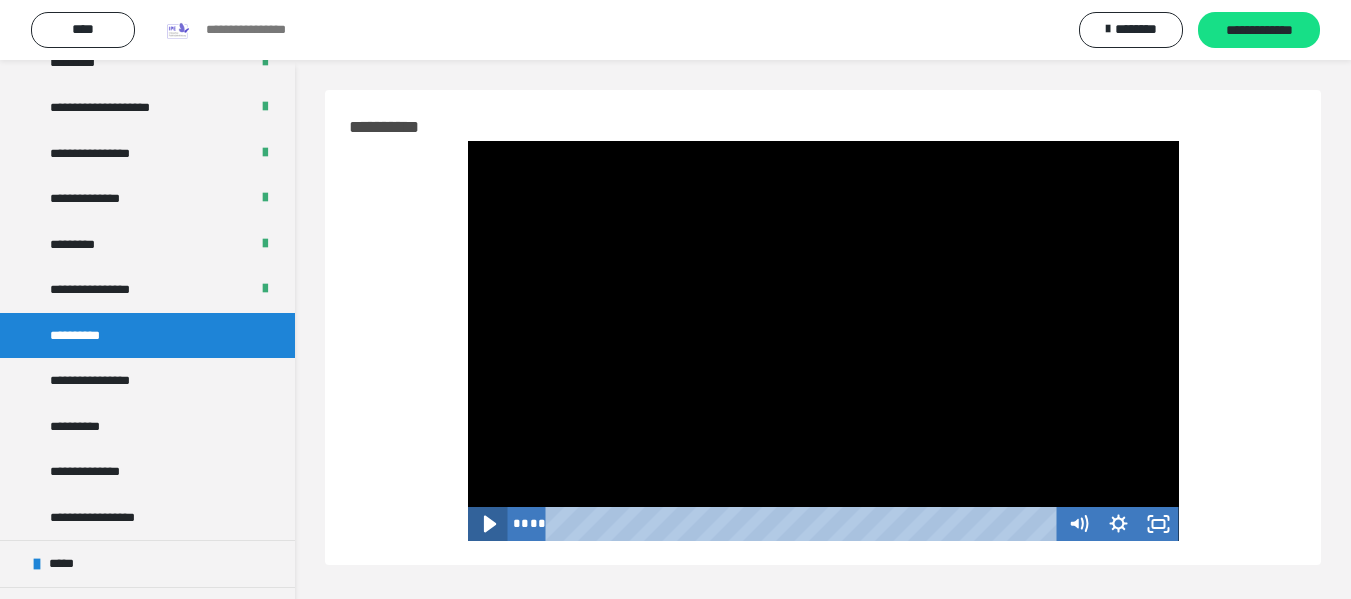 click 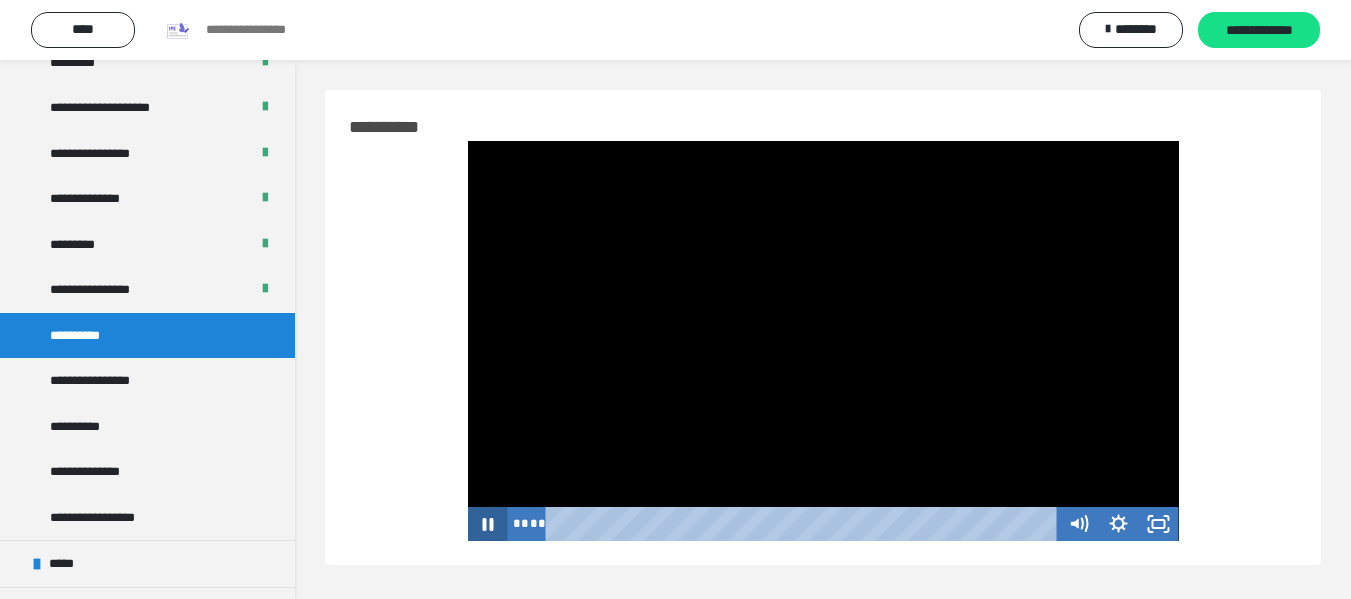 click 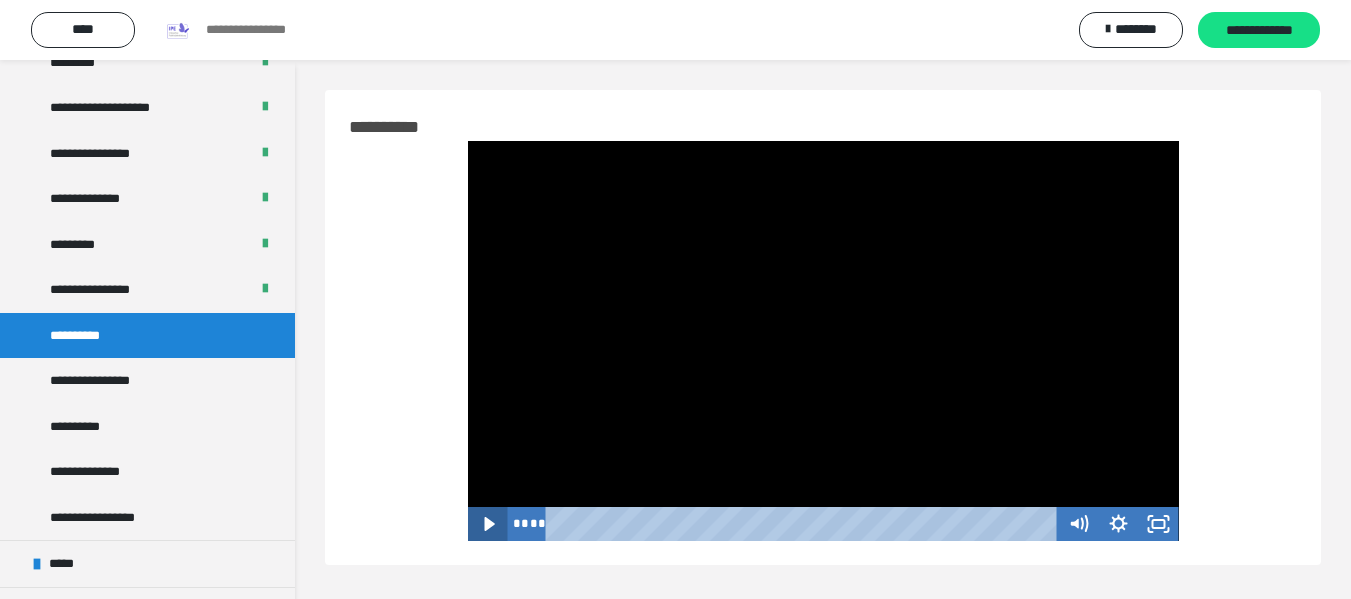 click 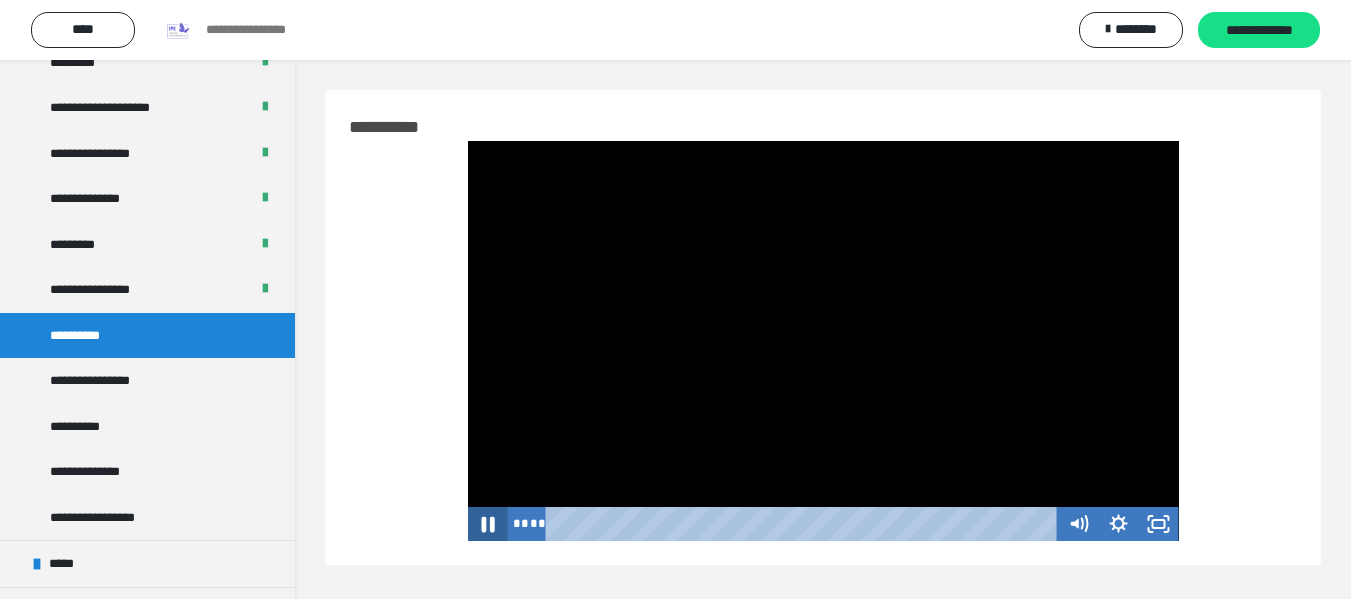 click 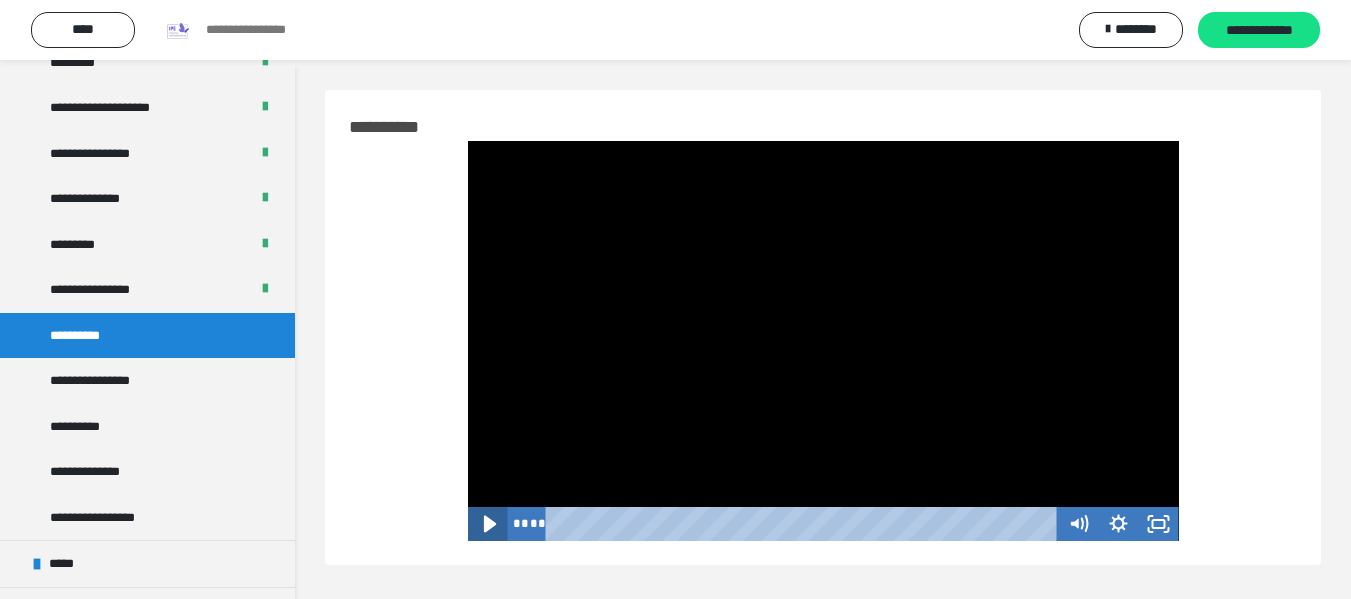 click 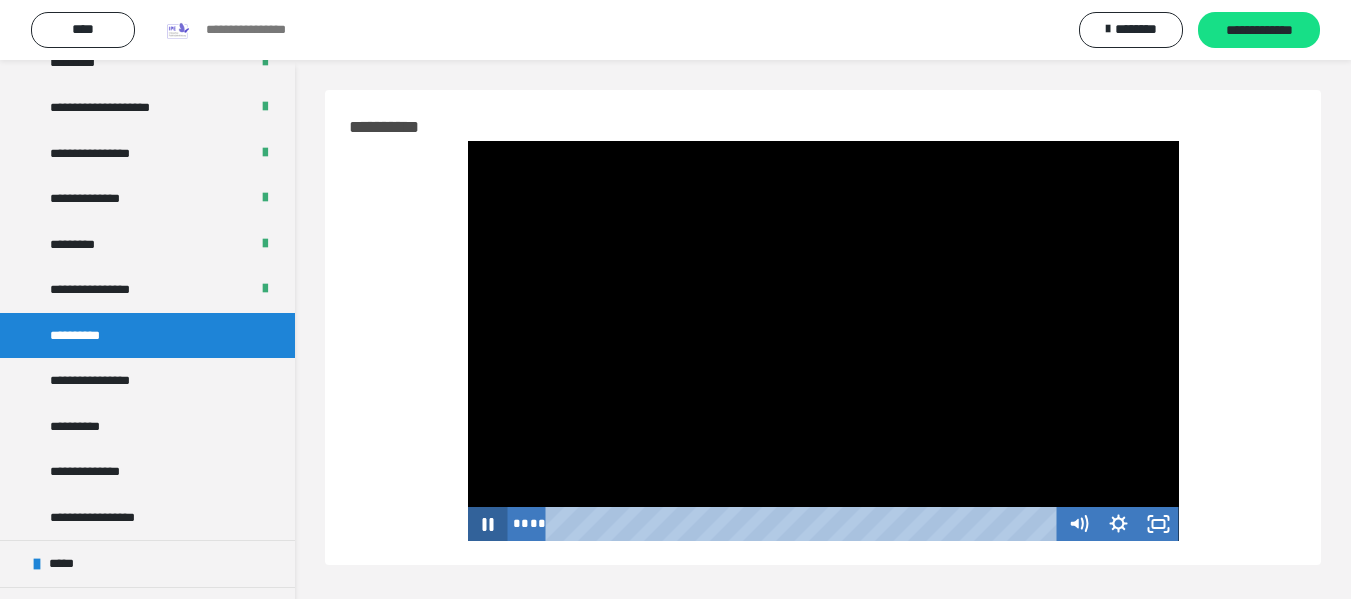 click 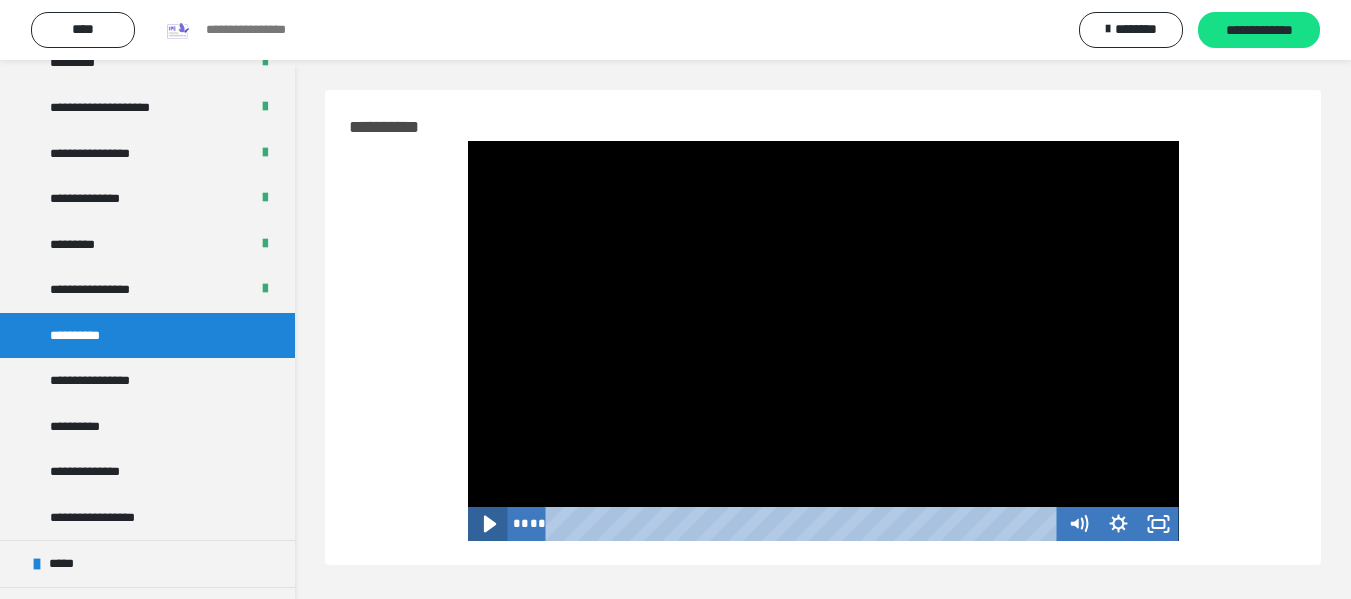click 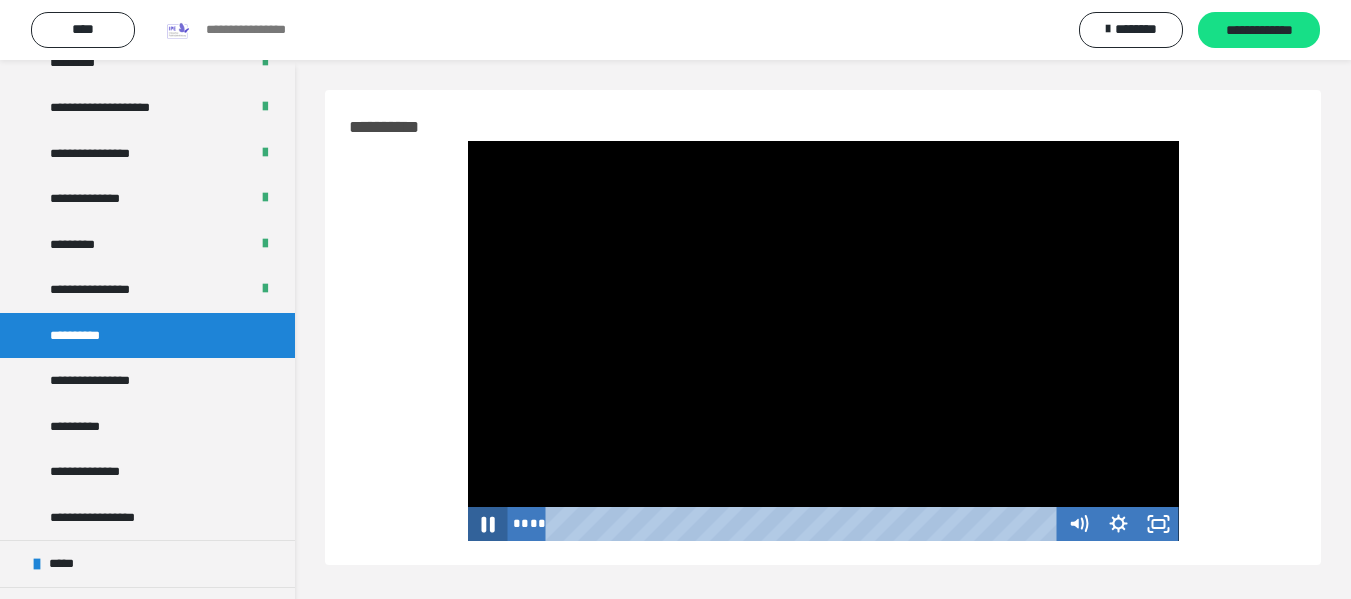click 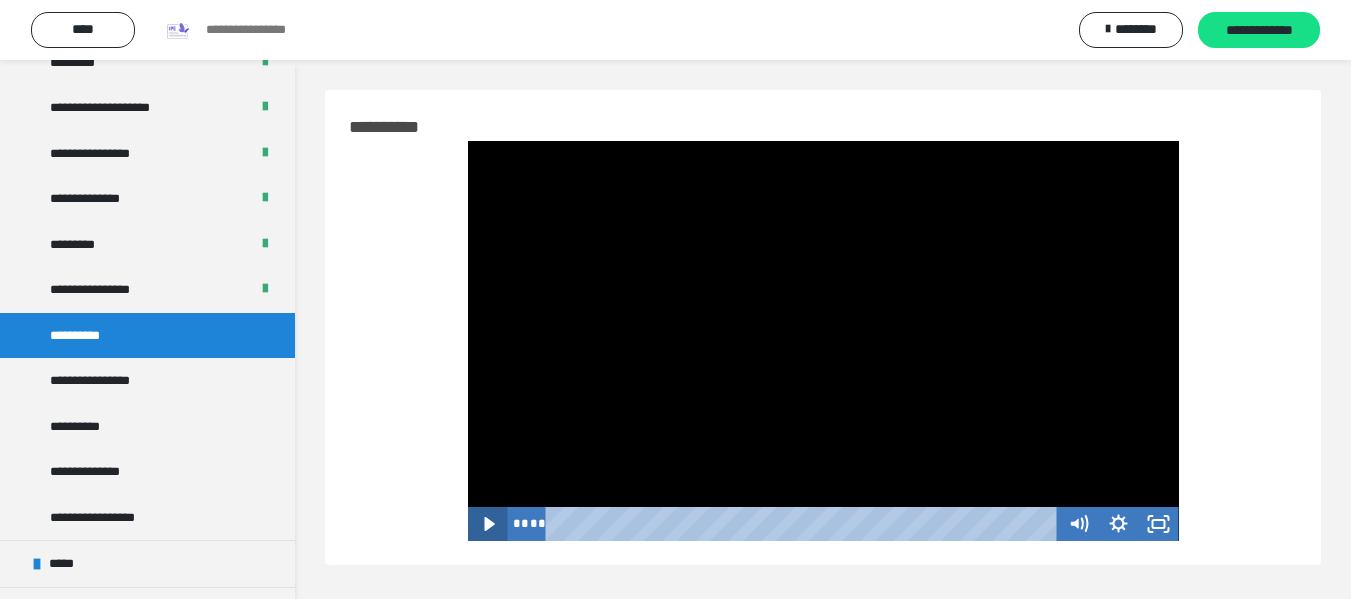 click 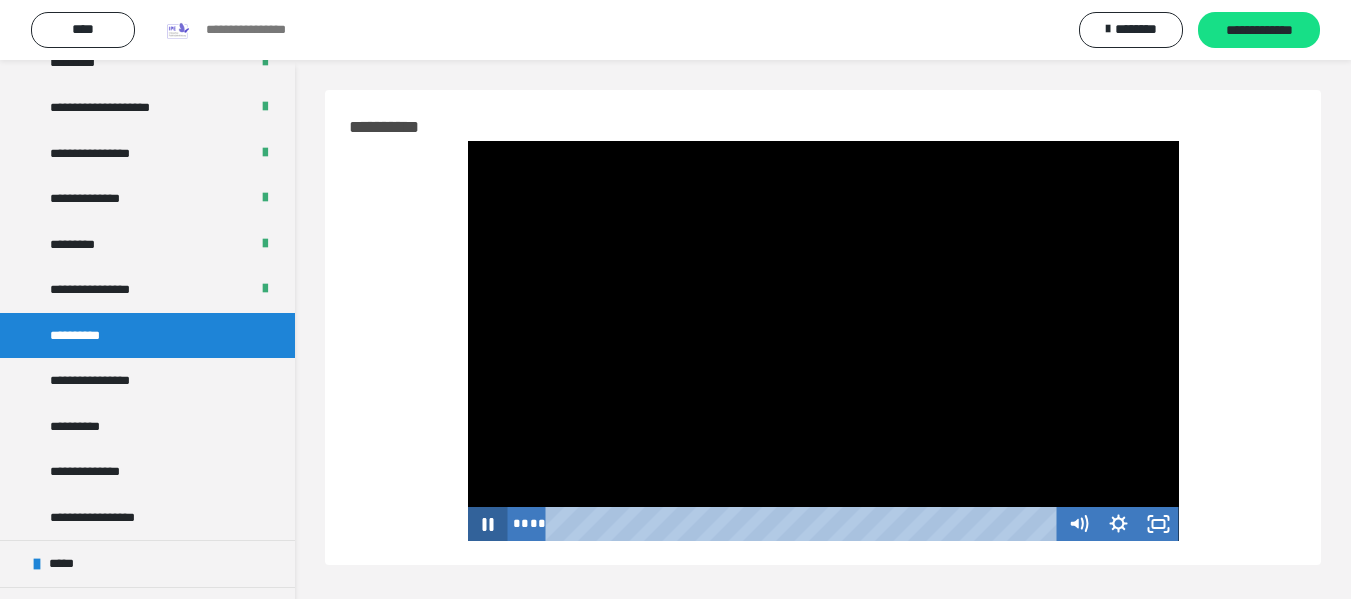 click 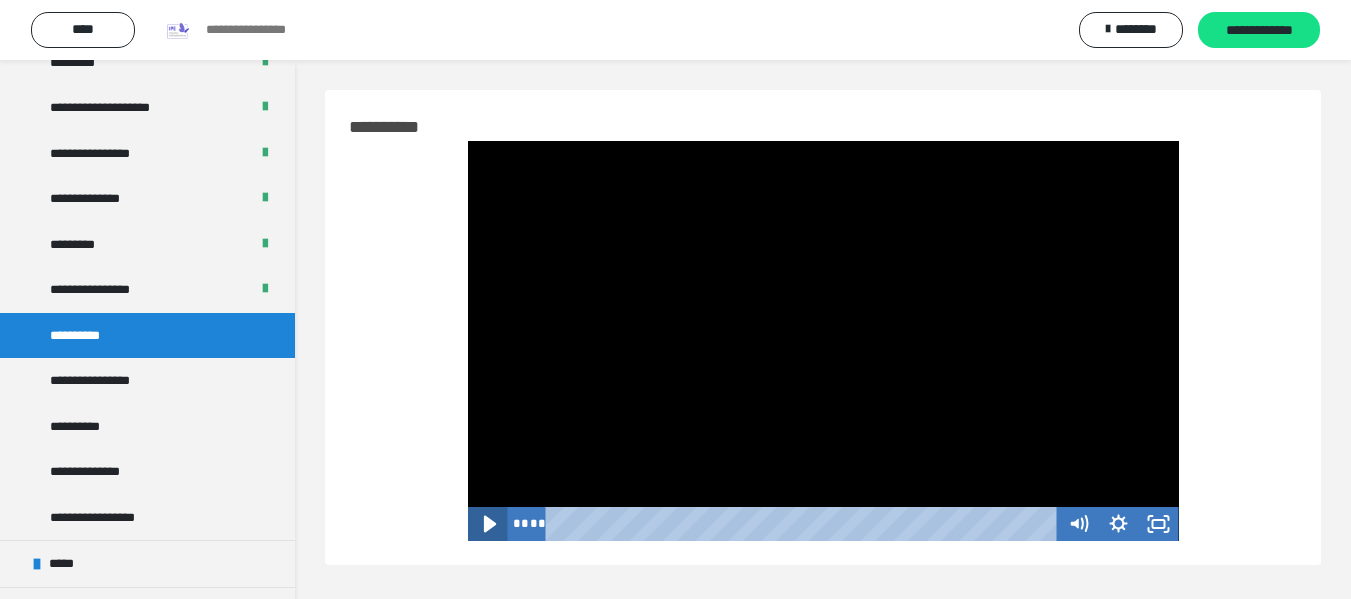 click 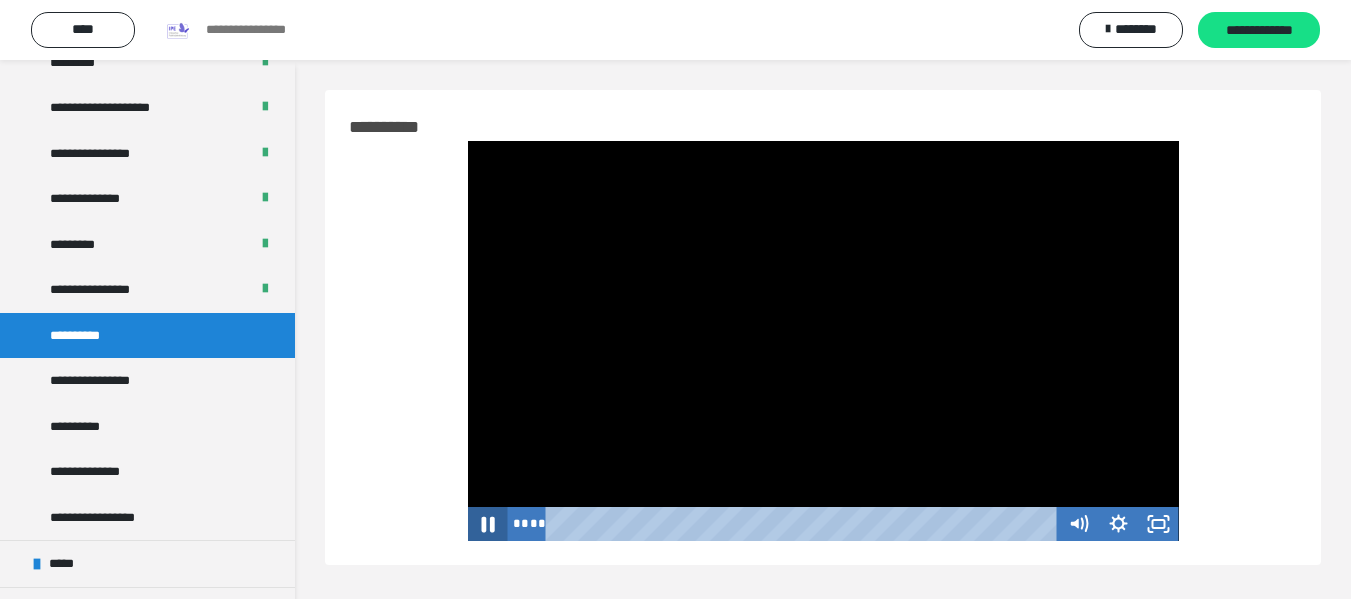 click 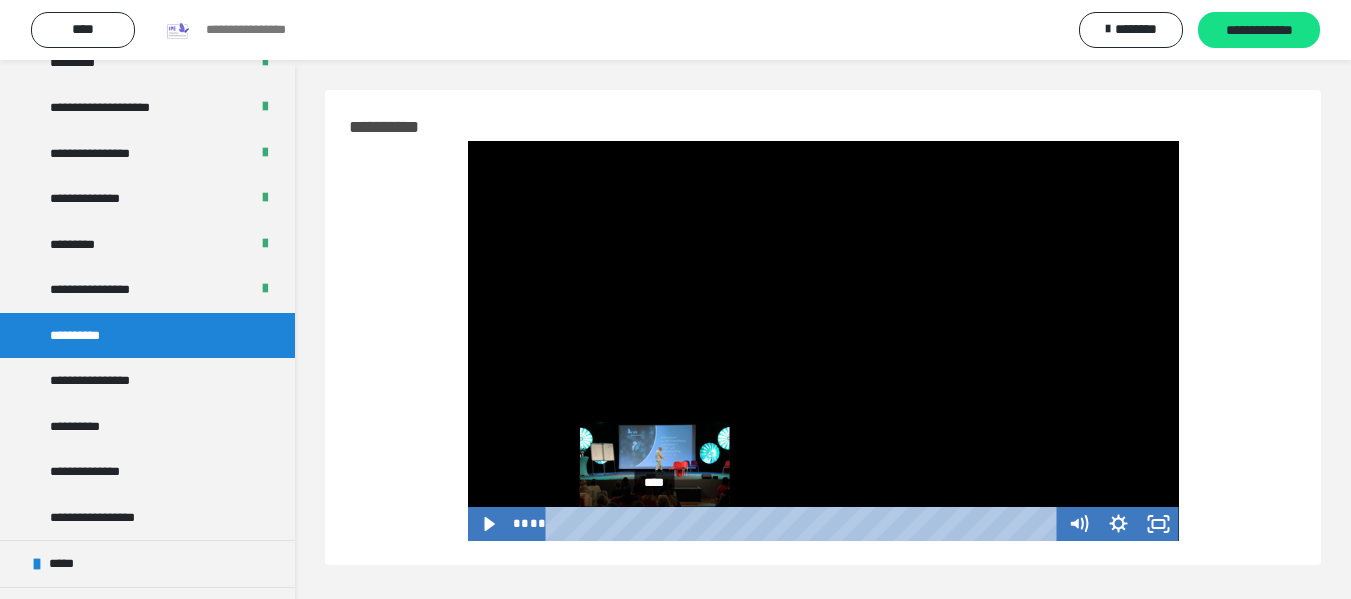 click at bounding box center [656, 523] 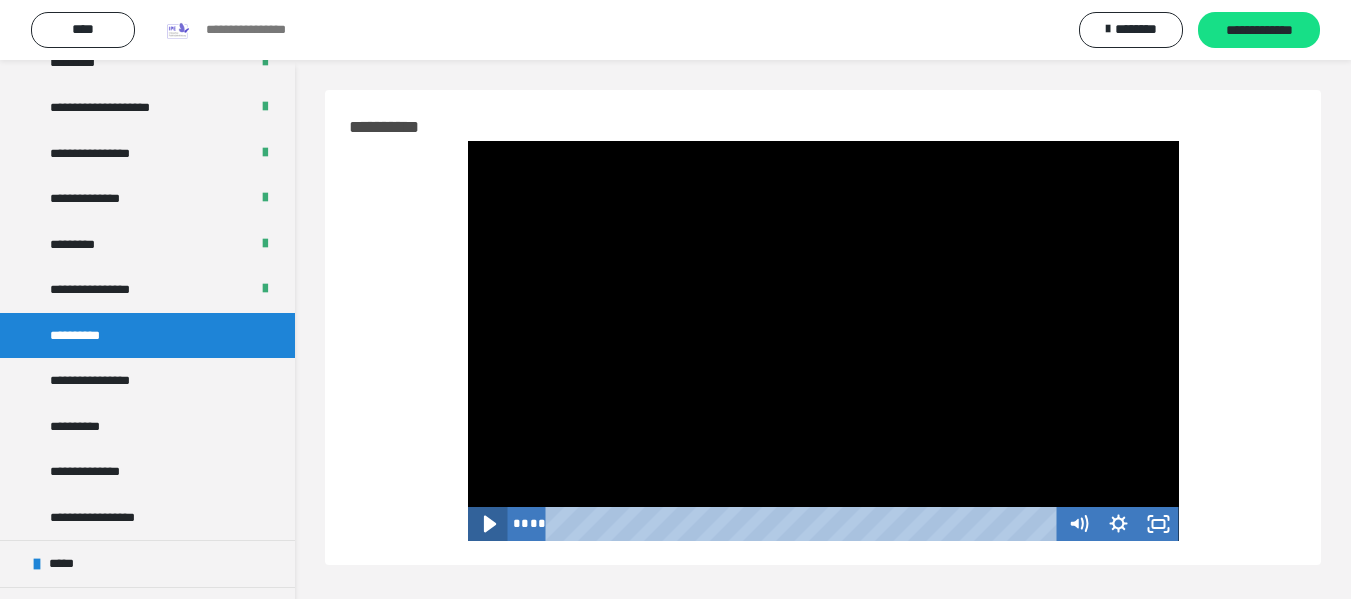 click 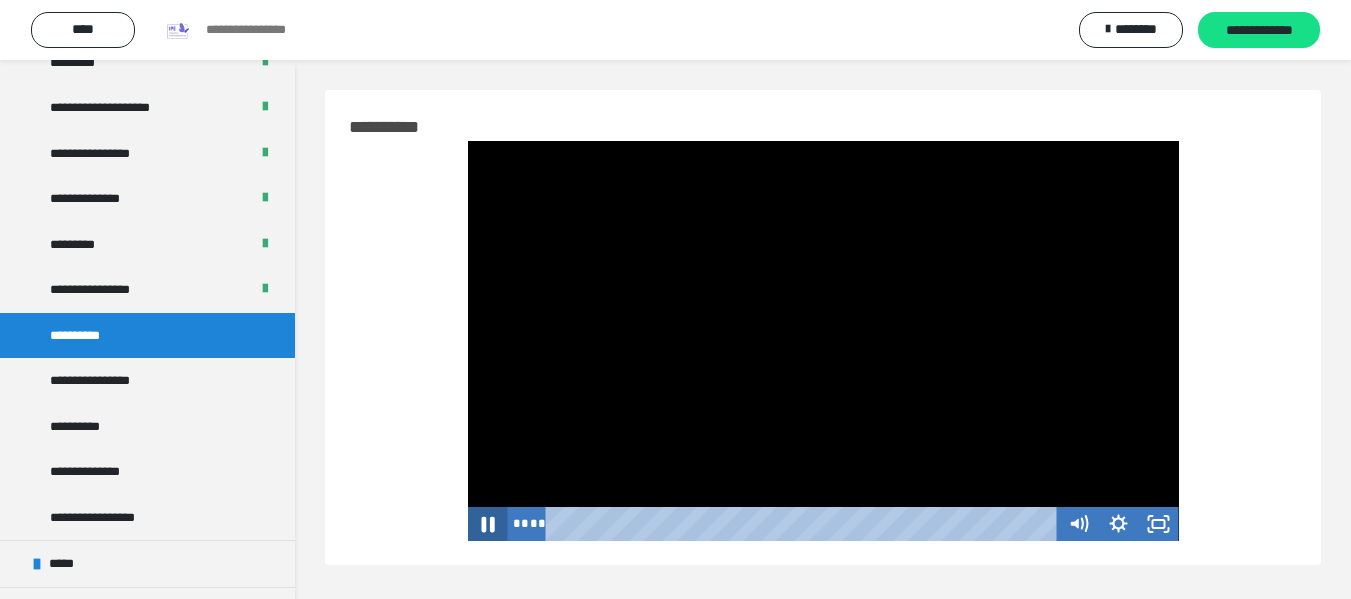 click 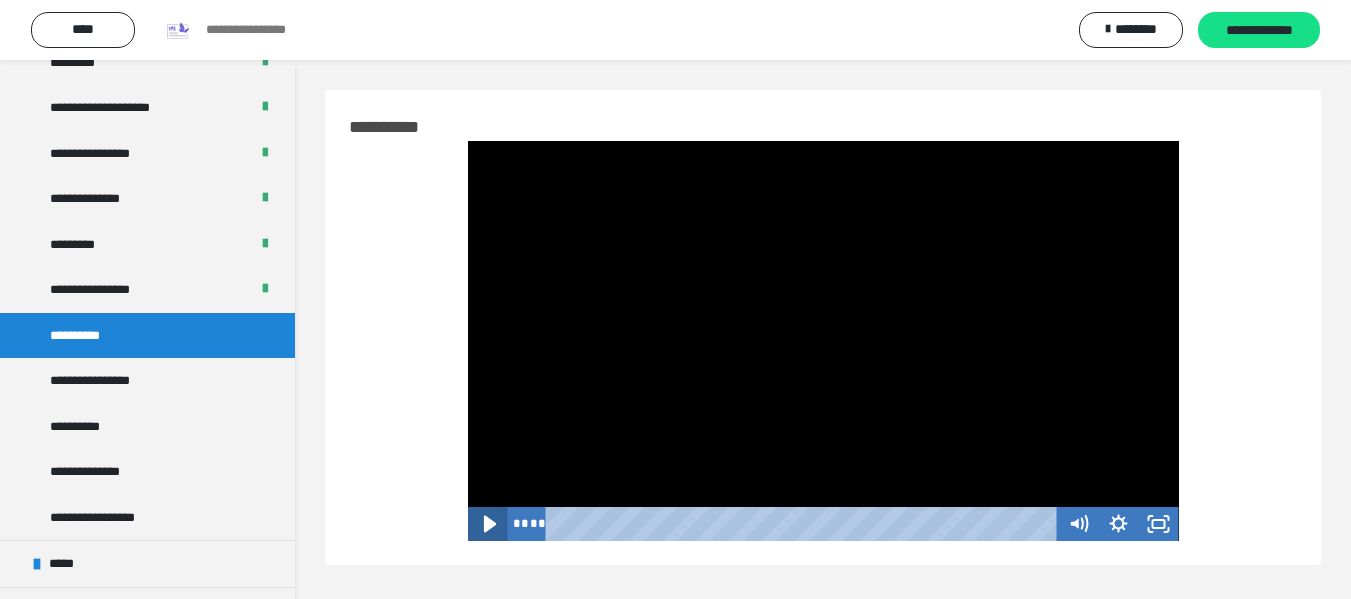 click 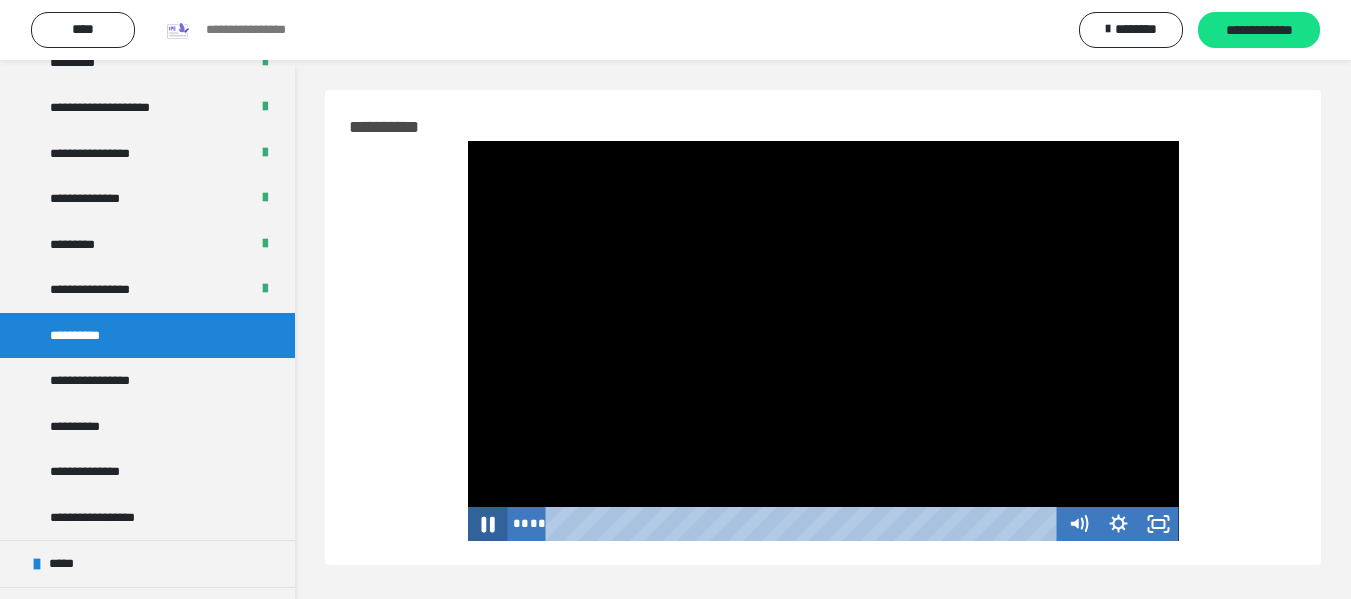click 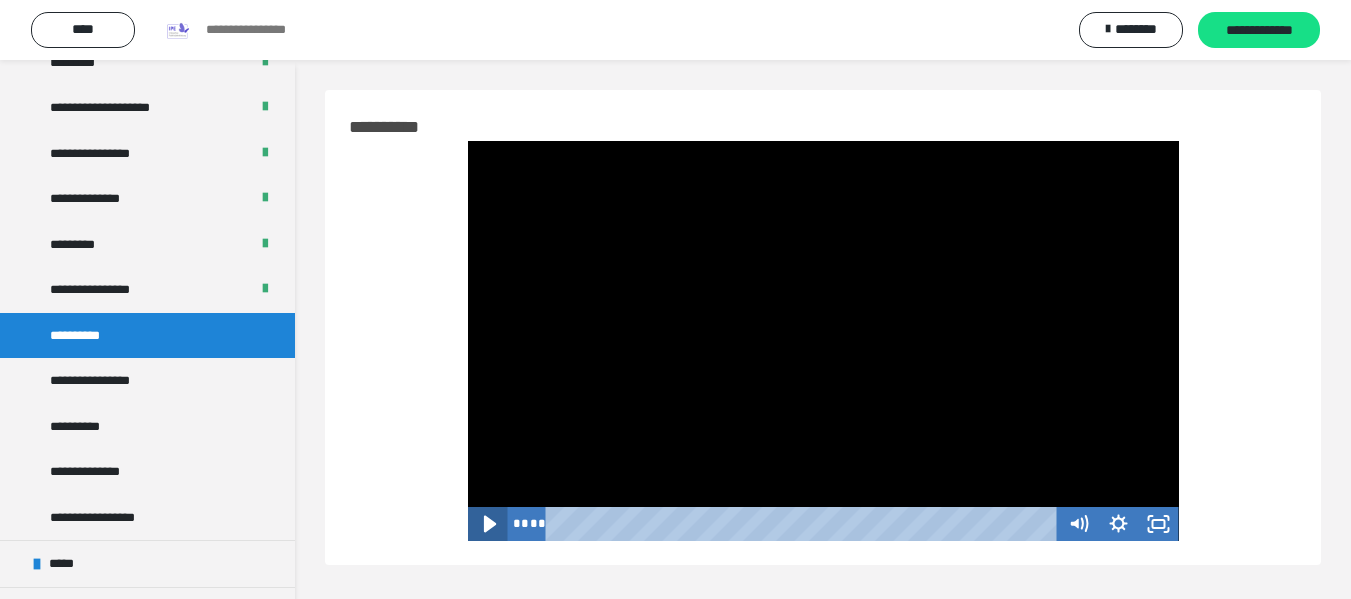 click 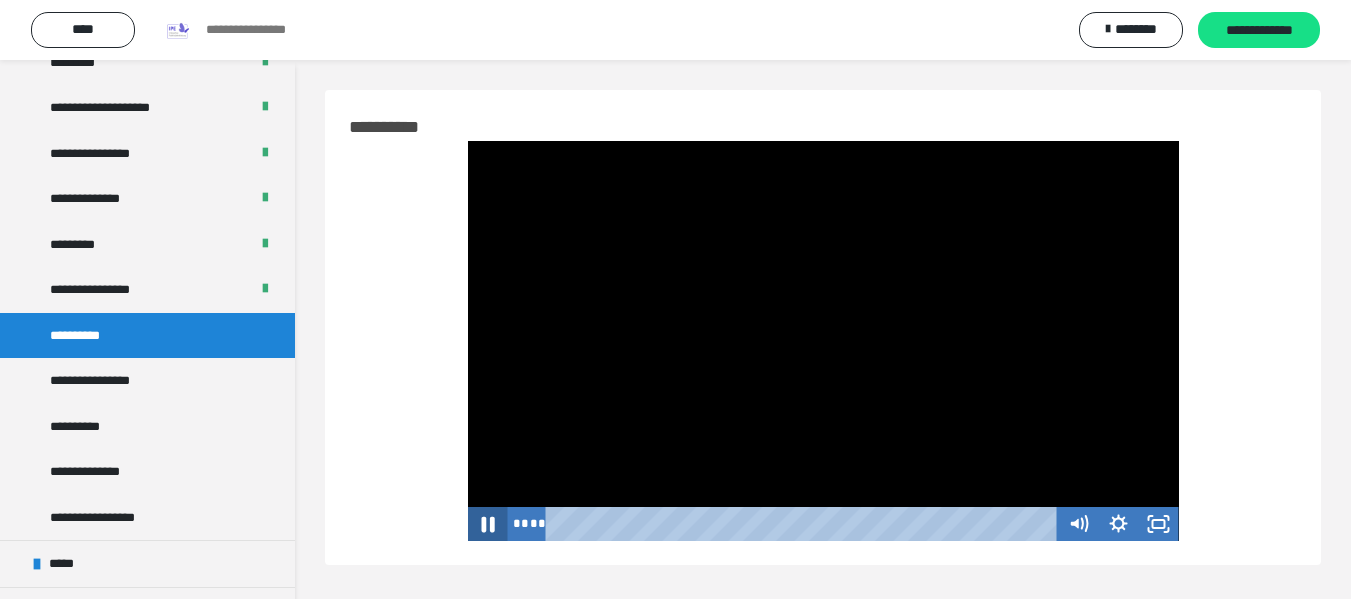 click 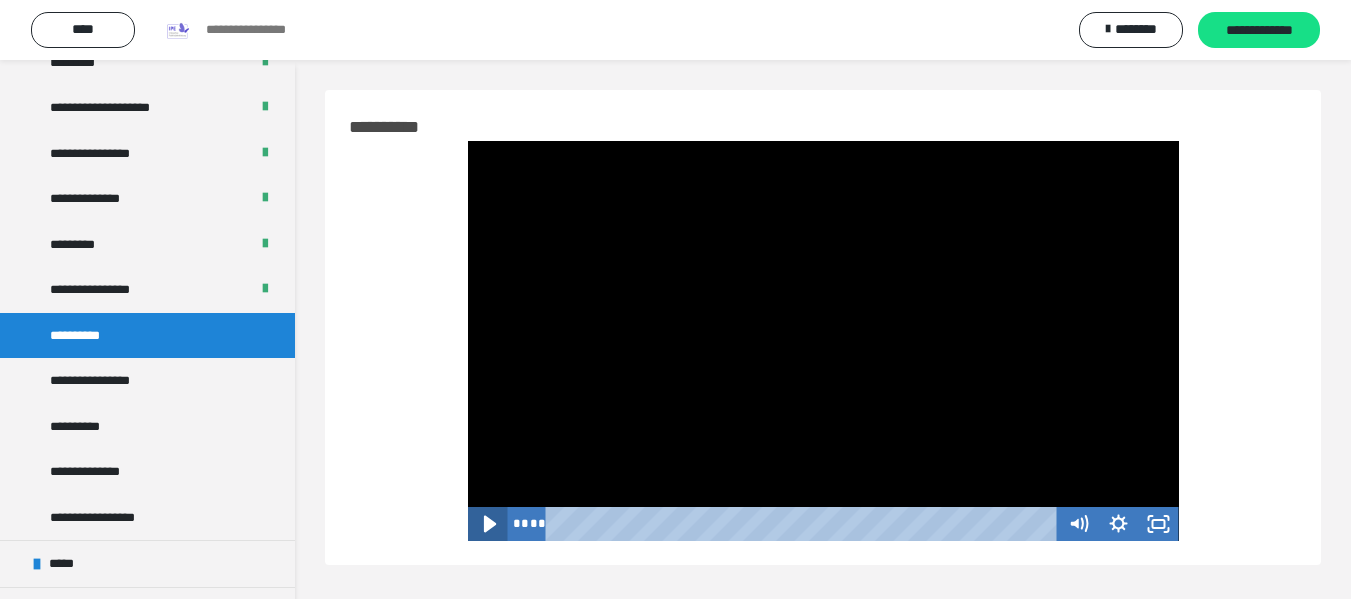 click 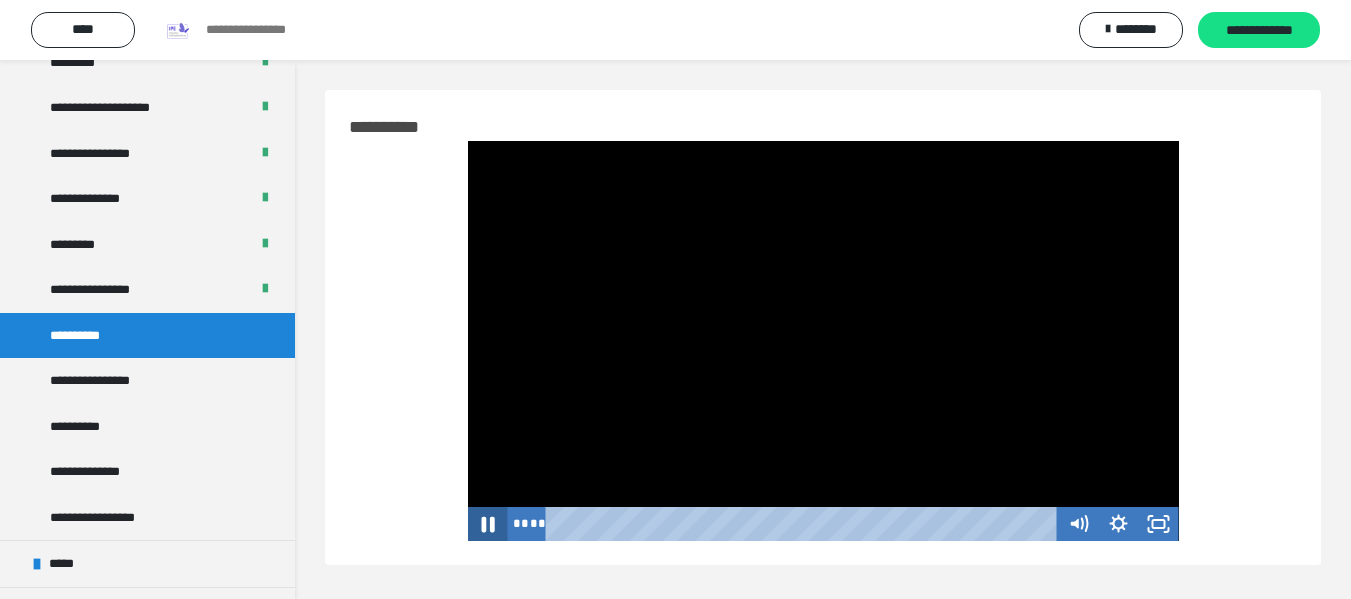 click 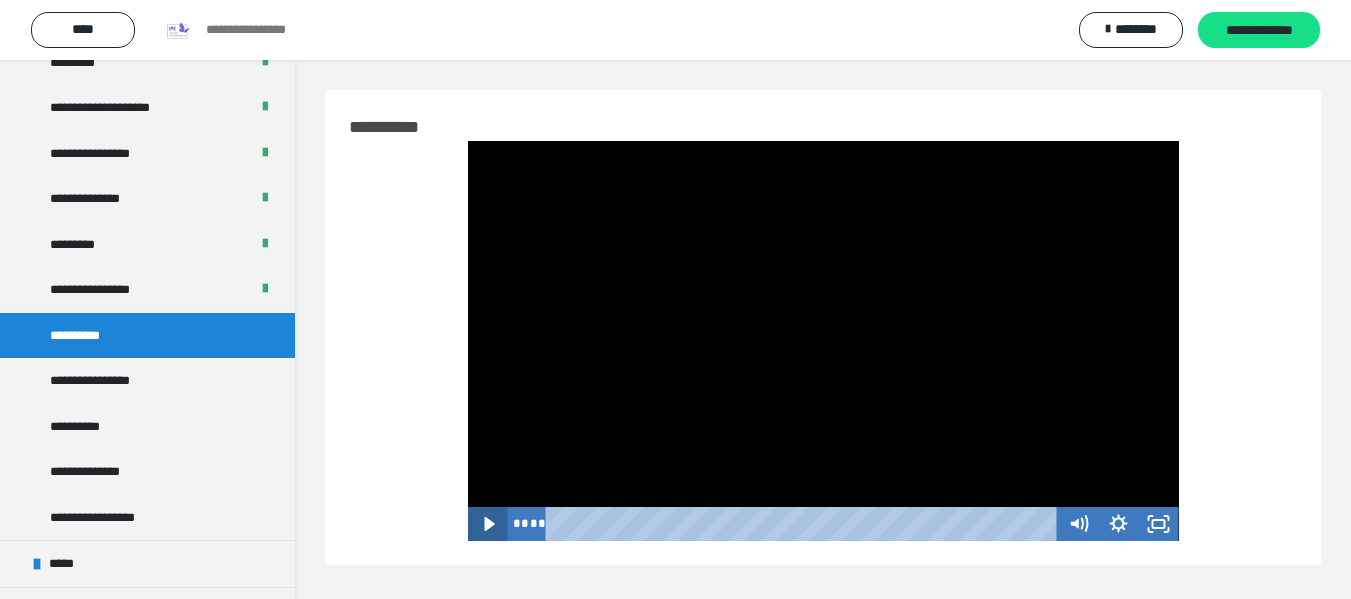 click 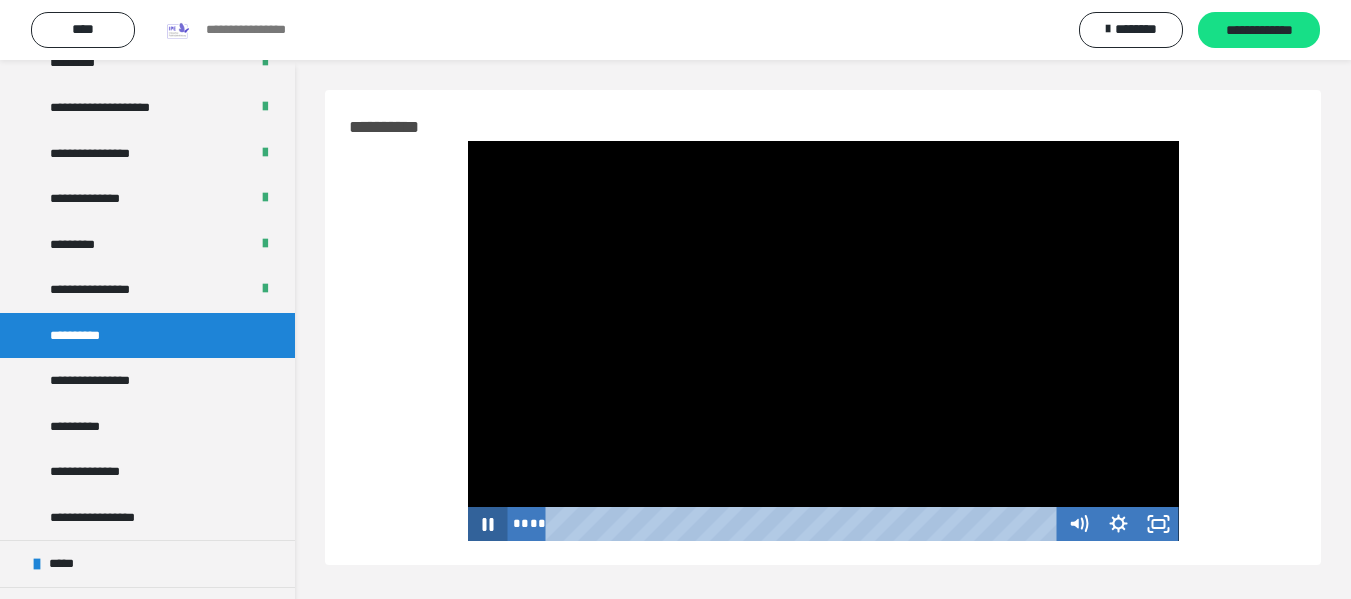 click 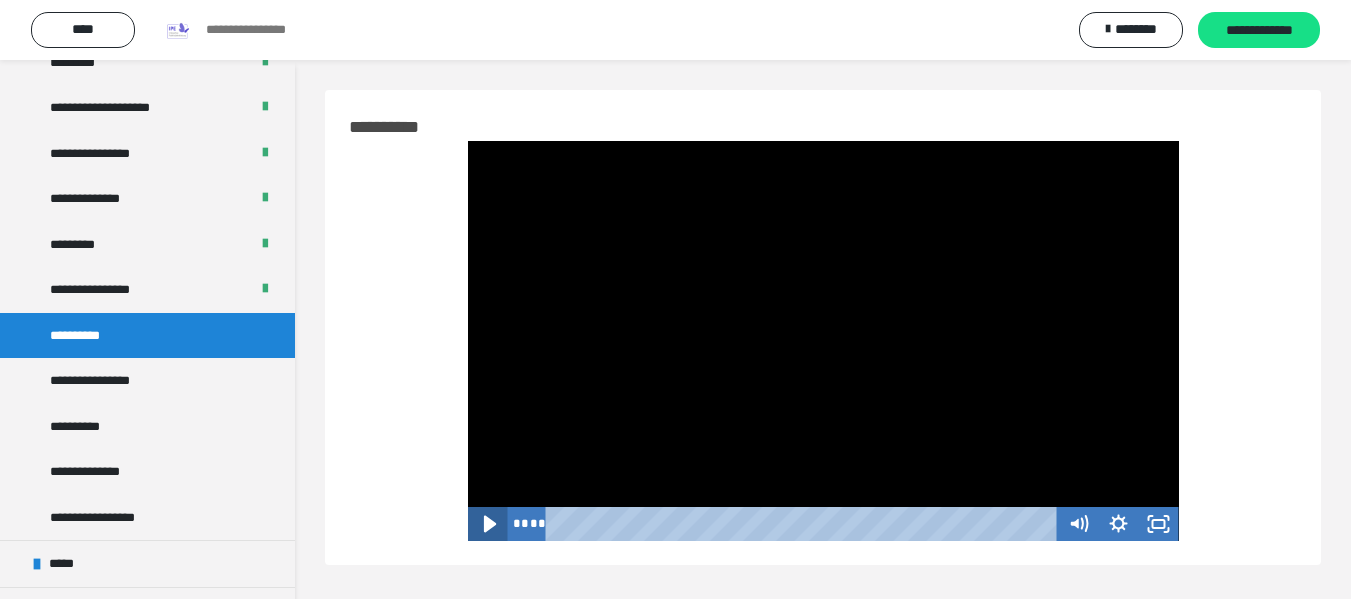 click 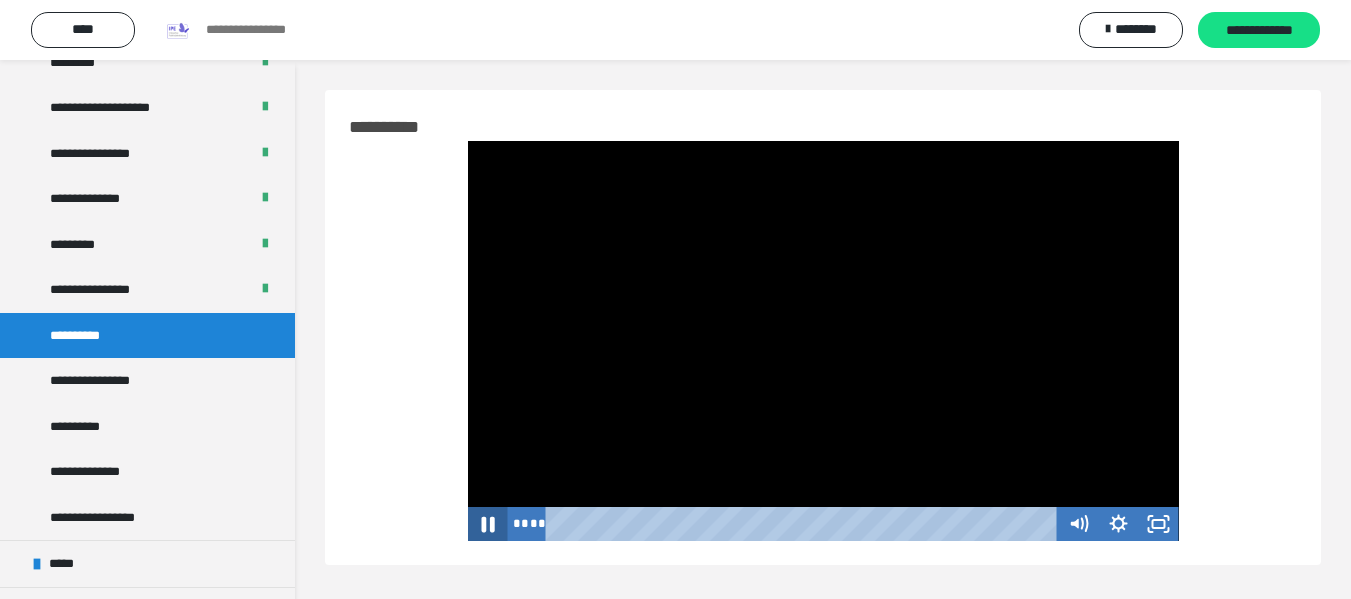 click 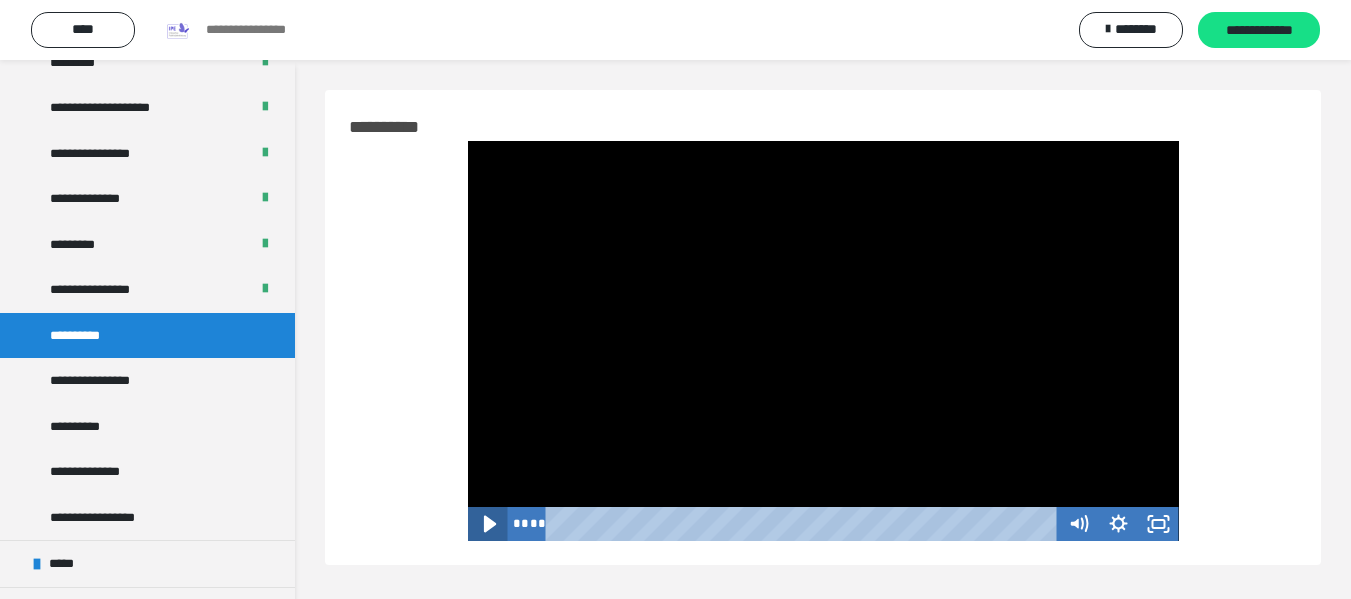 click 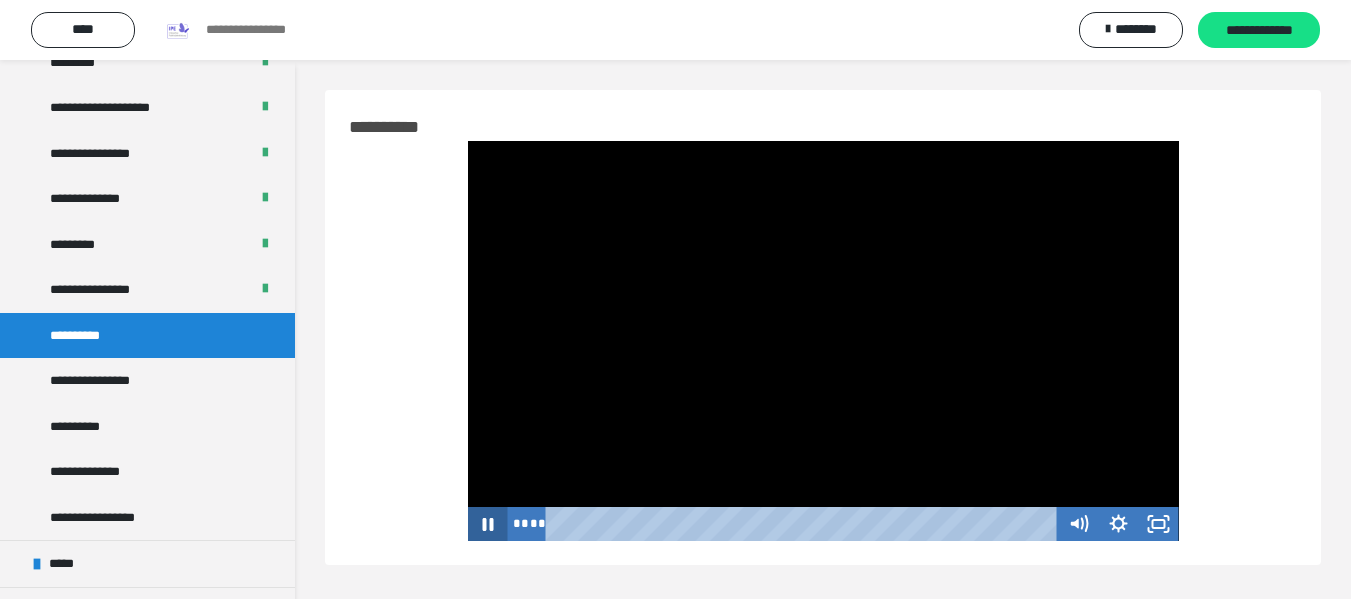 click 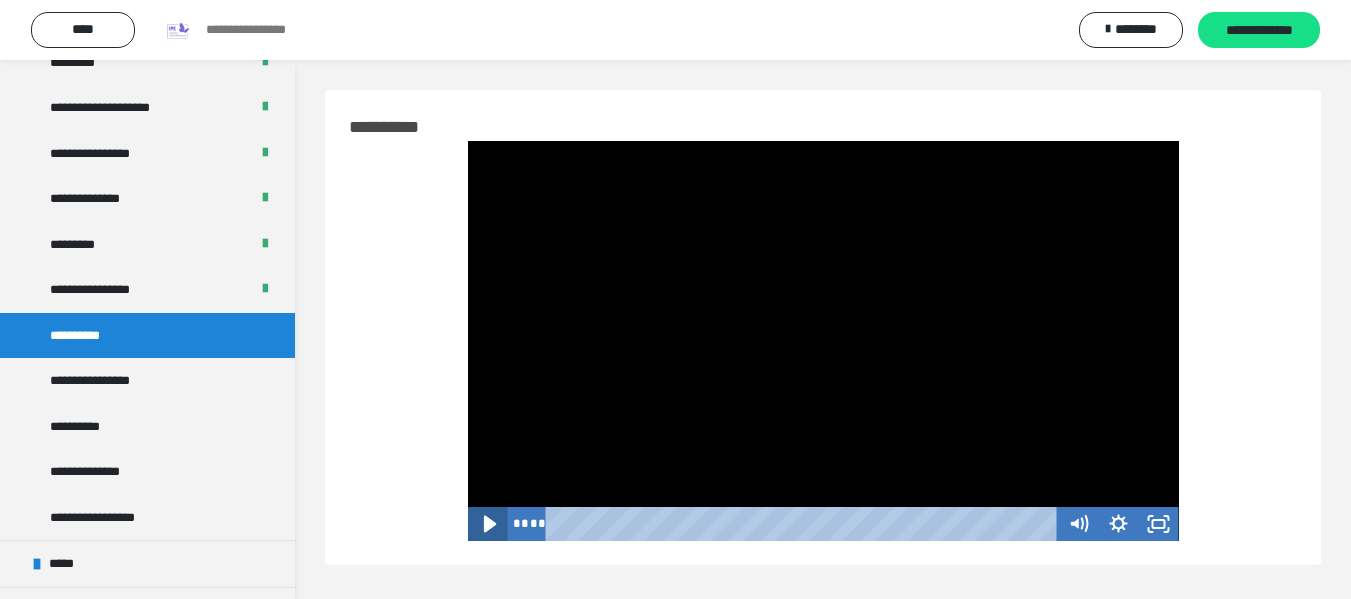click 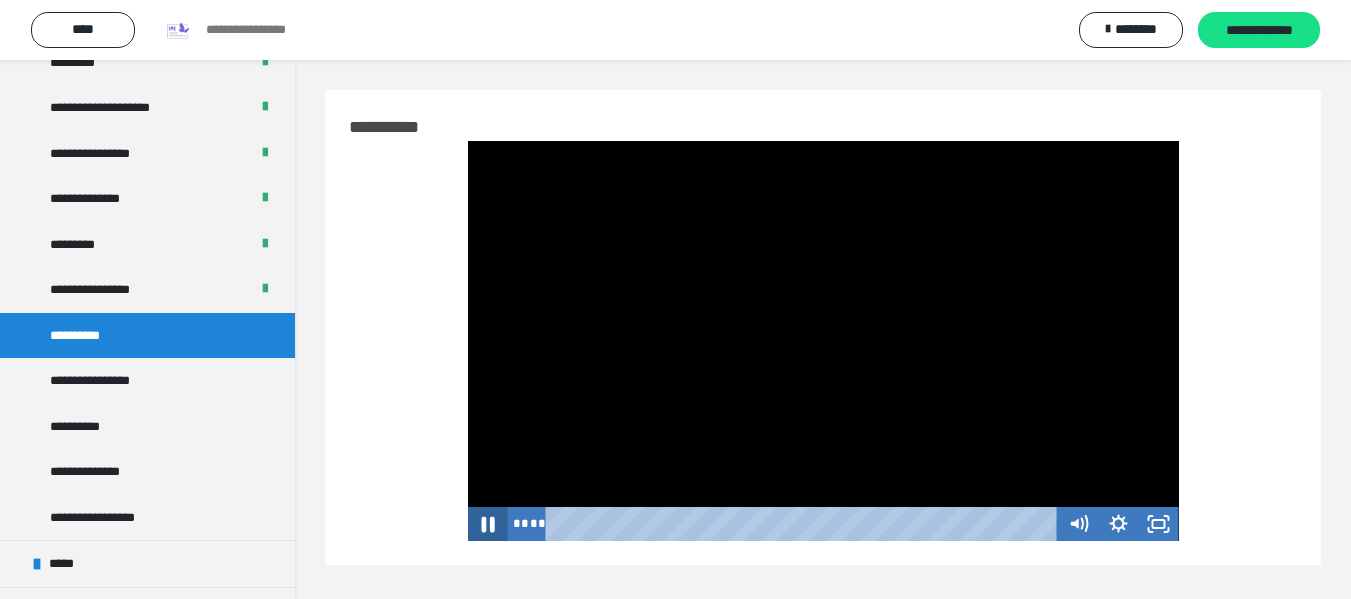 click 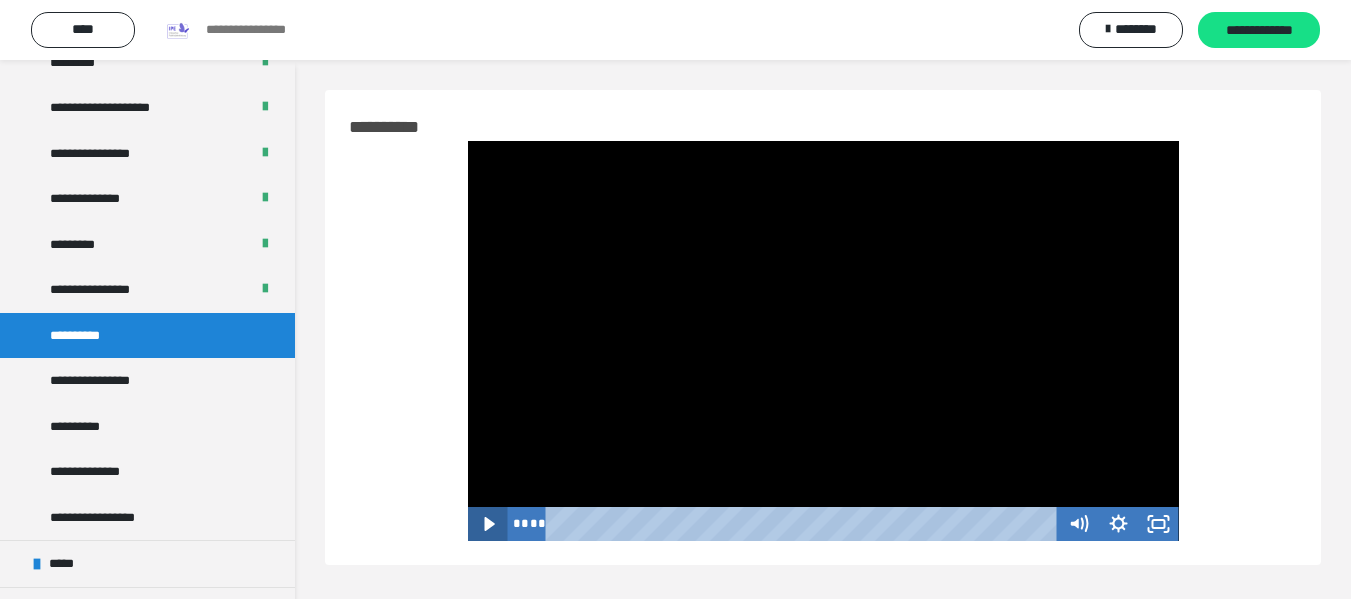 click 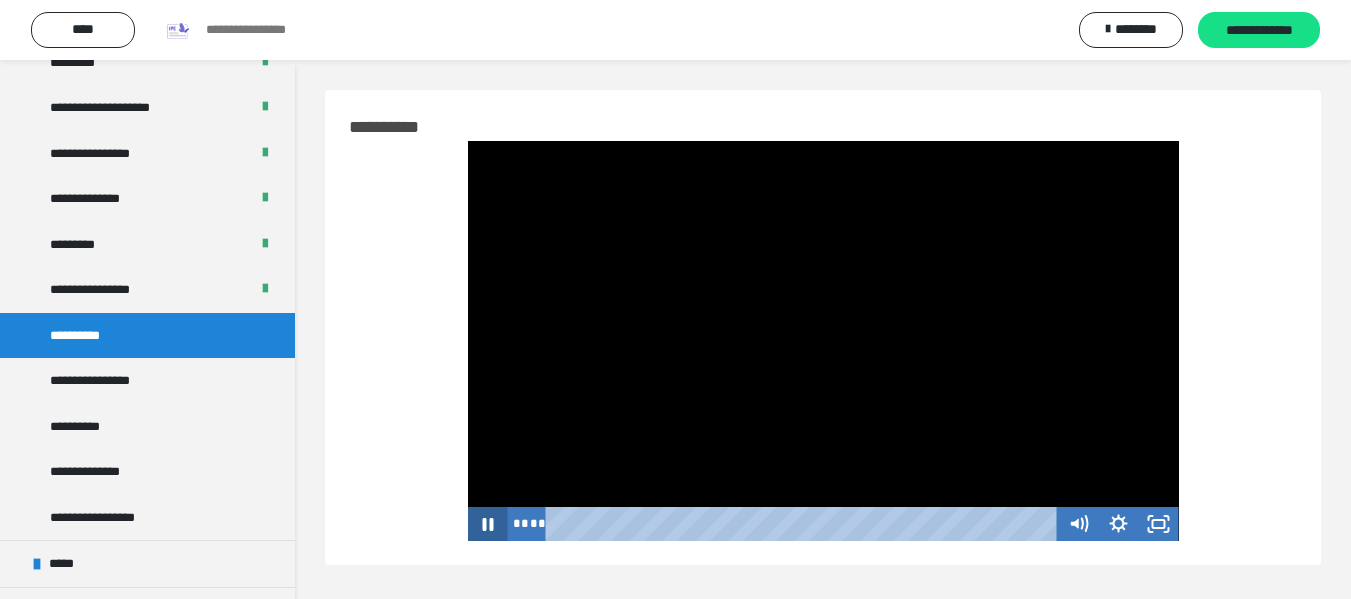 click 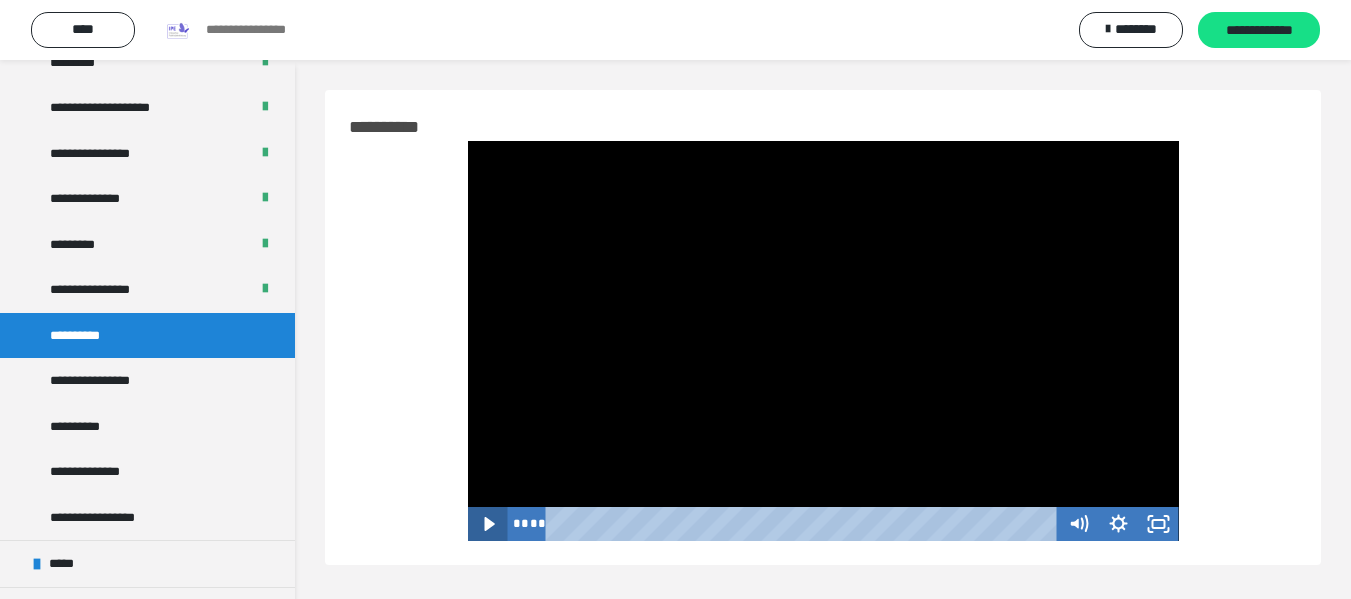 click 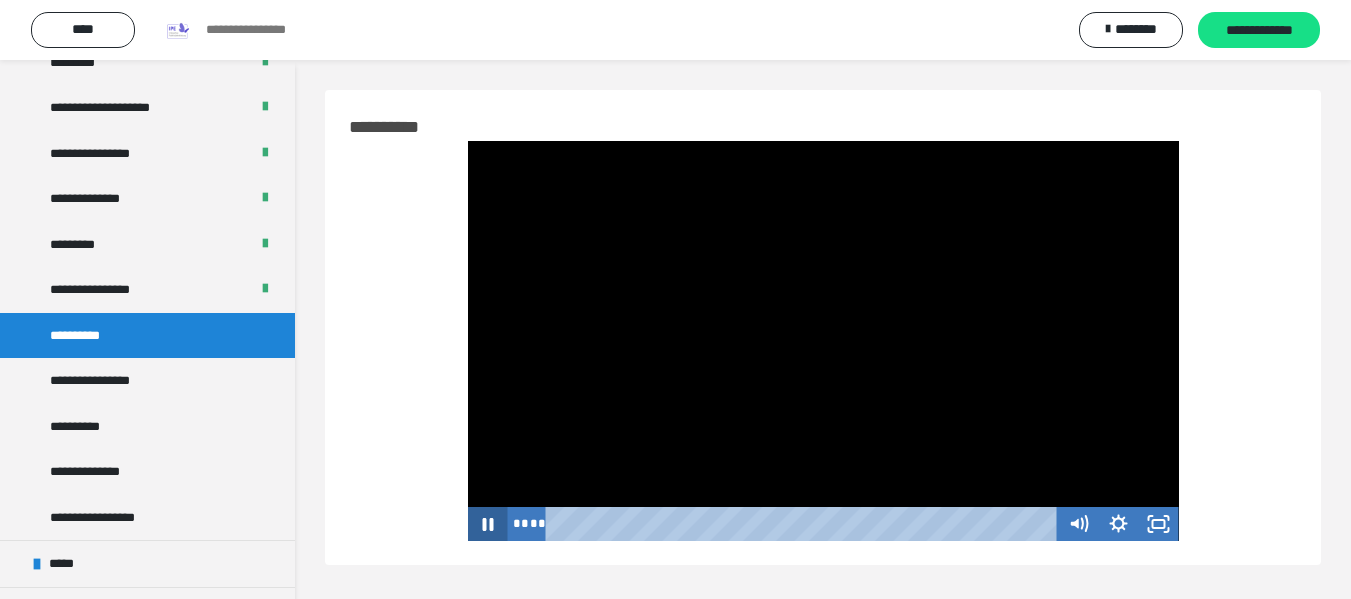 click 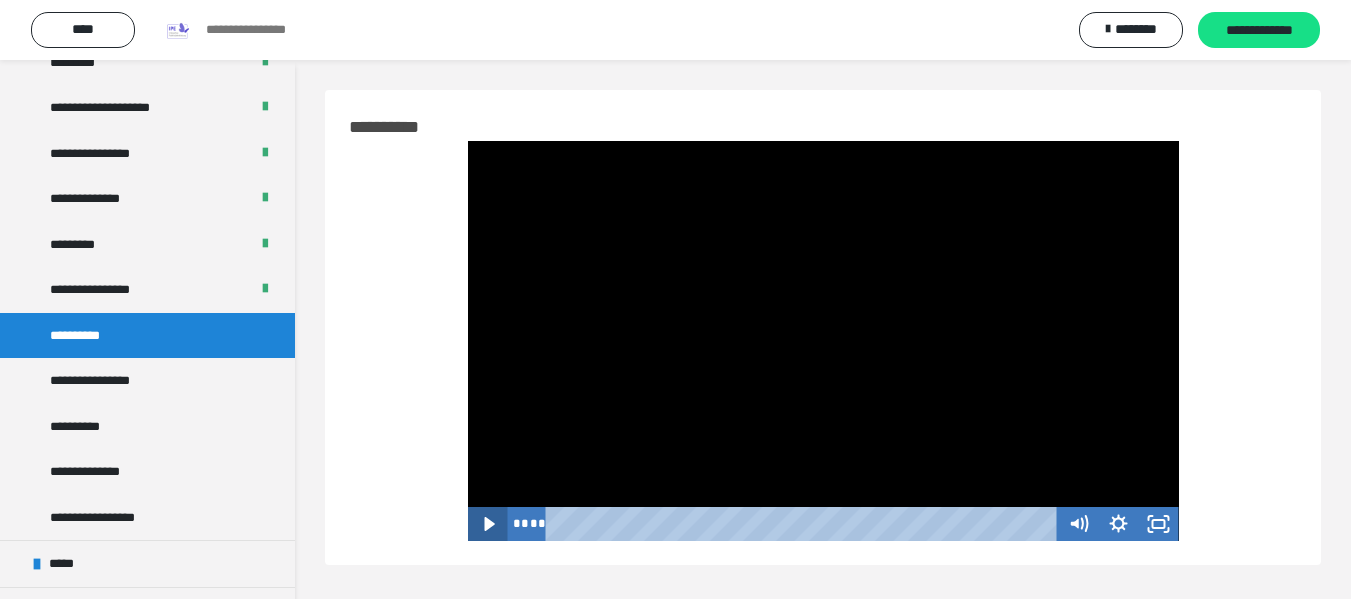 click 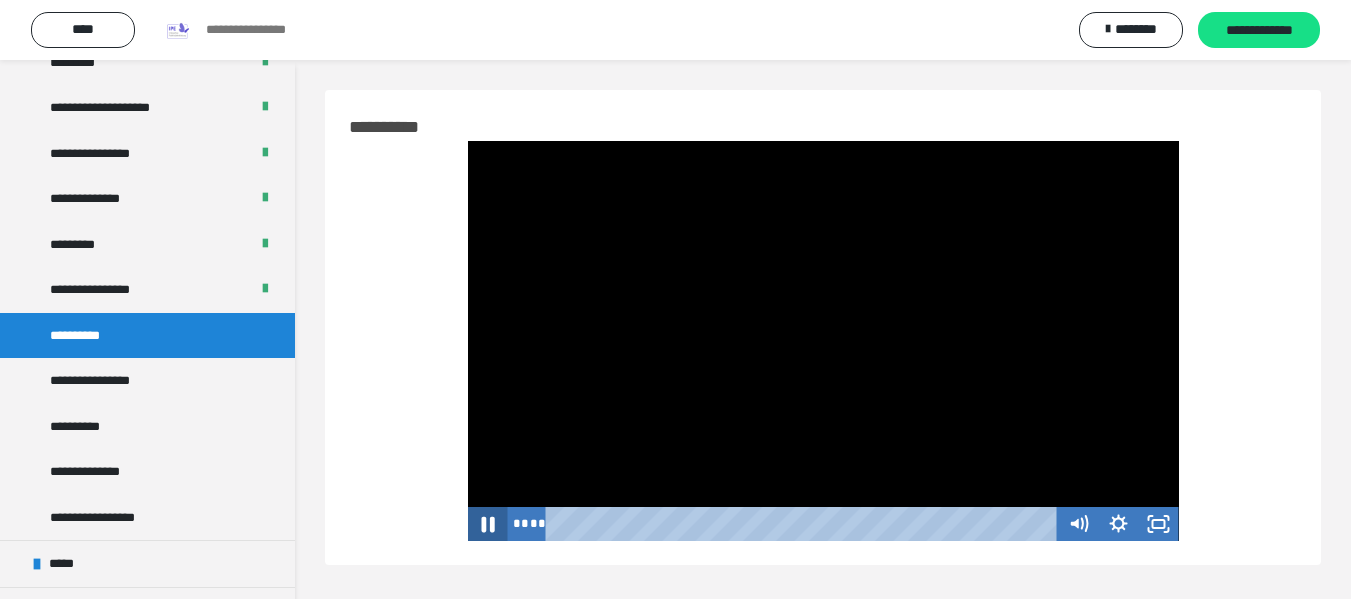 click 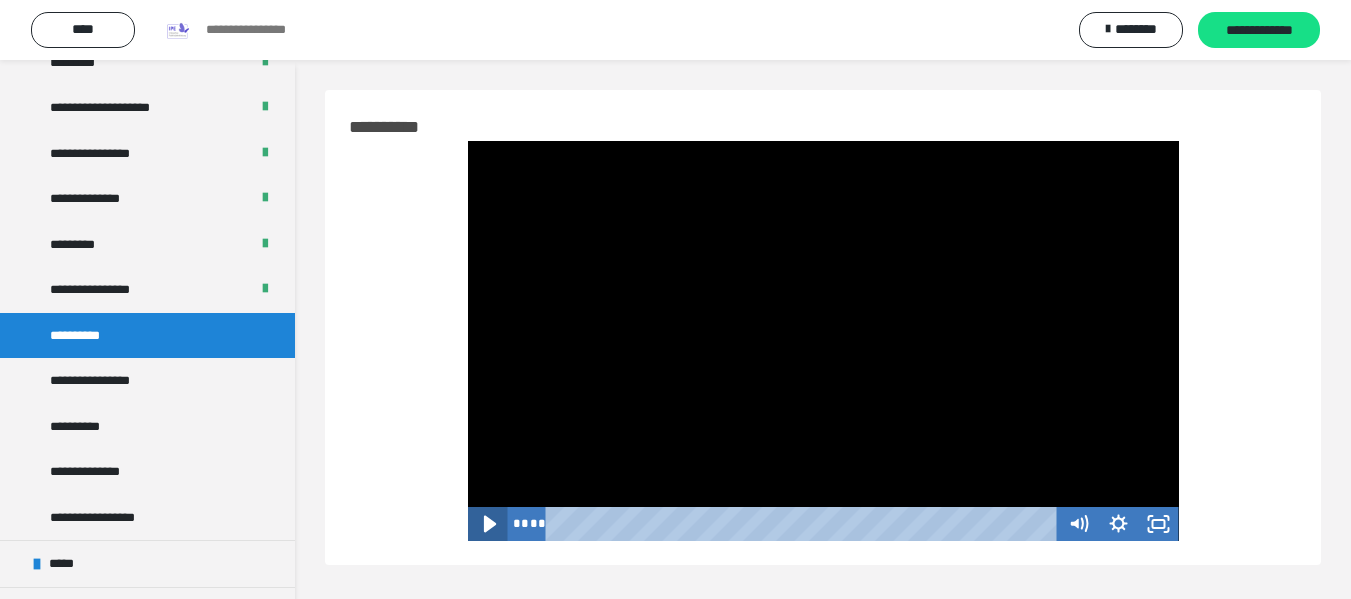click 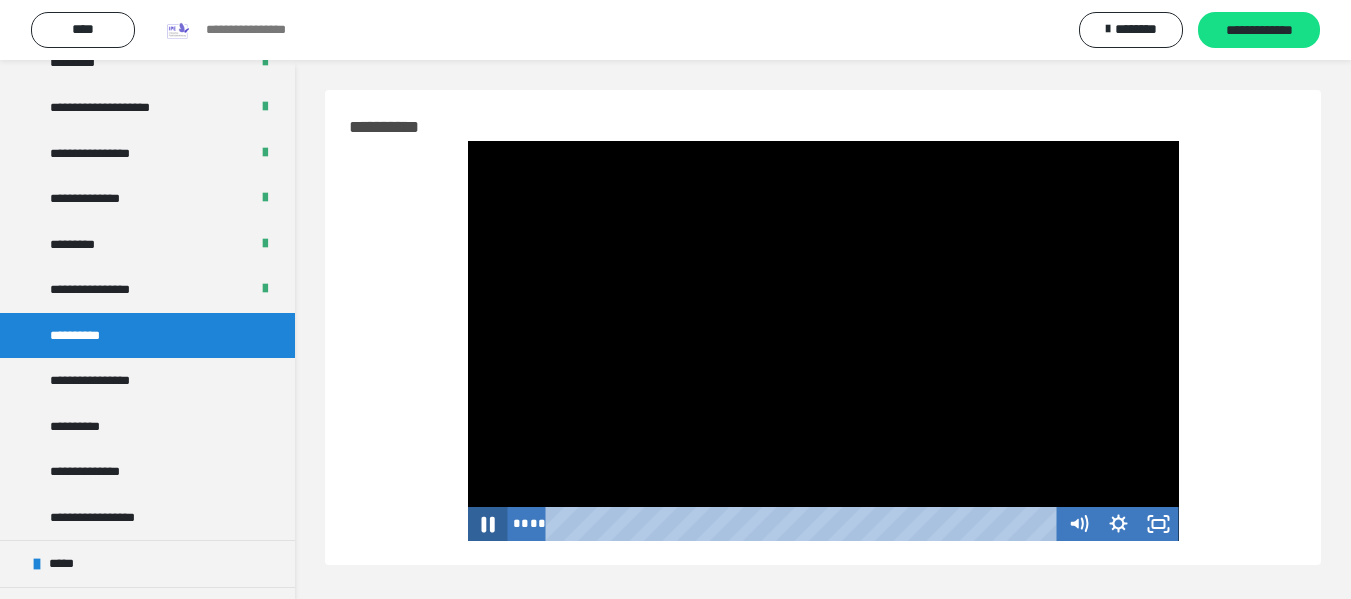 click 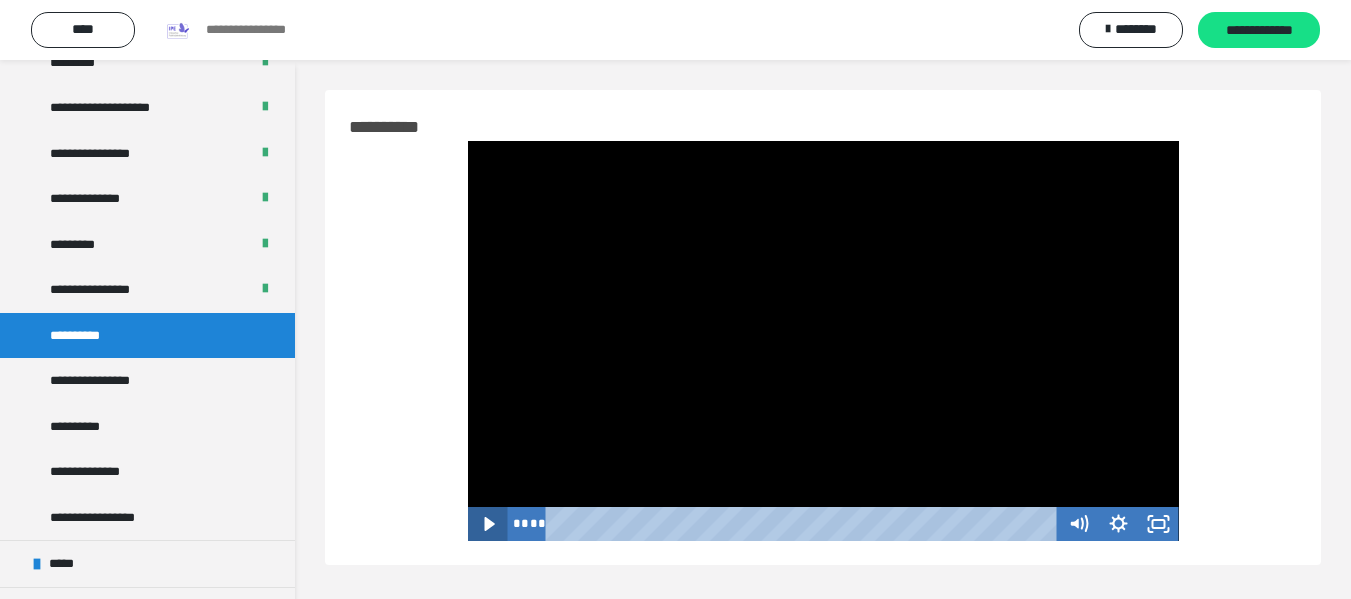 click 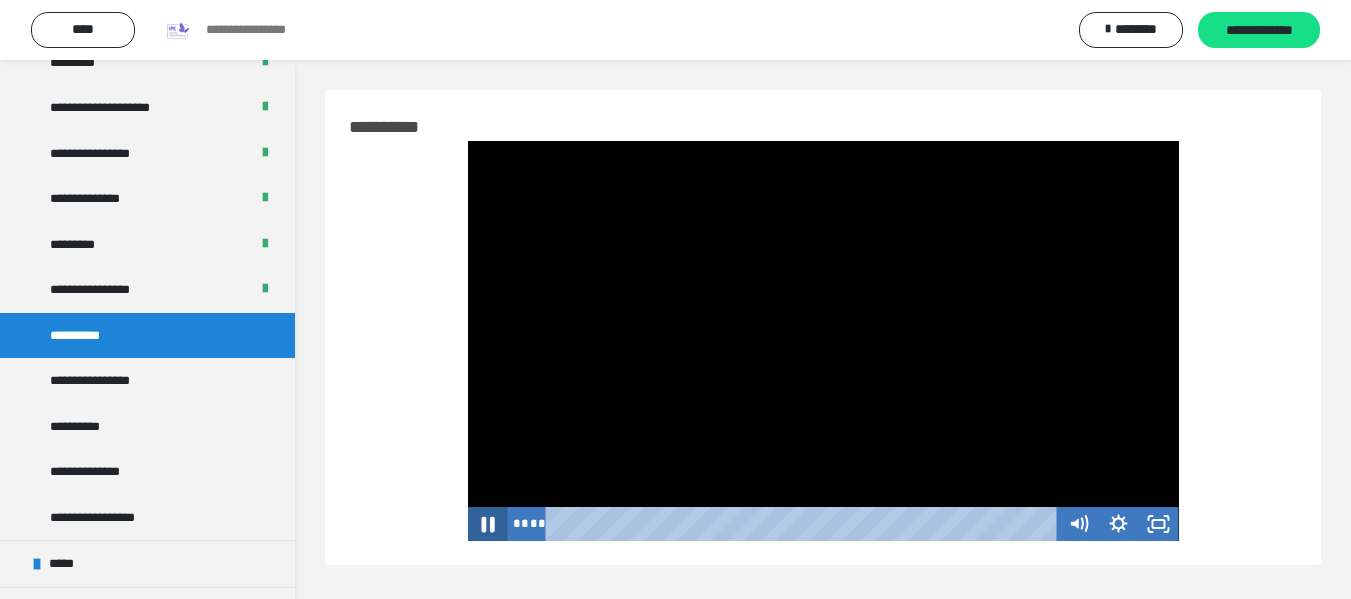click 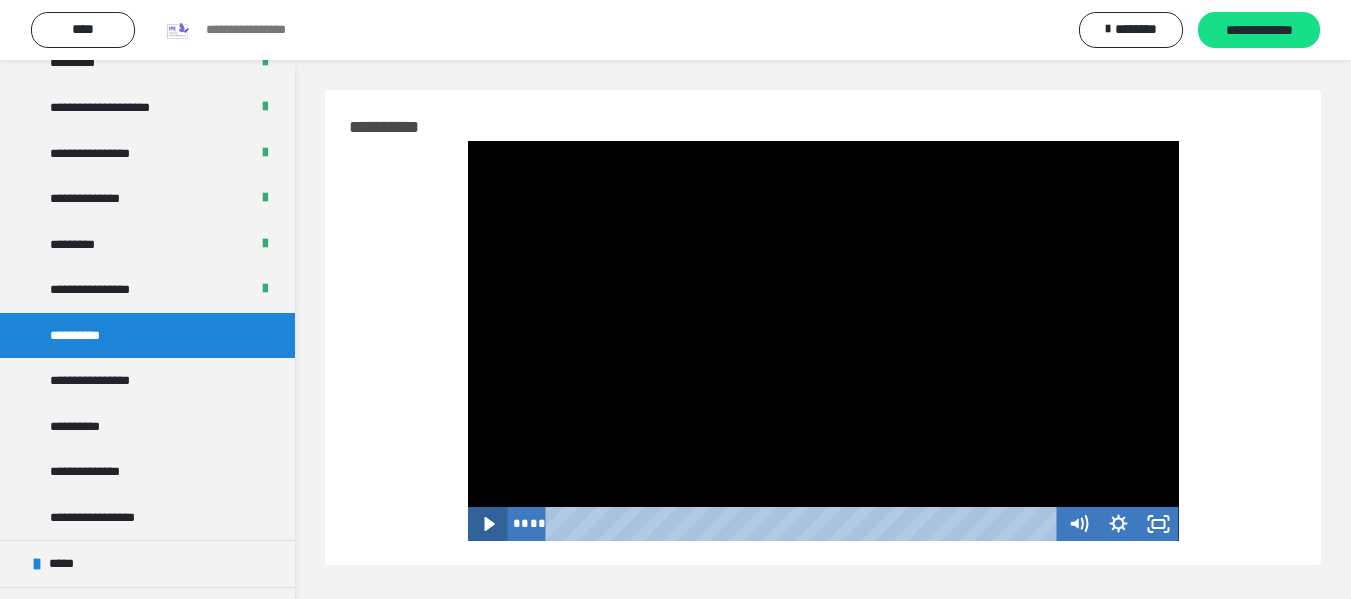 click 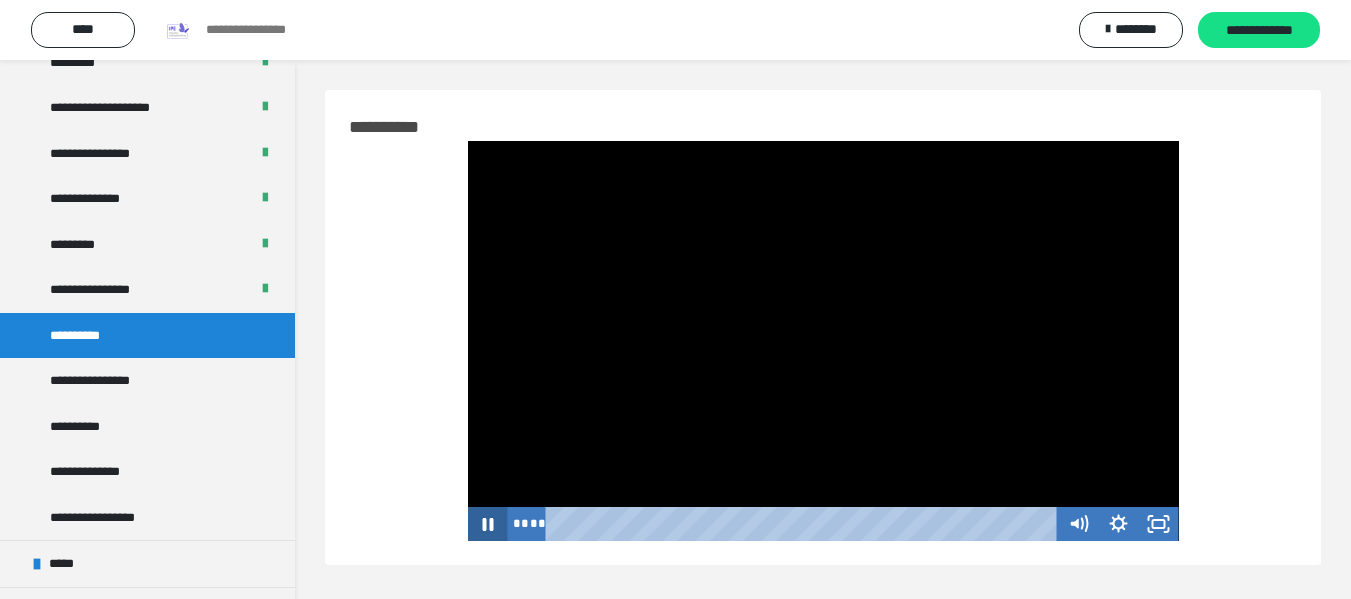 click 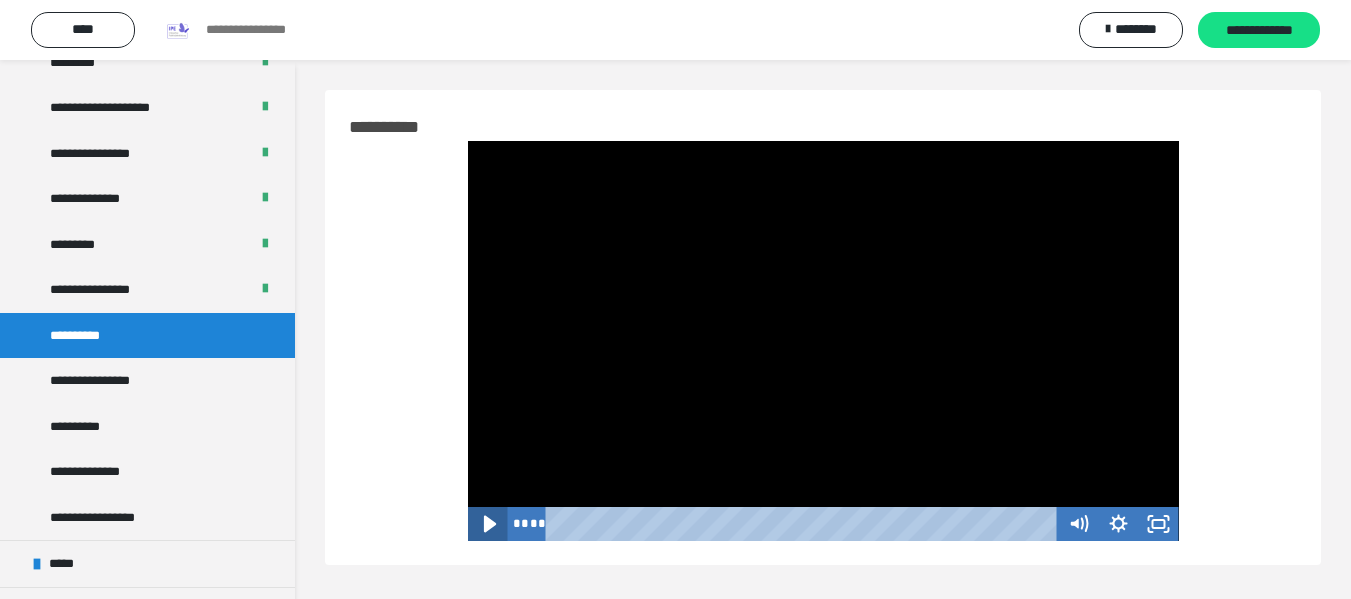 click 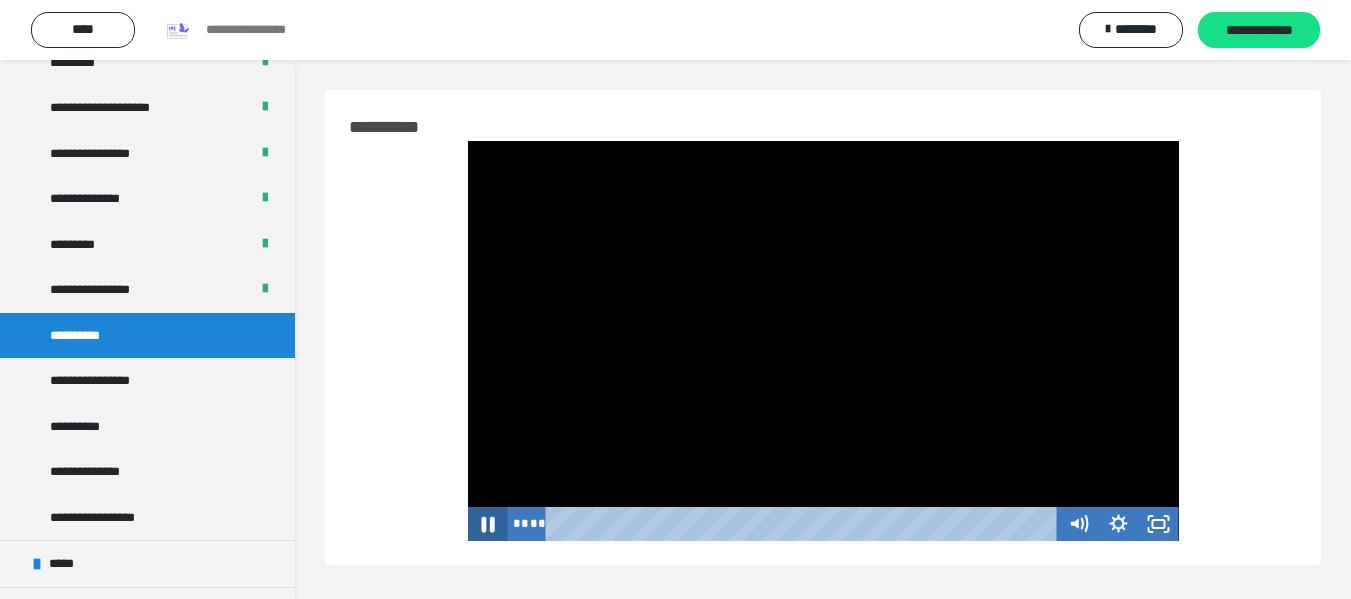 click 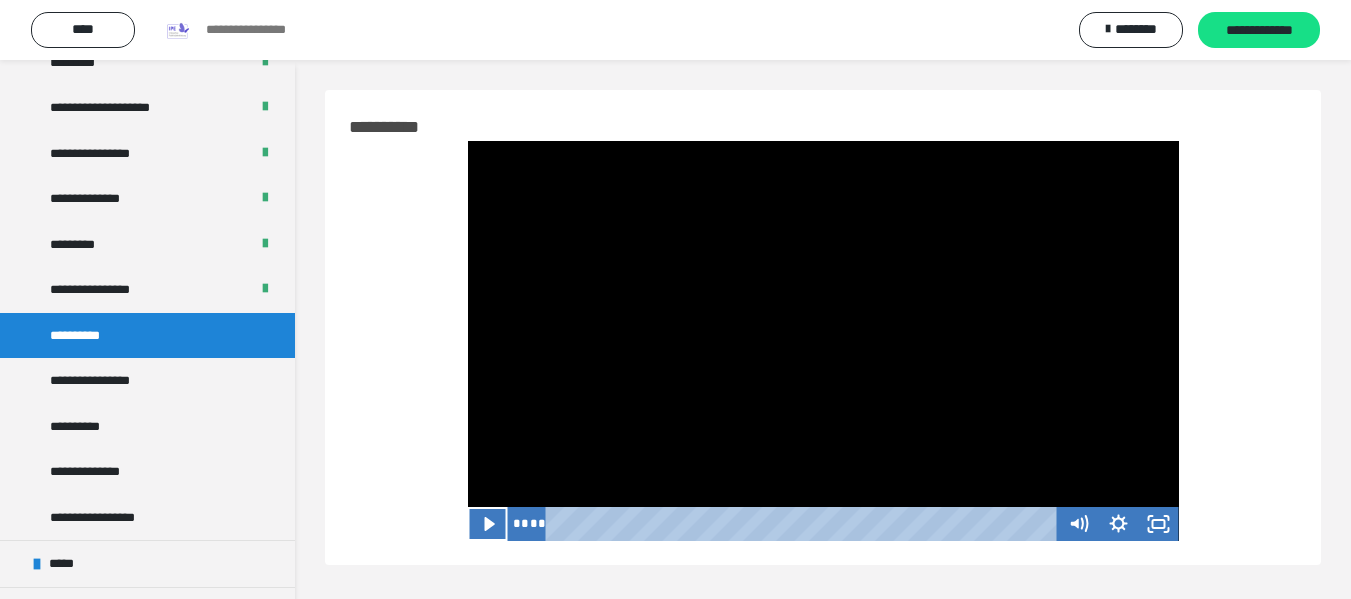 type 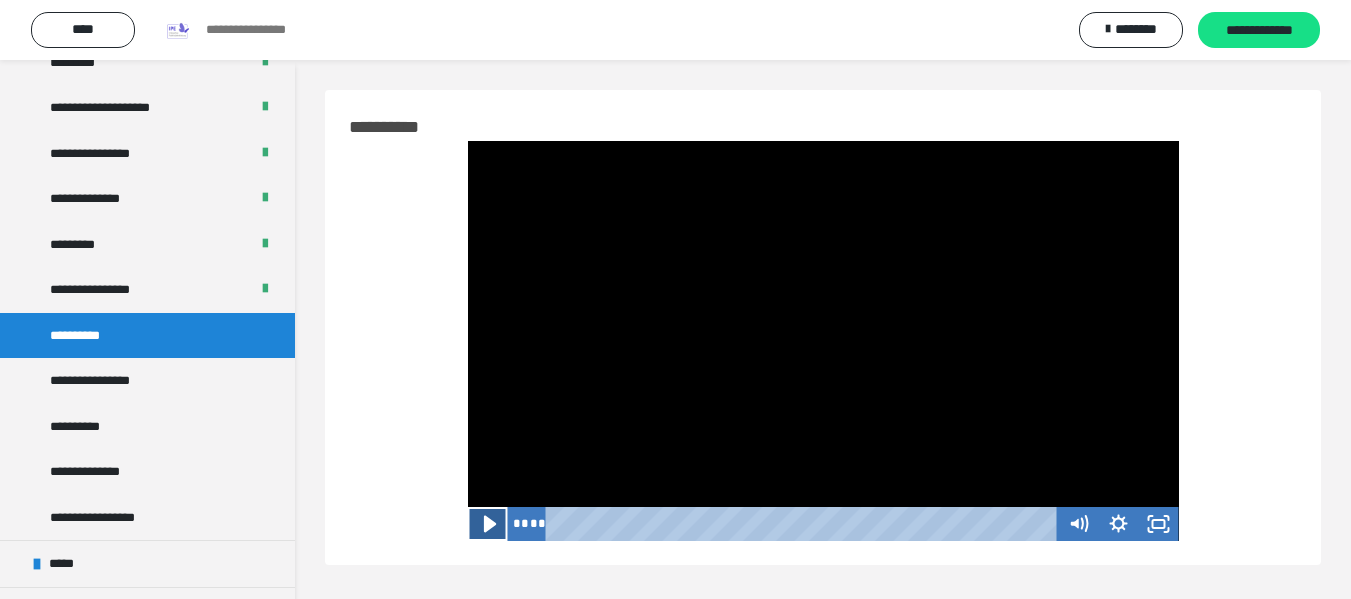 click 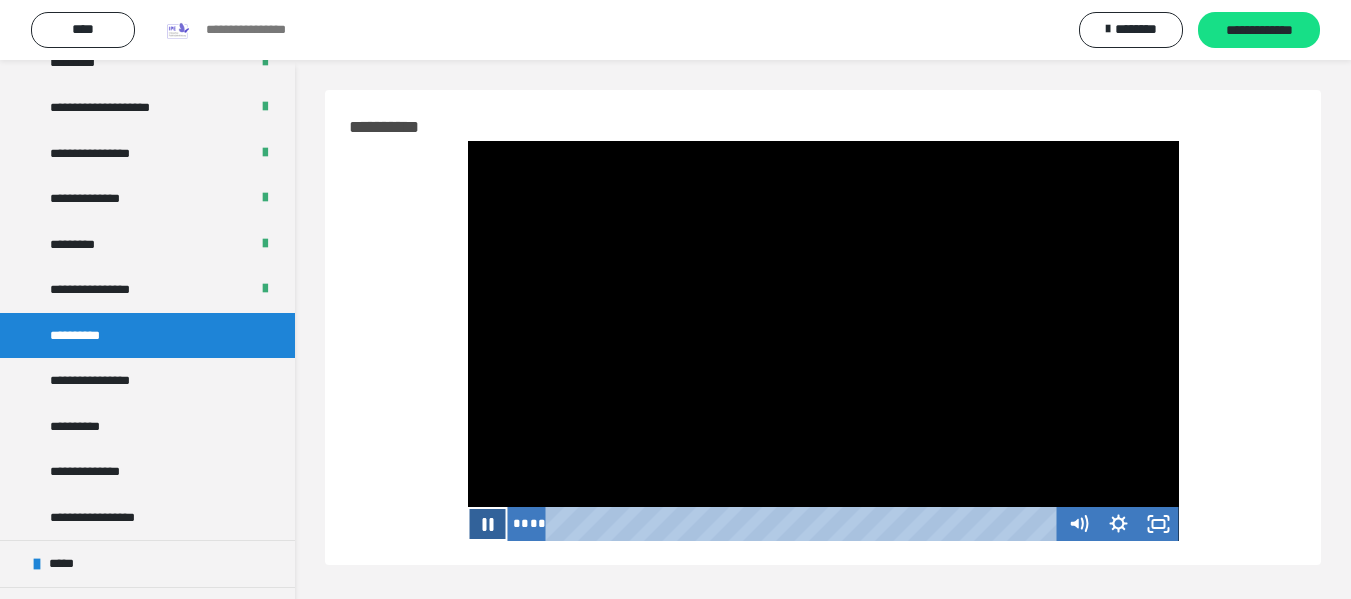 click 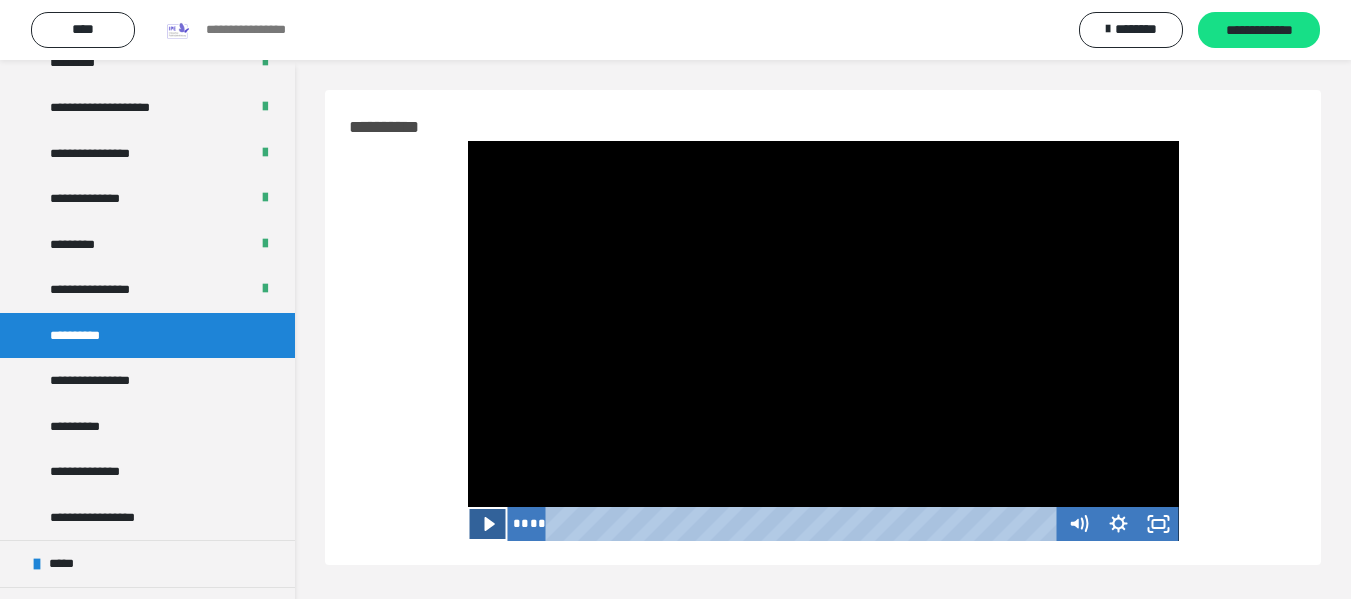 click 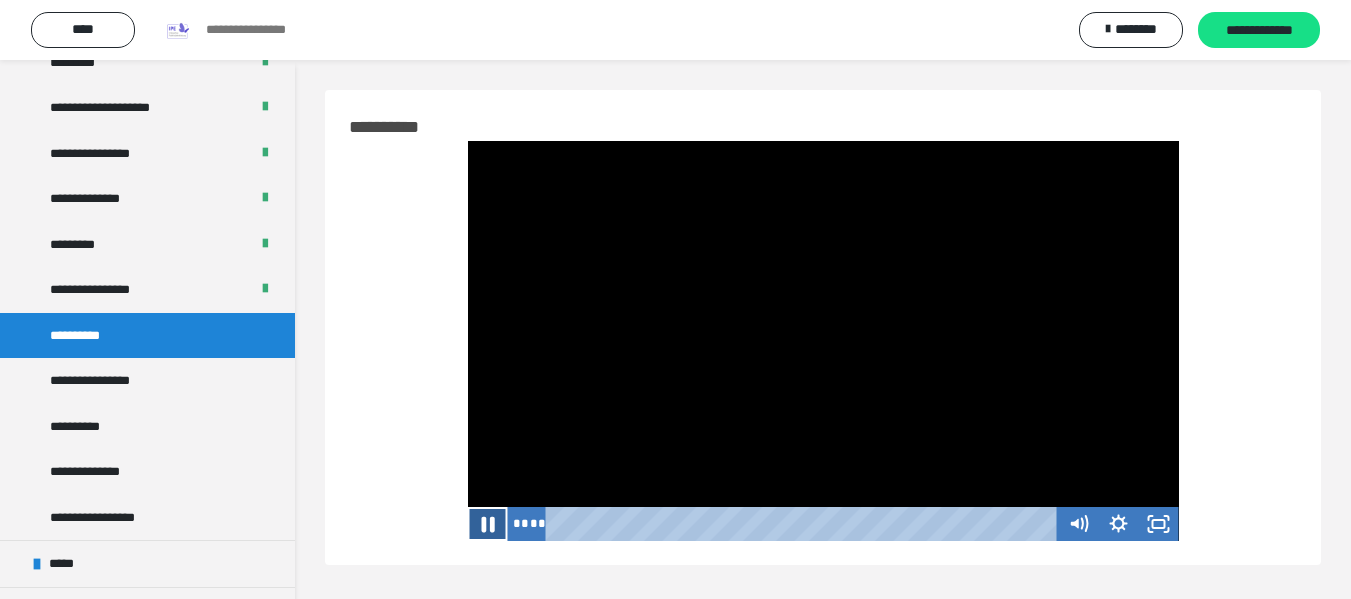 click 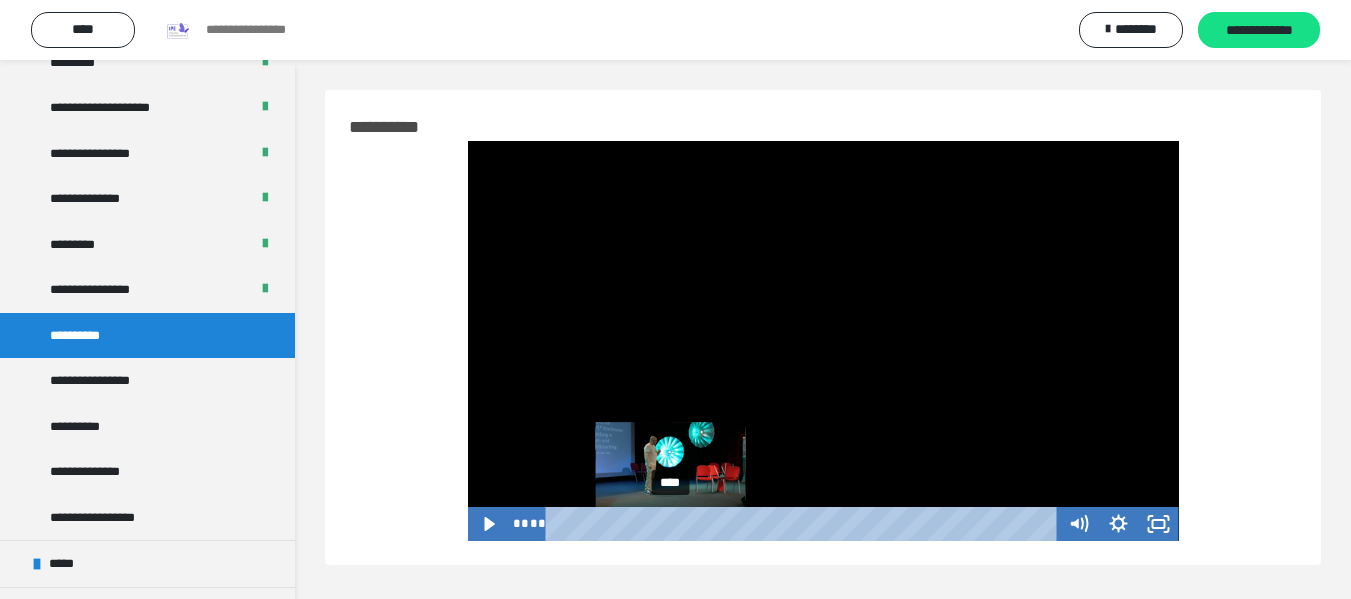 click at bounding box center [670, 523] 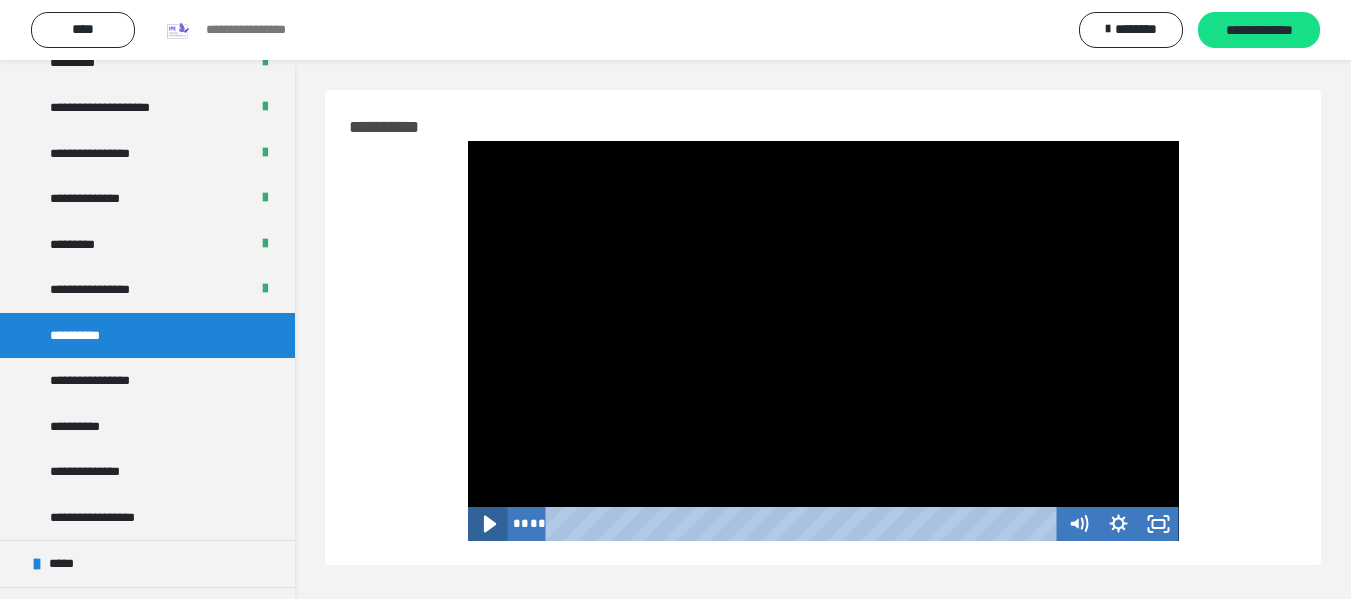 click 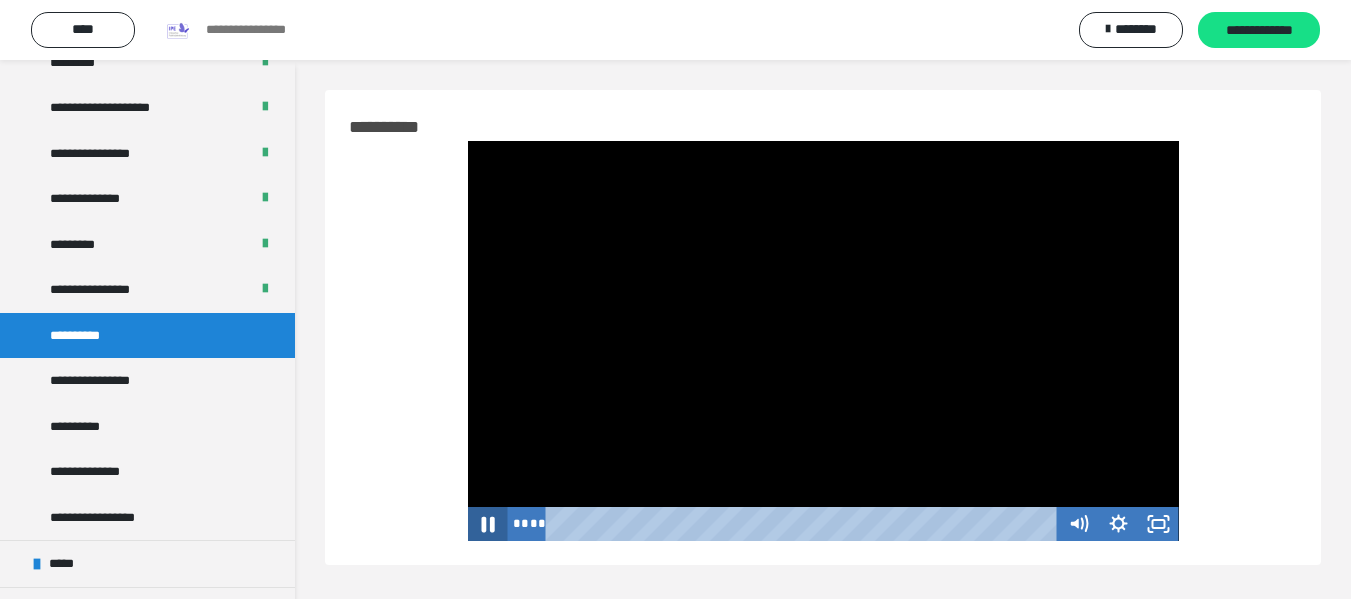 click 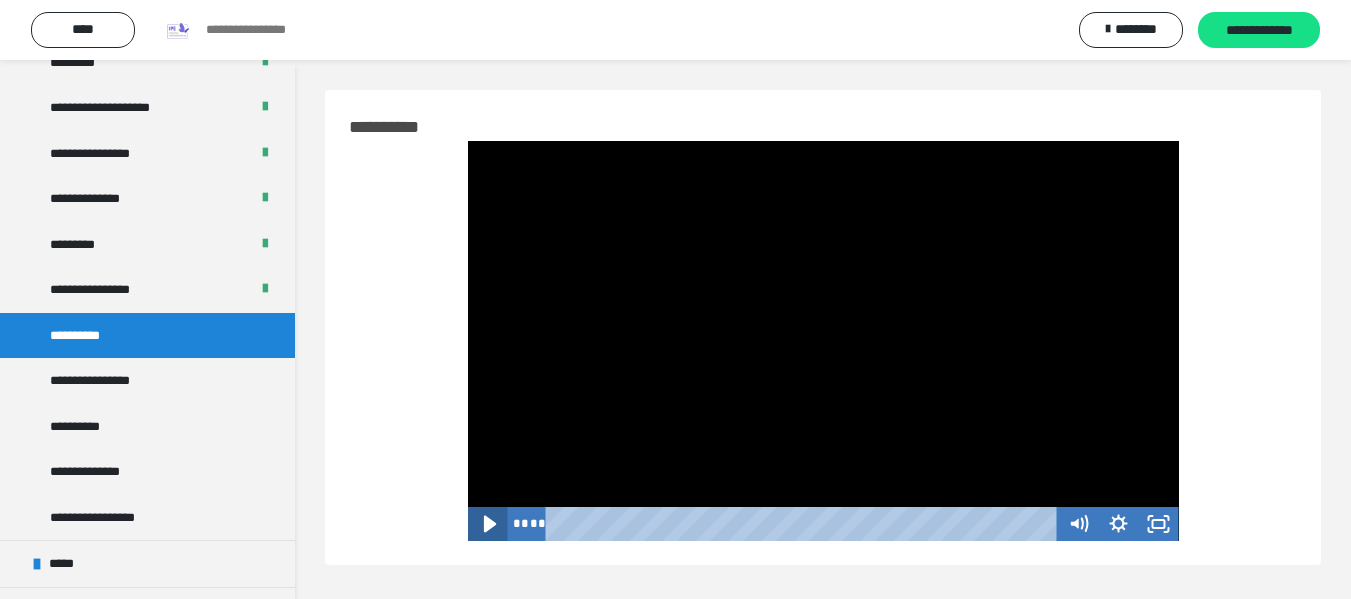 click 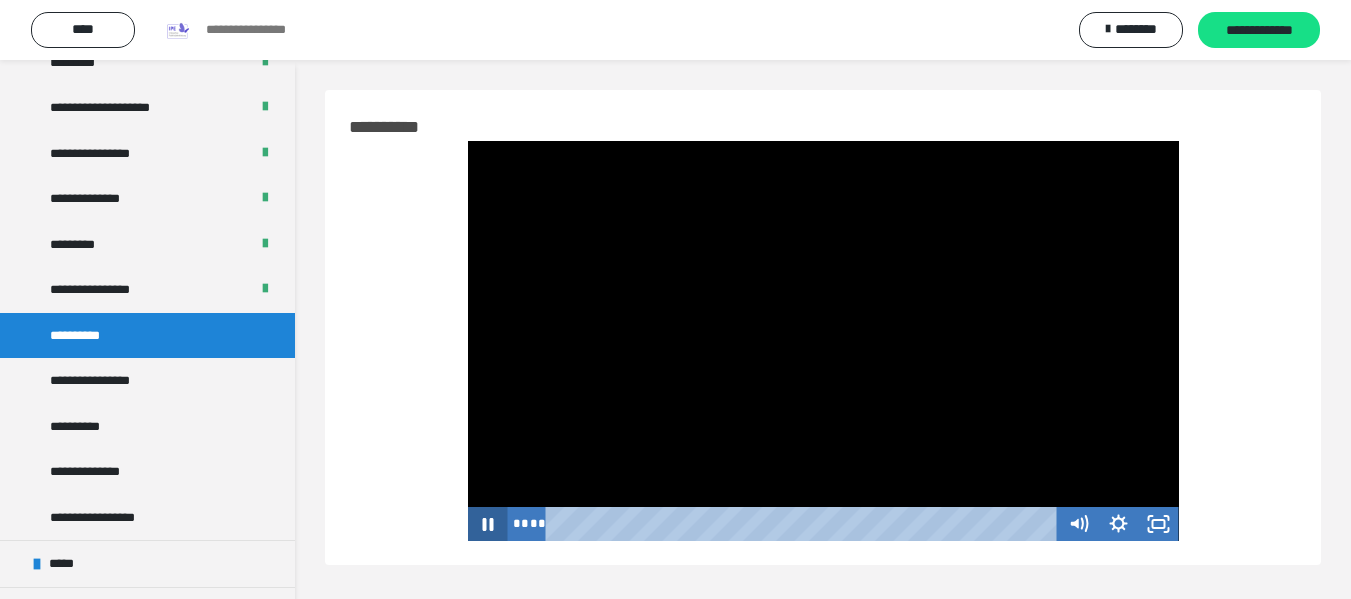 click 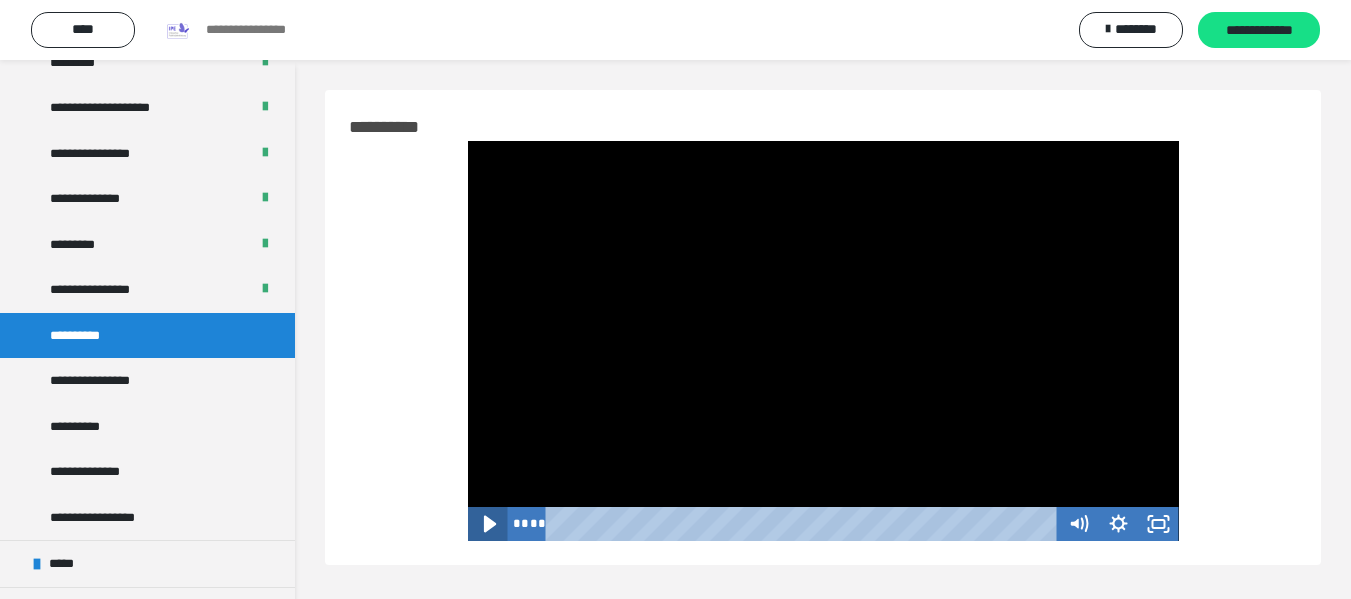 click 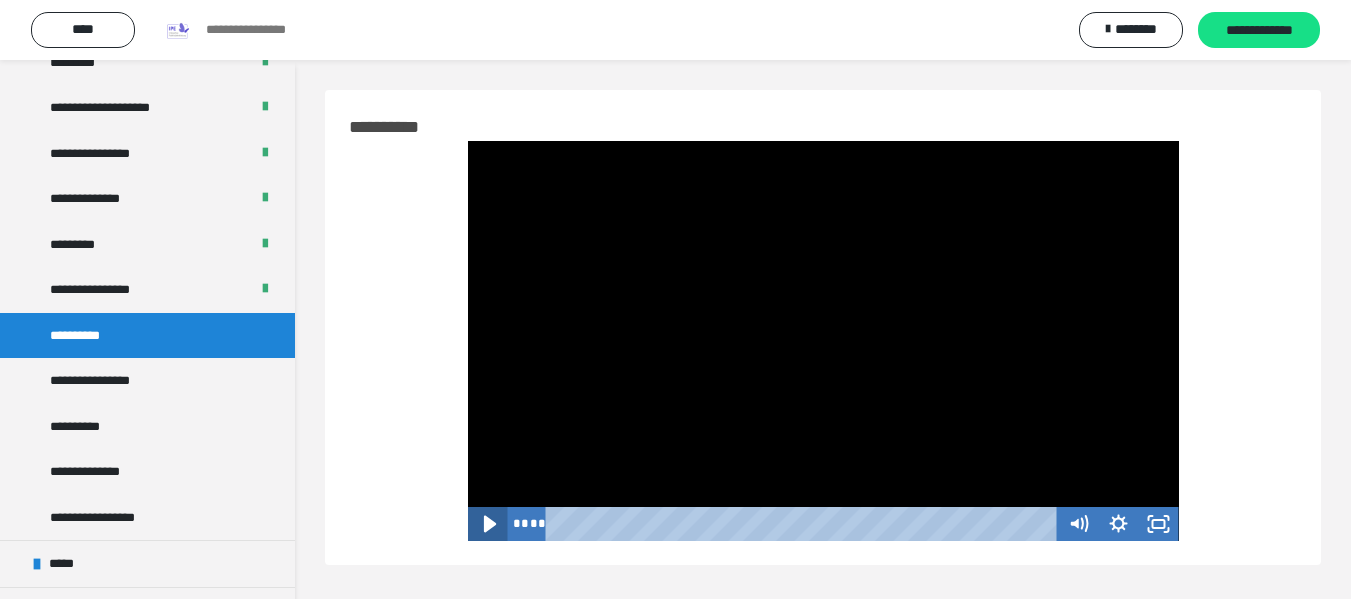 click 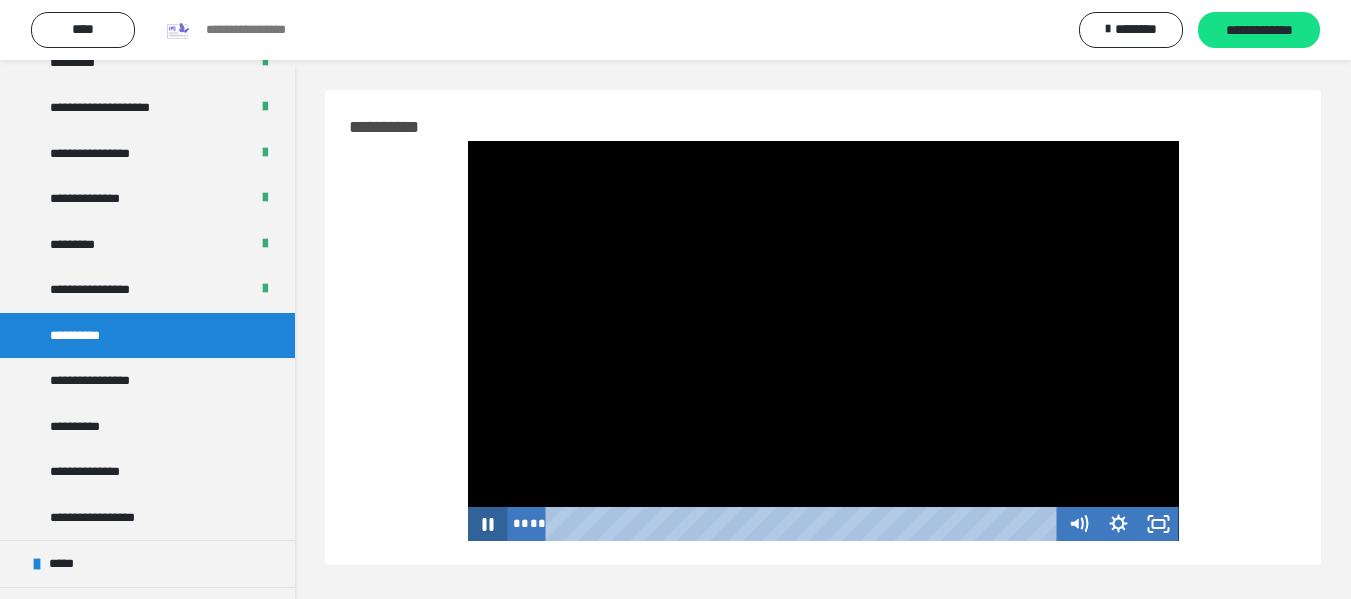 click 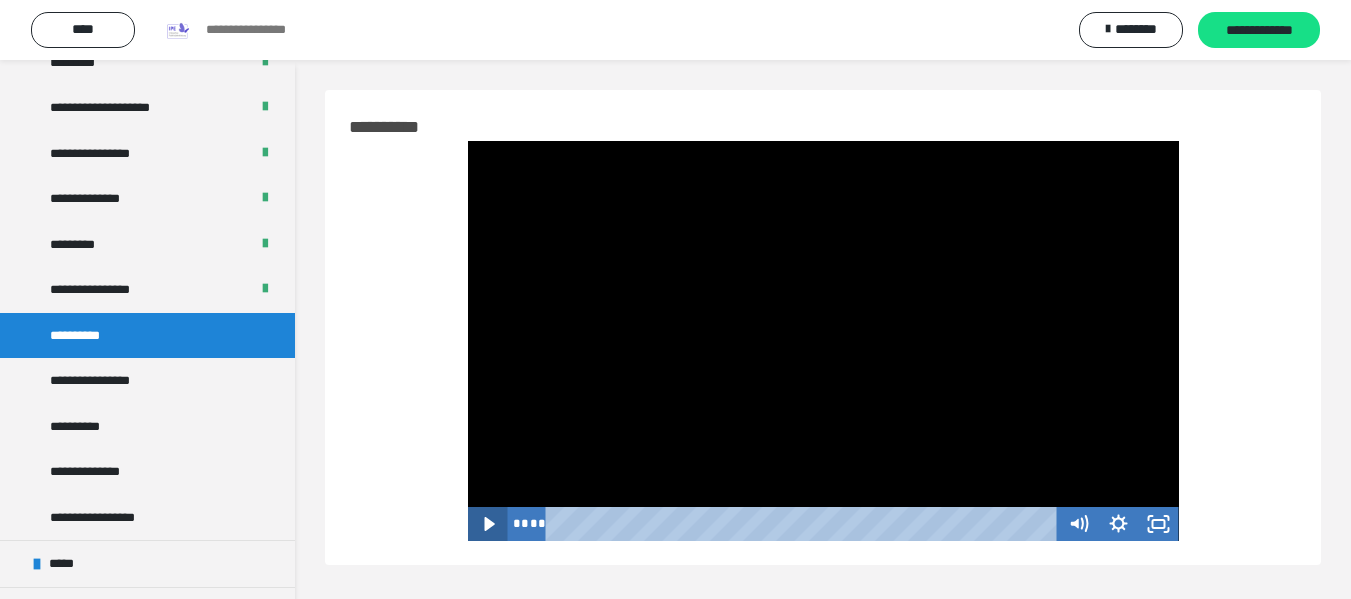 click 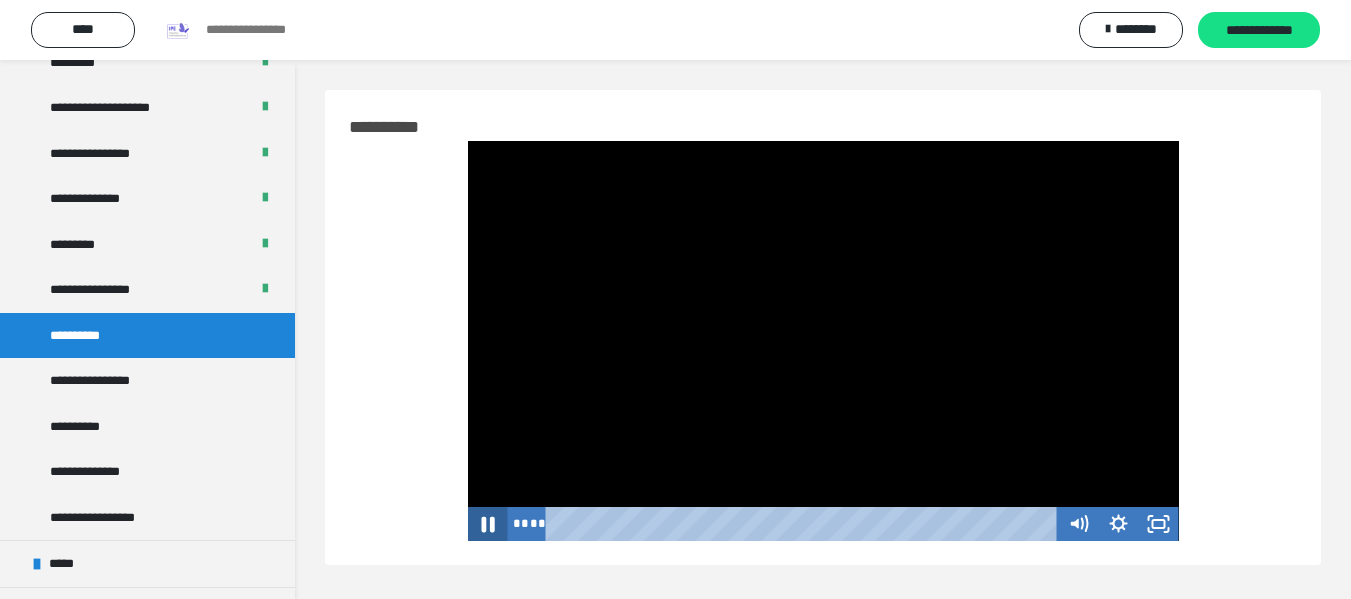 click 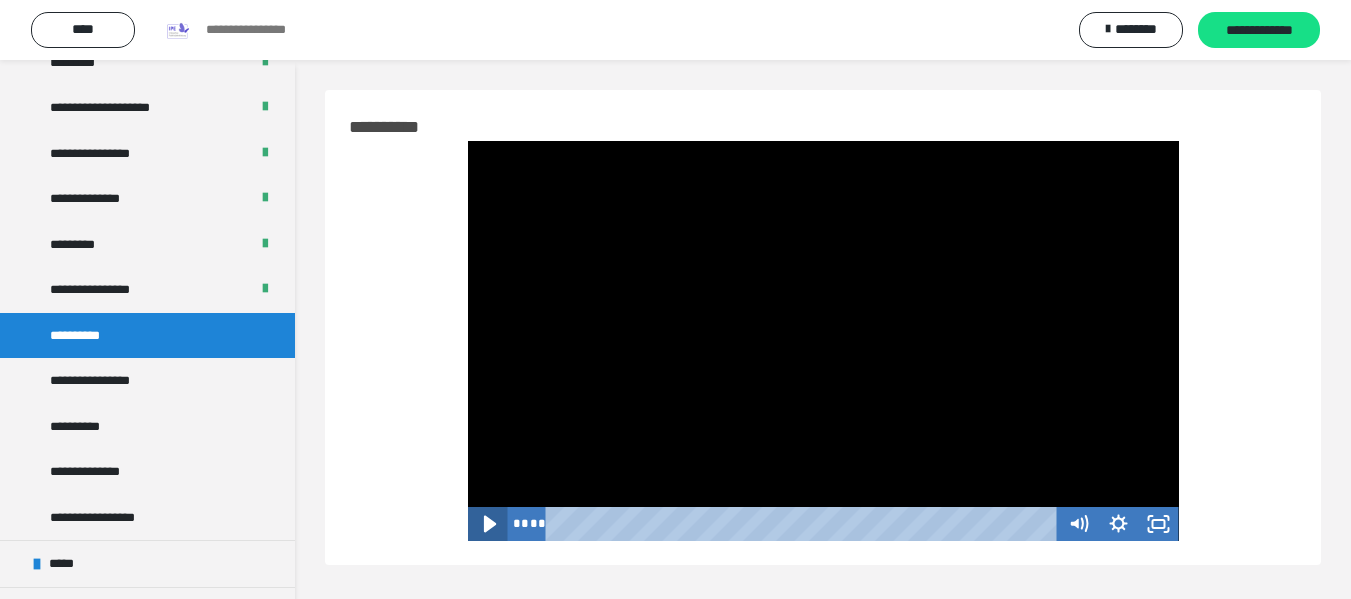 click 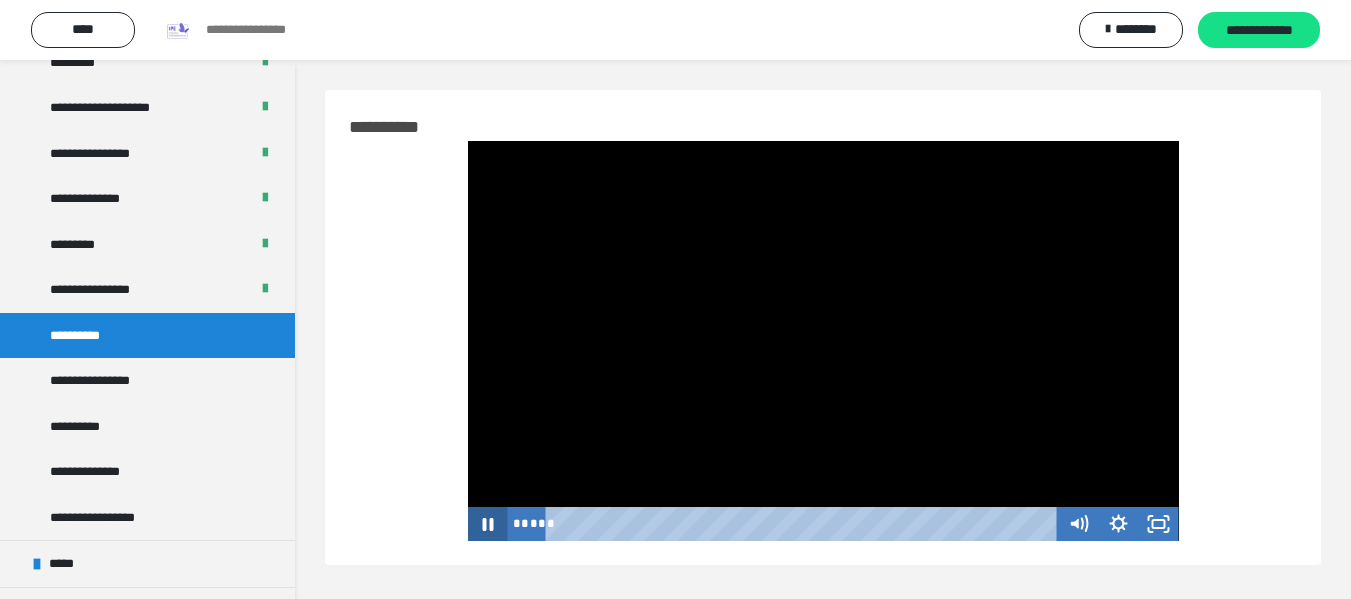 click 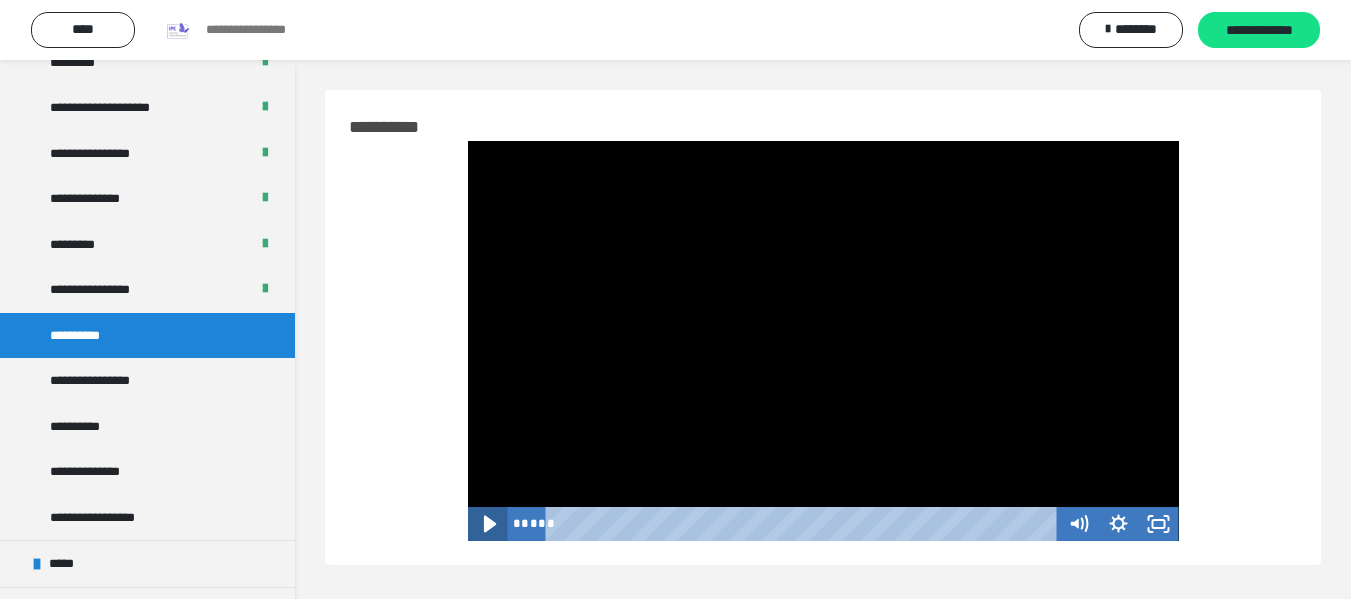 click 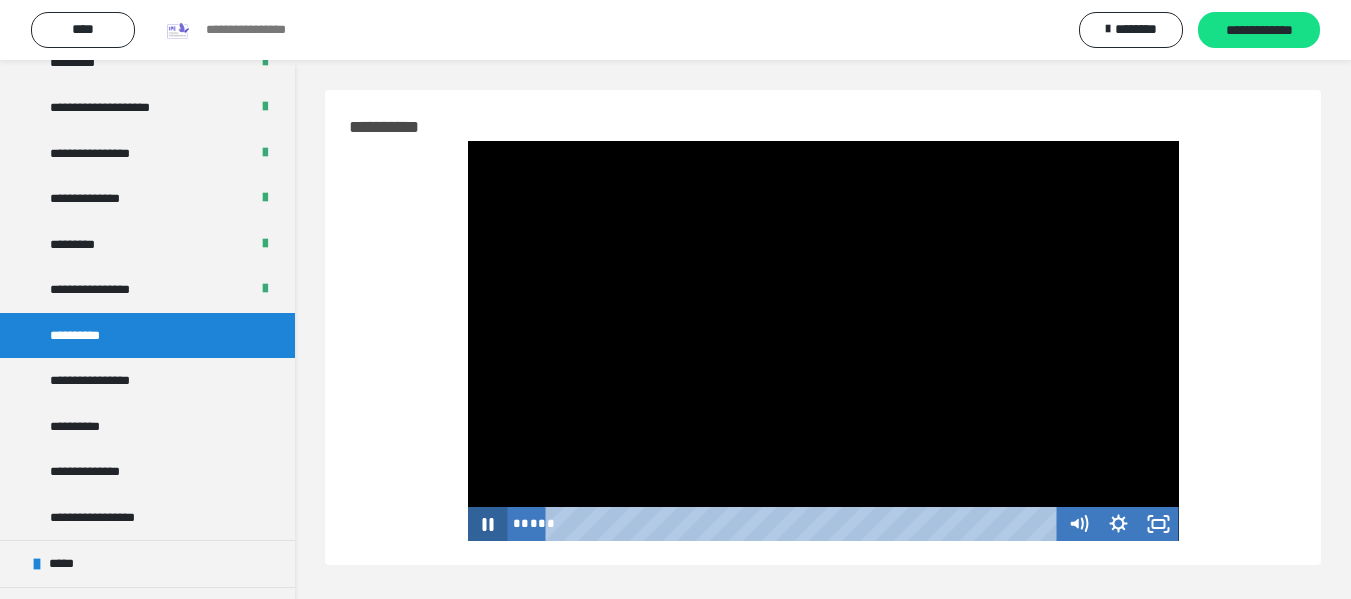 click 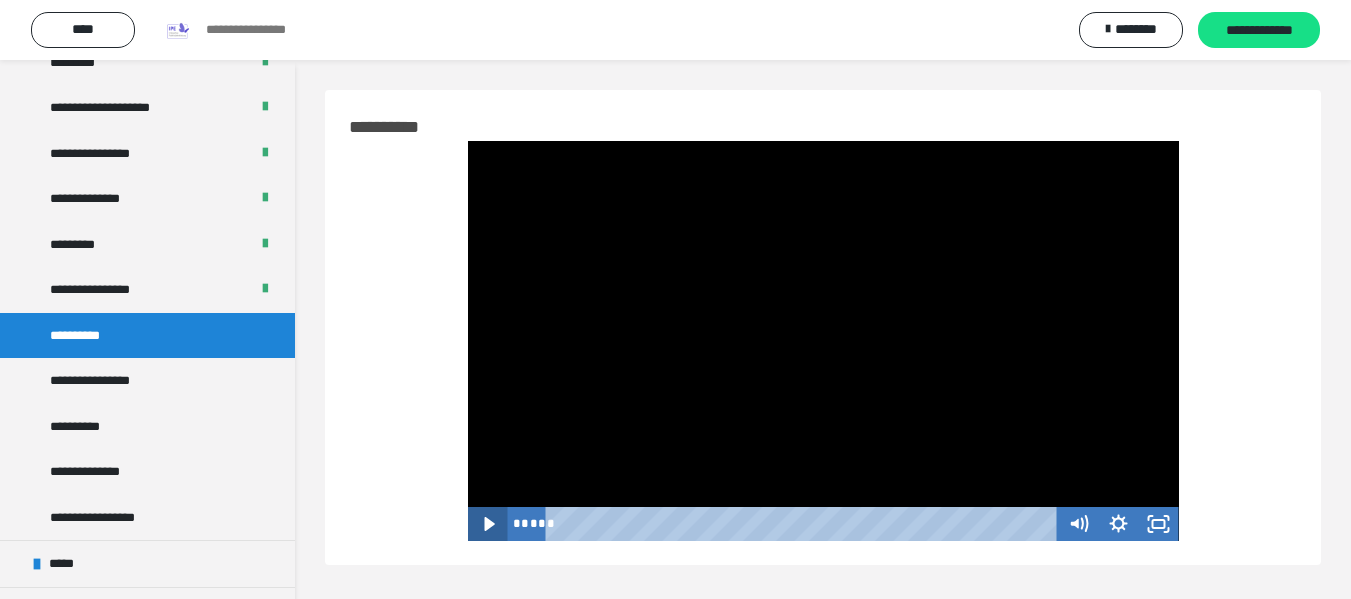 click 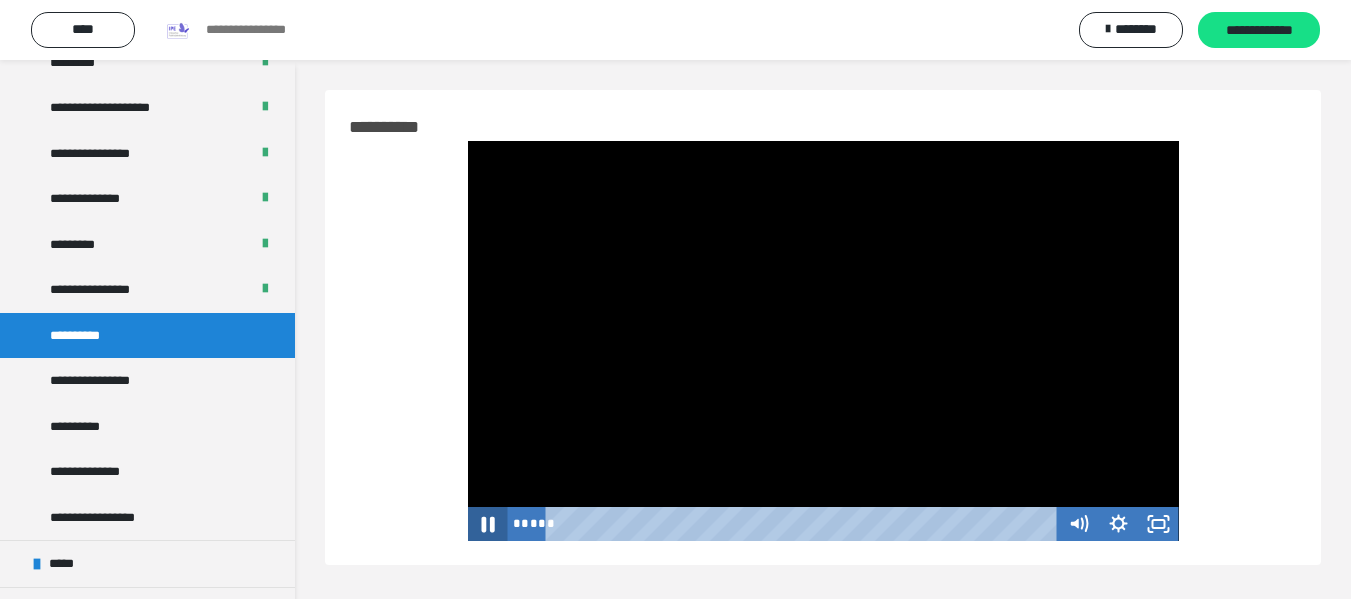 click 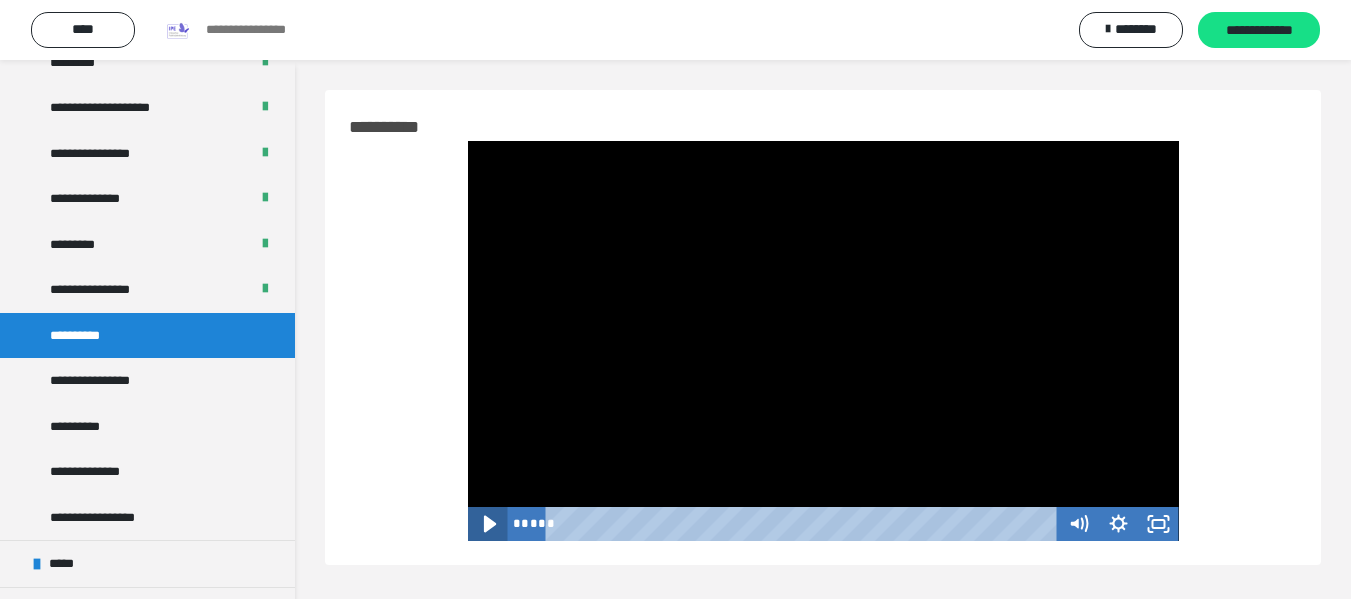 click 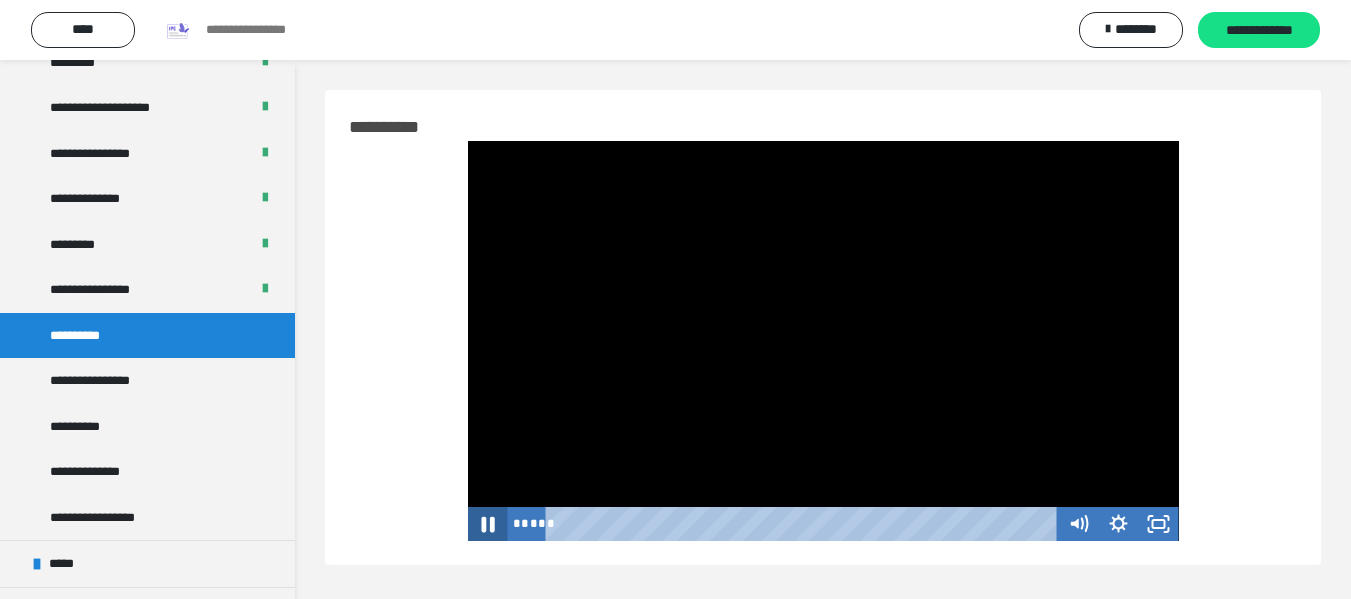 click 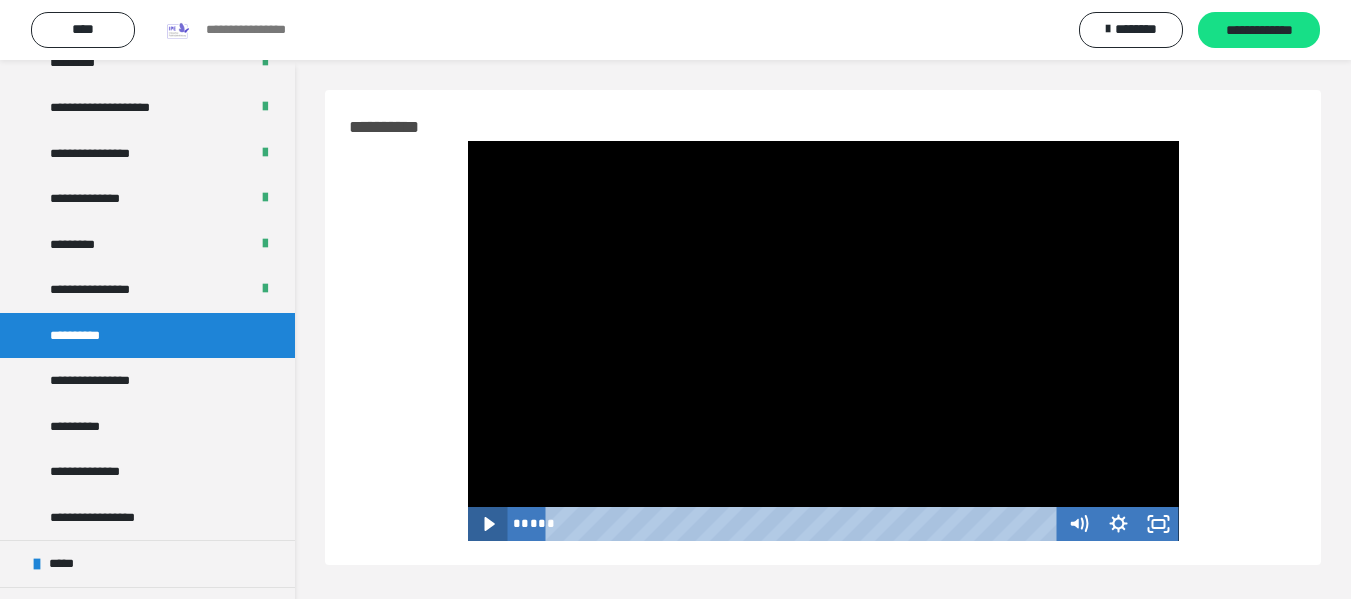 click 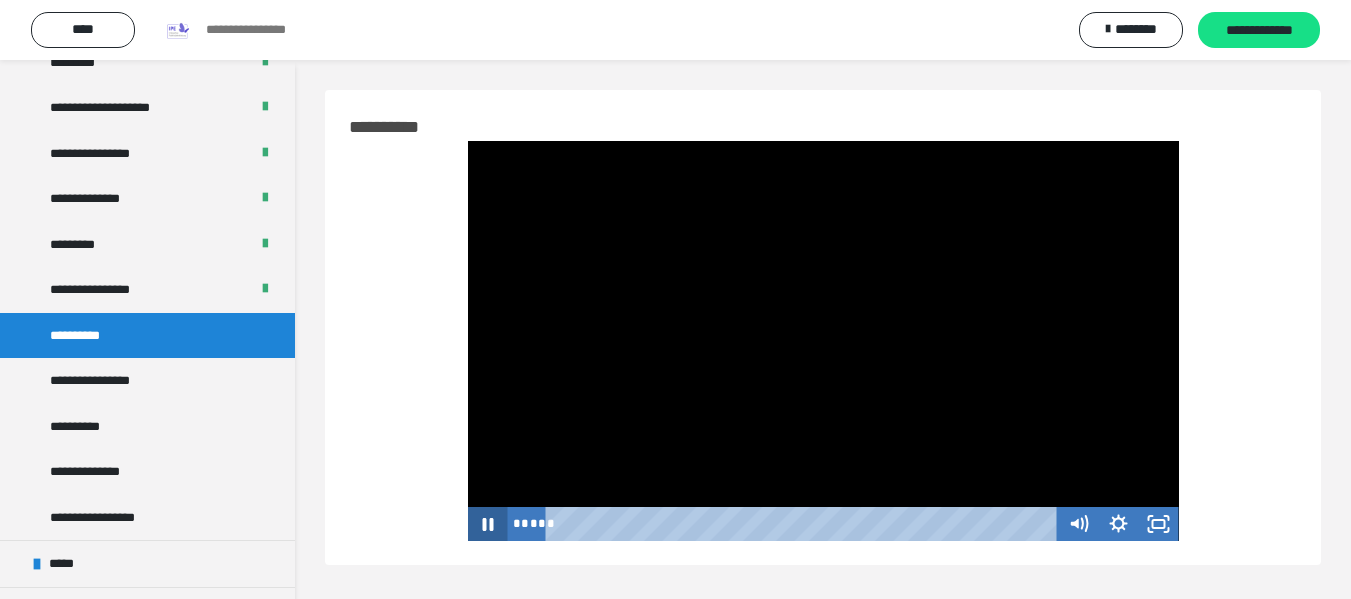 click 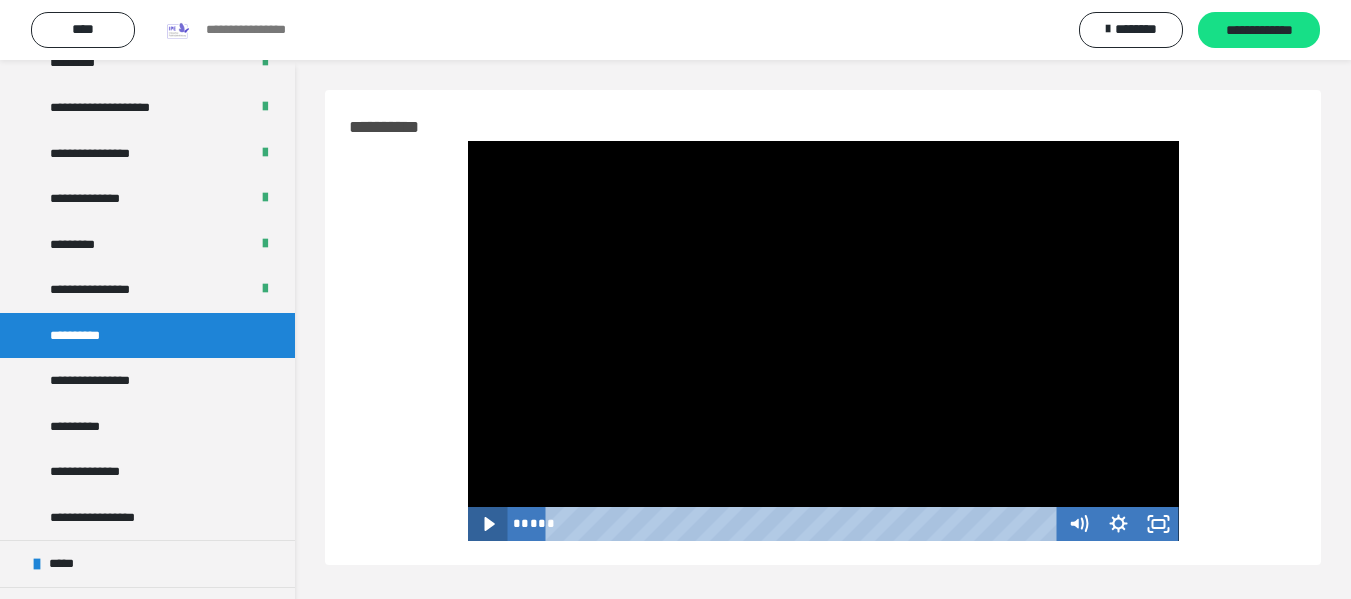 click 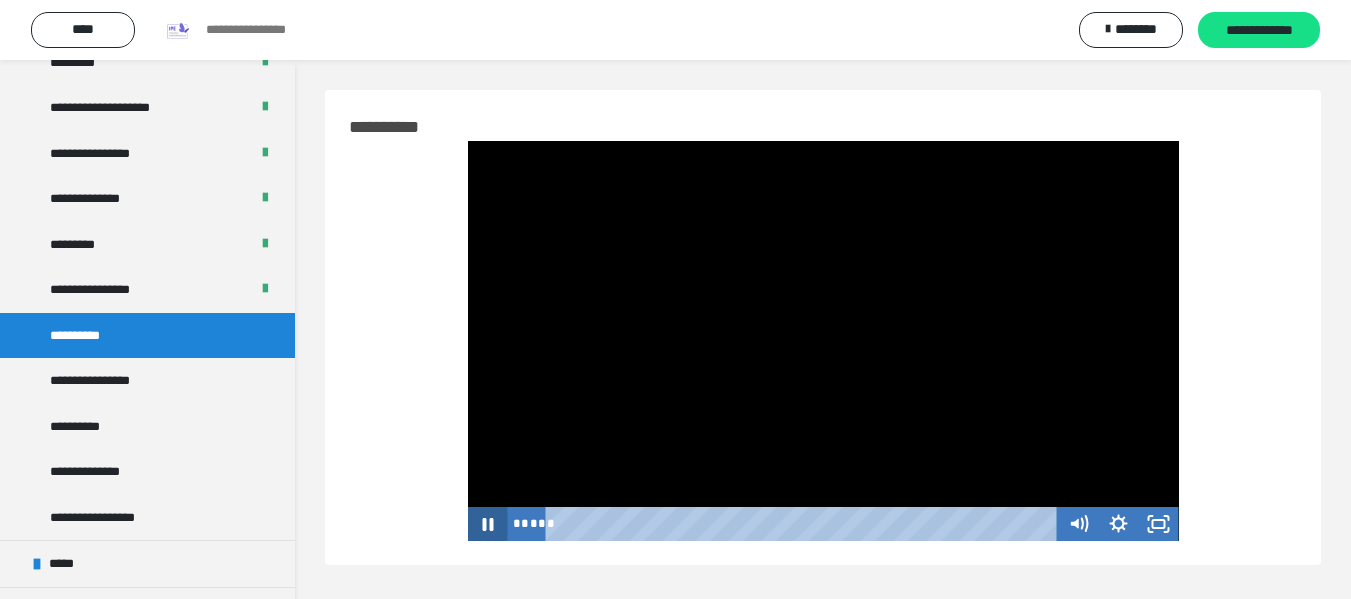 click 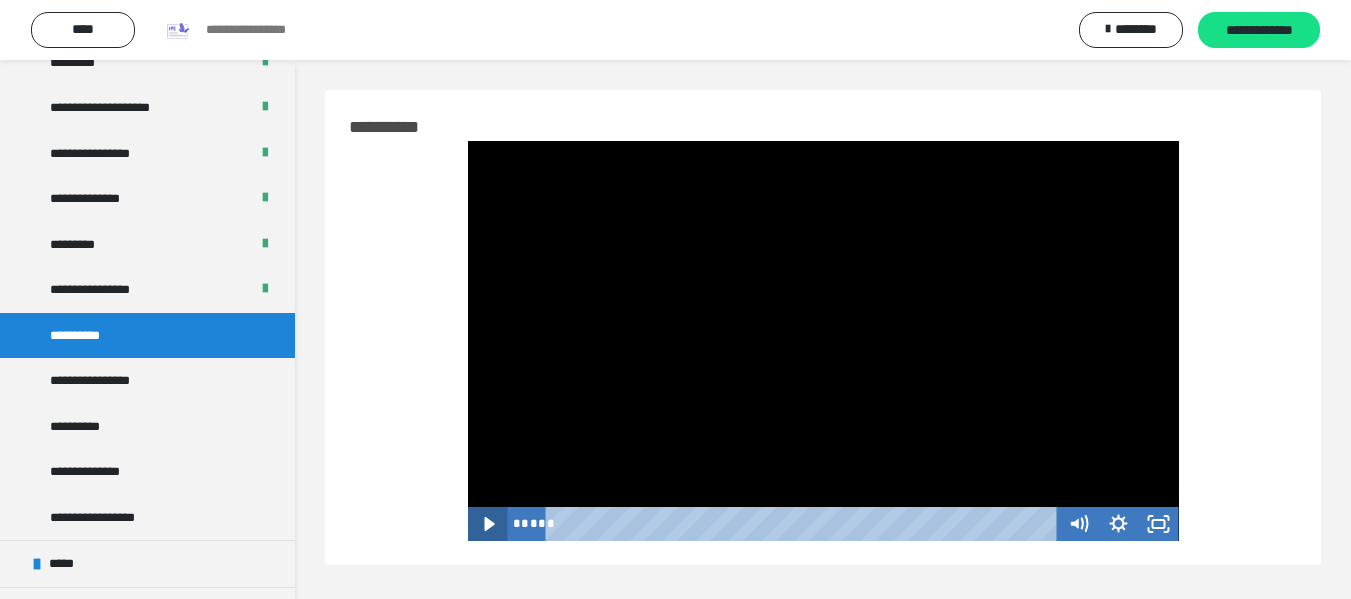click 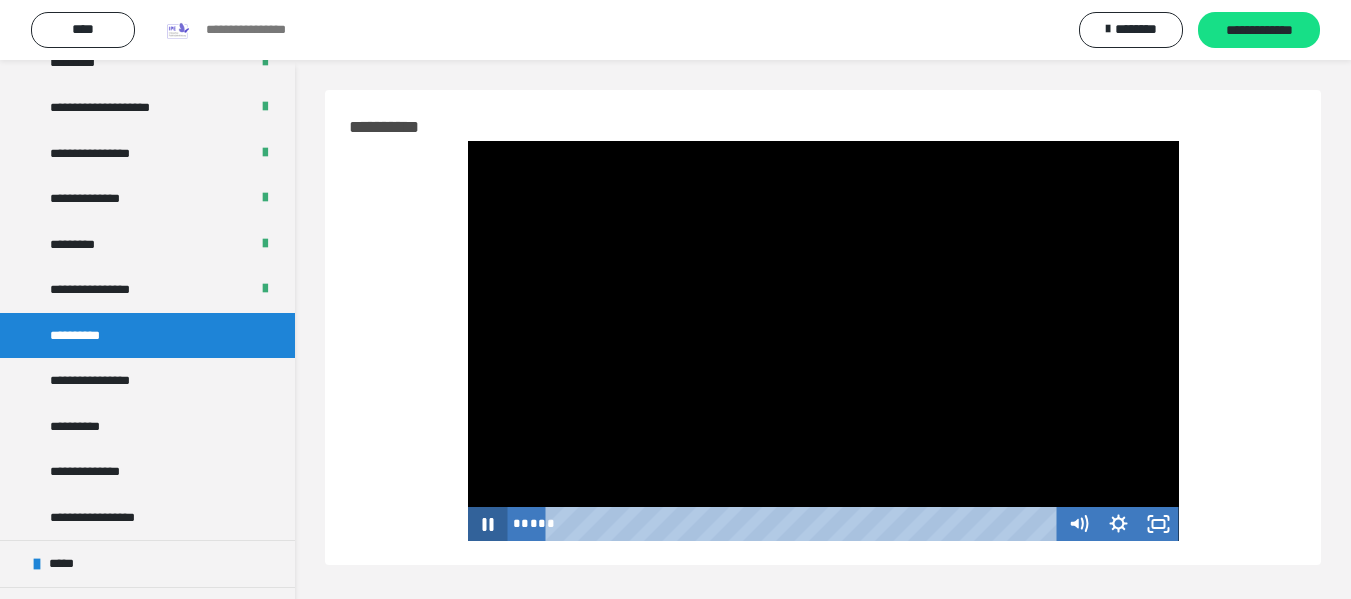 click 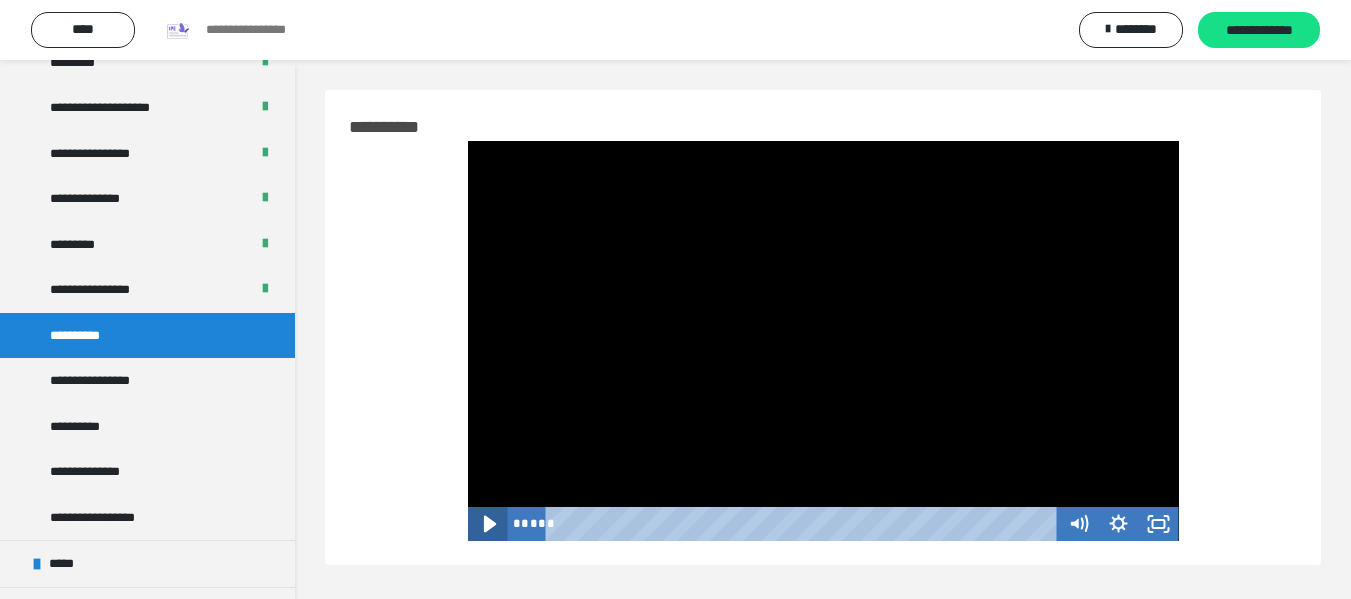 click 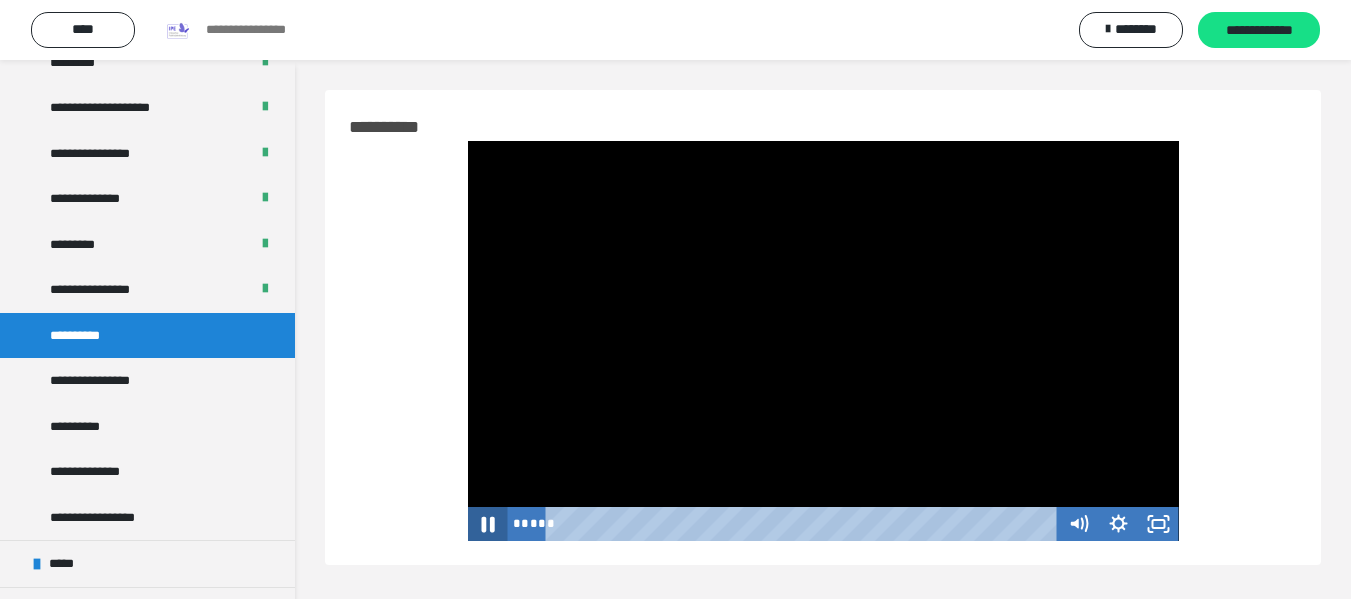 click 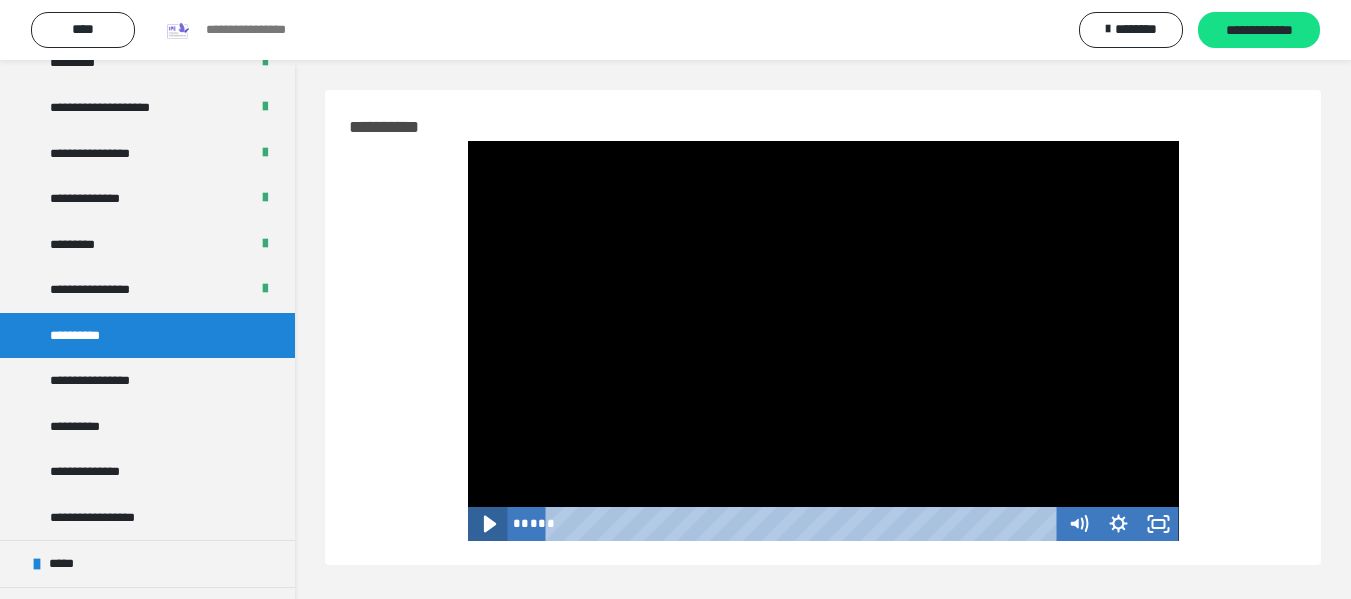click 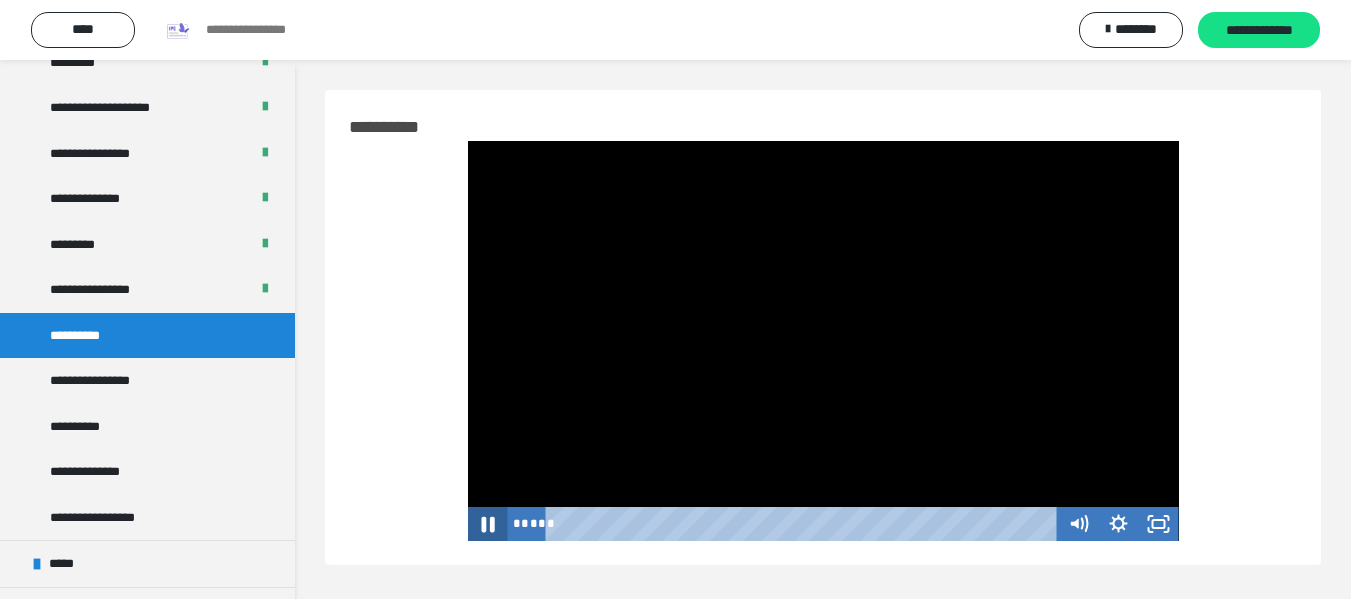click 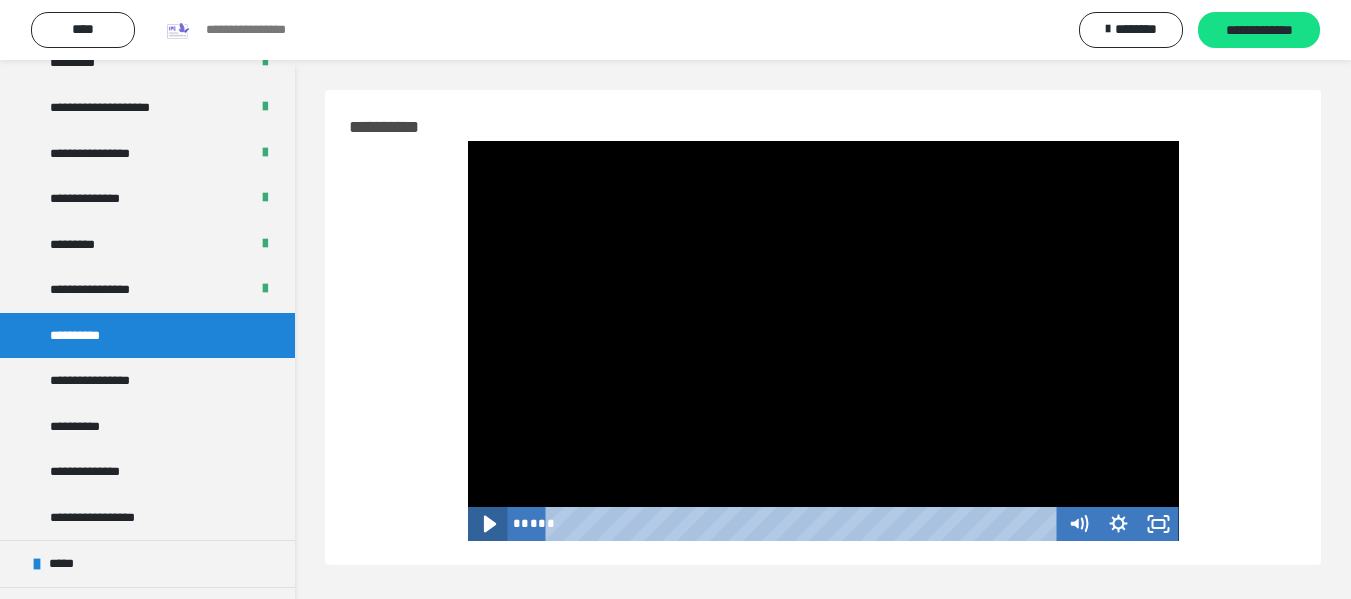 click 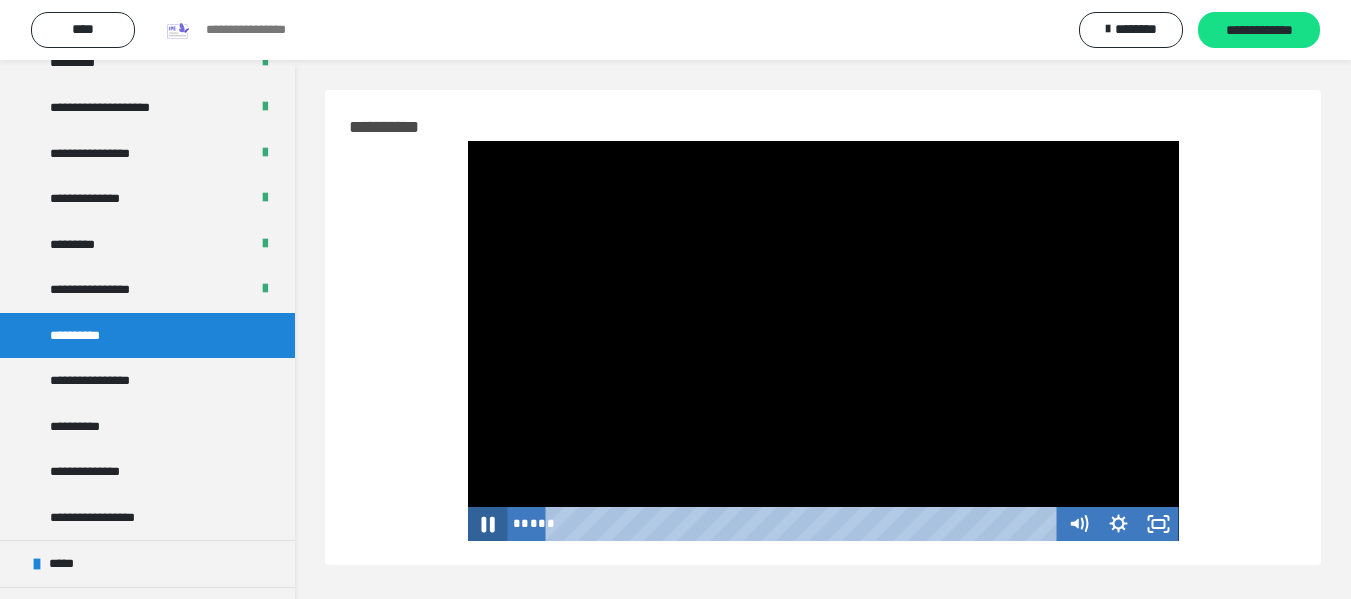 click 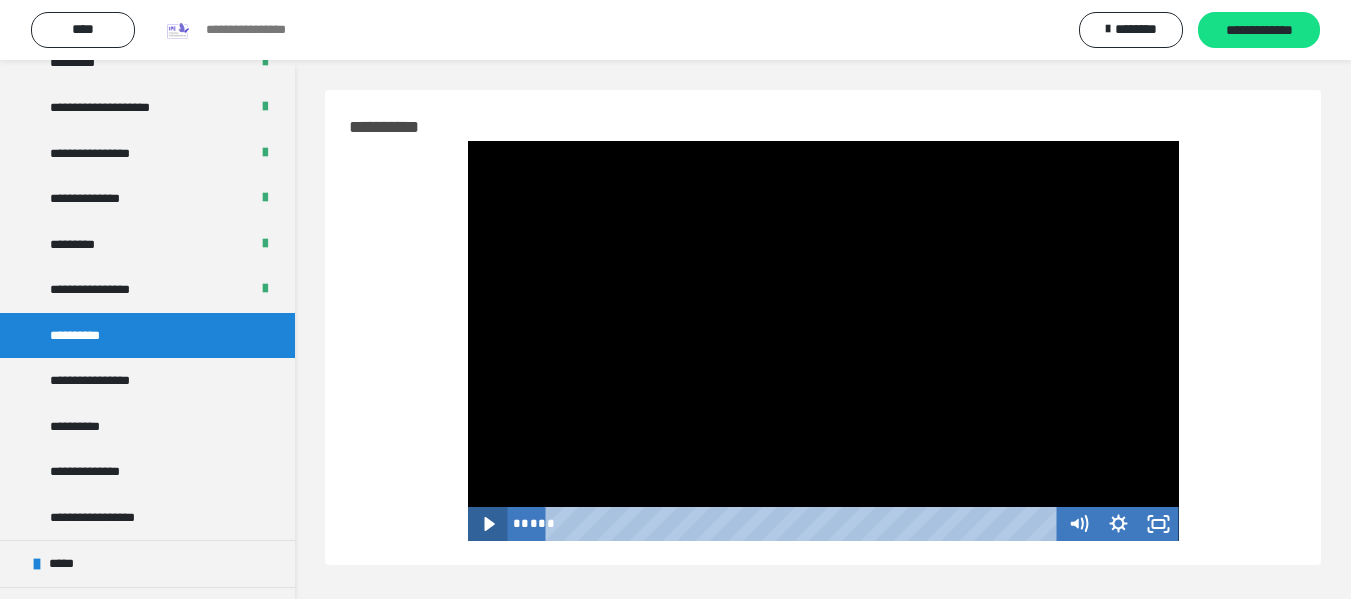 click 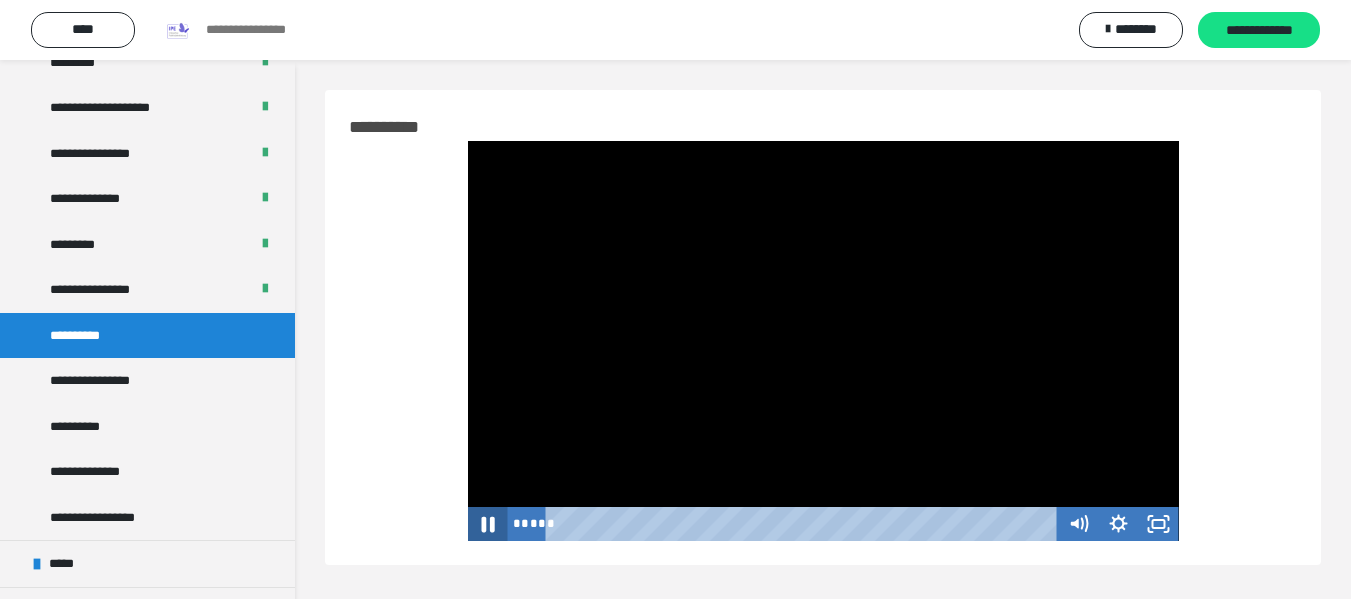 click 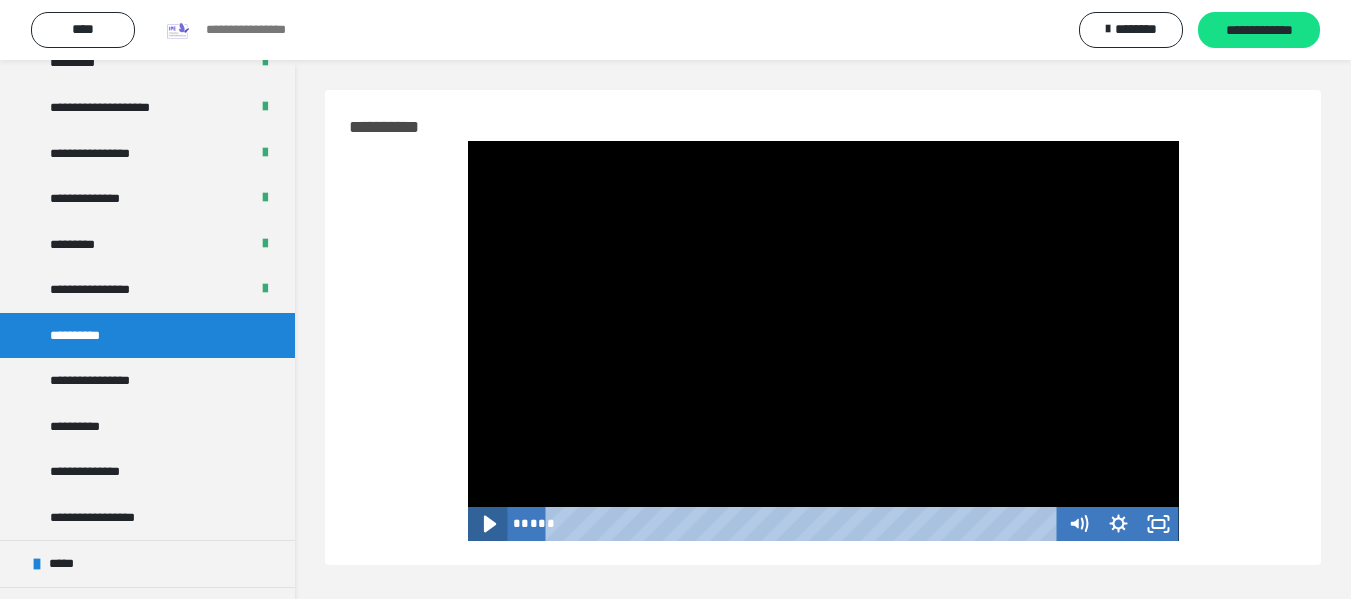 click 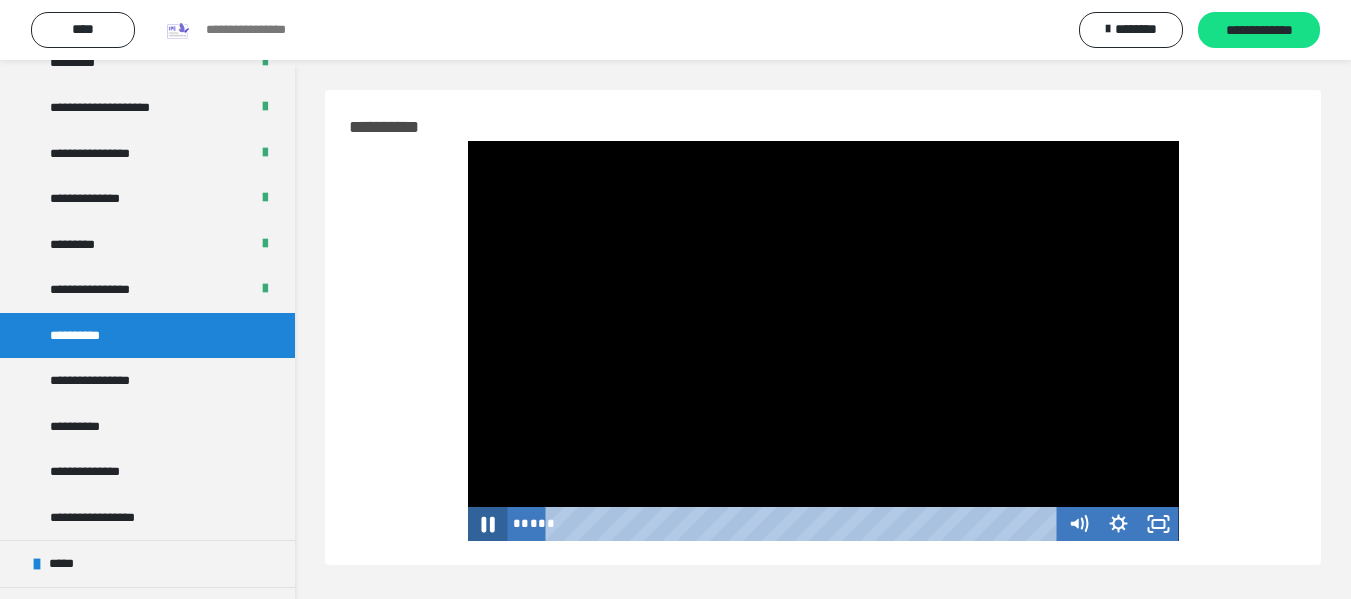 click 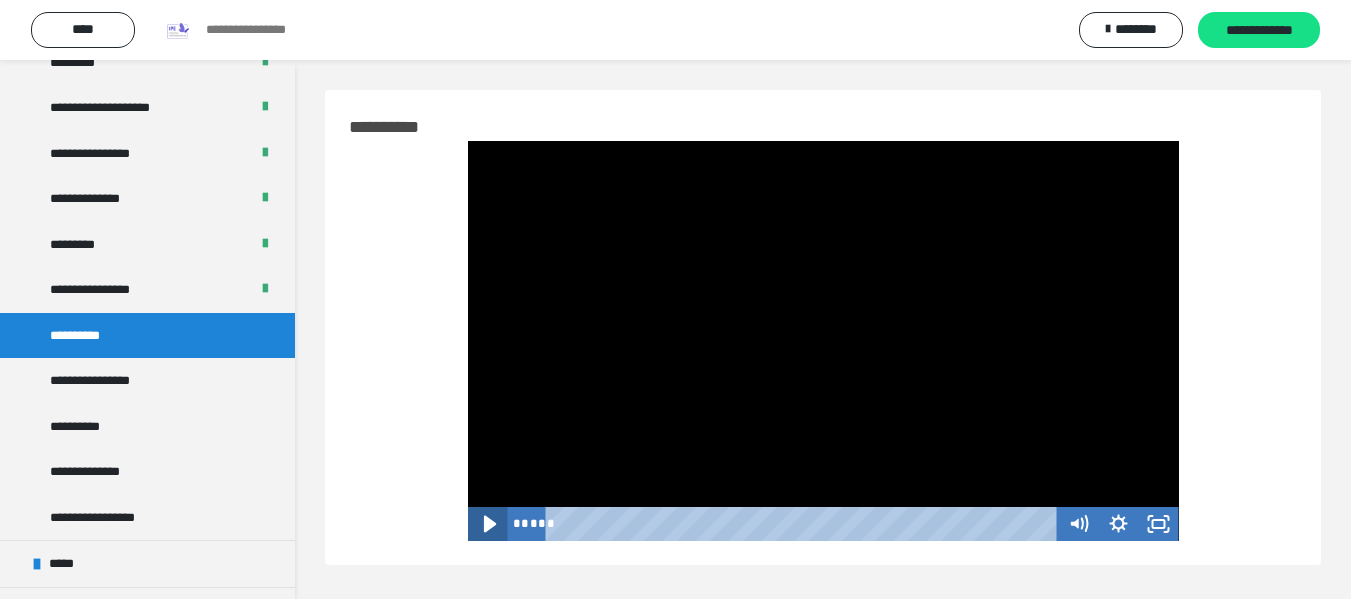 click 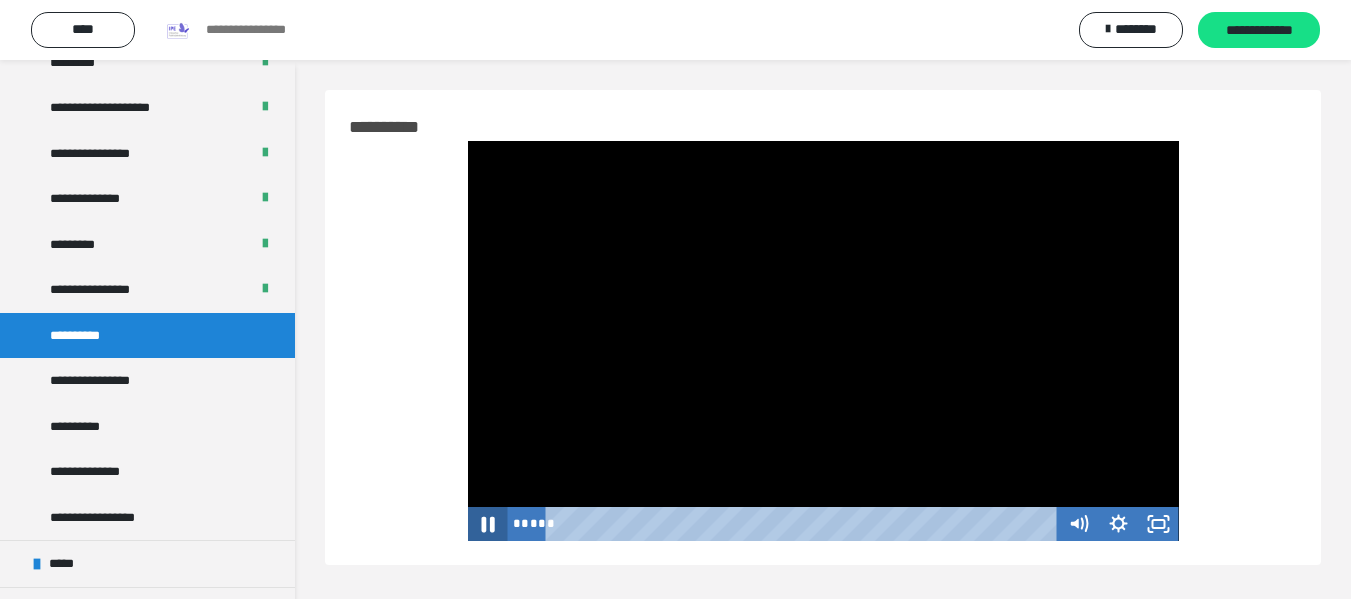 click 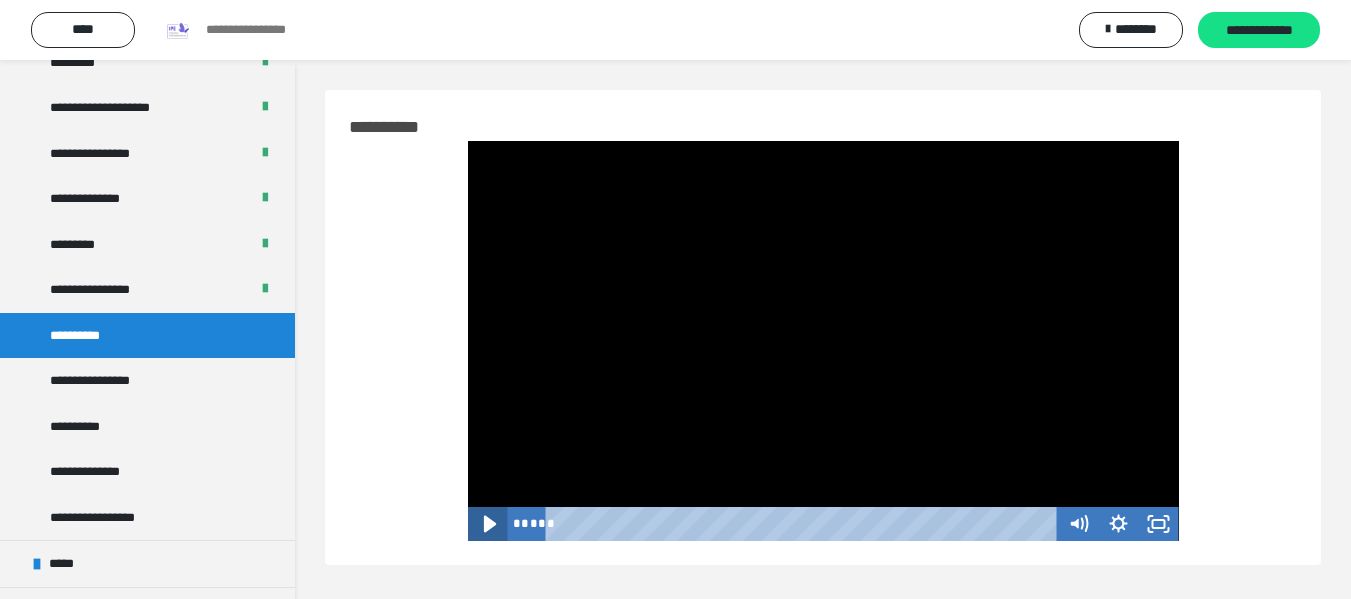 click 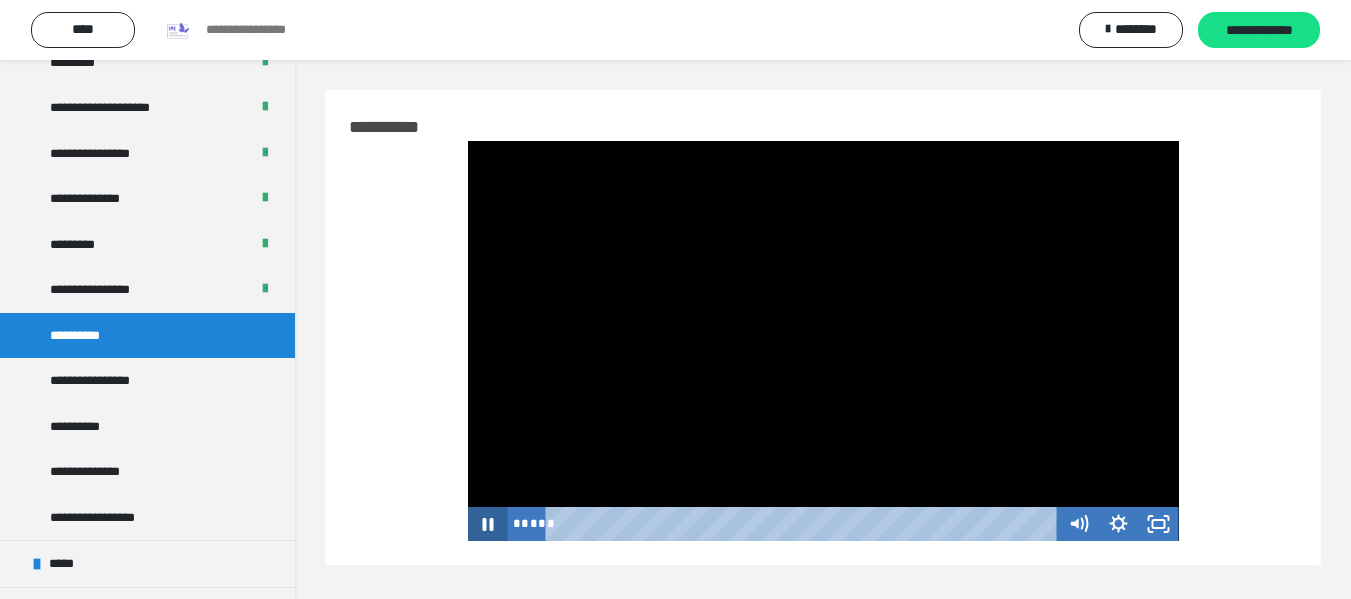 click 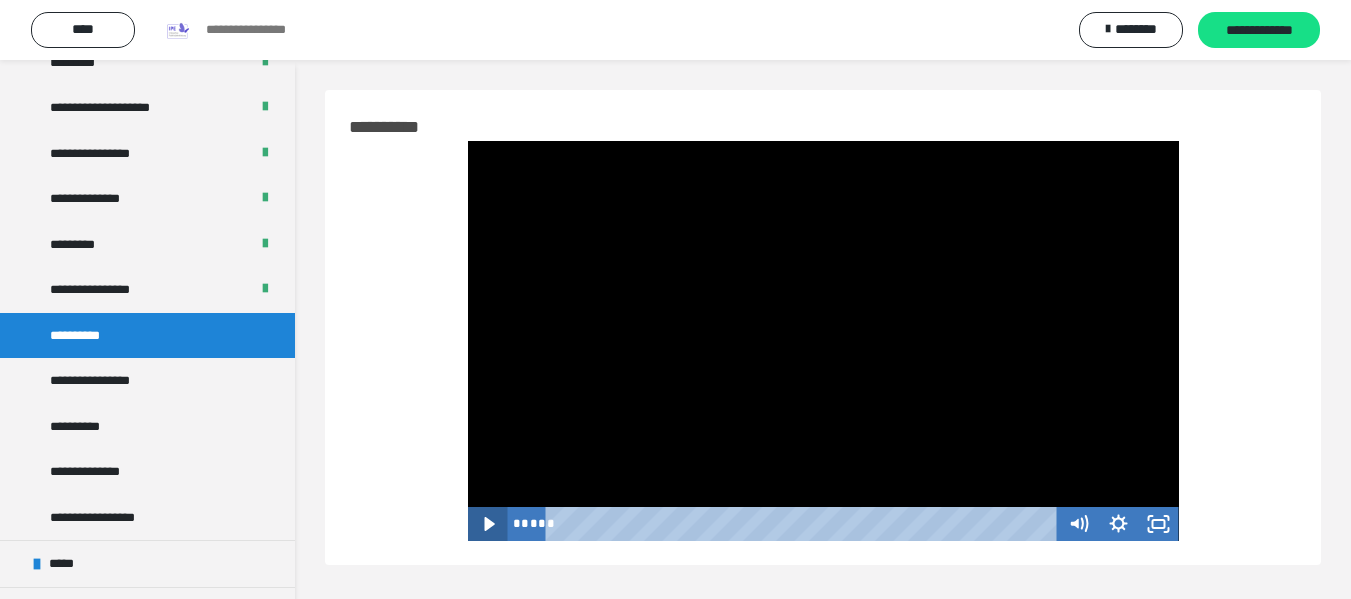 click 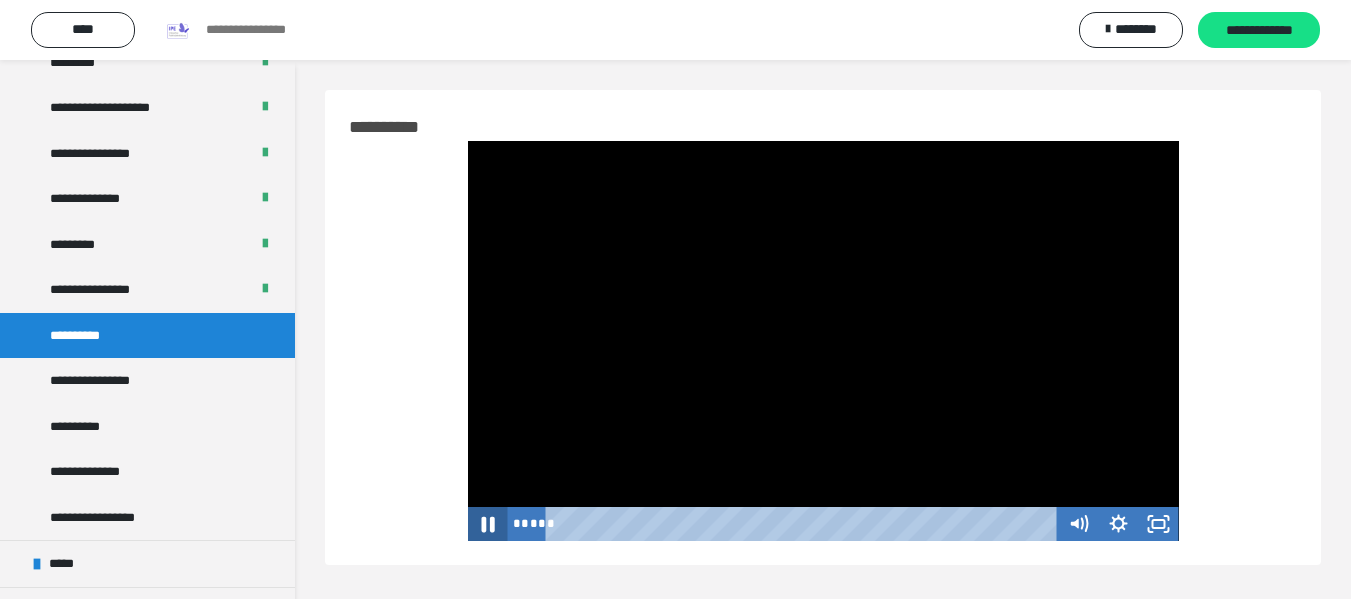click 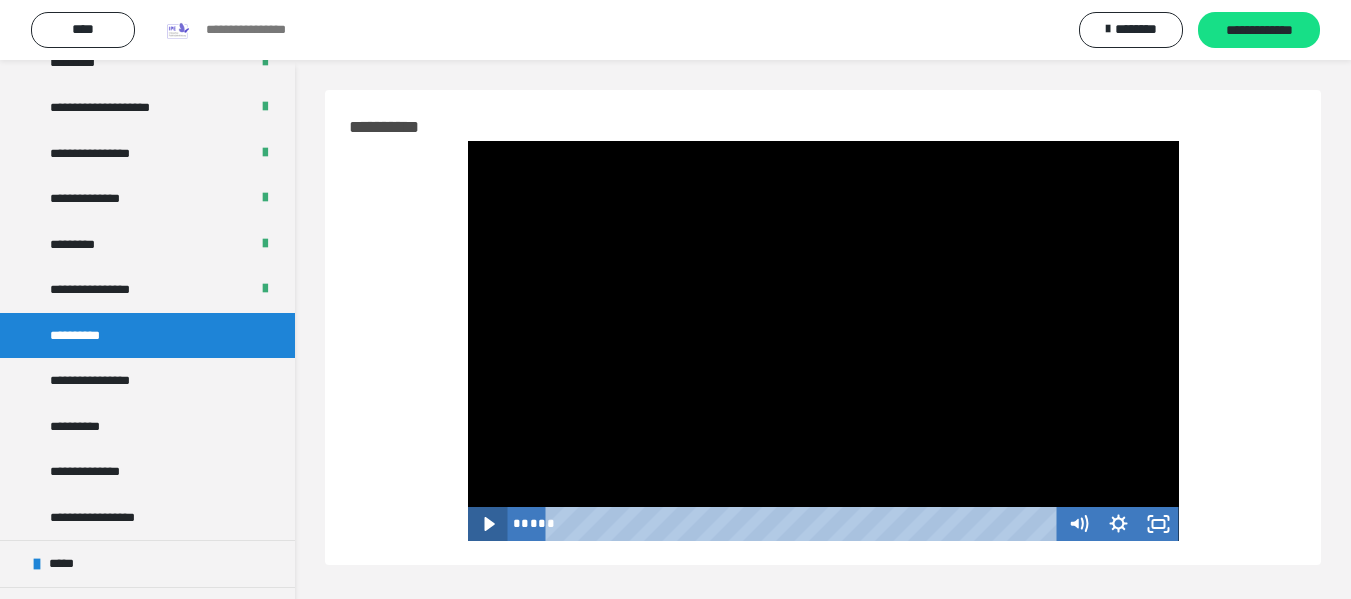 click 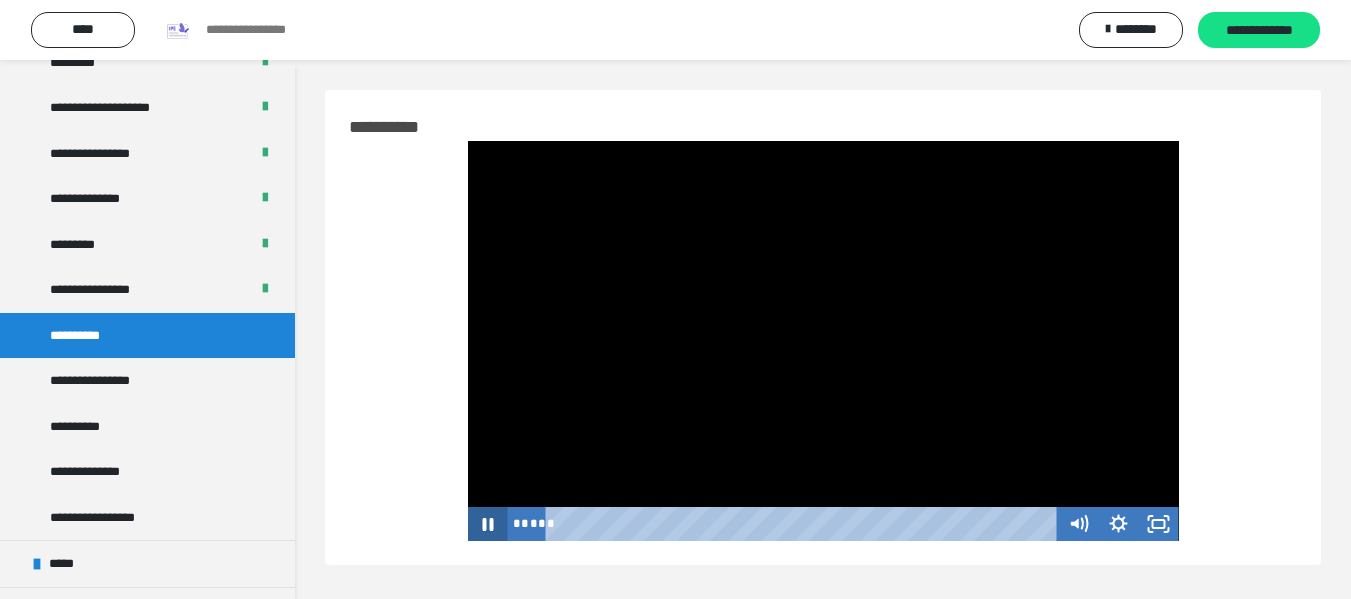 click 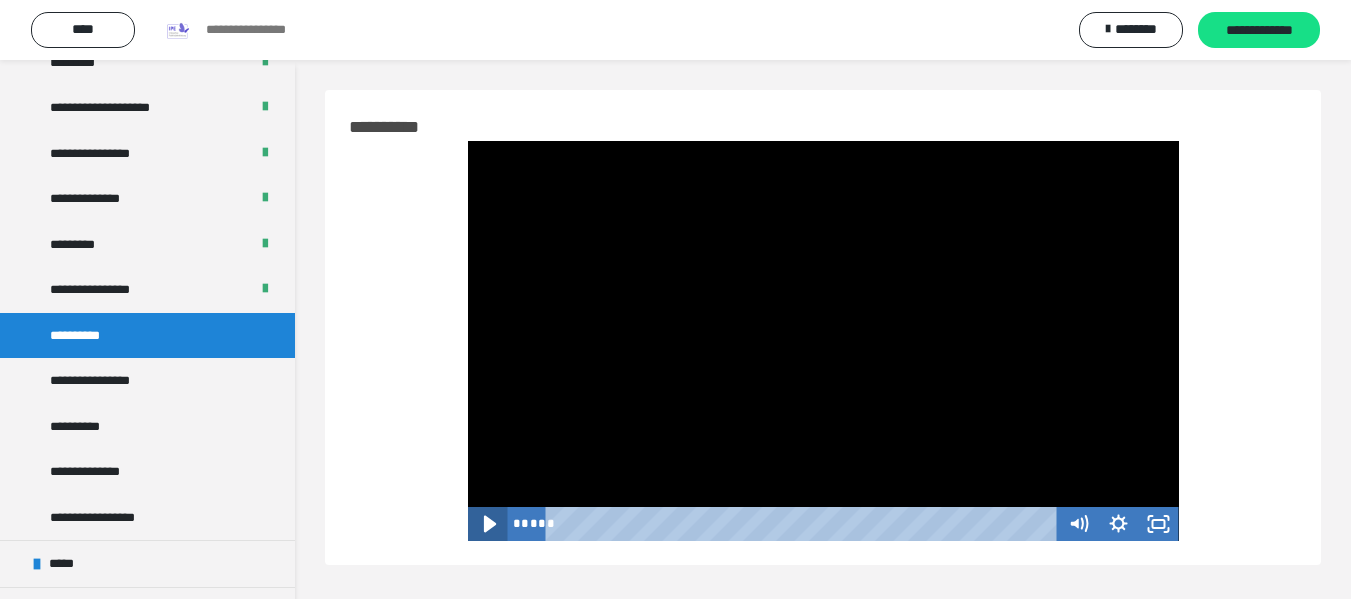 click 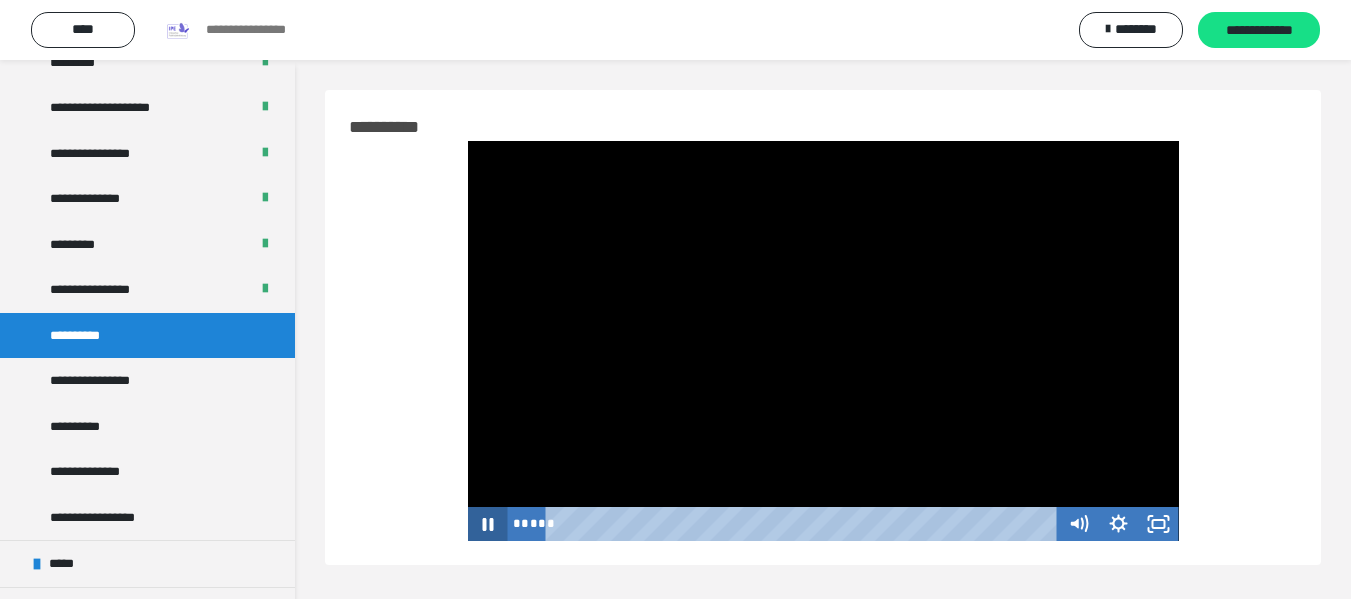 click 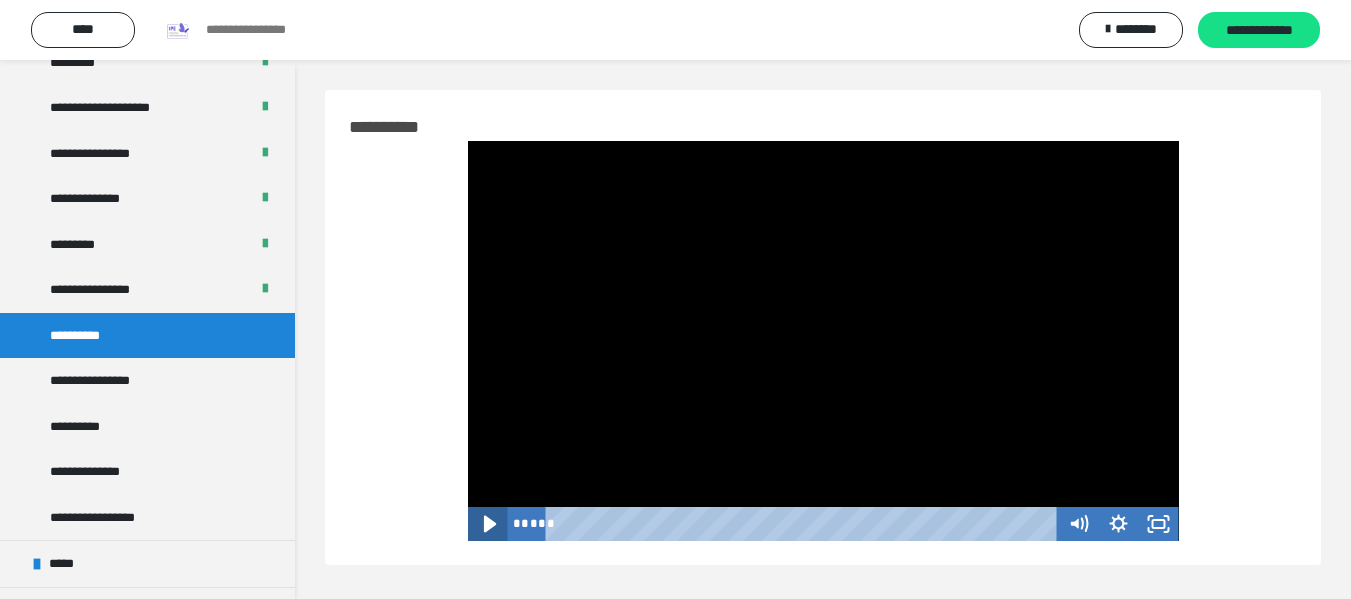 click 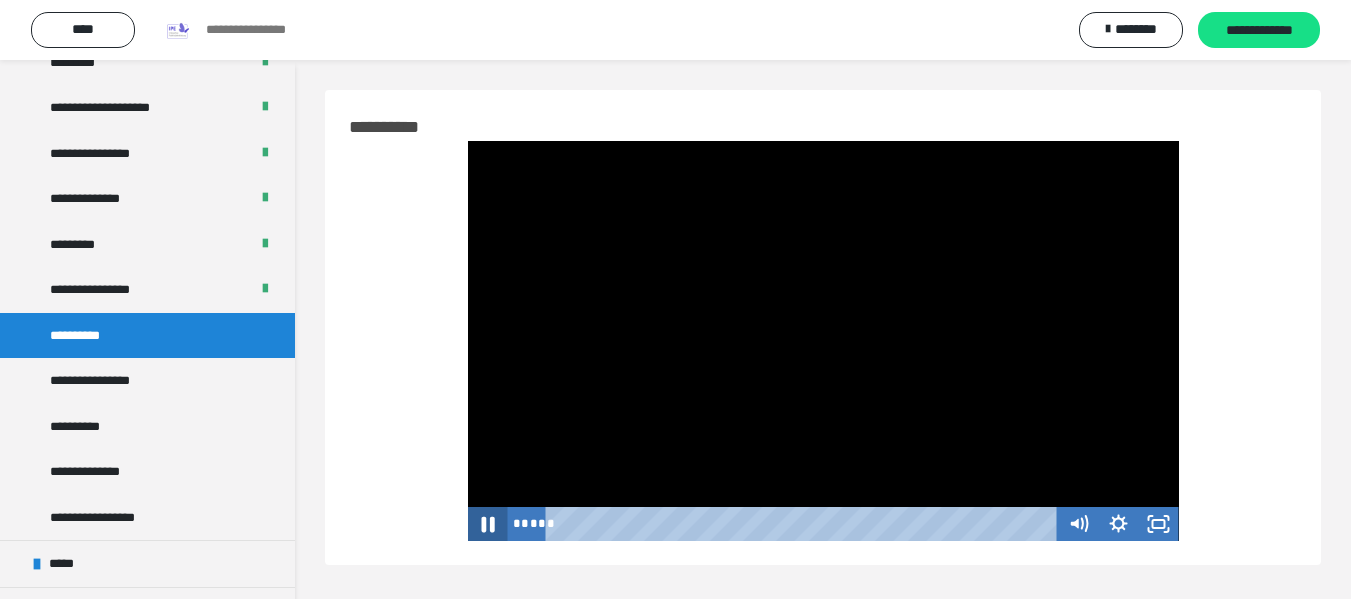click 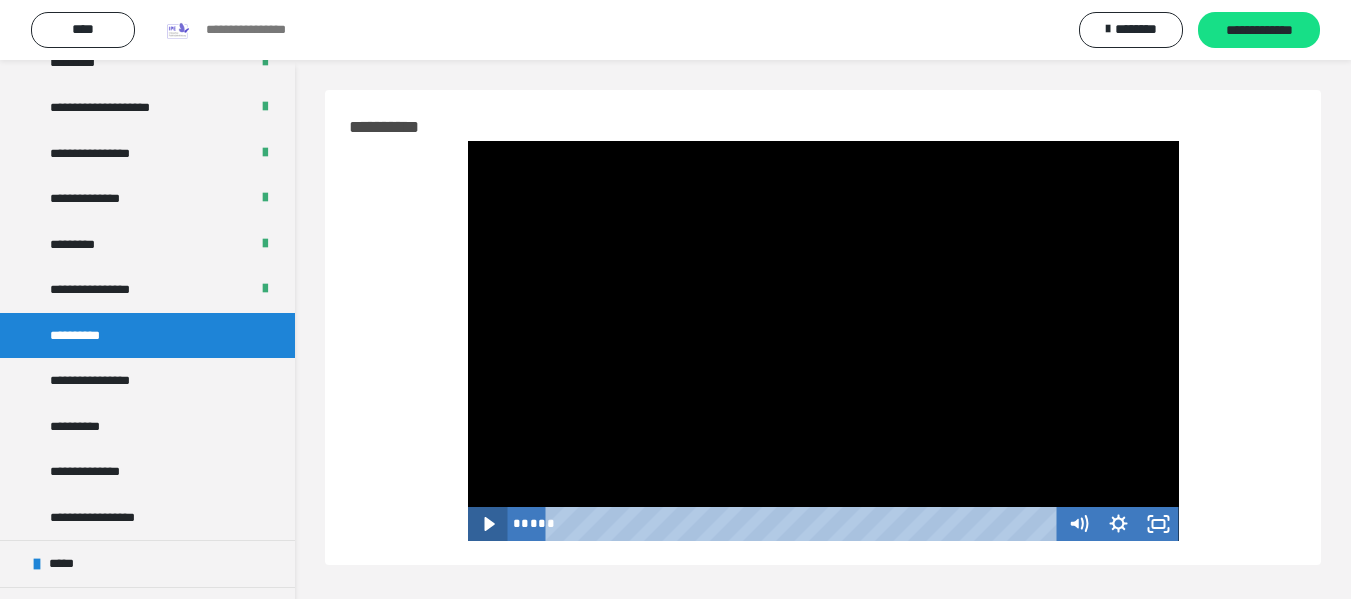 click 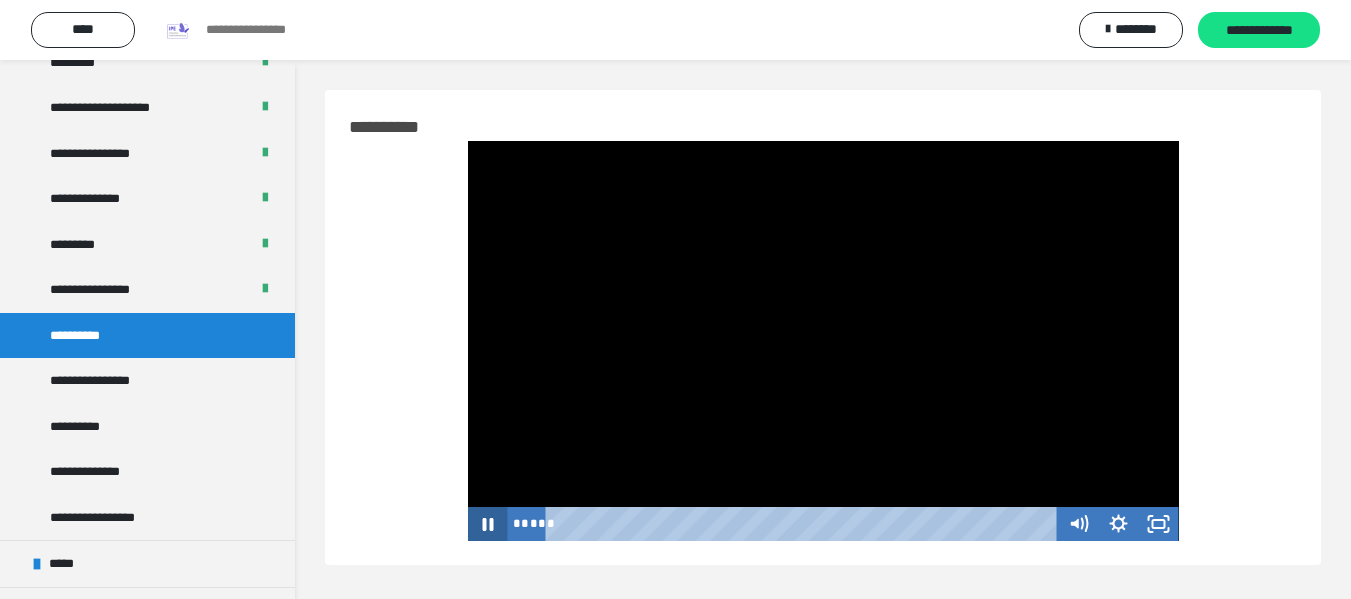 click 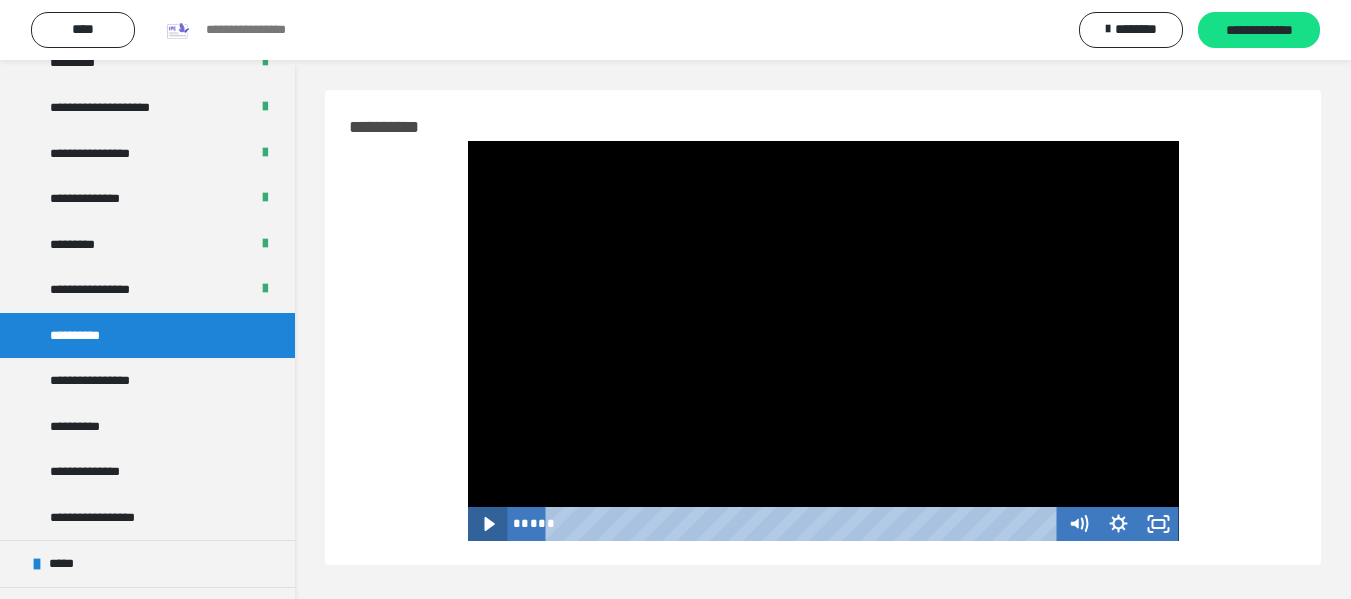 click 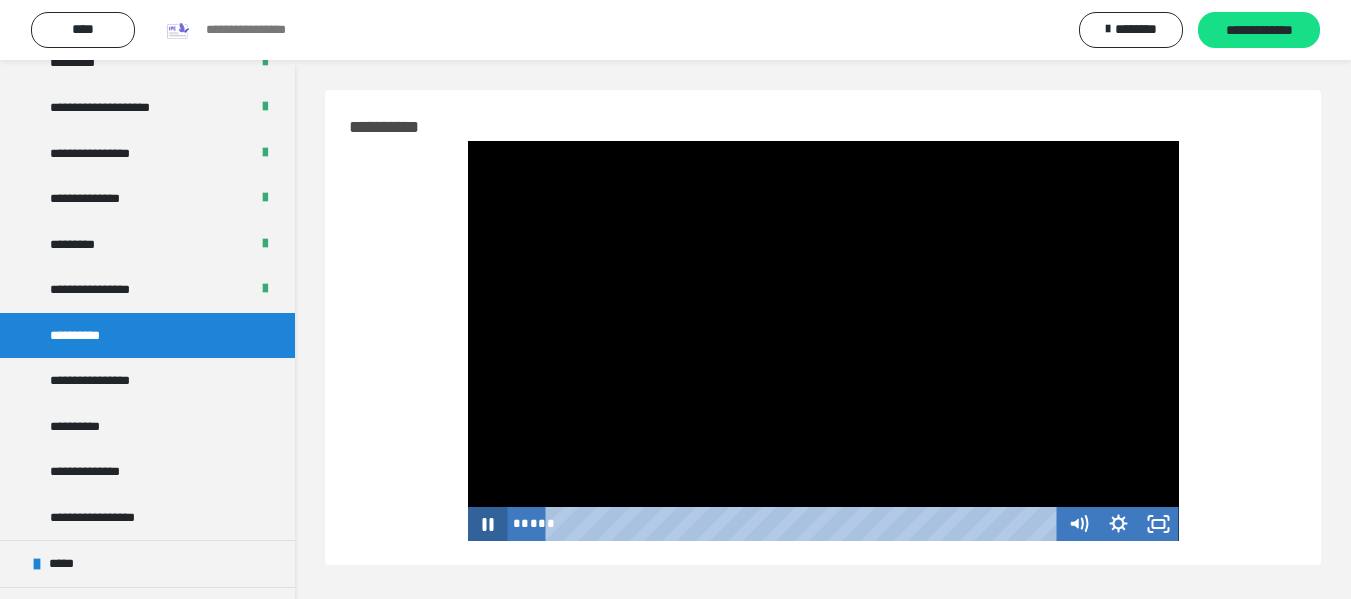 click 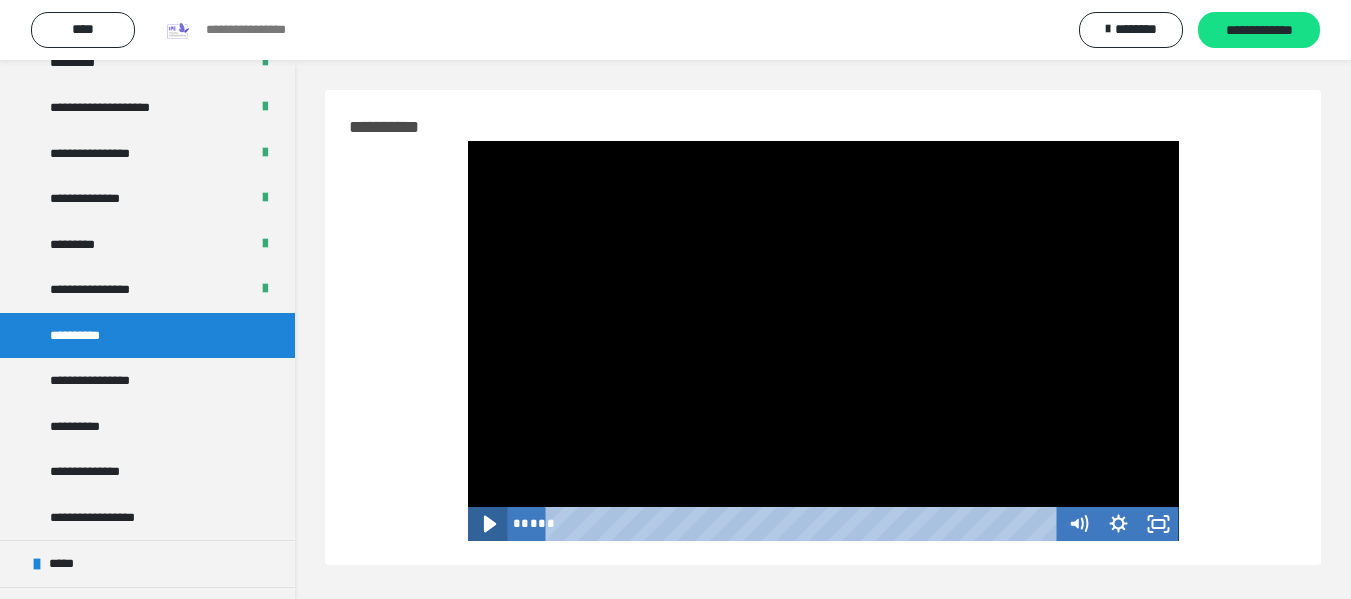 click 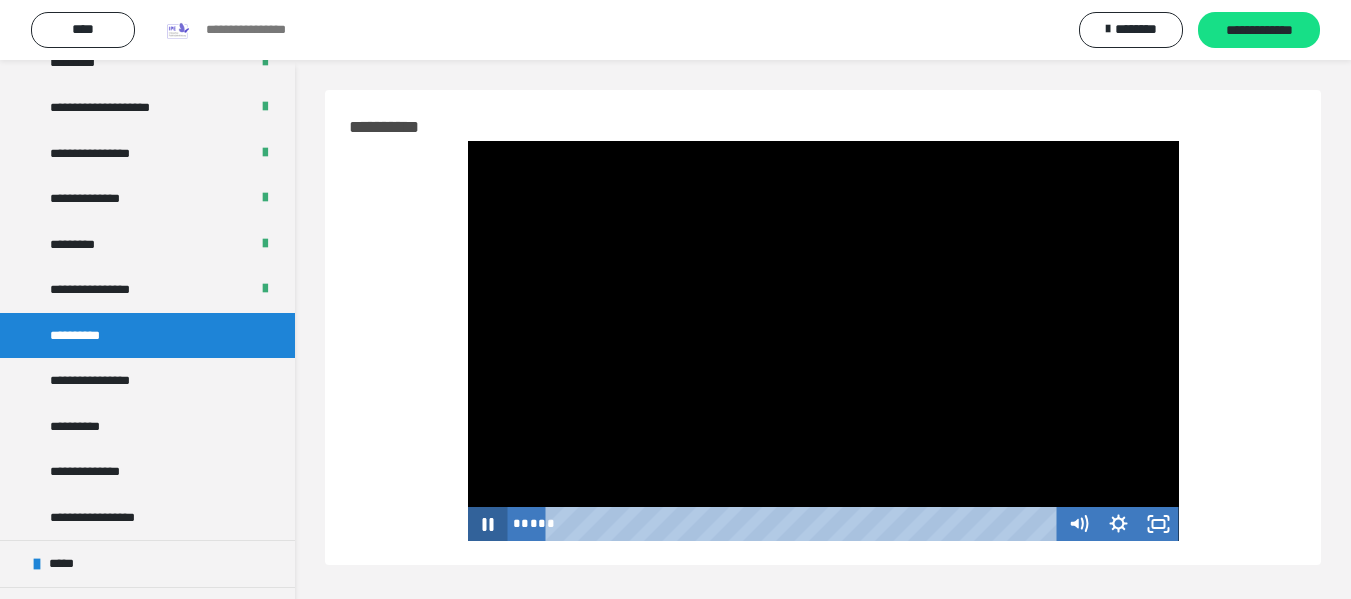 click 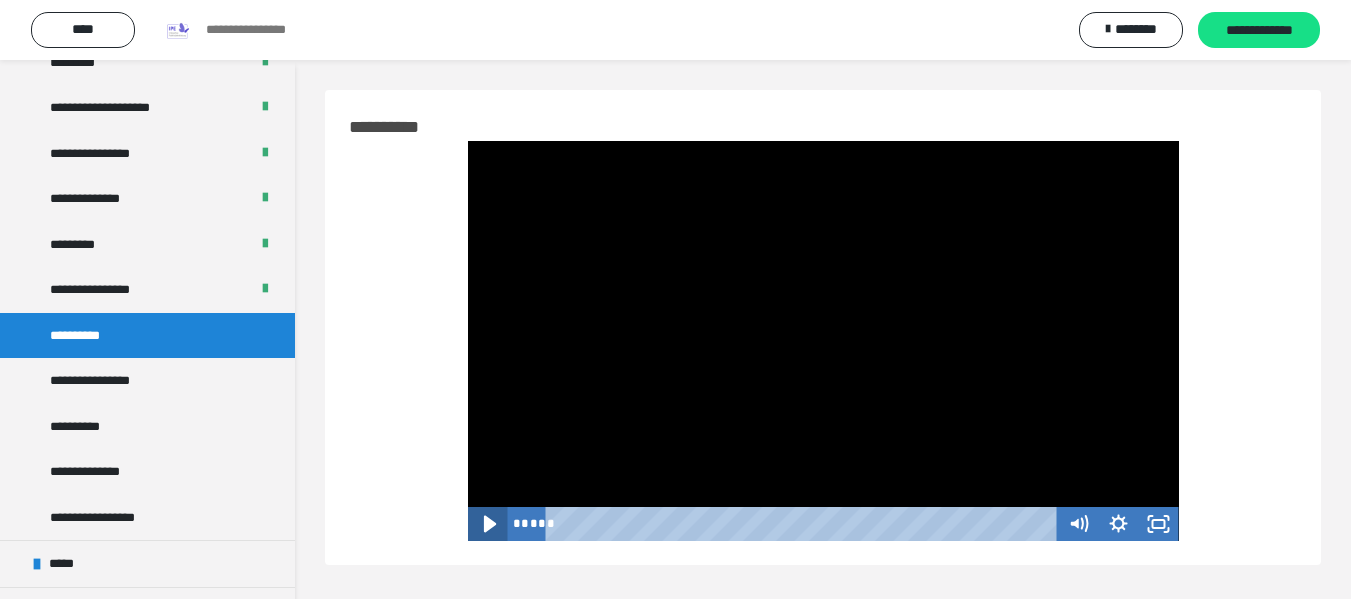 click 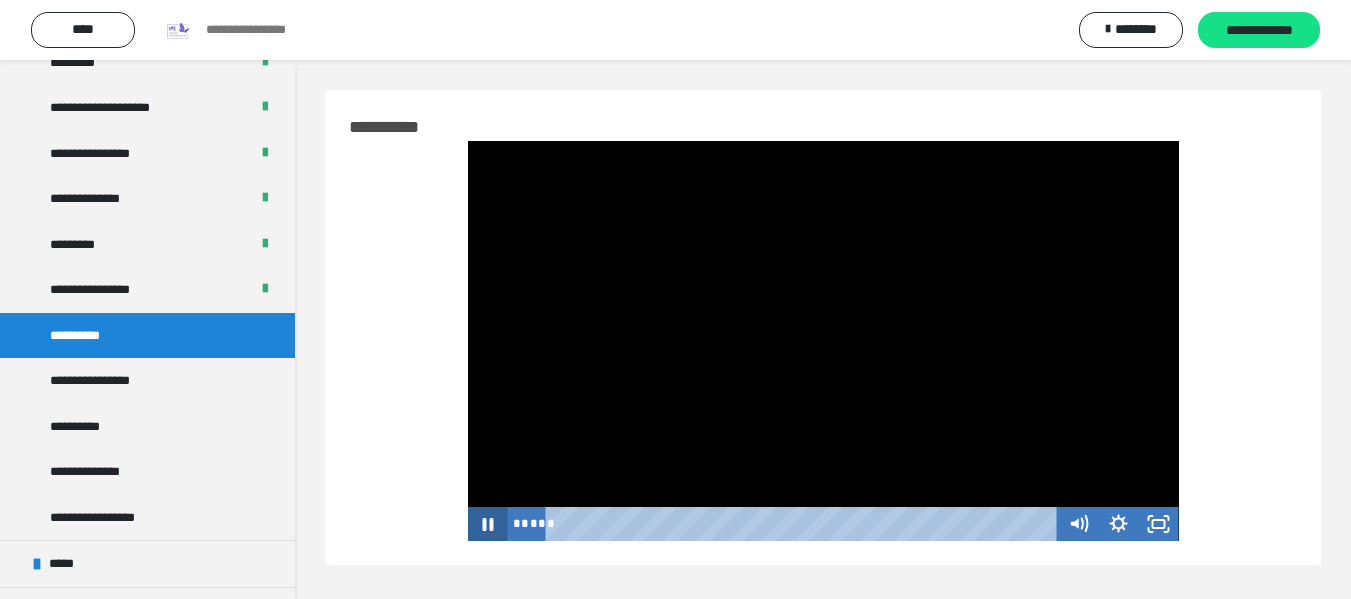 click 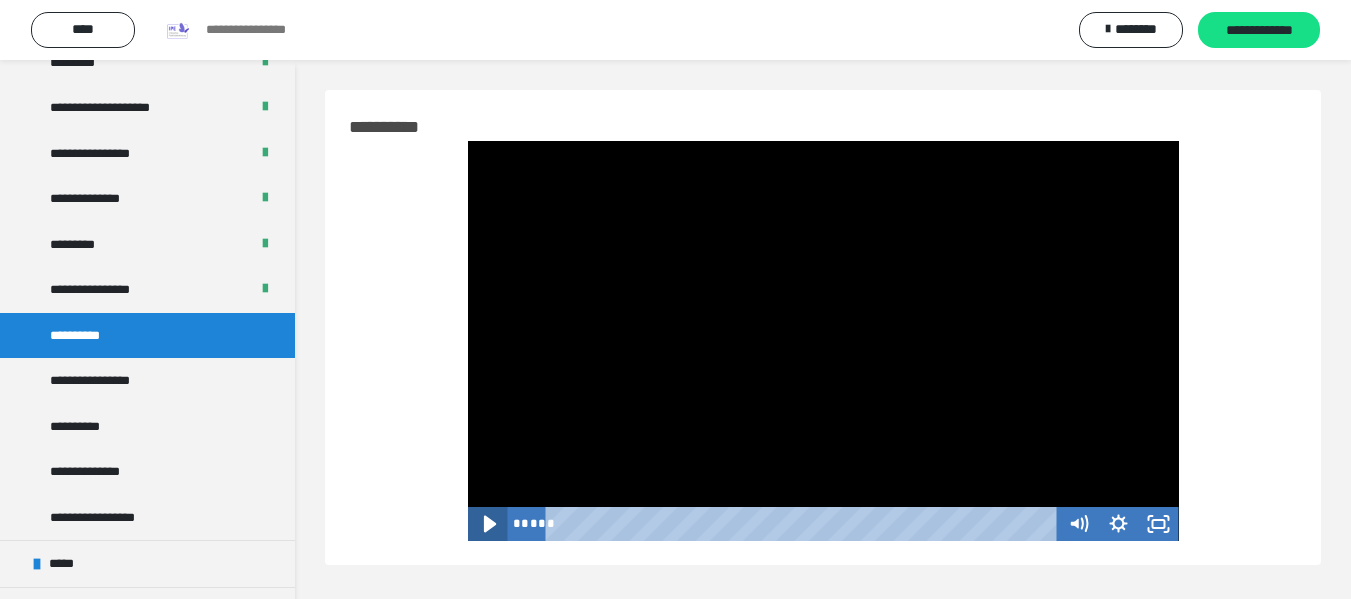 click 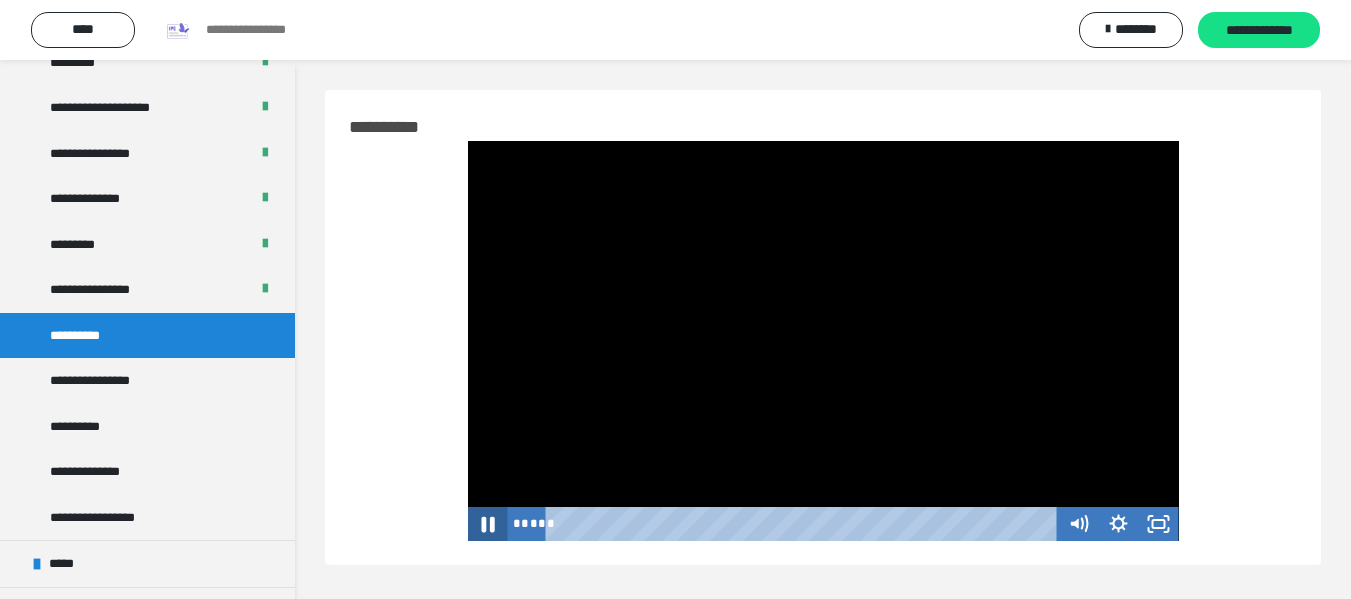 click 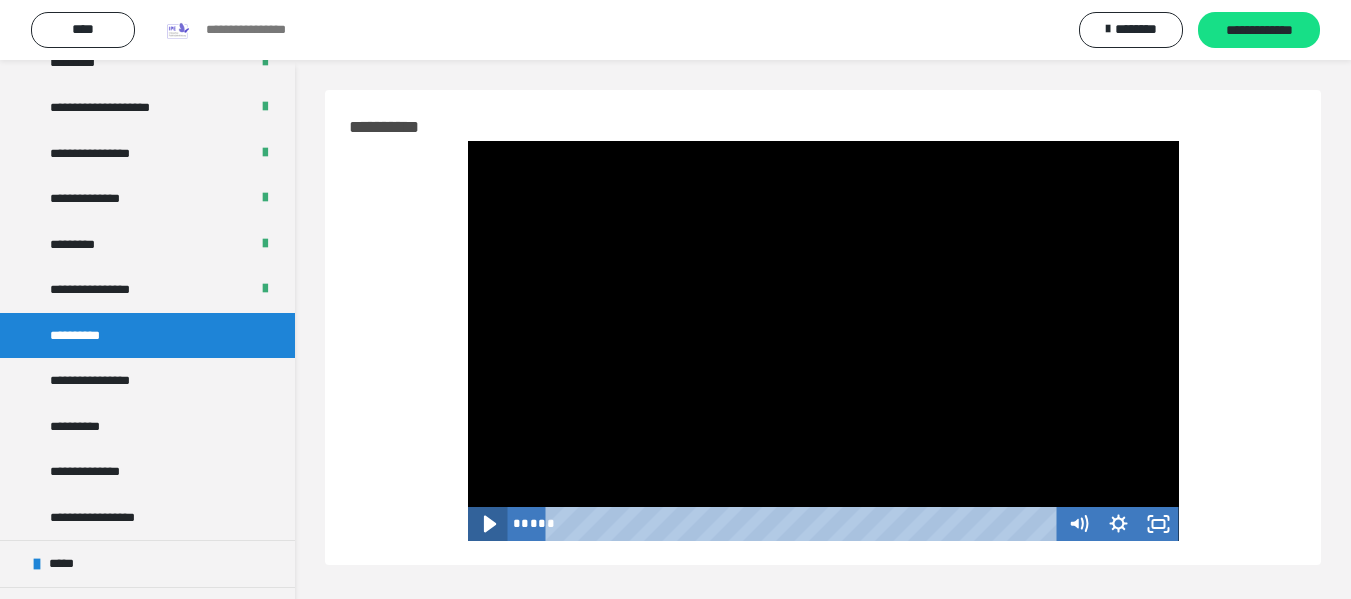 click 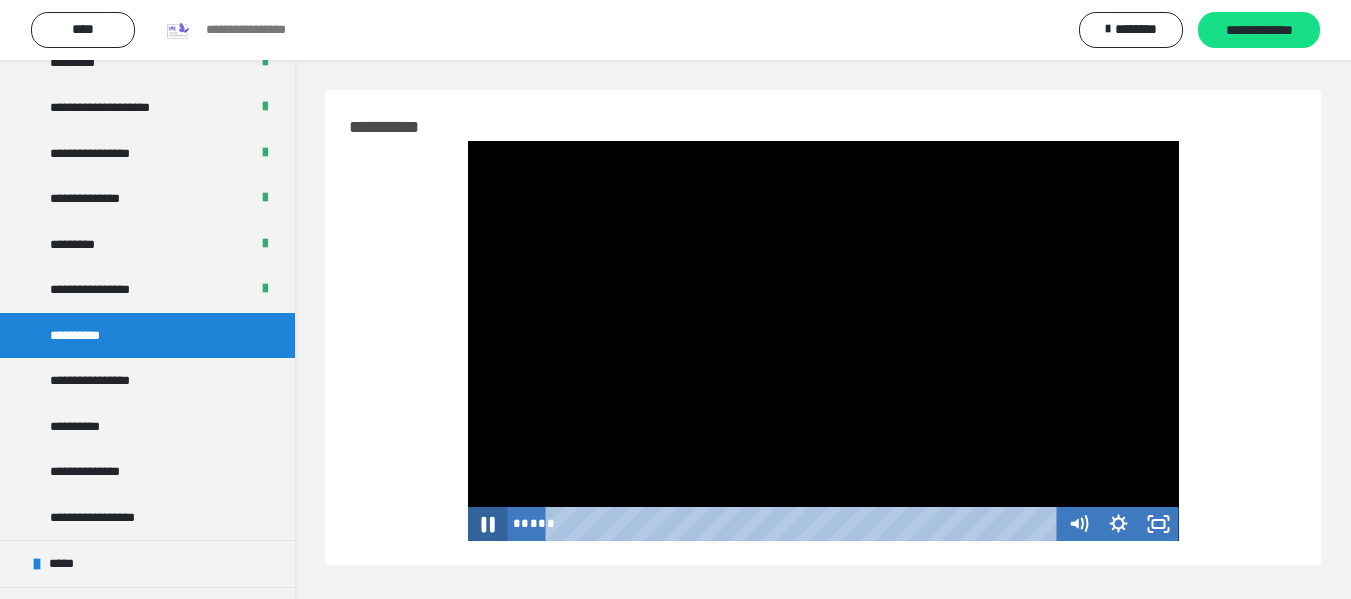 click 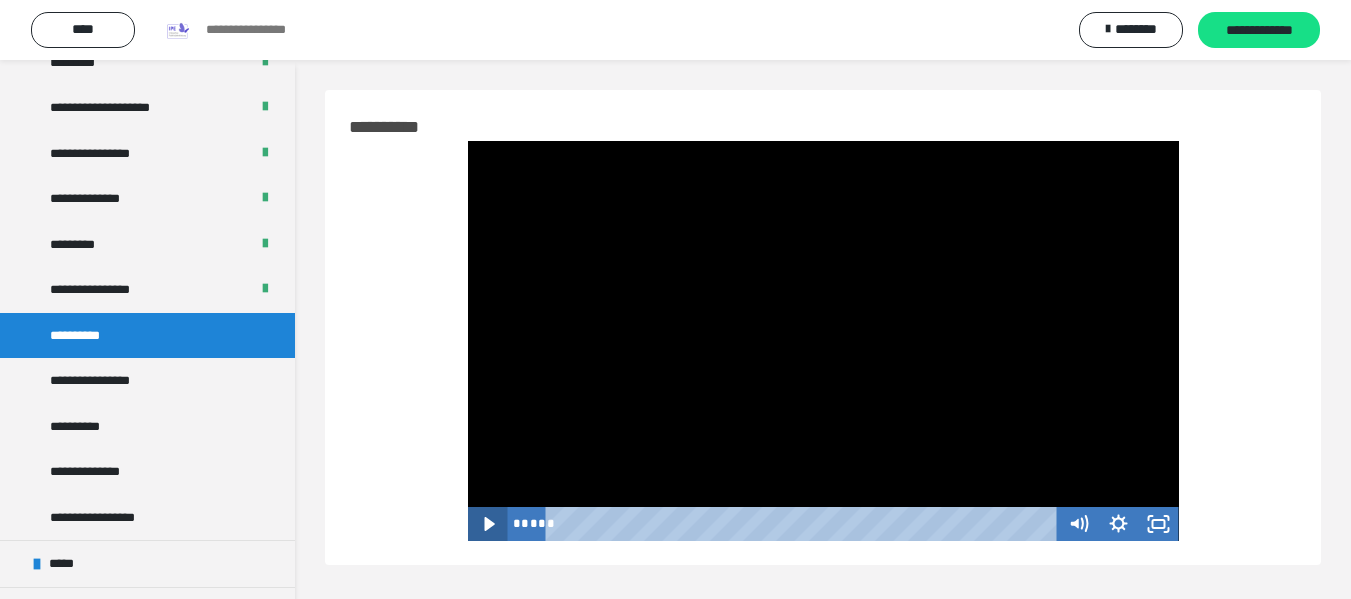 click 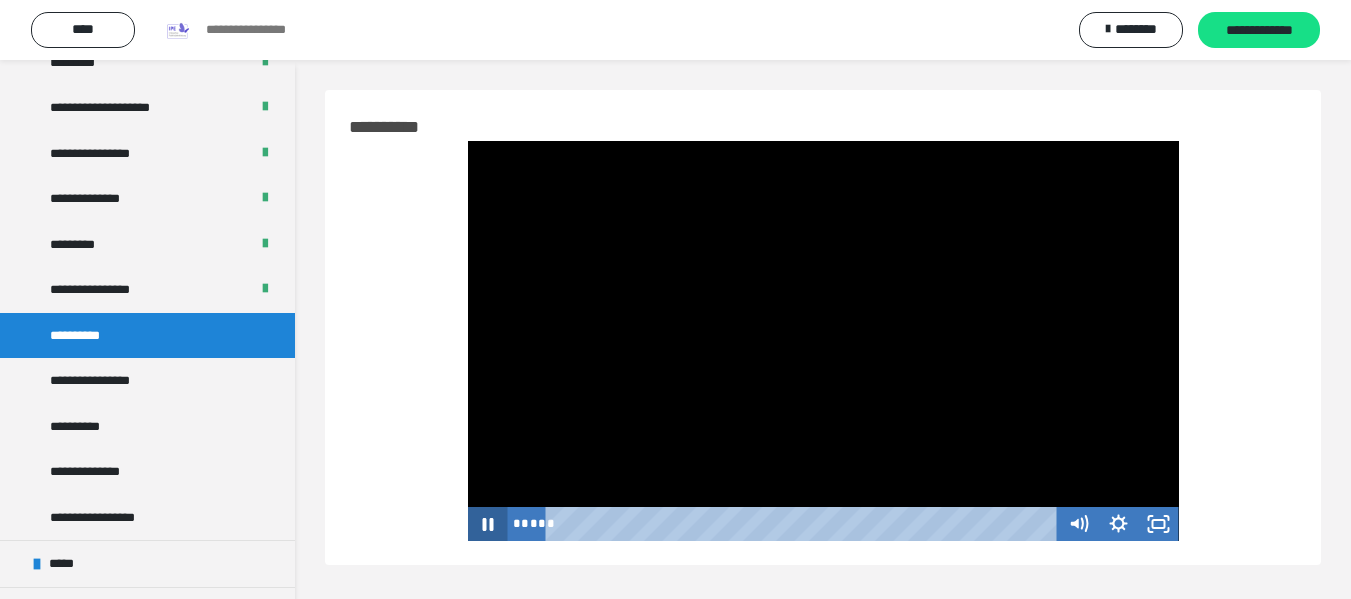 click 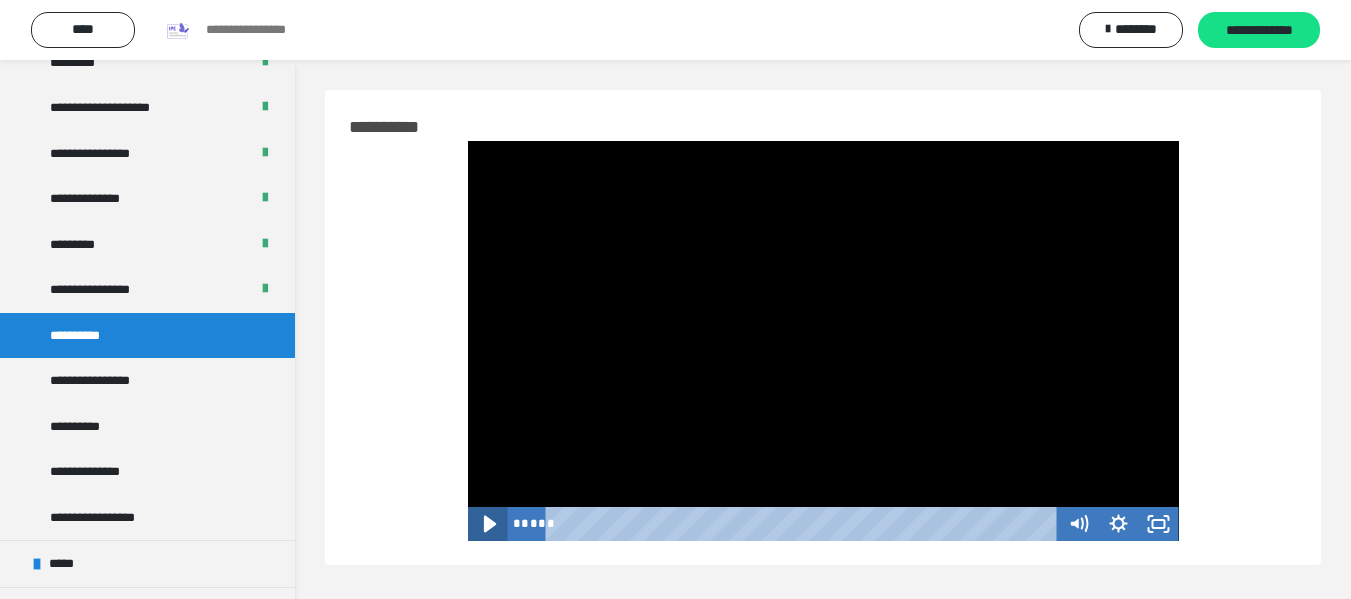 click 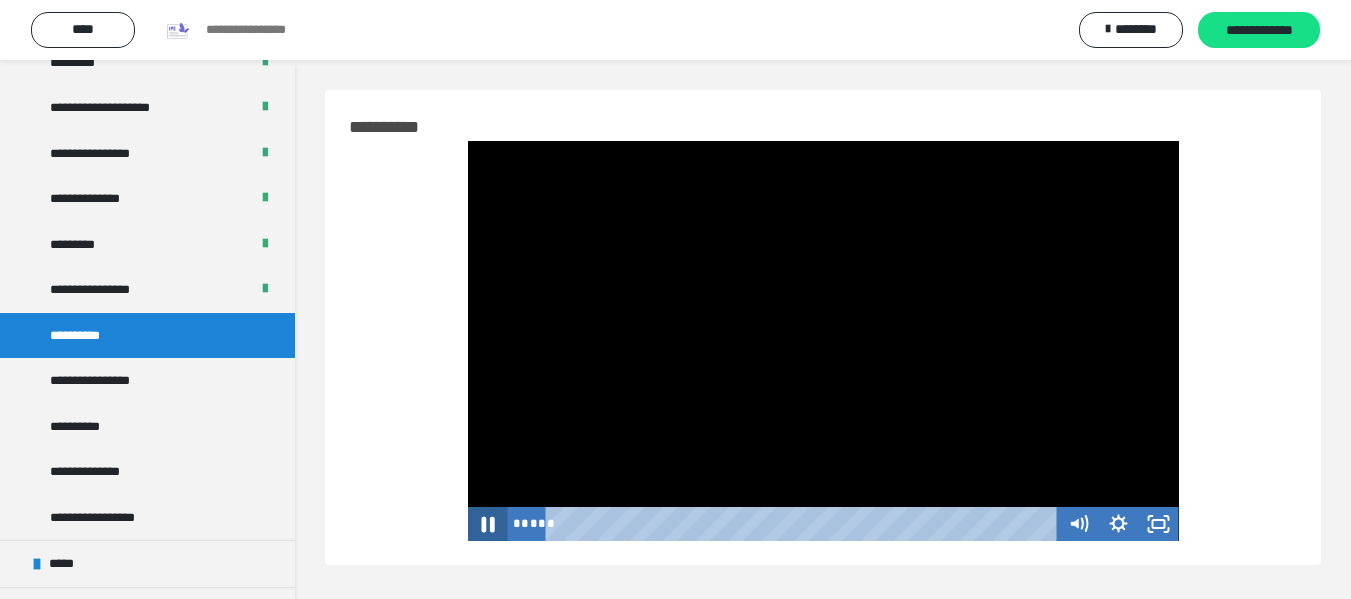 click 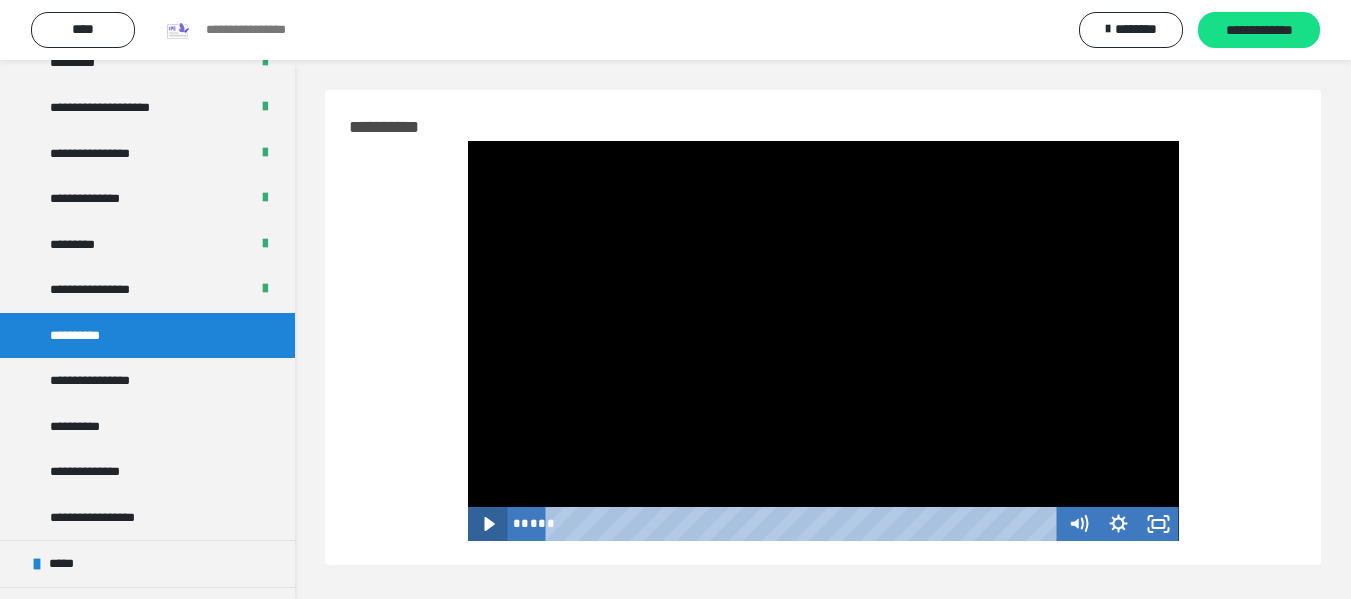 click 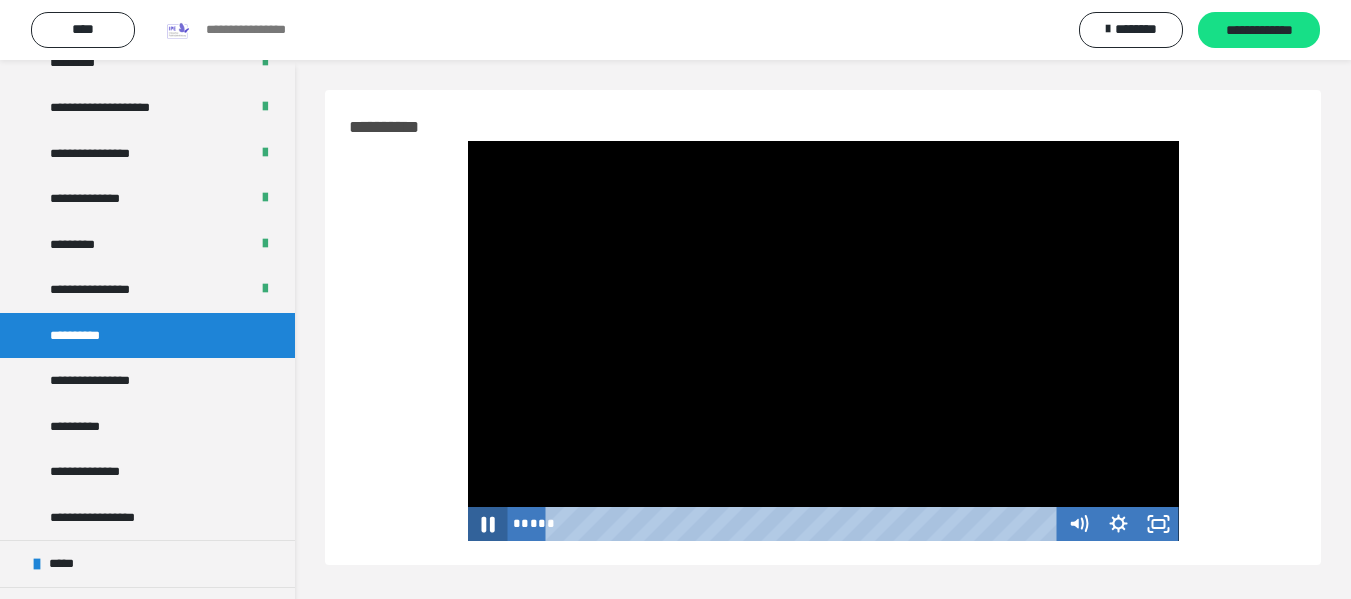 click 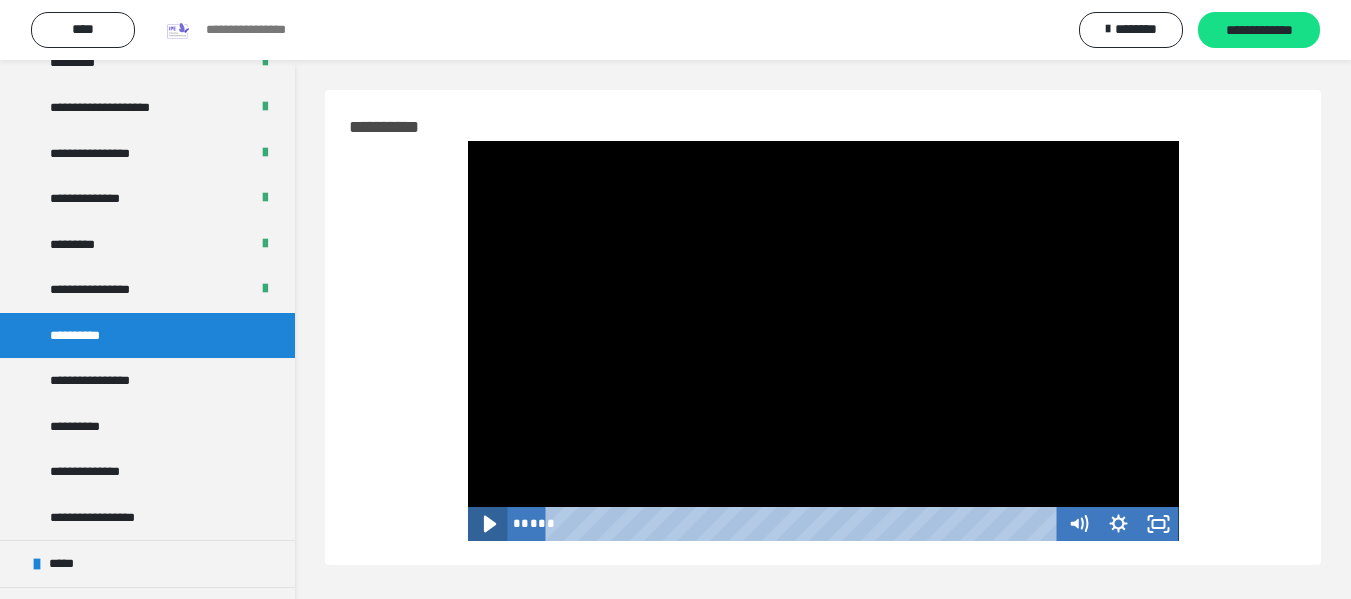 click 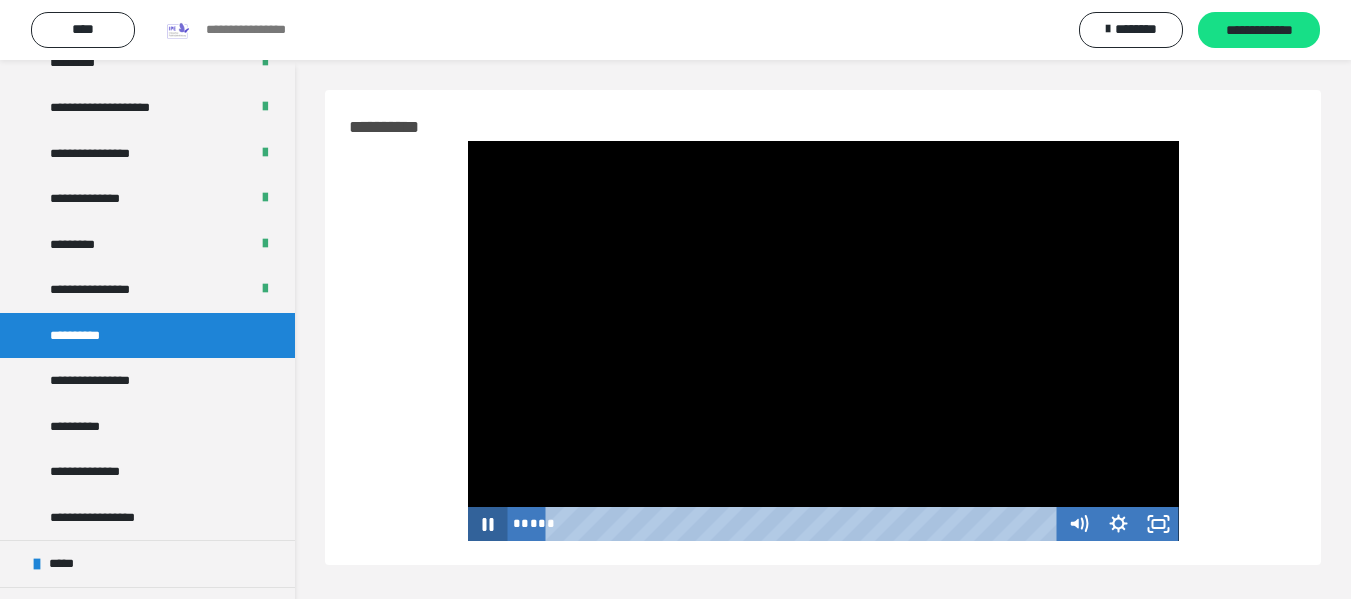 click 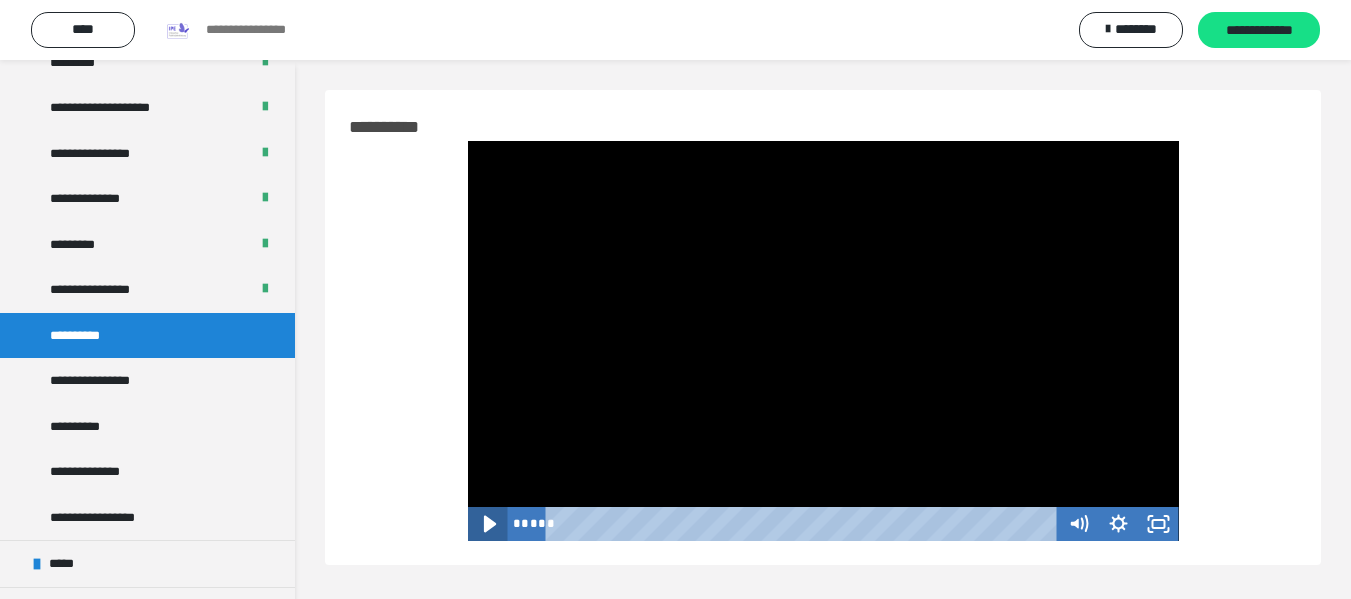 click 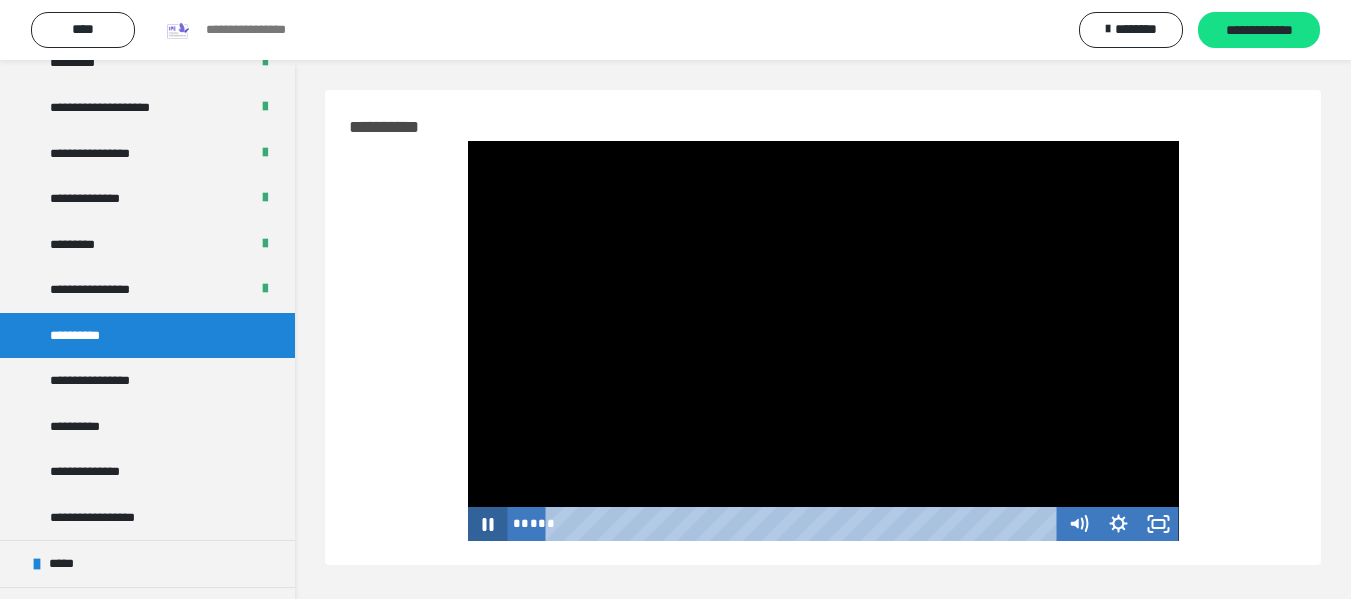 click 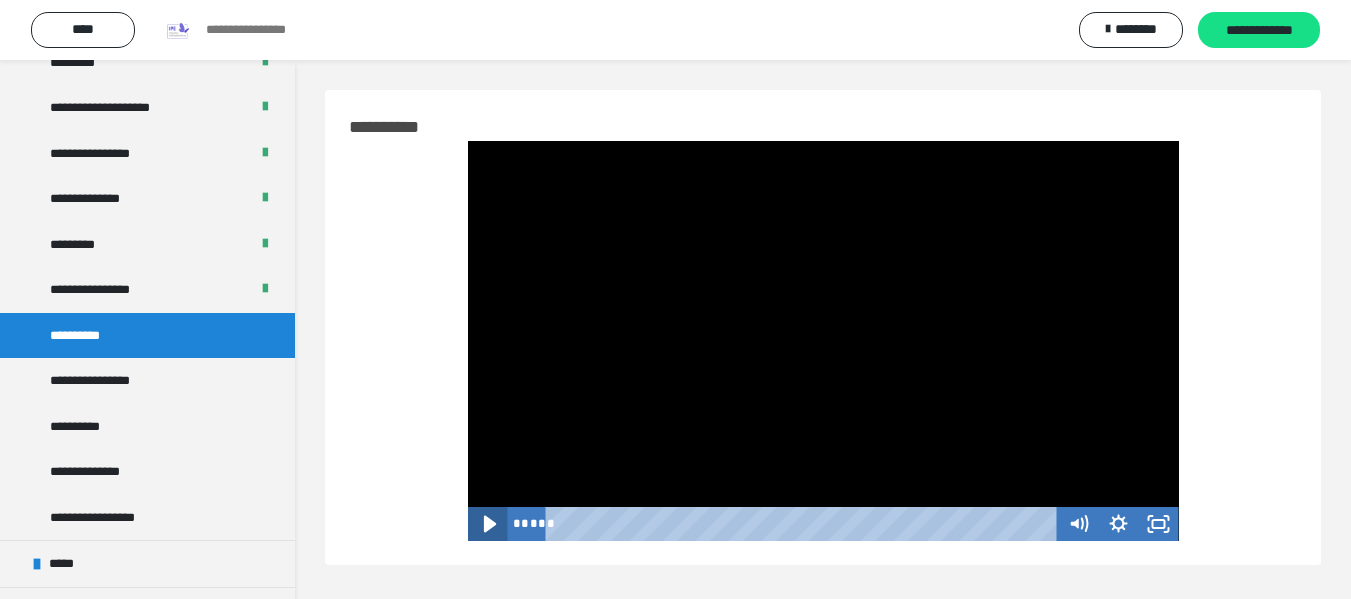 click 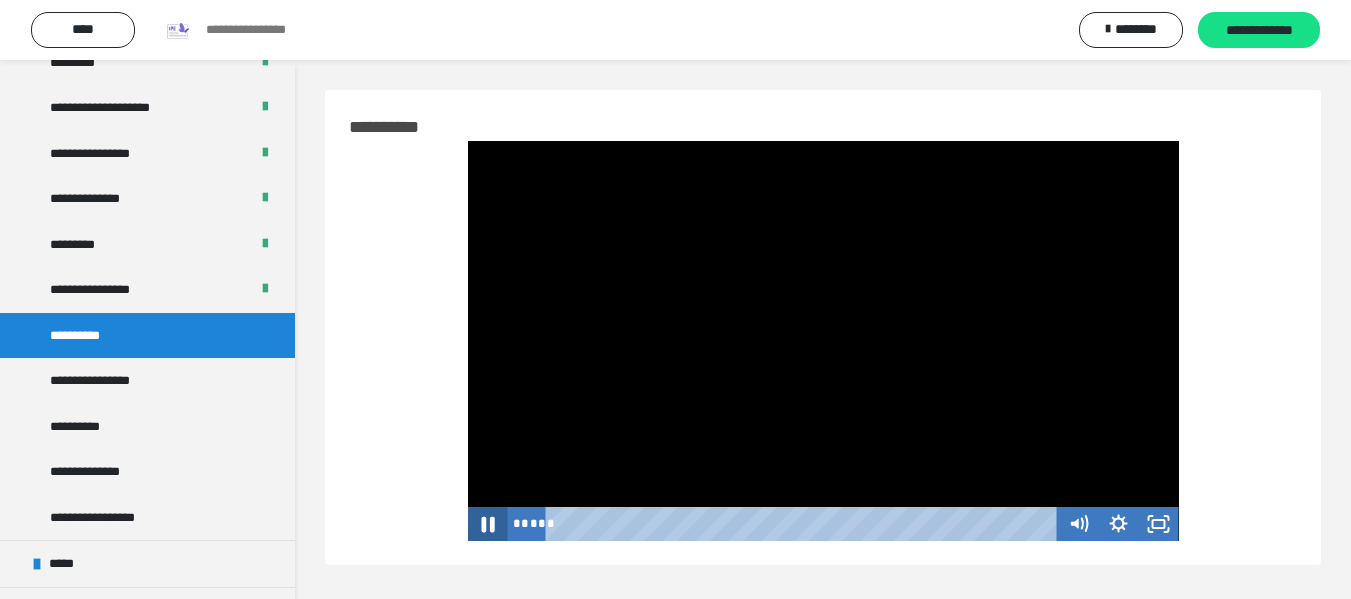 click 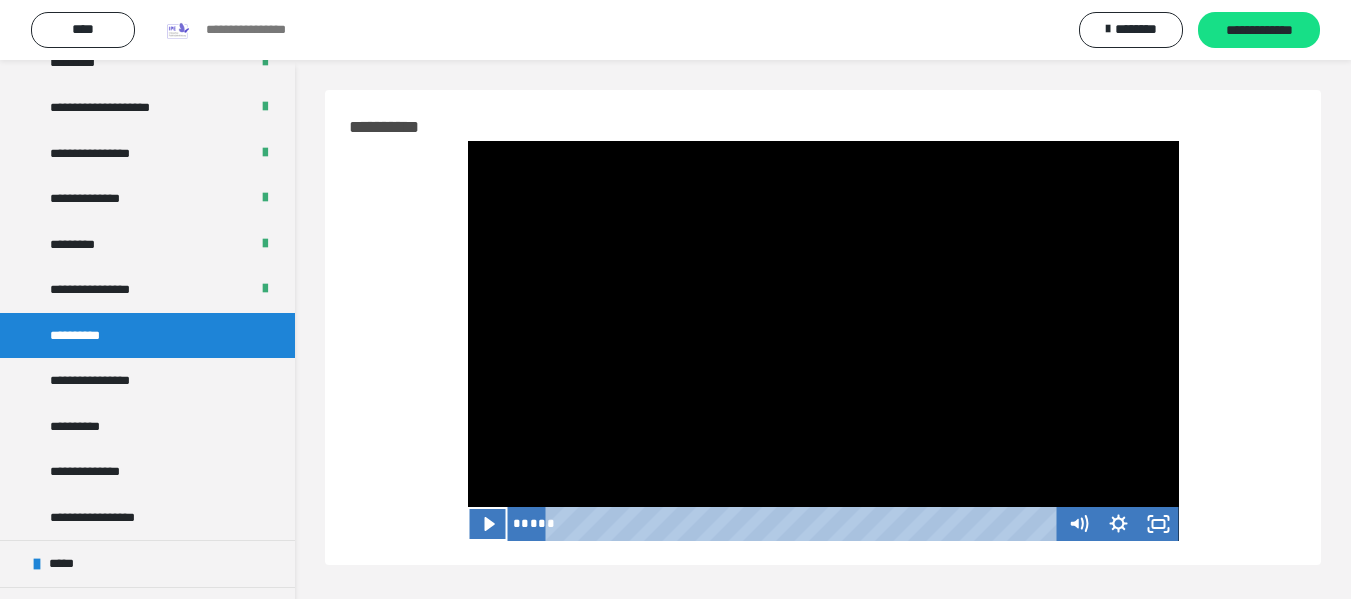 click at bounding box center [823, 341] 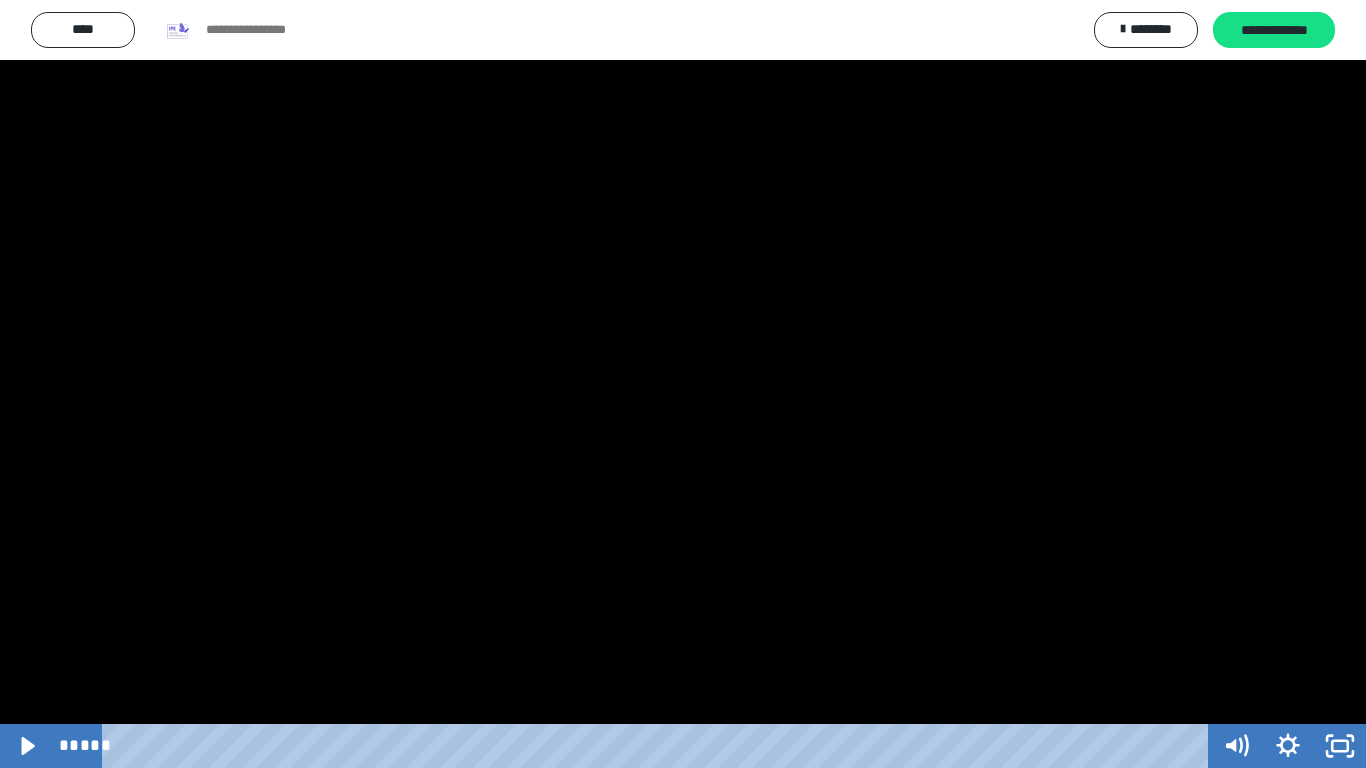 click at bounding box center (683, 384) 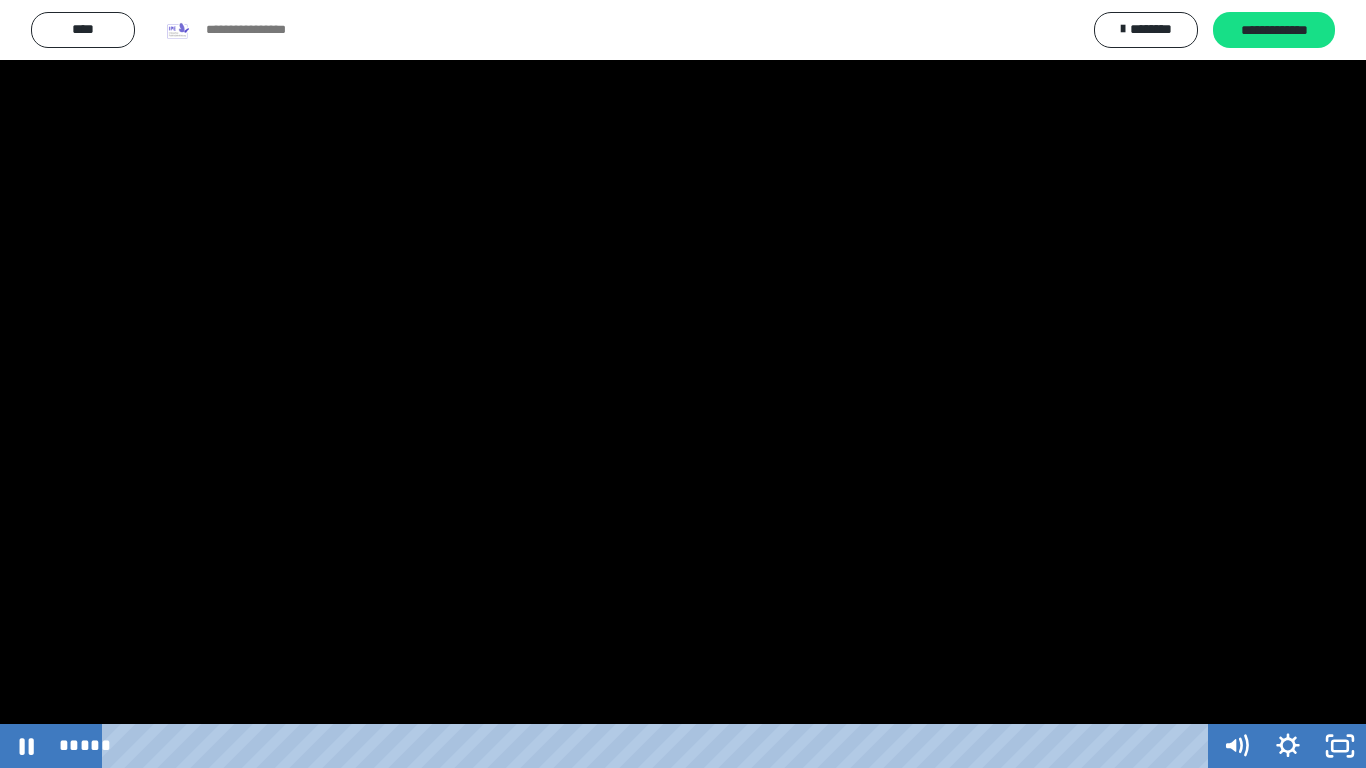 click at bounding box center [683, 384] 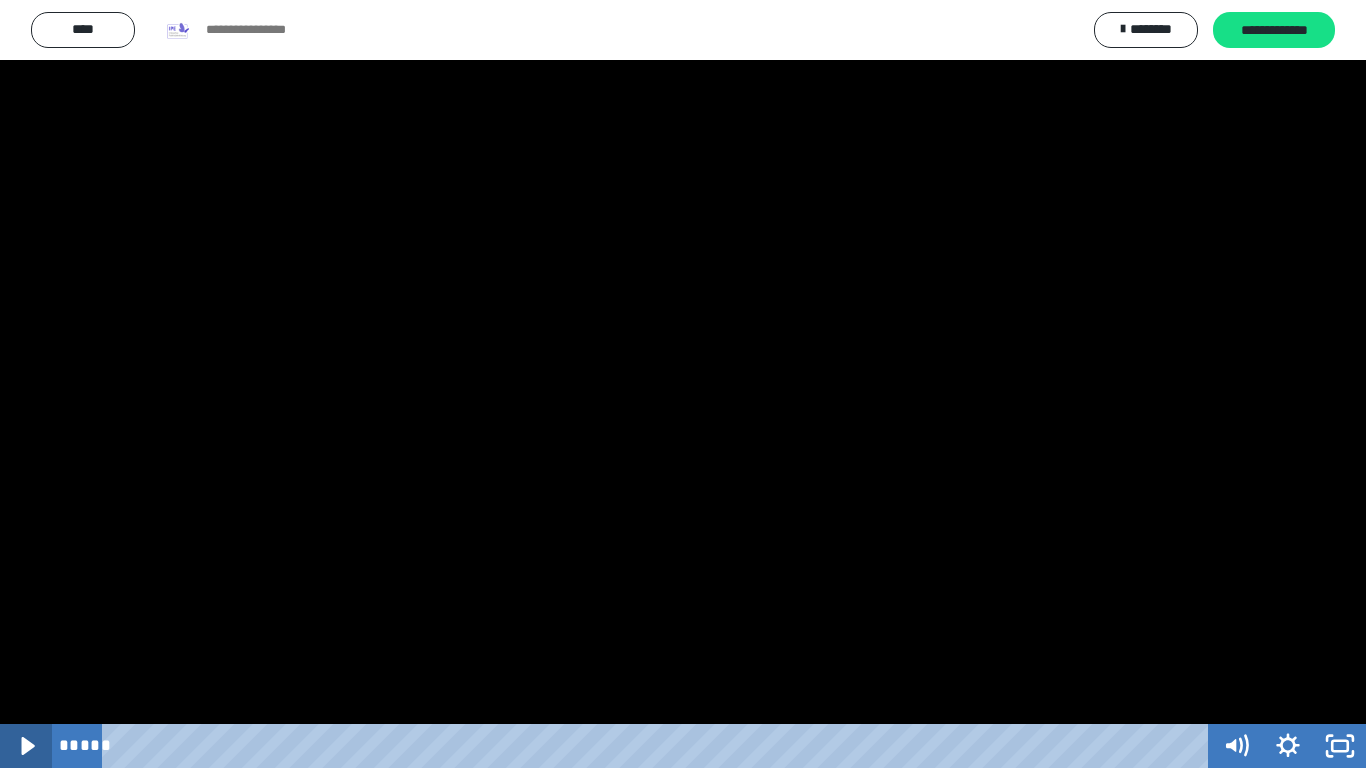 click 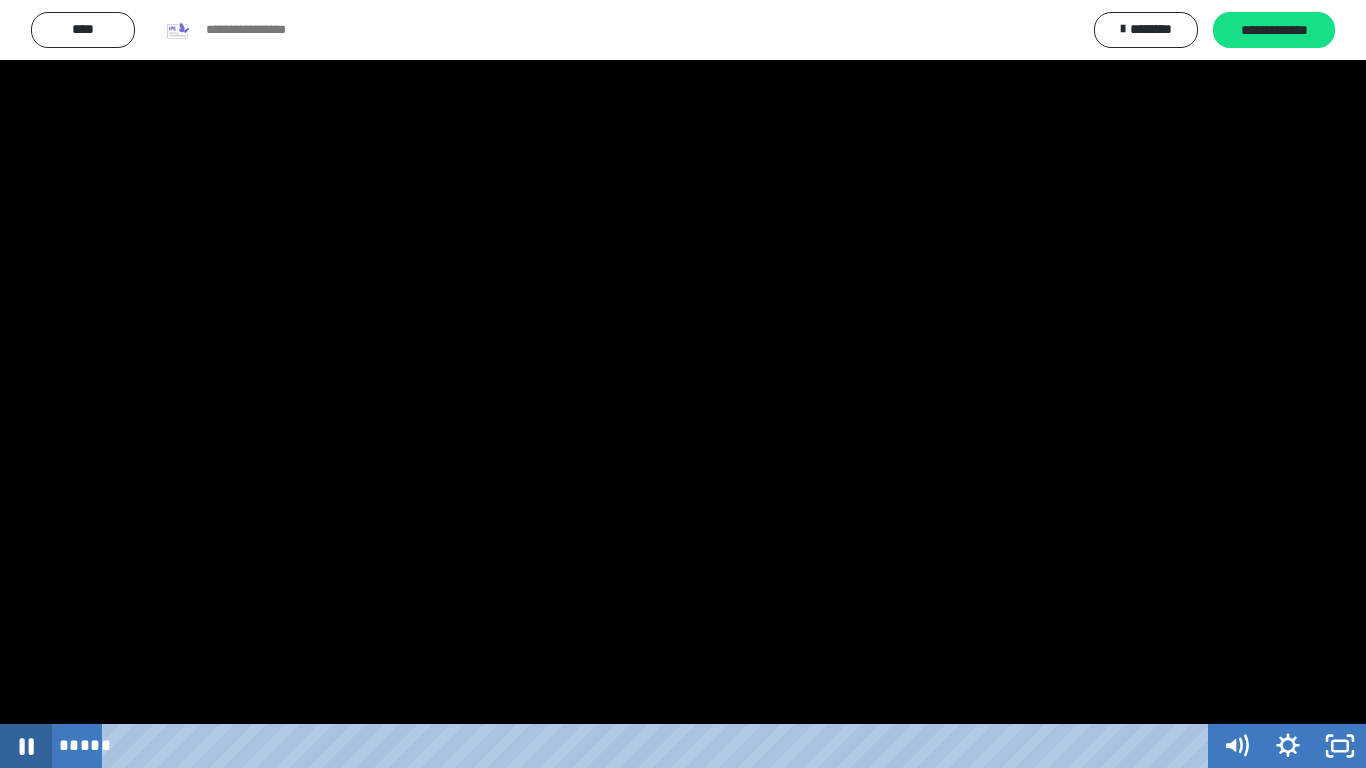 click 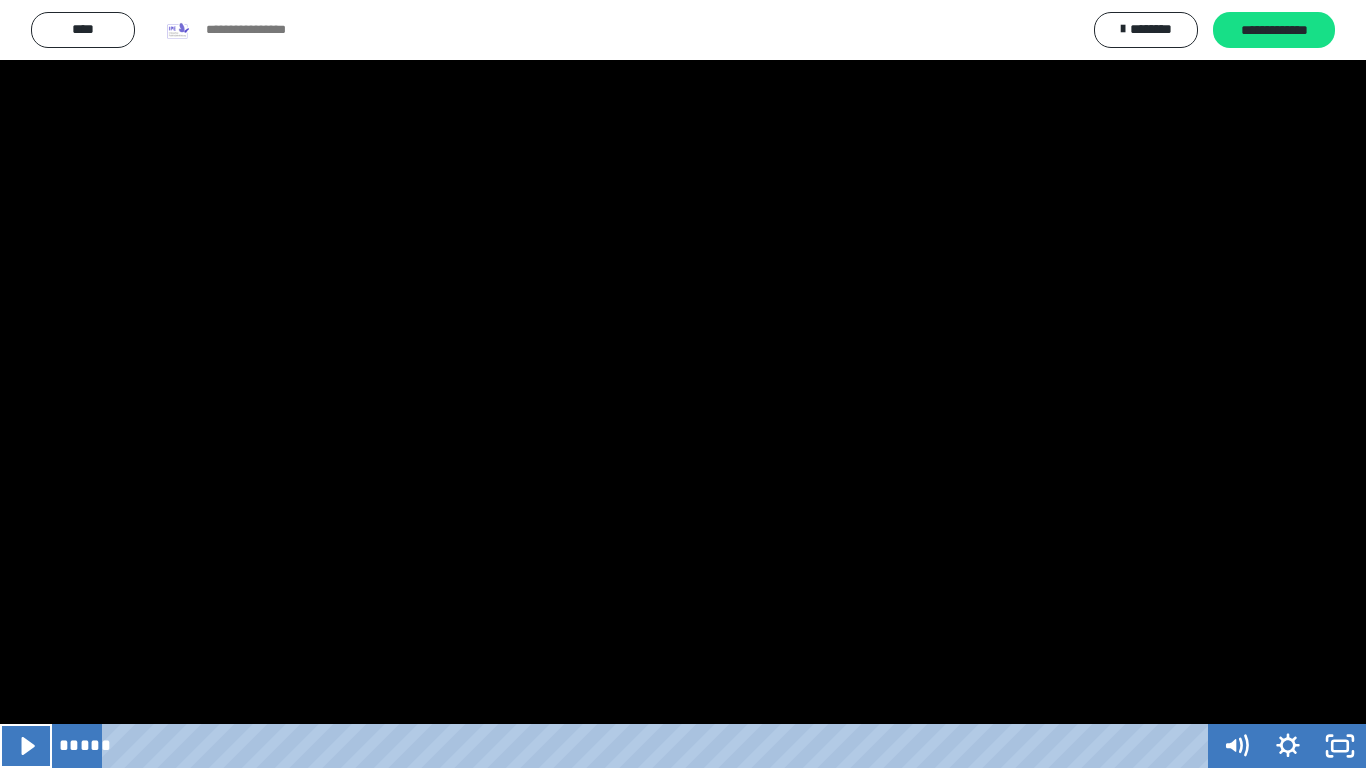 click at bounding box center (683, 384) 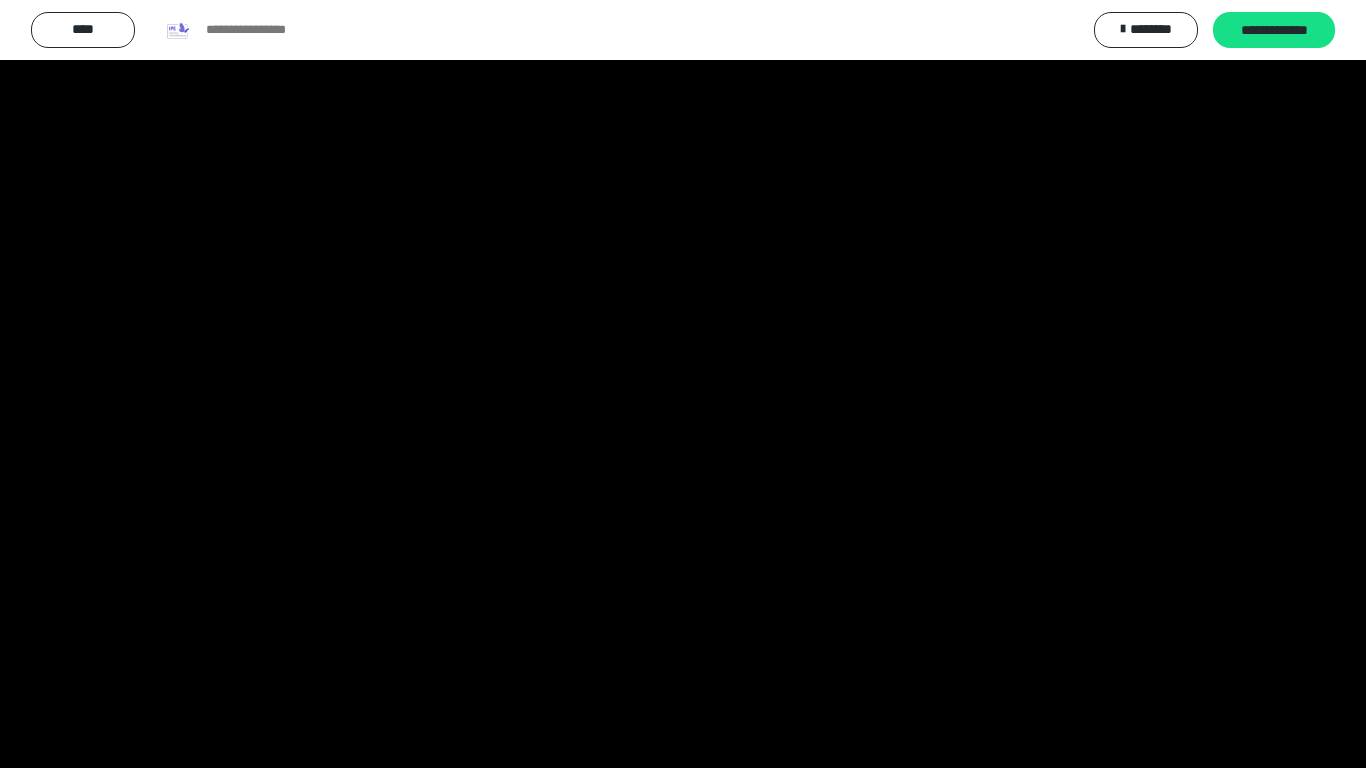 click at bounding box center [683, 384] 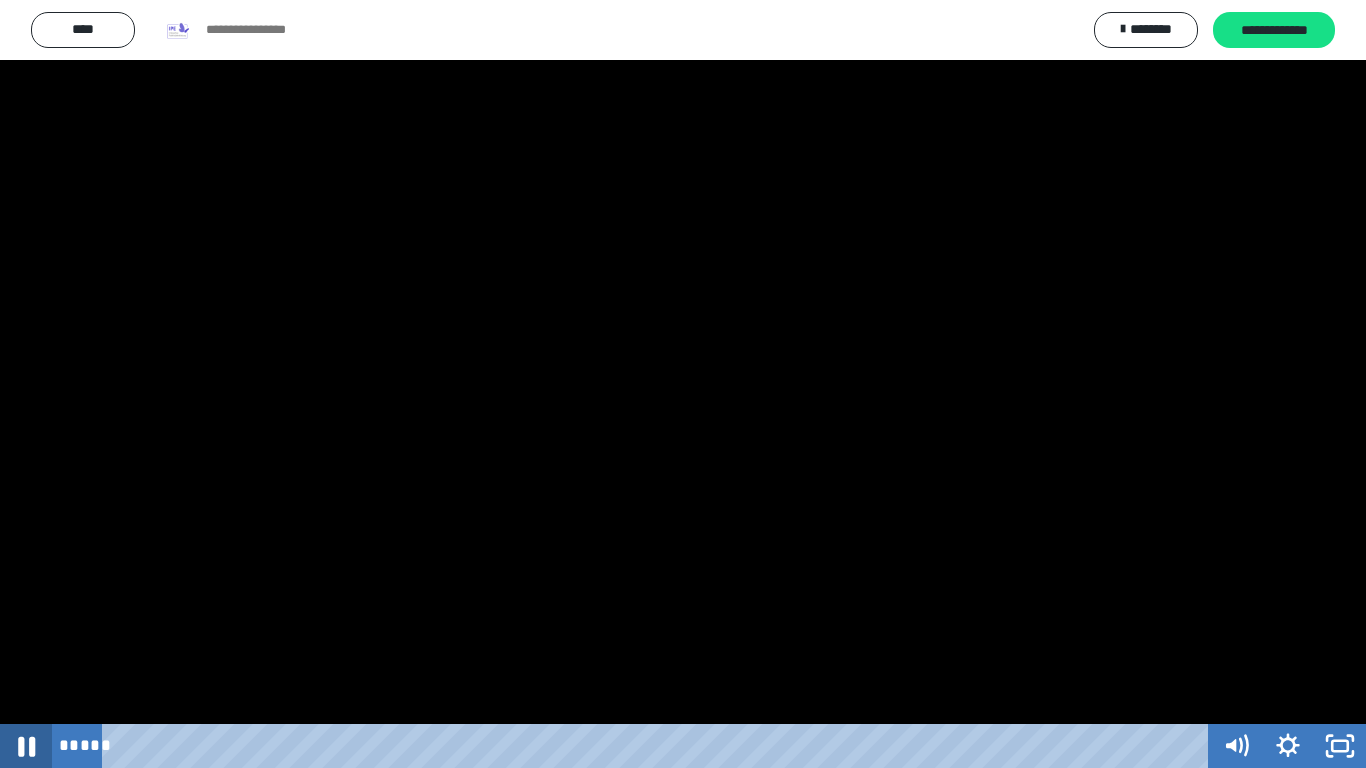 click 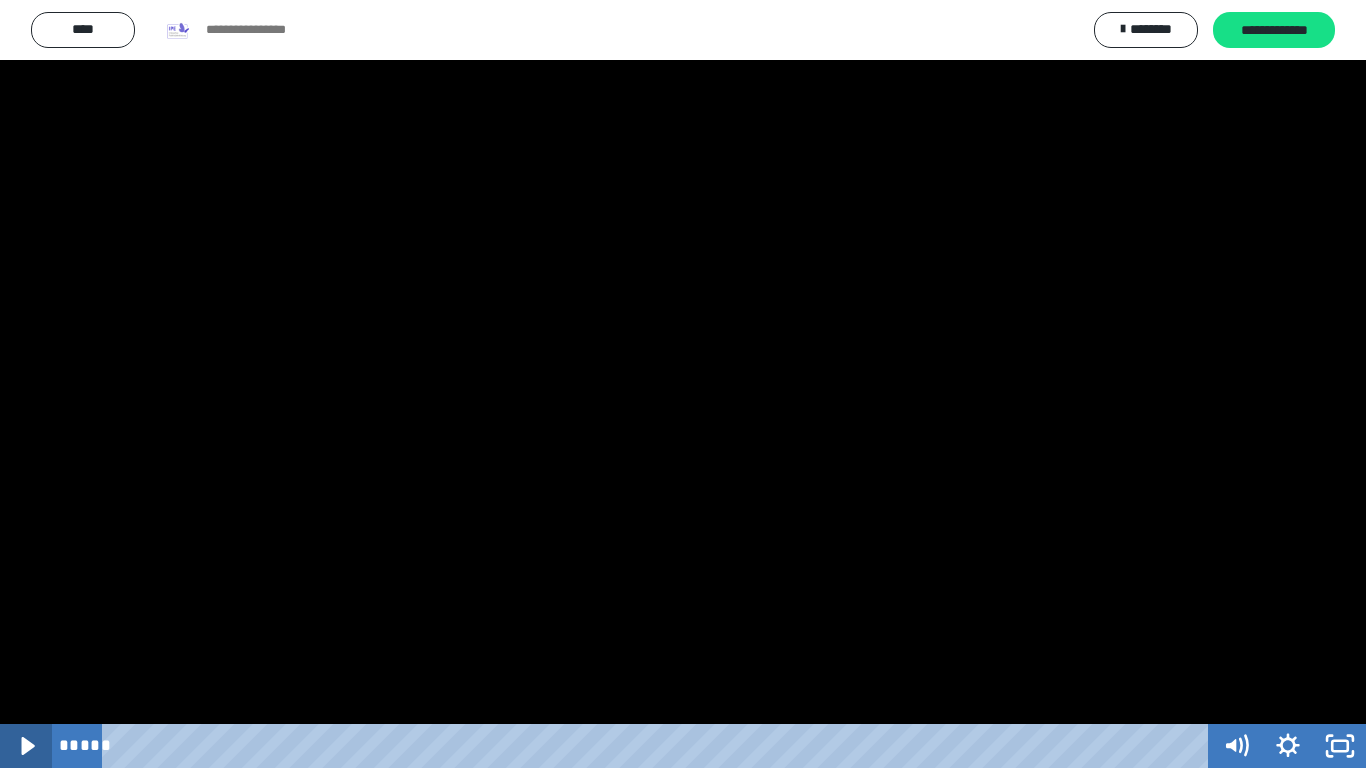click 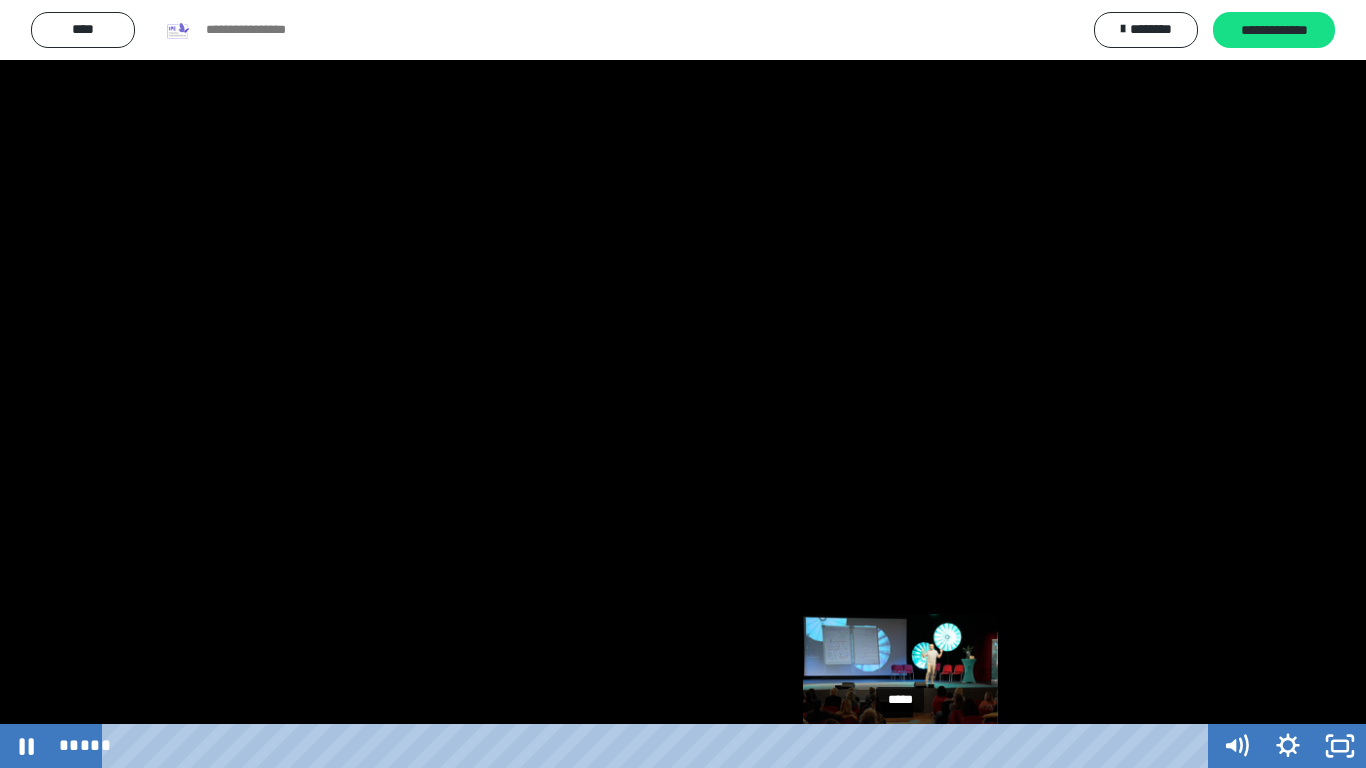 click on "*****" at bounding box center (659, 746) 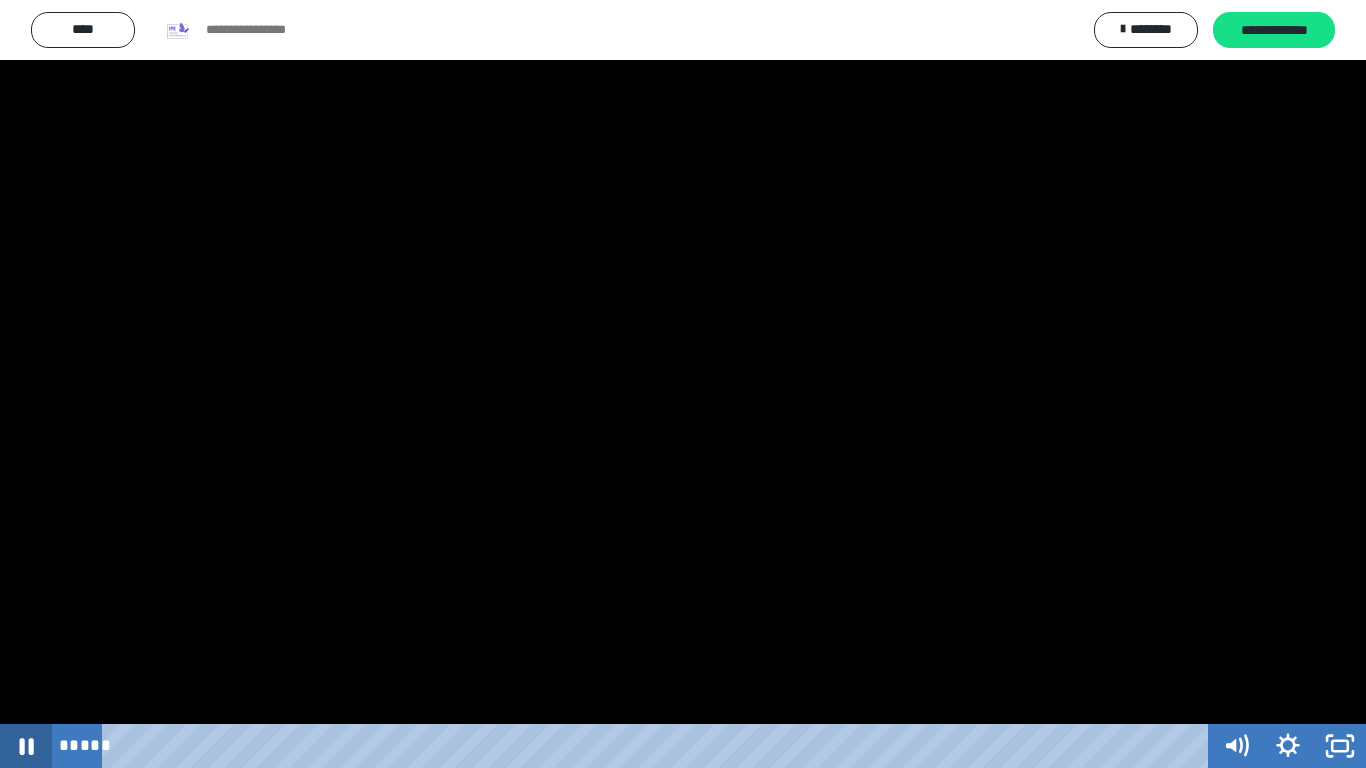 click 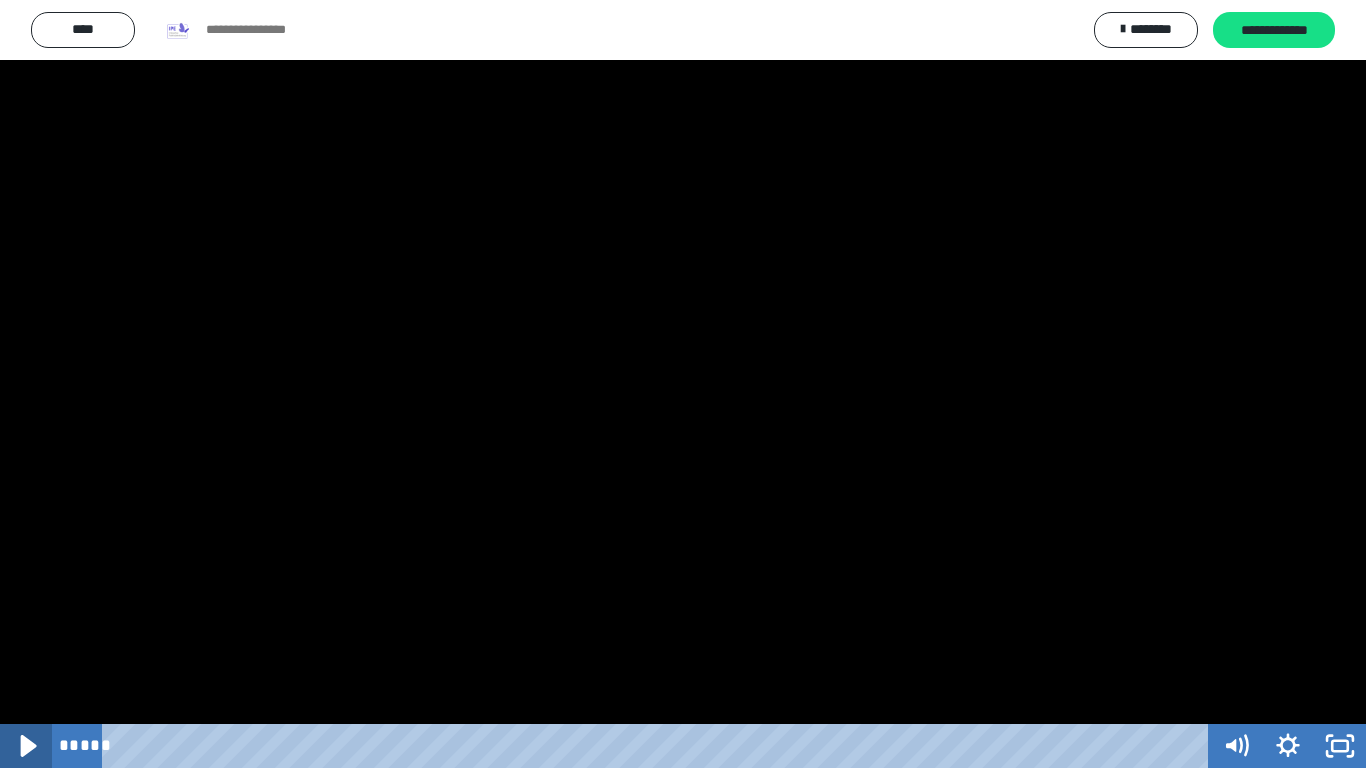 click 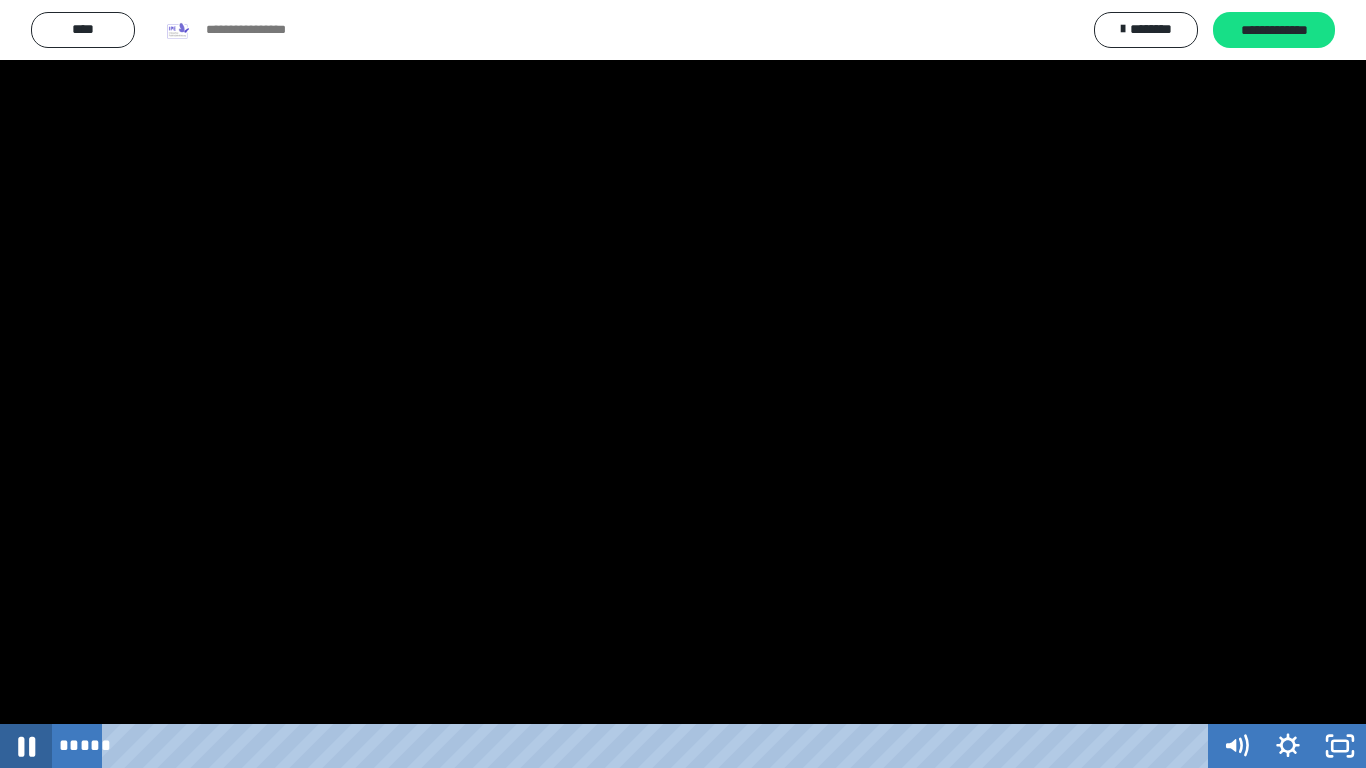 click 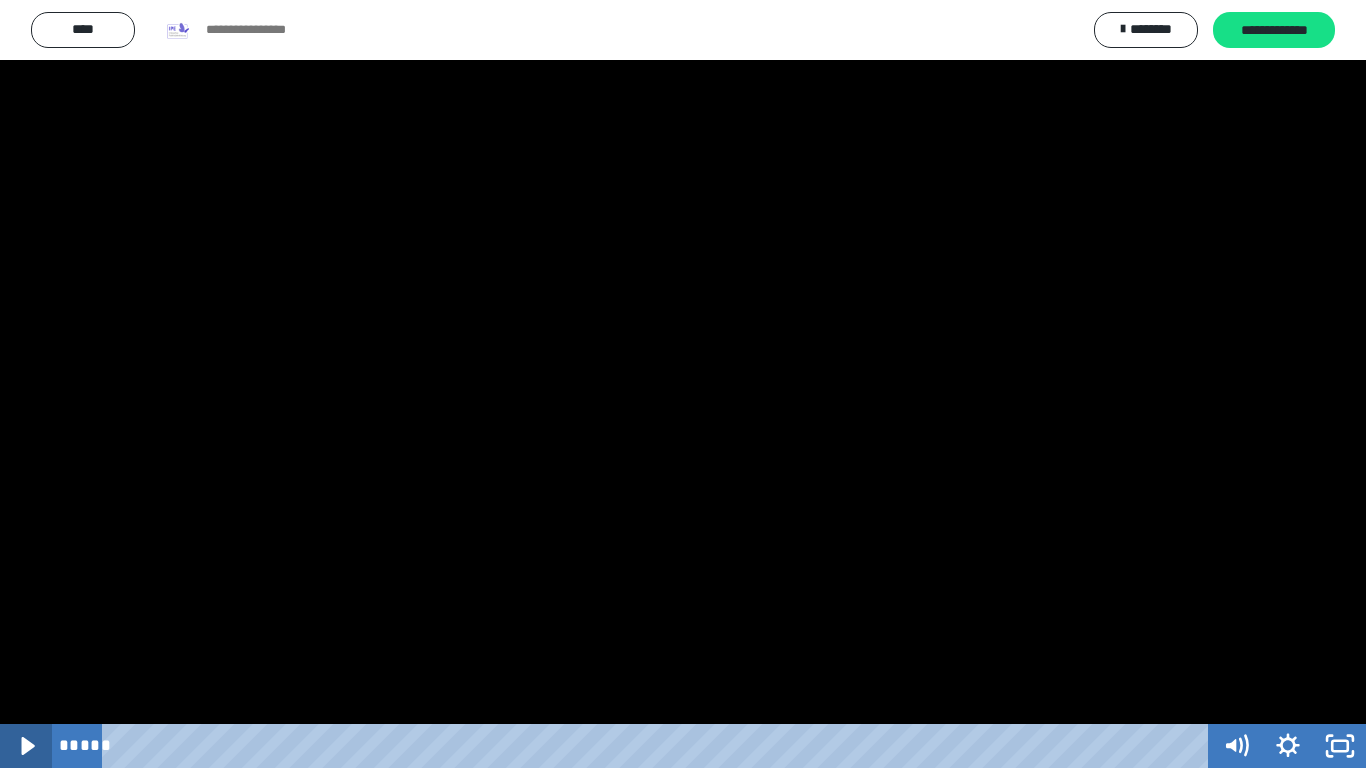 click 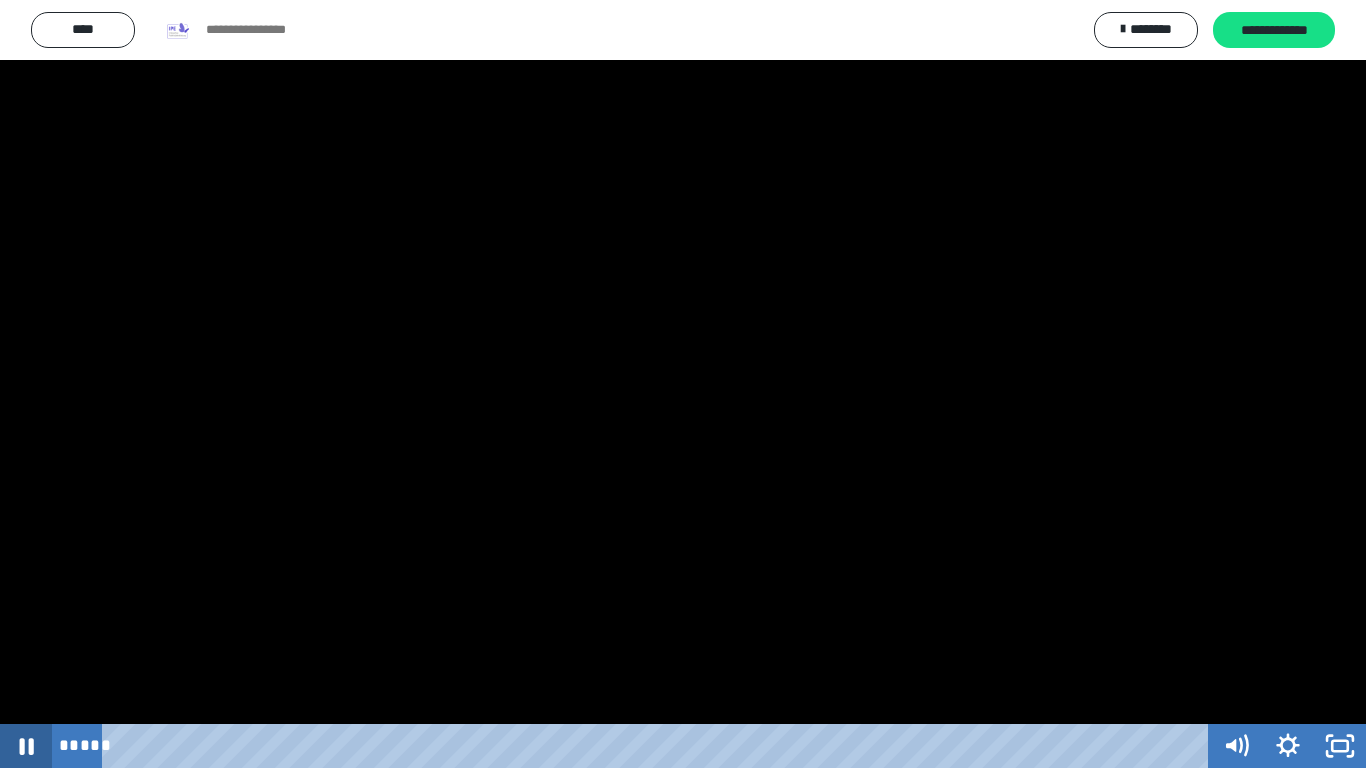 click 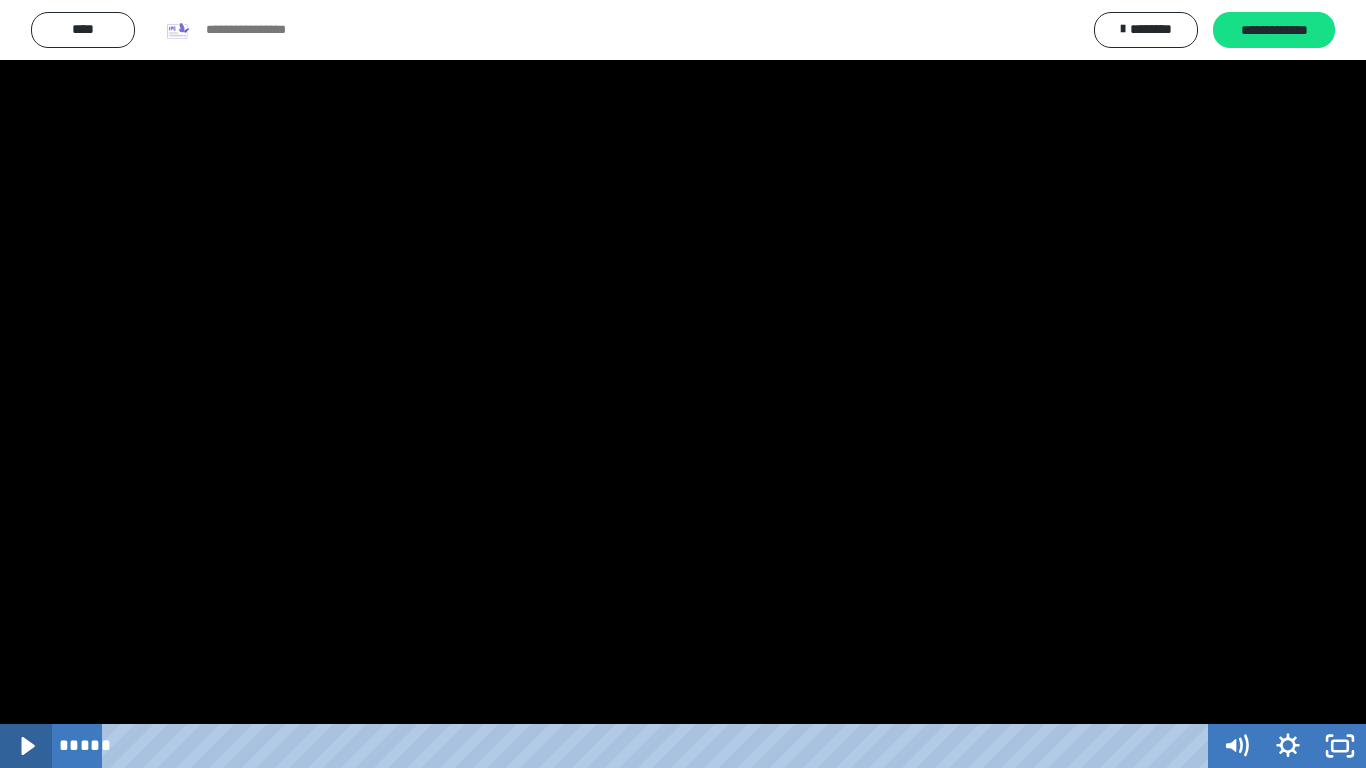 click 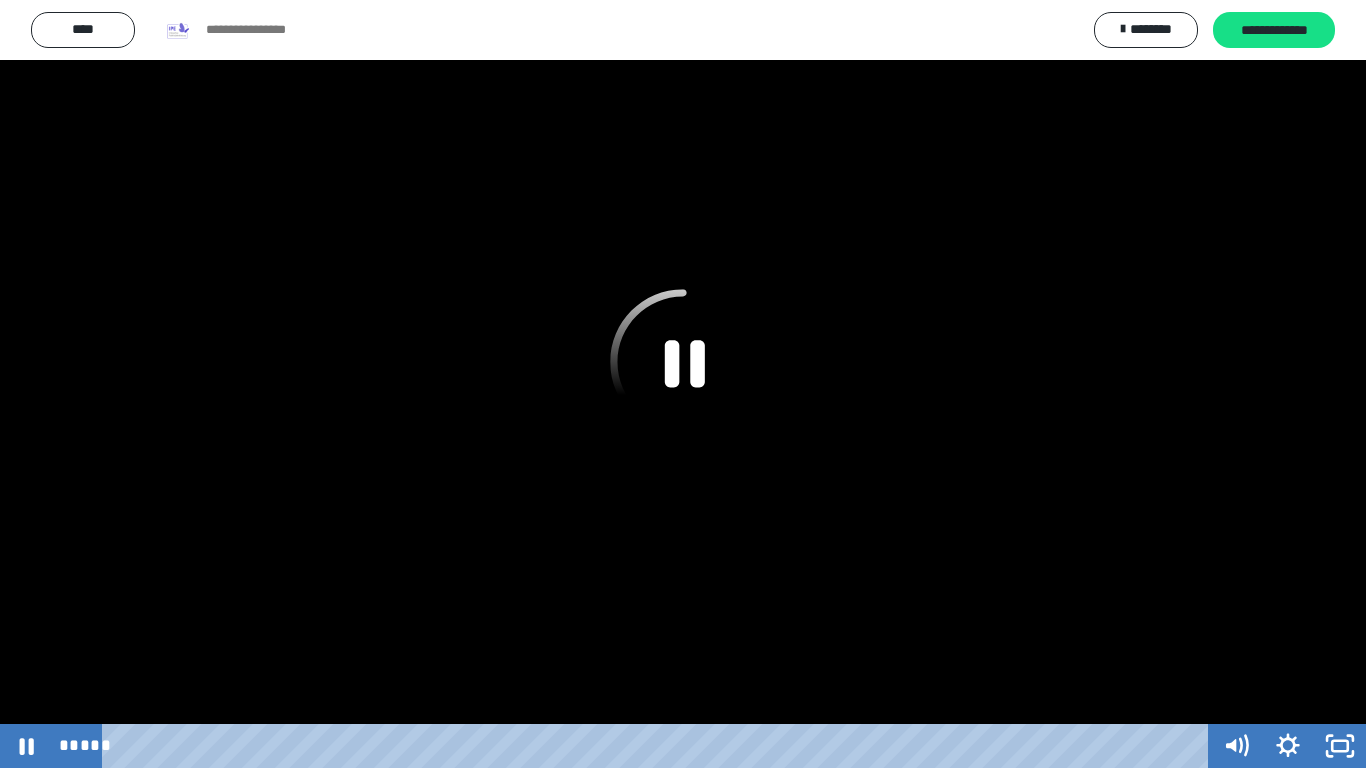 click 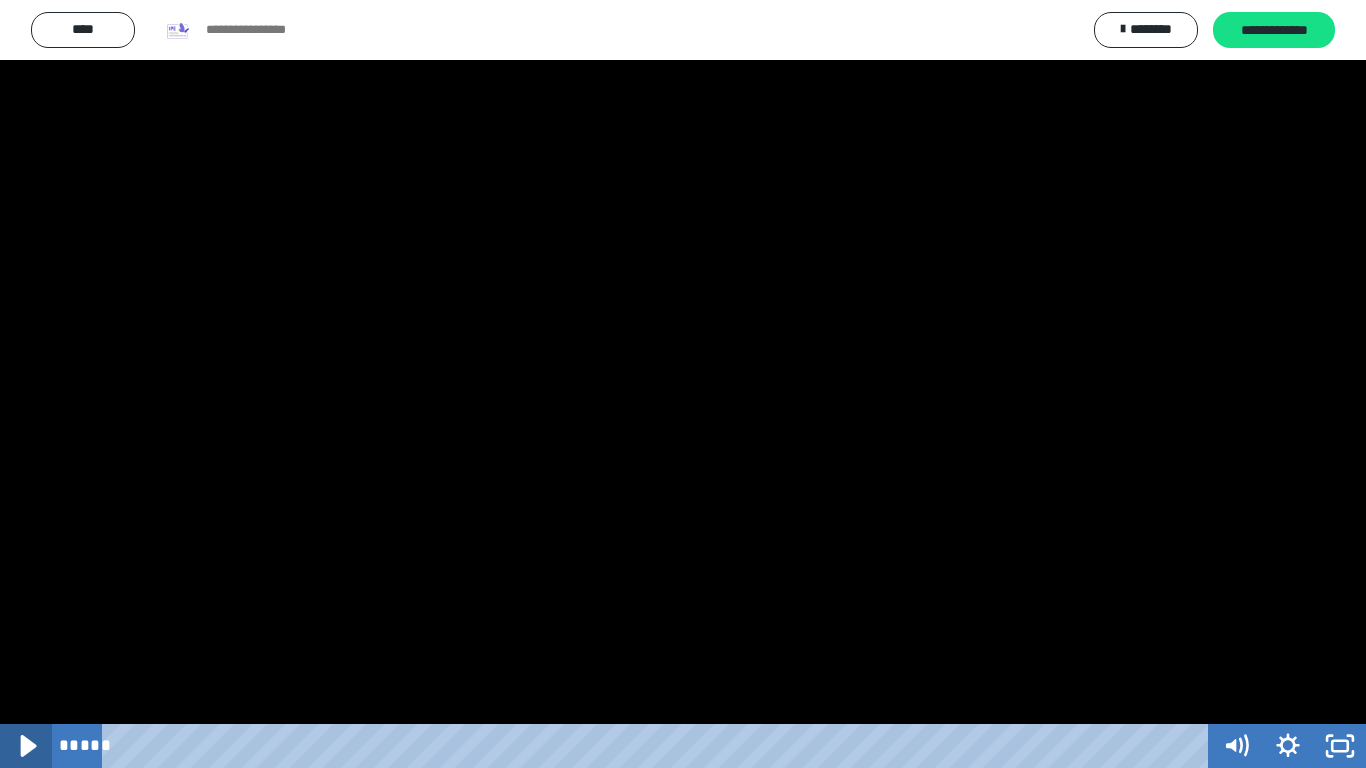 click 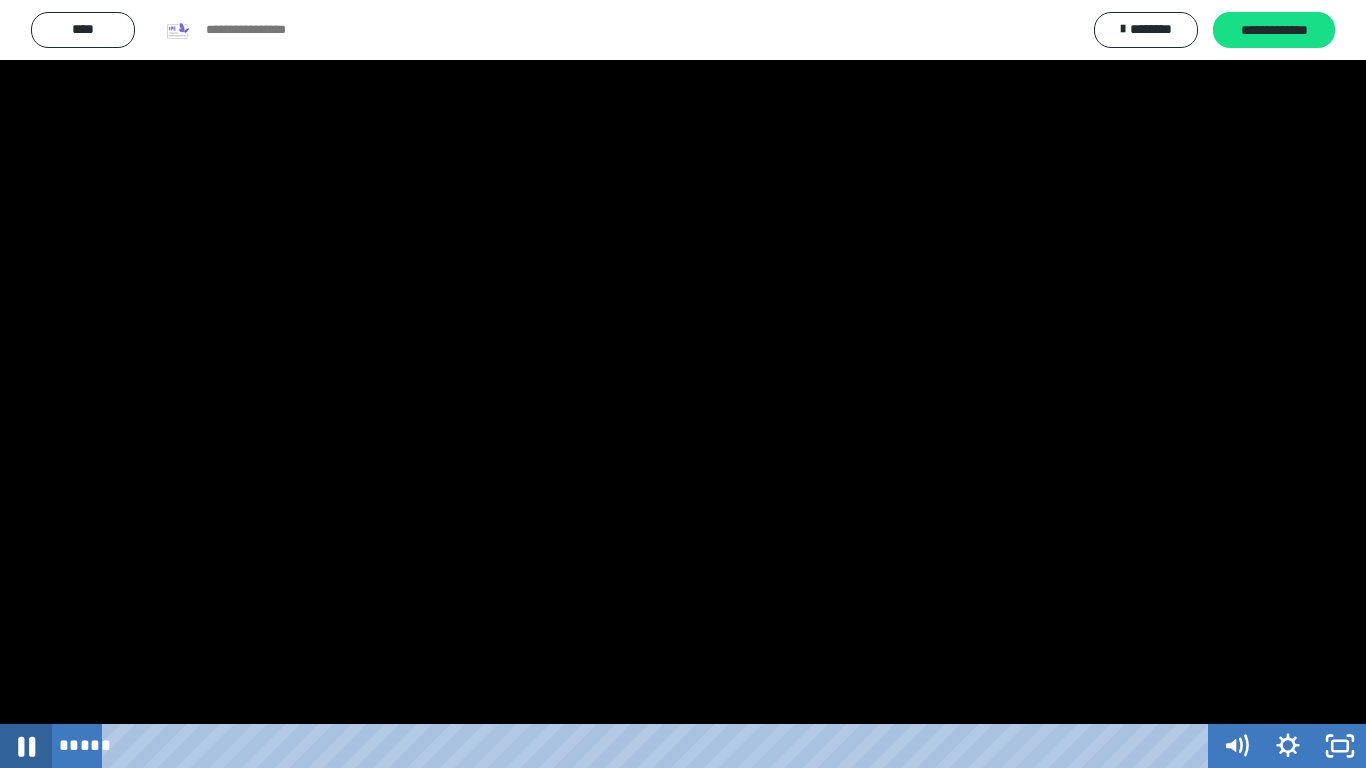 click 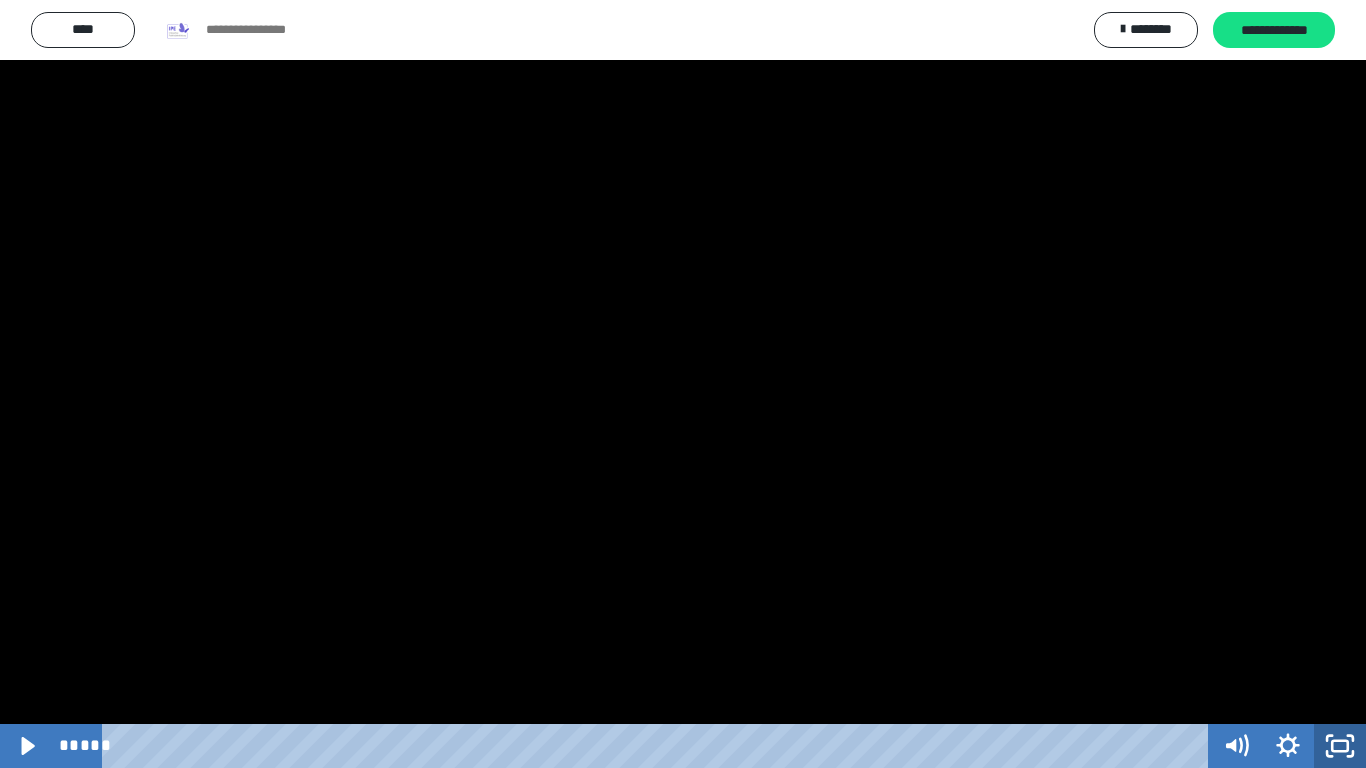 click 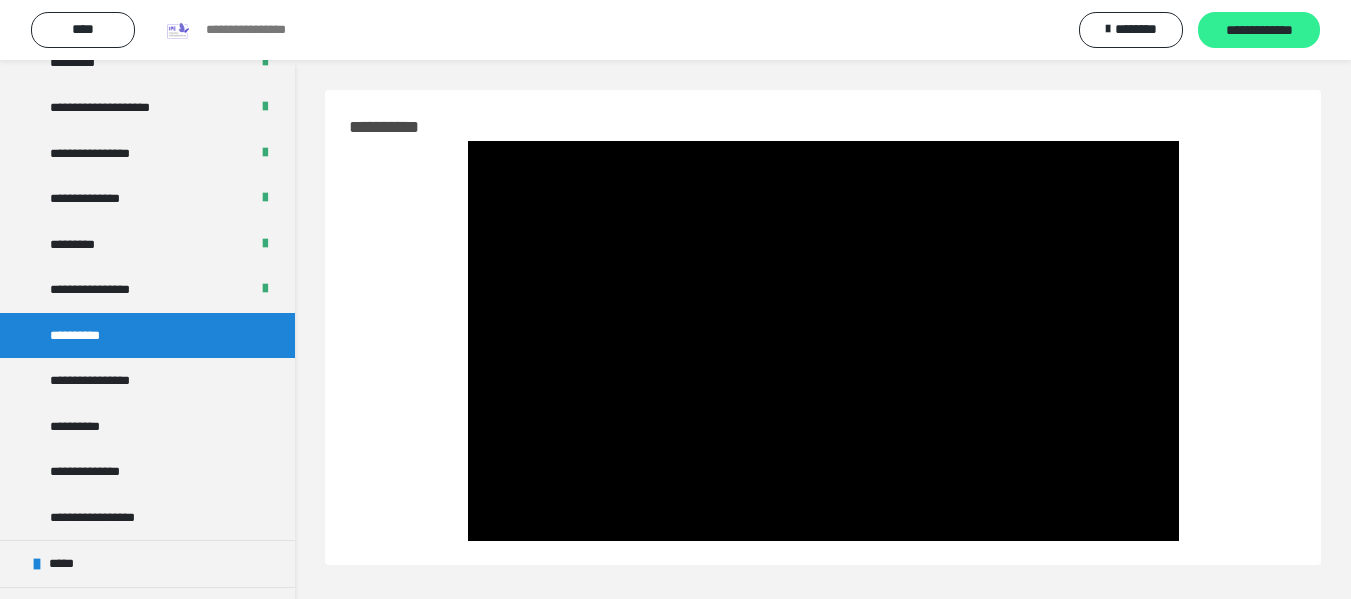 click on "**********" at bounding box center (1259, 31) 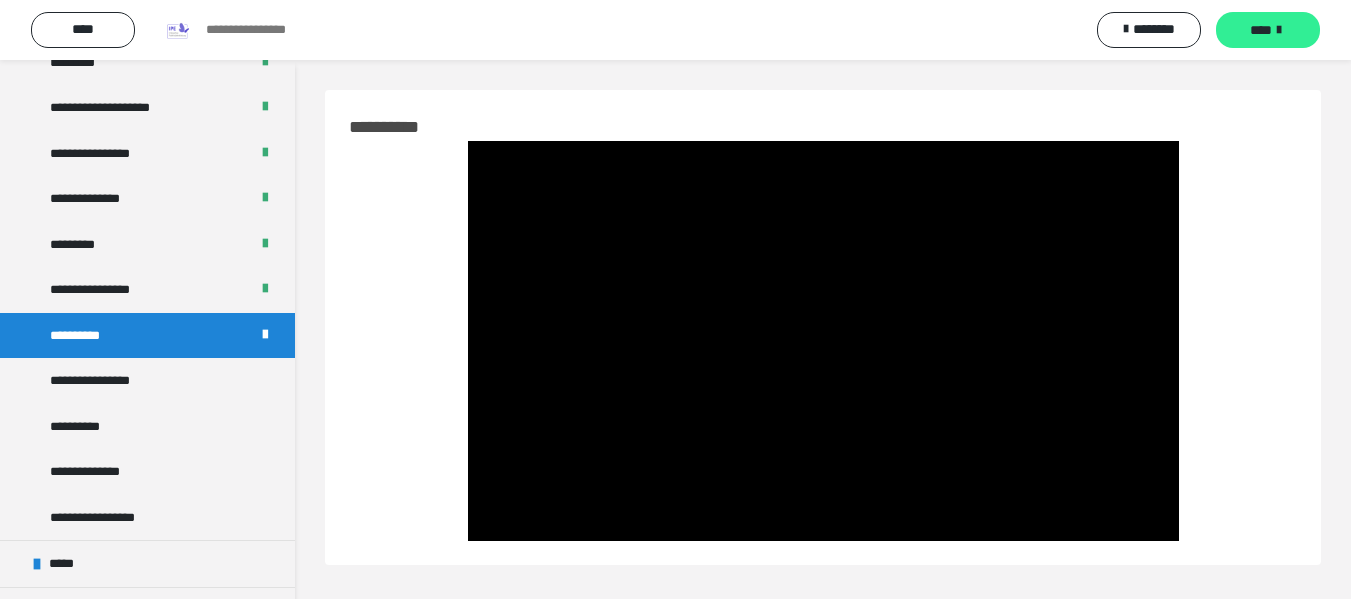 click on "****" at bounding box center [1261, 30] 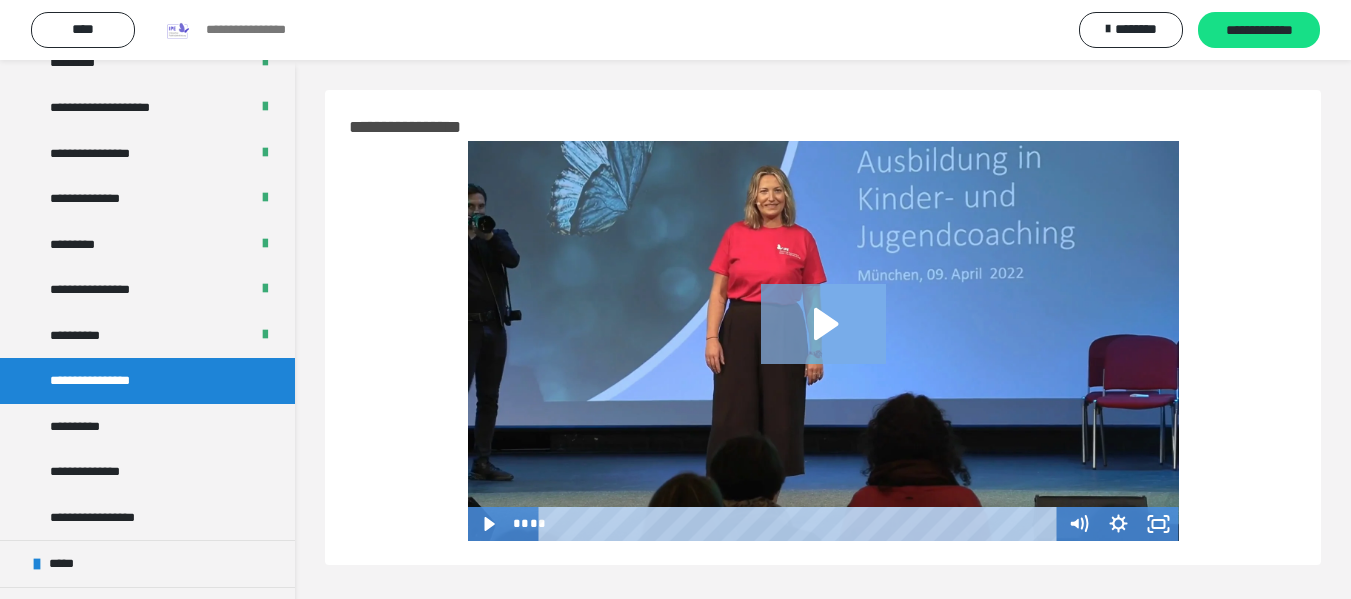 click 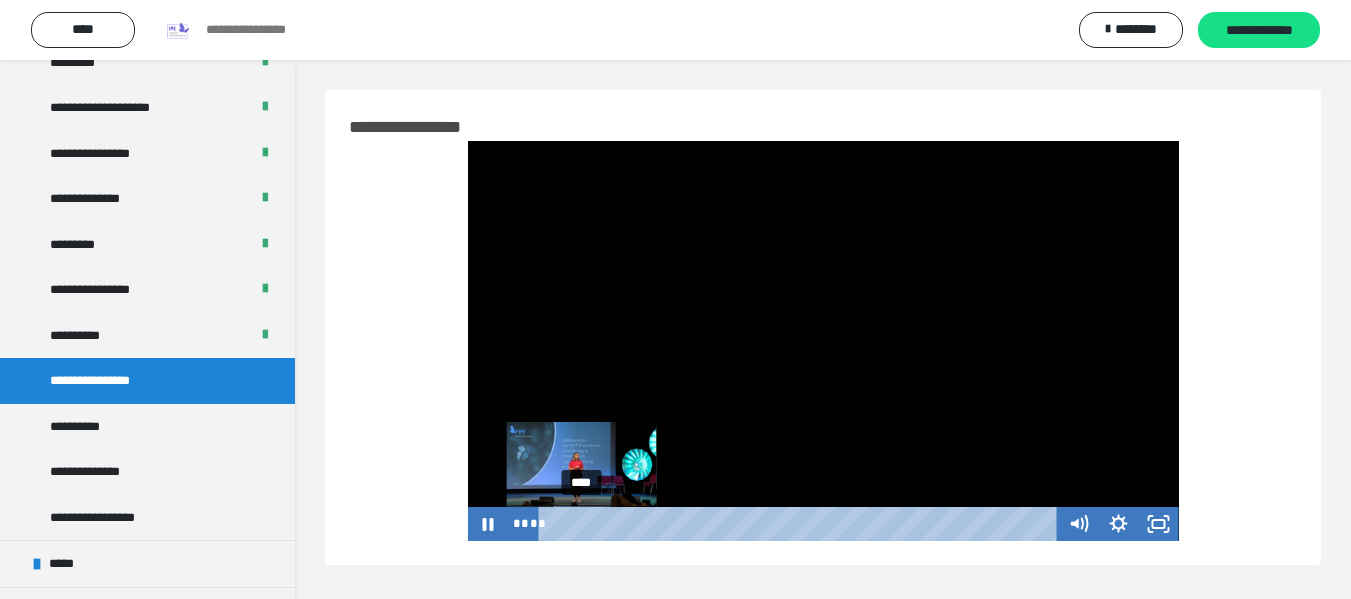 click on "****" at bounding box center (801, 524) 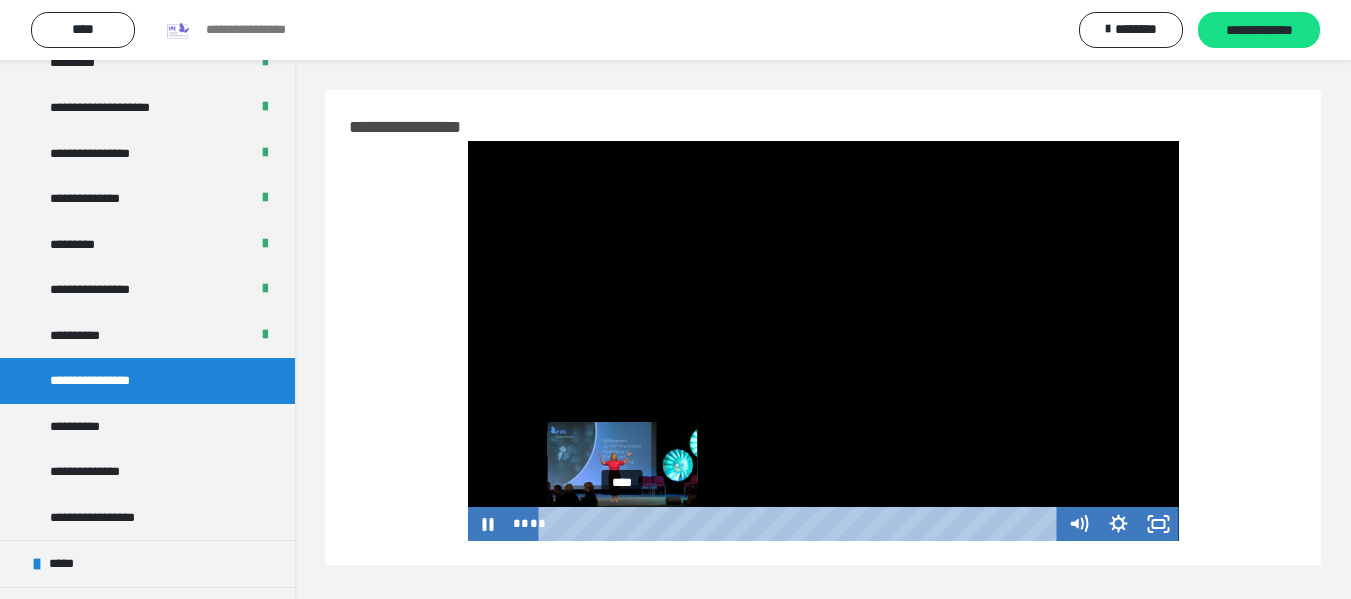 click on "****" at bounding box center (801, 524) 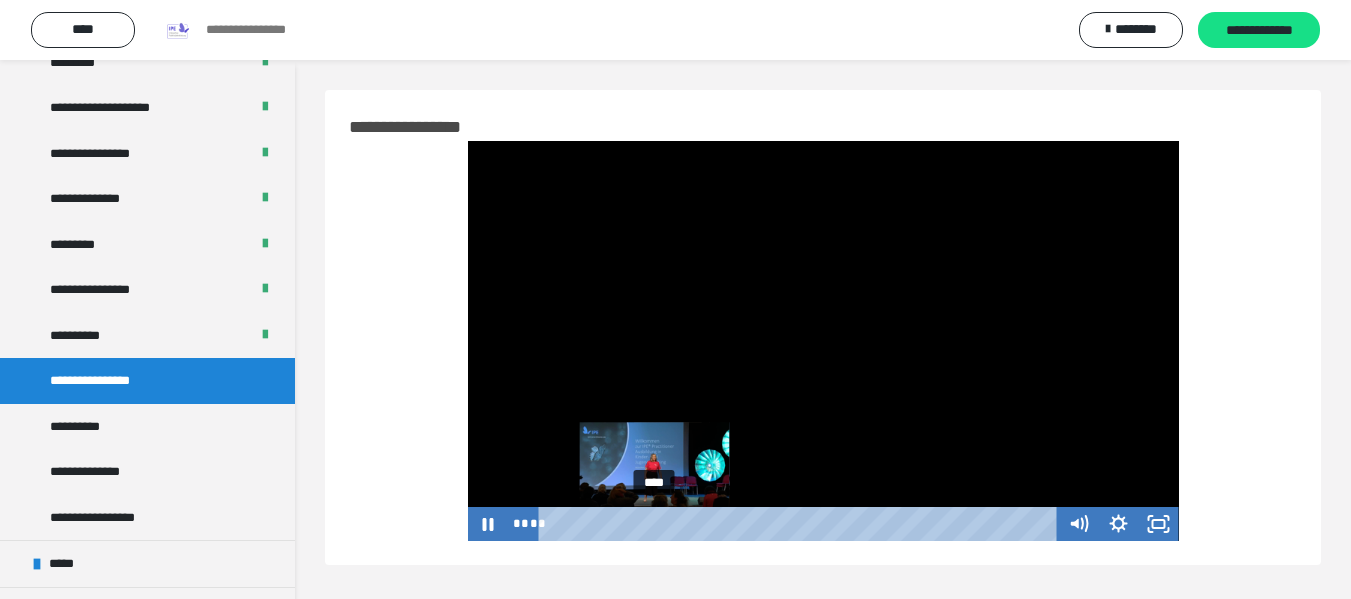 click on "****" at bounding box center [801, 524] 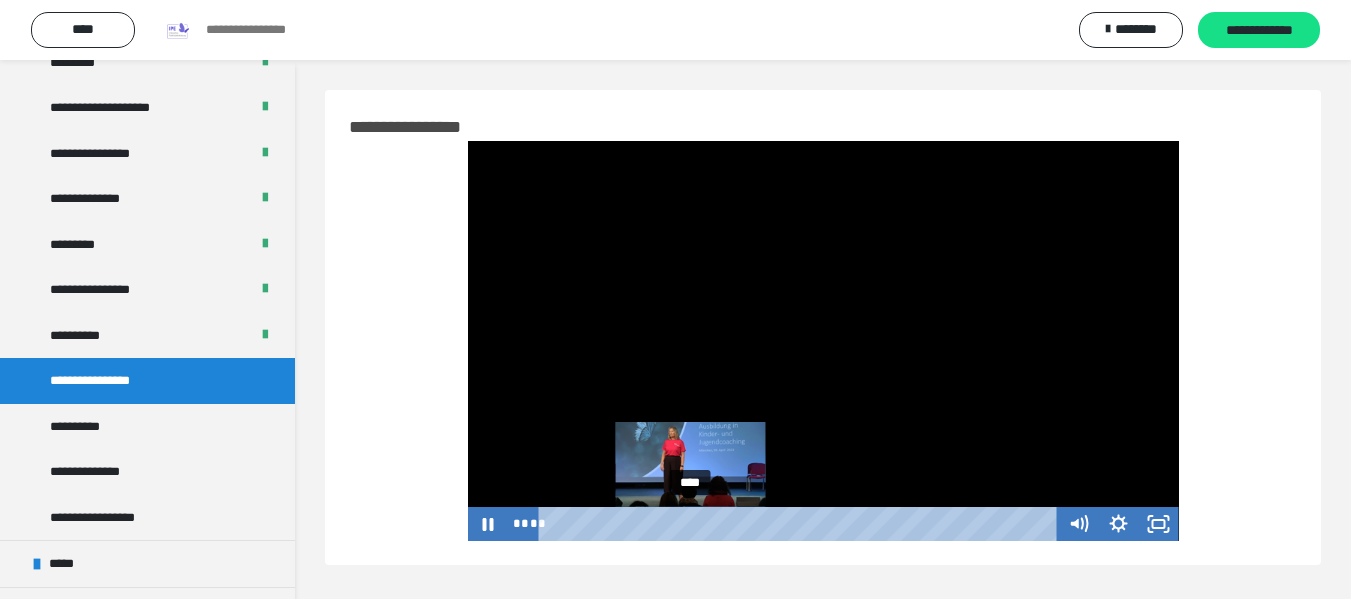click on "****" at bounding box center [801, 524] 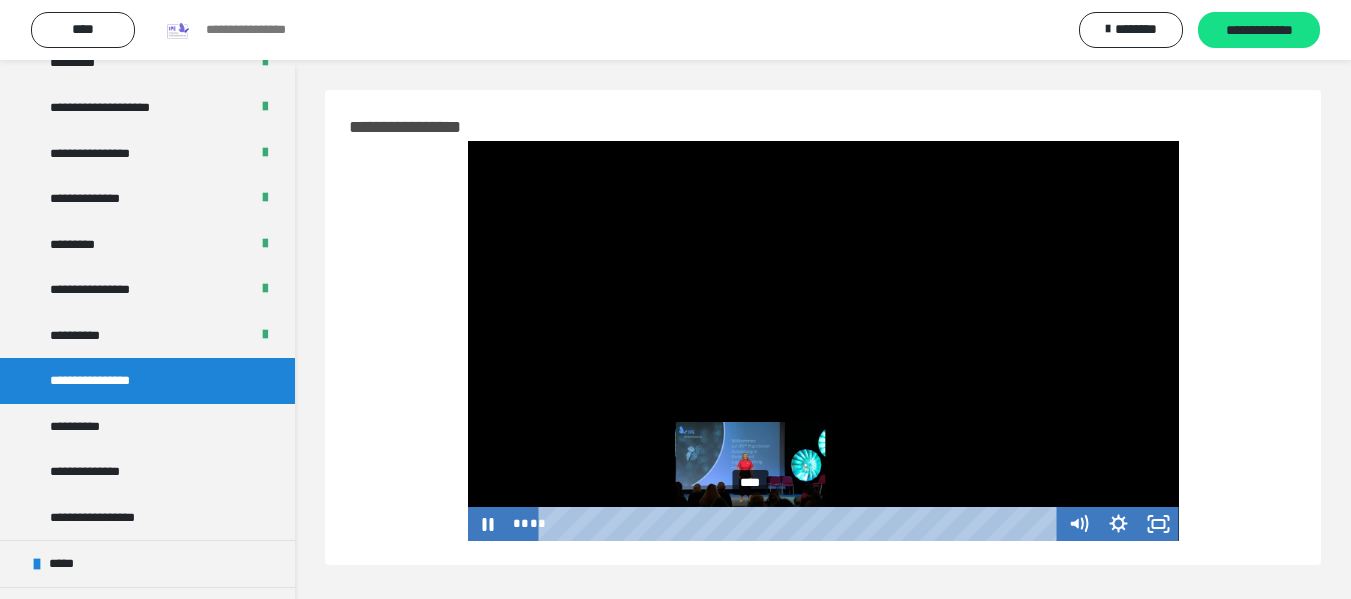 click on "****" at bounding box center [801, 524] 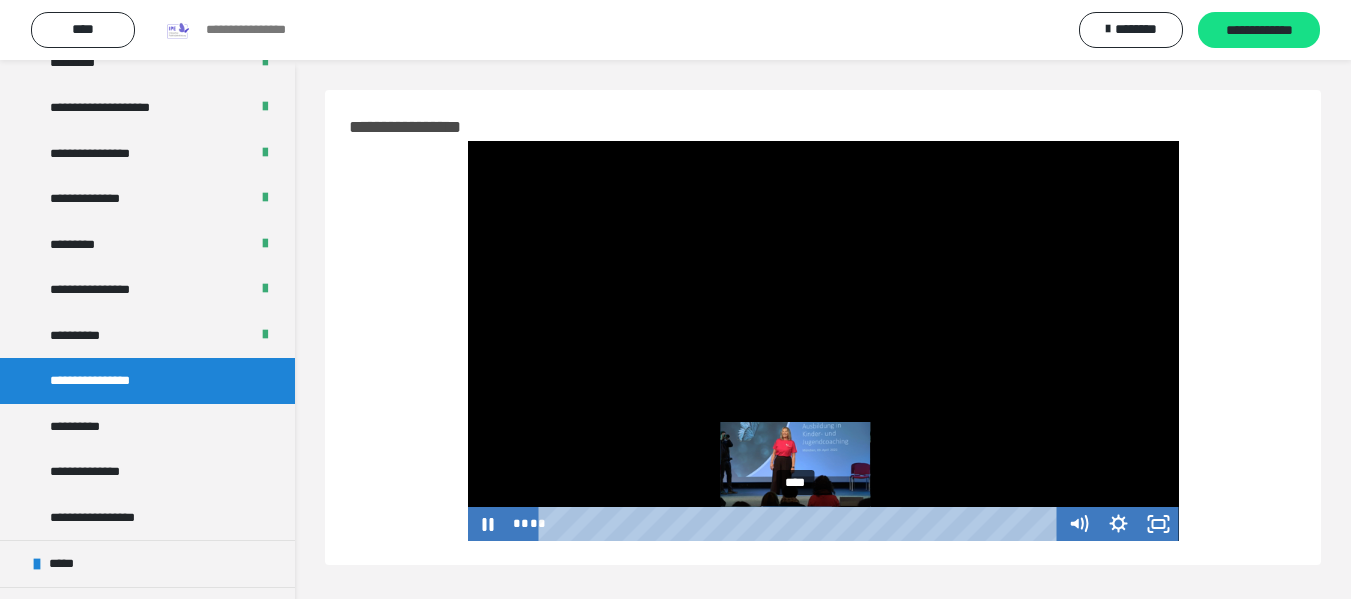 click on "****" at bounding box center [801, 524] 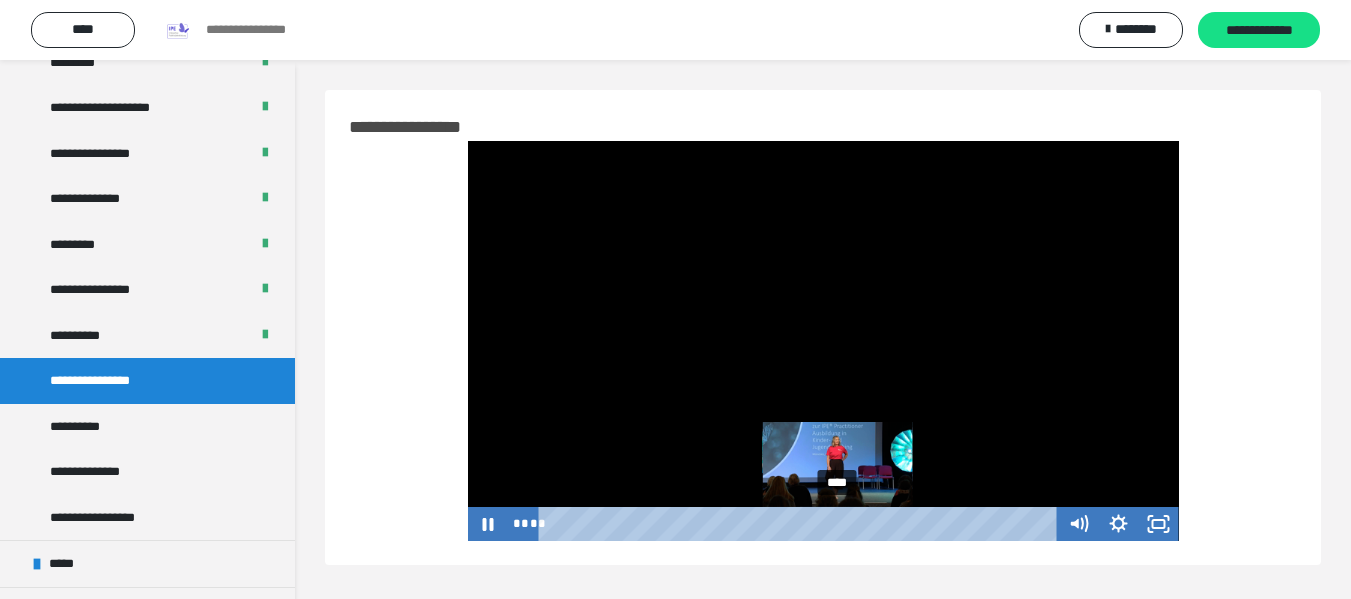 click on "****" at bounding box center (801, 524) 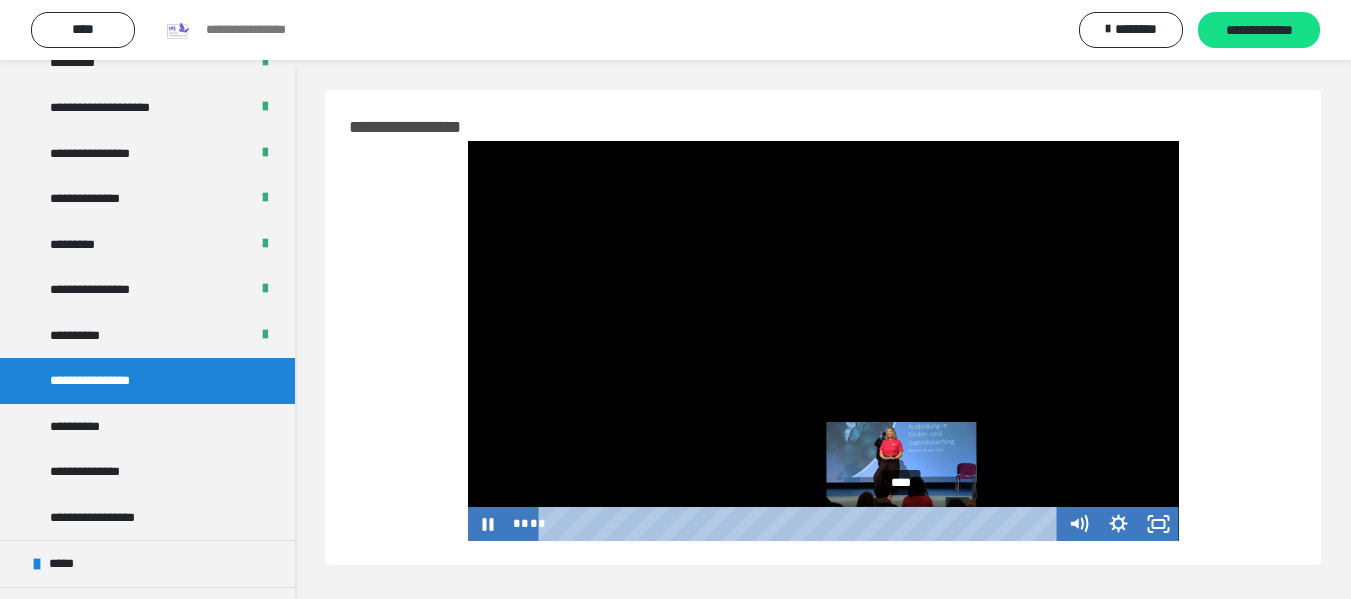 click on "****" at bounding box center [801, 524] 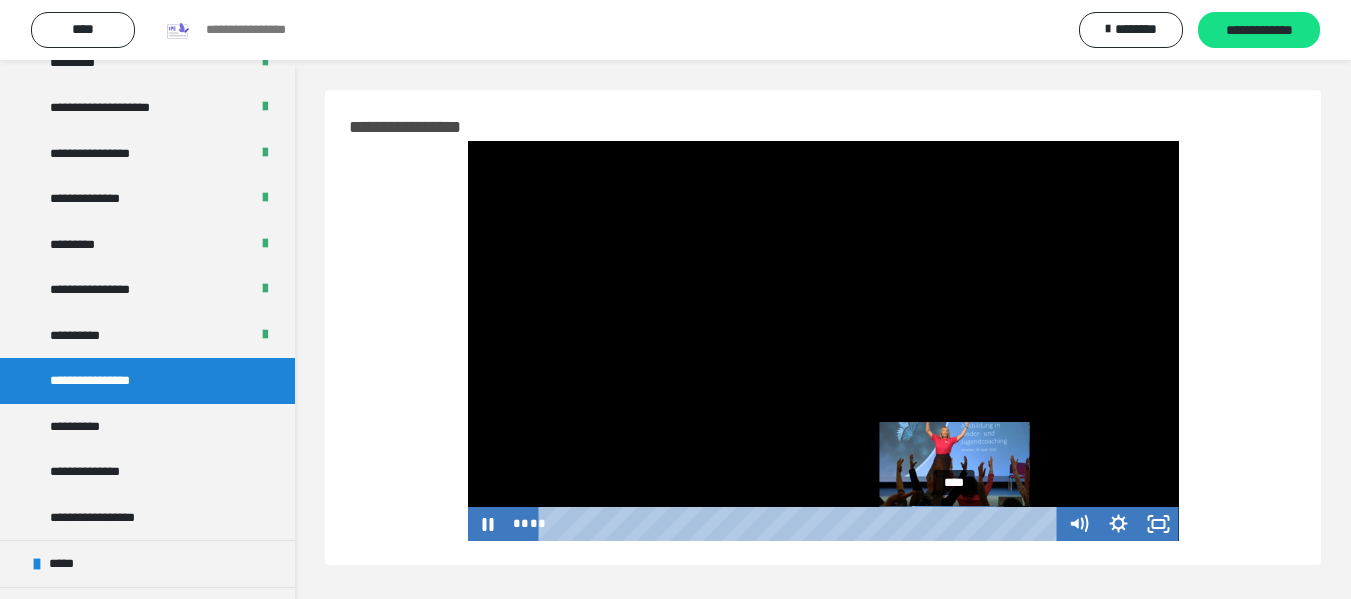 click on "****" at bounding box center (801, 524) 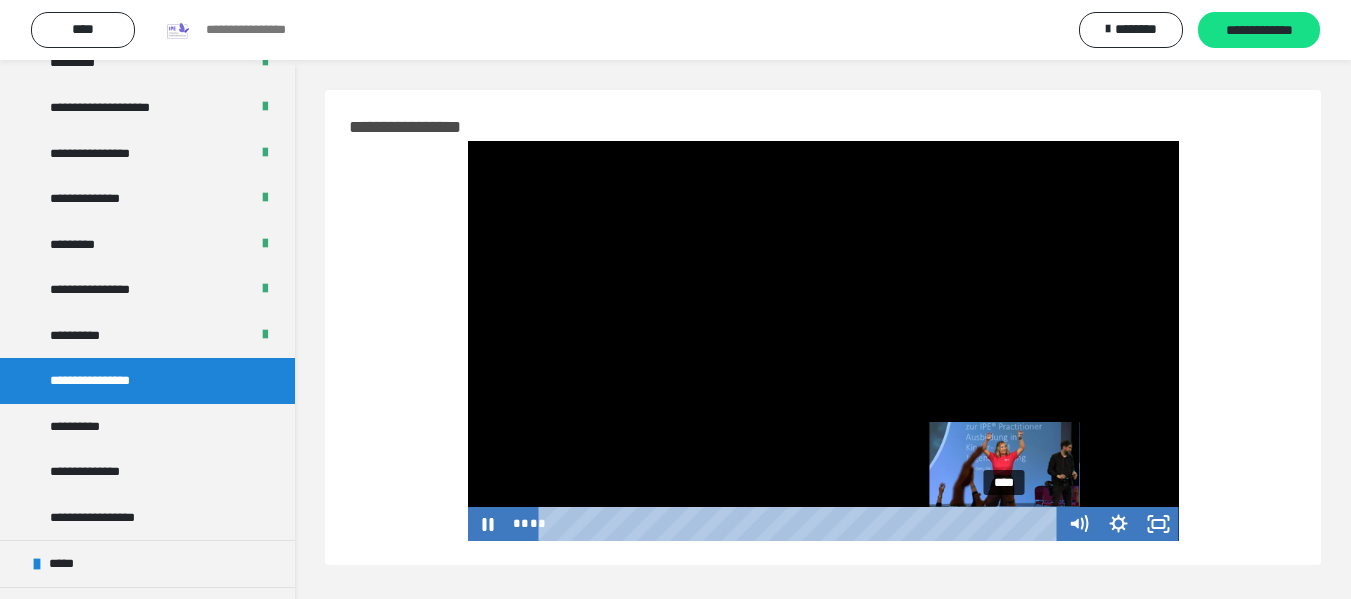 click on "****" at bounding box center [801, 524] 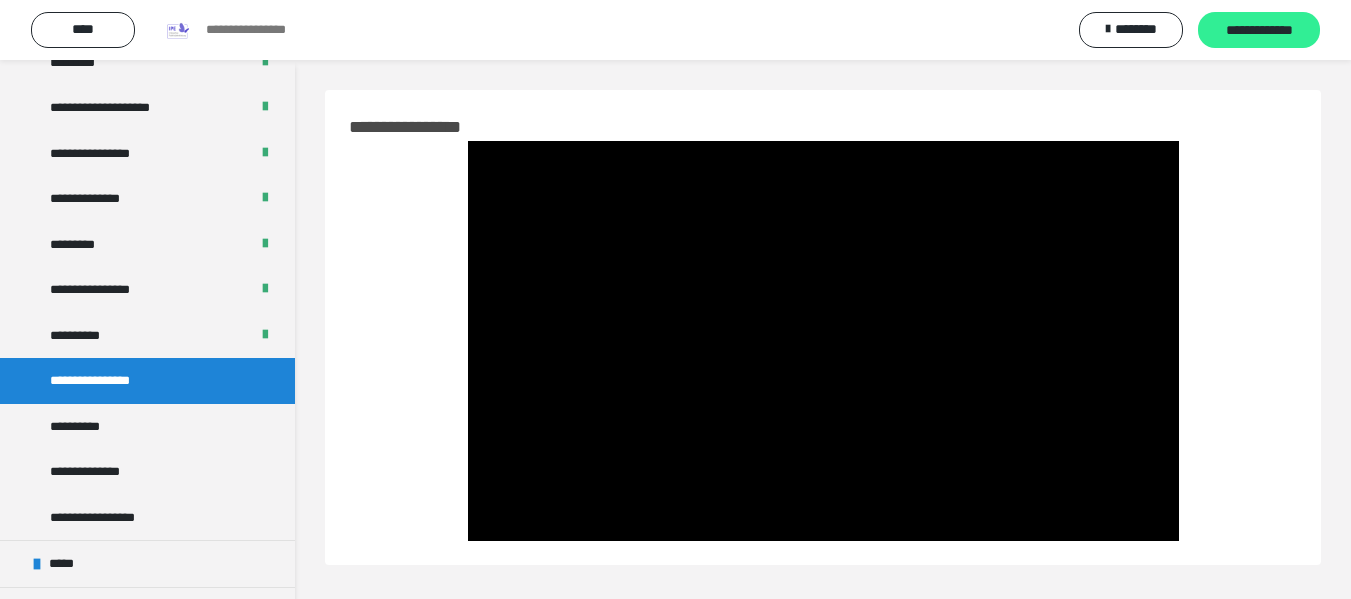 click on "**********" at bounding box center [1259, 31] 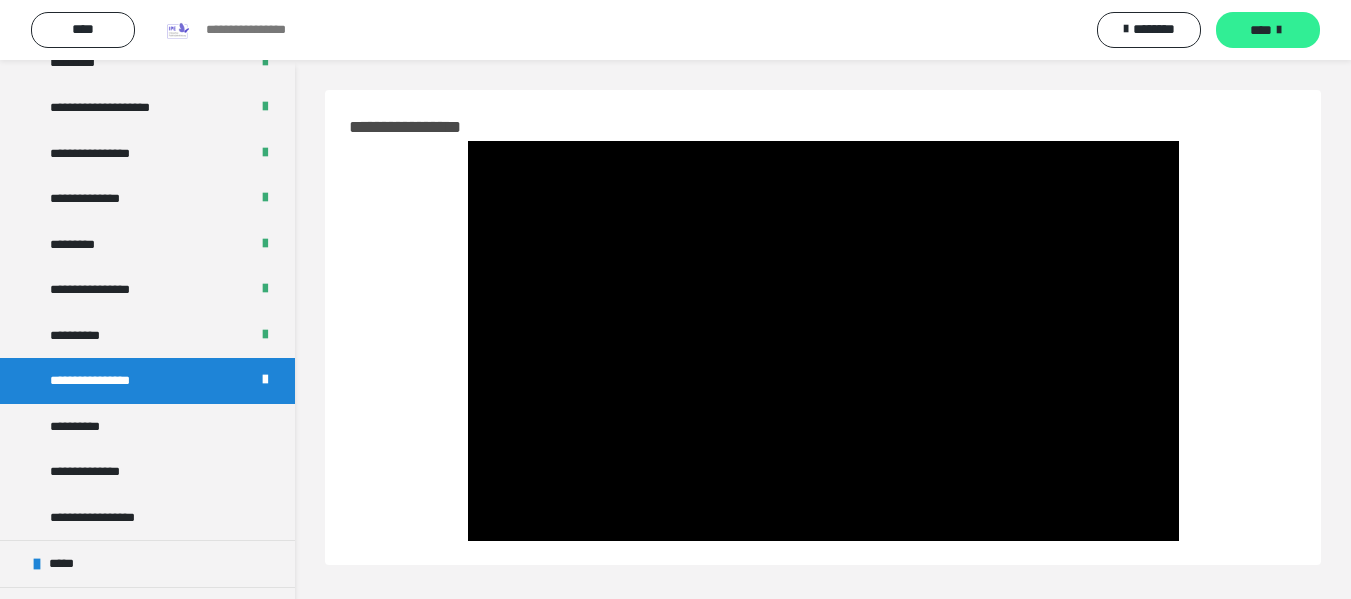 click on "****" at bounding box center (1261, 30) 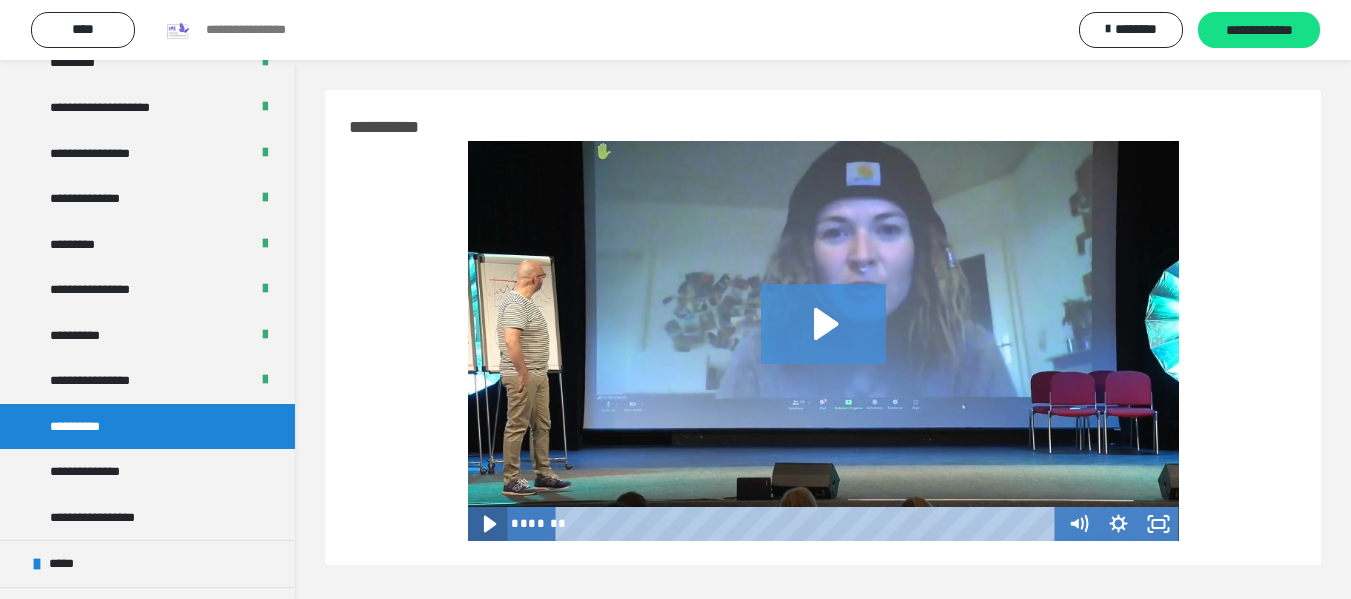 click 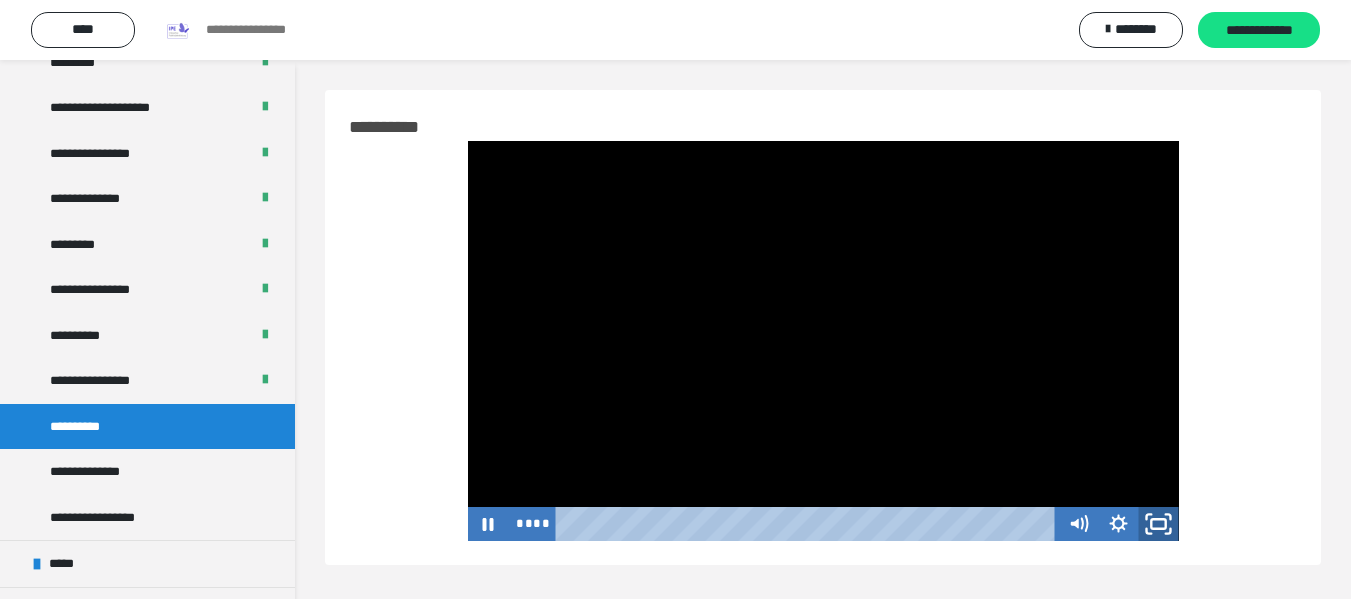 click 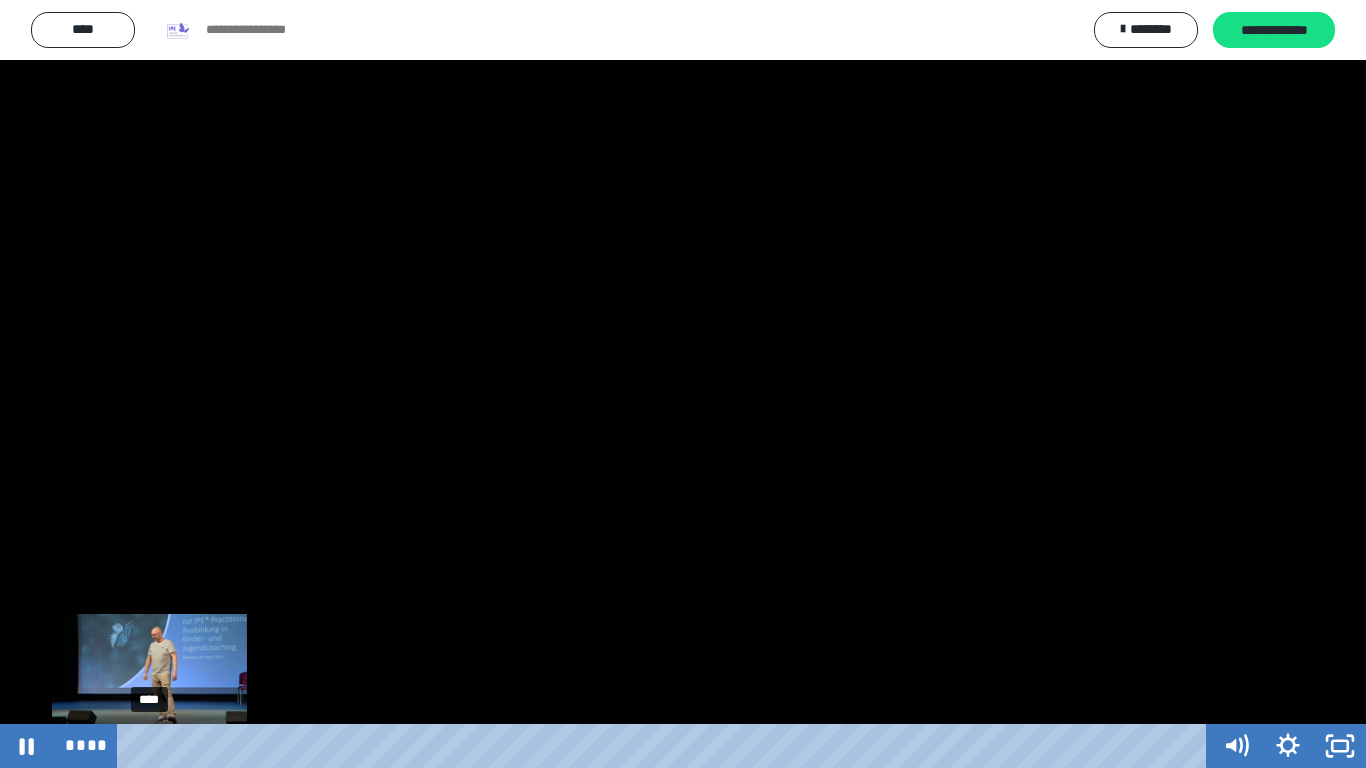 click on "****" at bounding box center [666, 746] 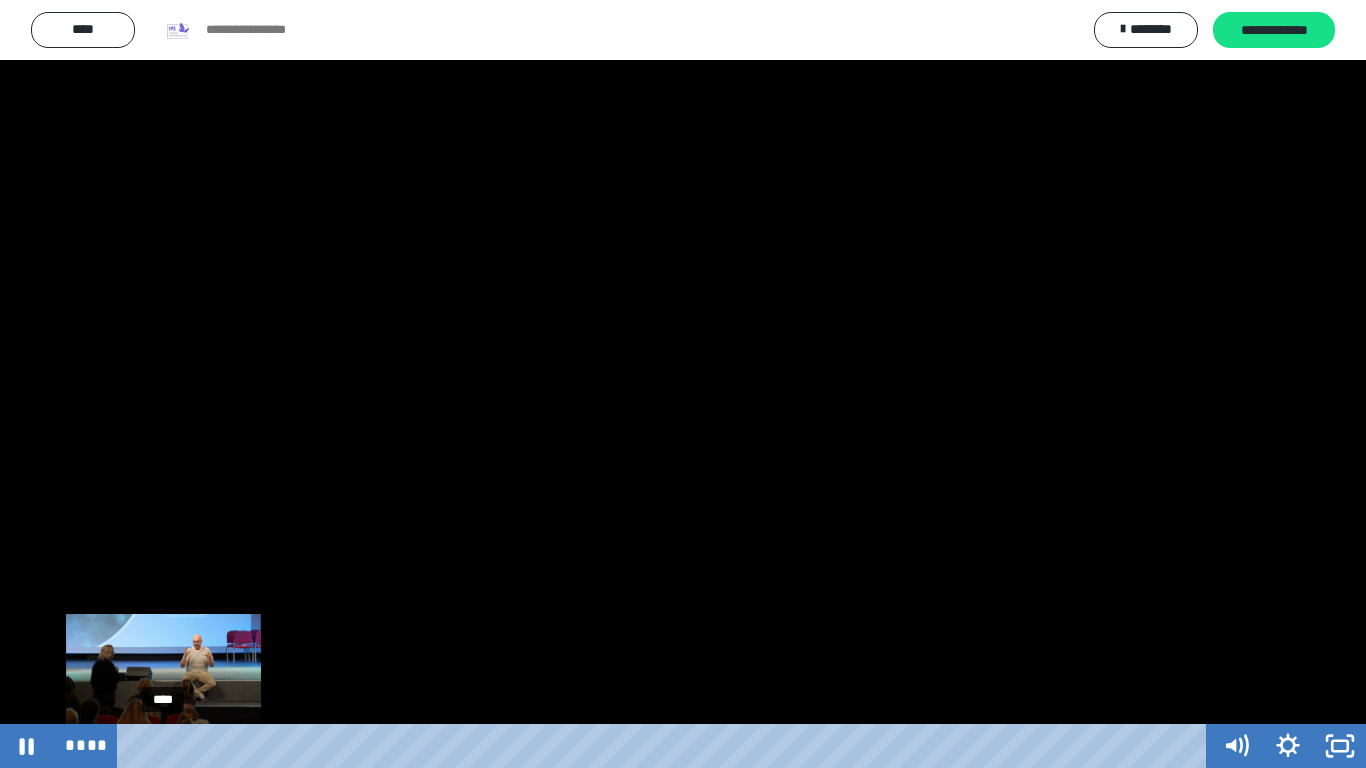 click on "****" at bounding box center [666, 746] 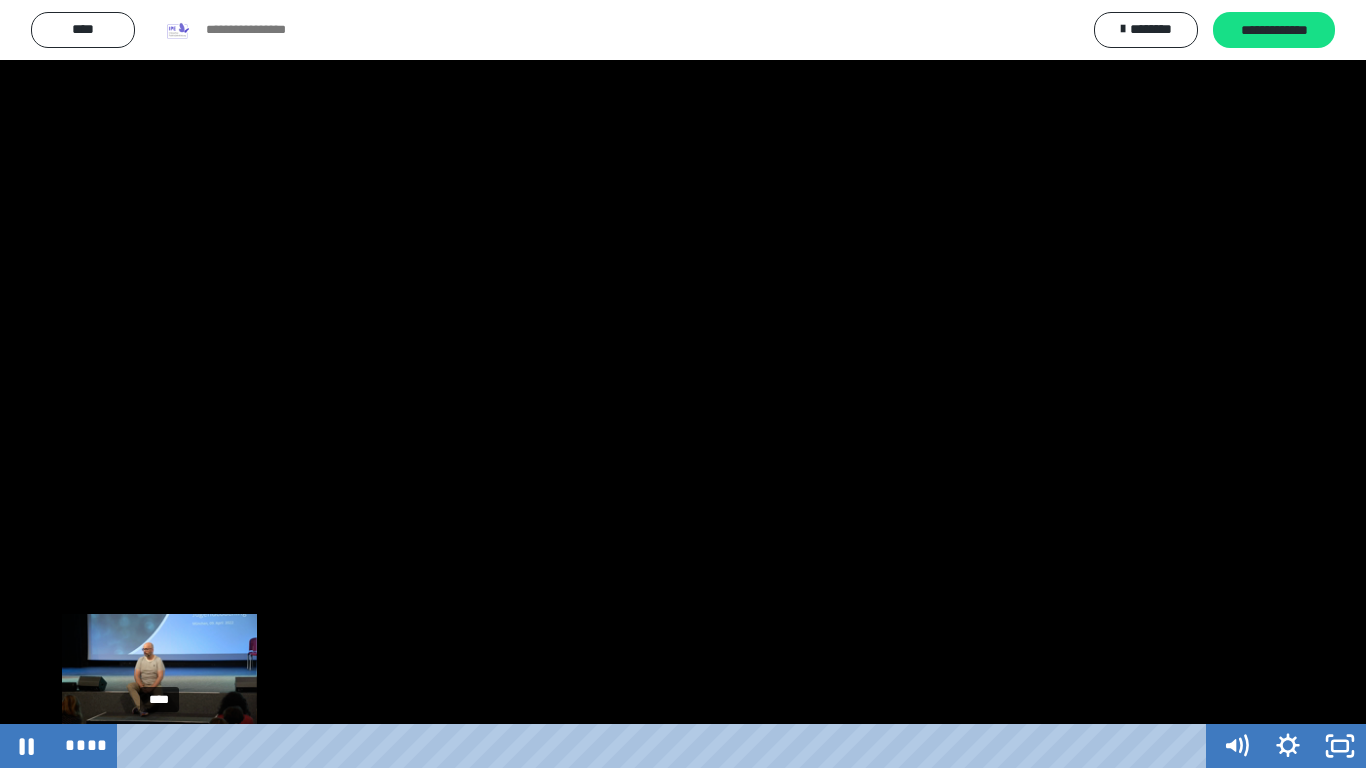 click at bounding box center (159, 746) 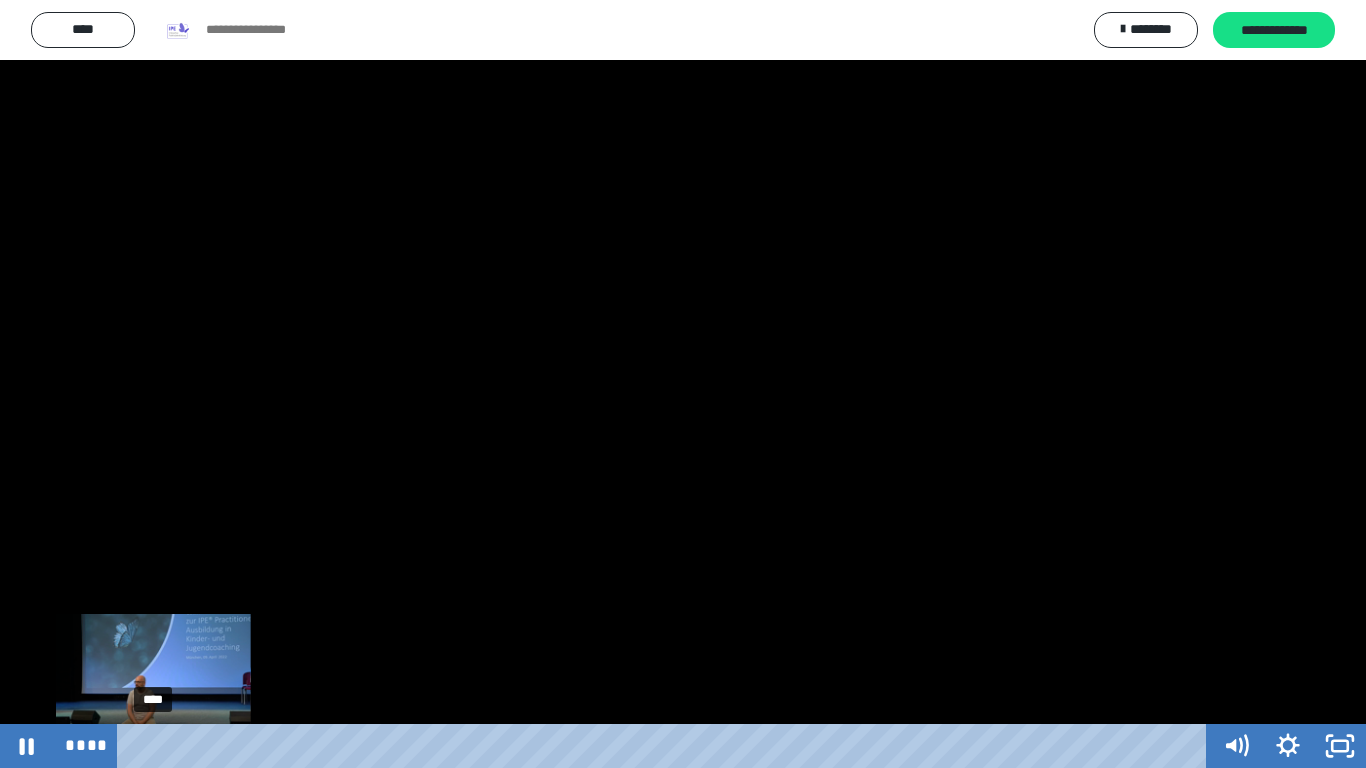 click at bounding box center [153, 746] 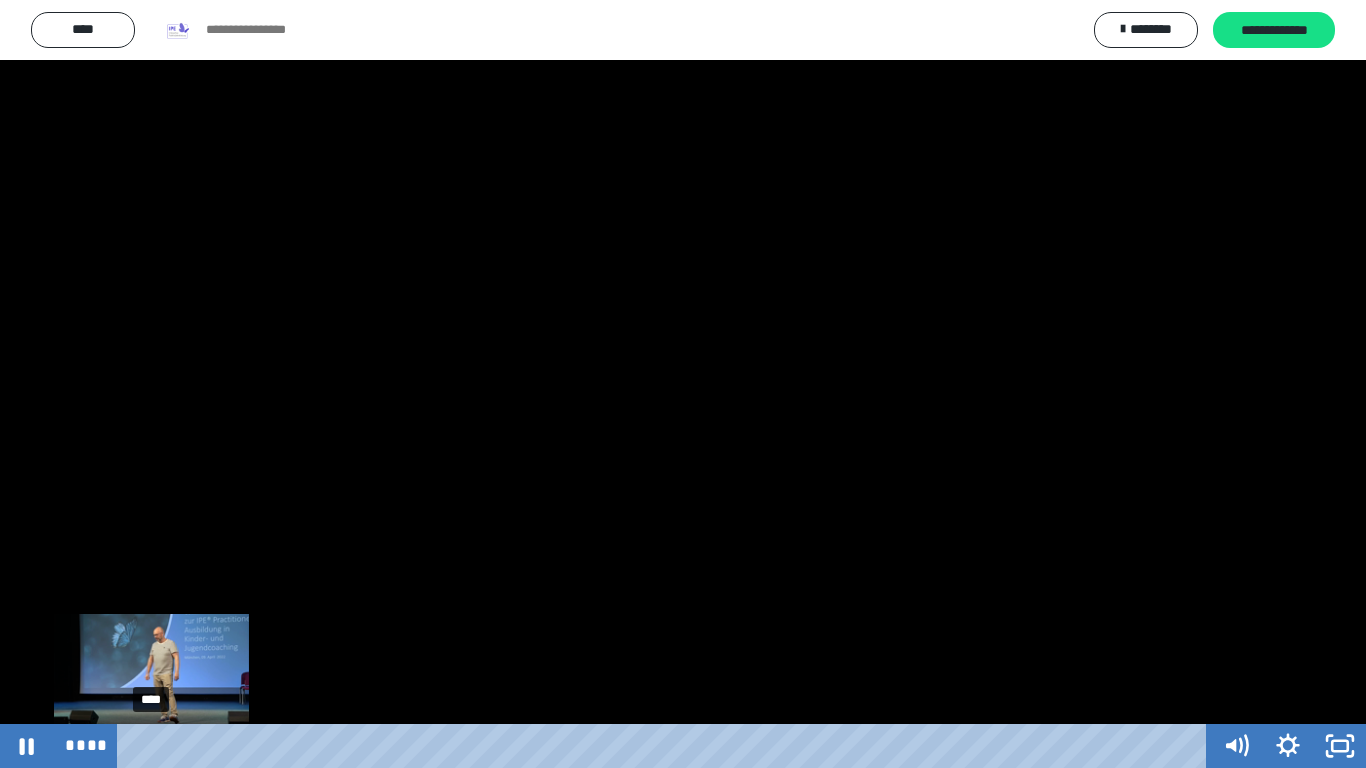 click at bounding box center (153, 746) 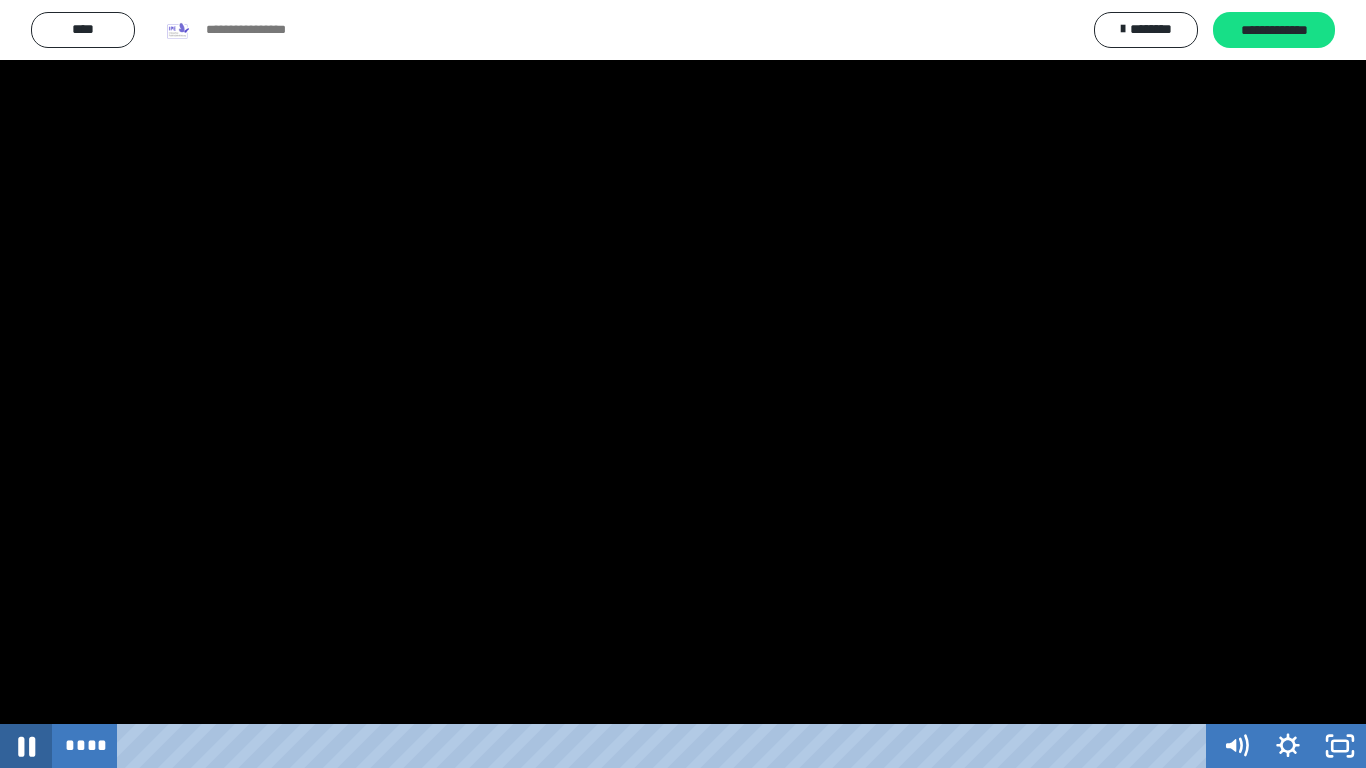 click 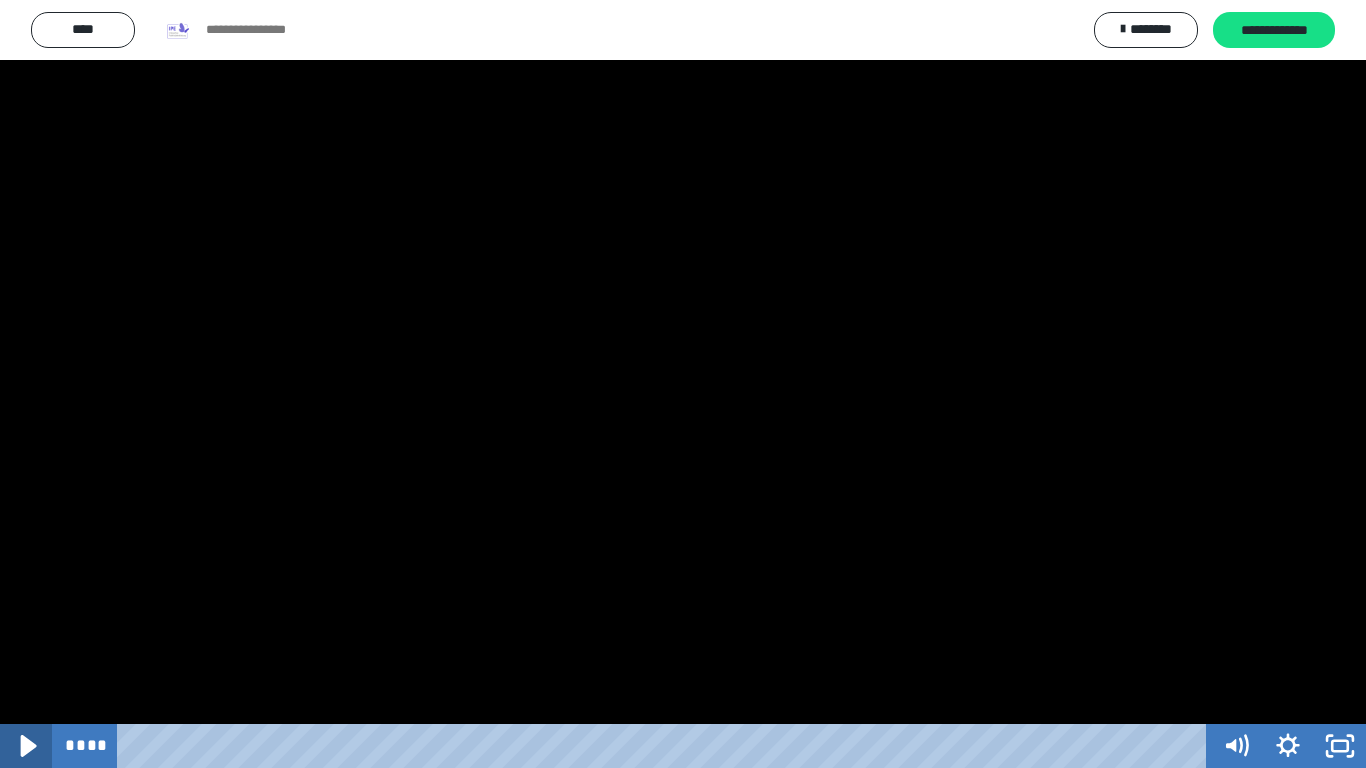 click 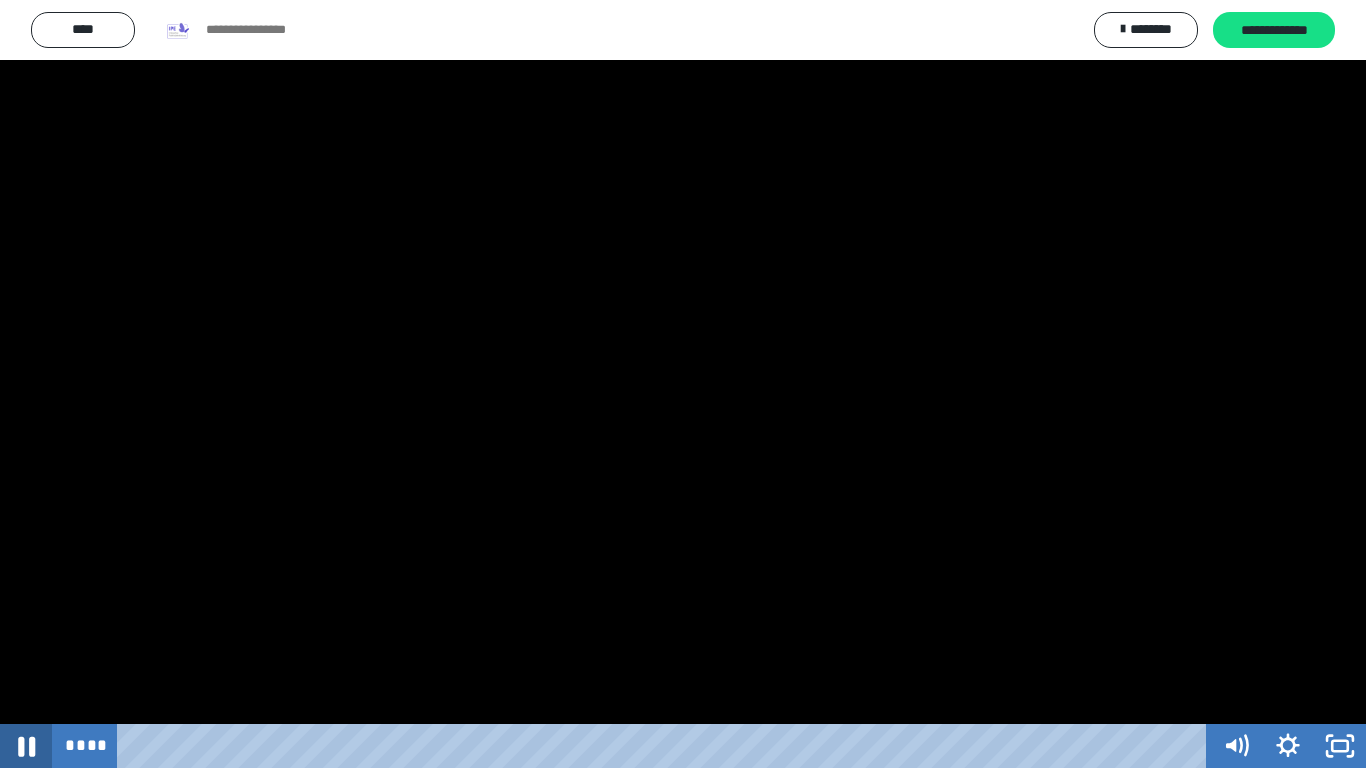 click 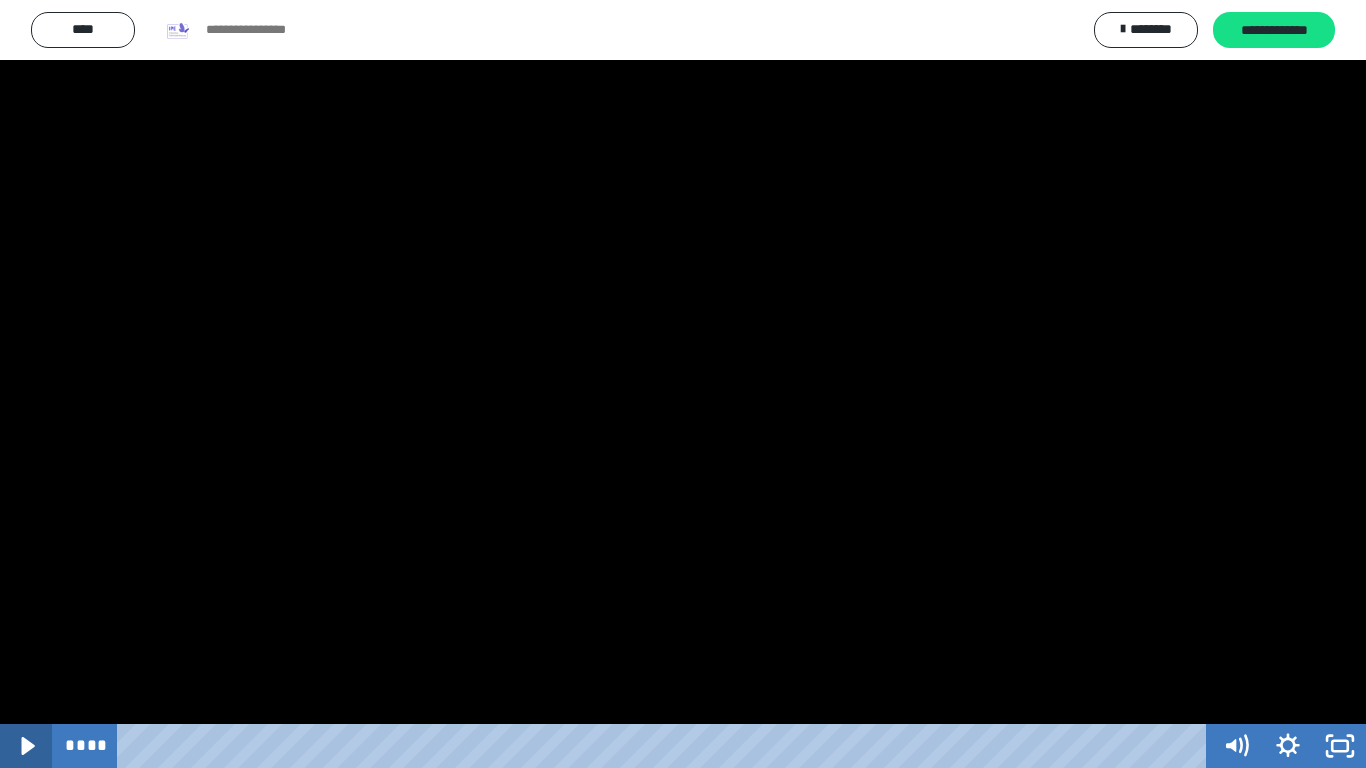 click 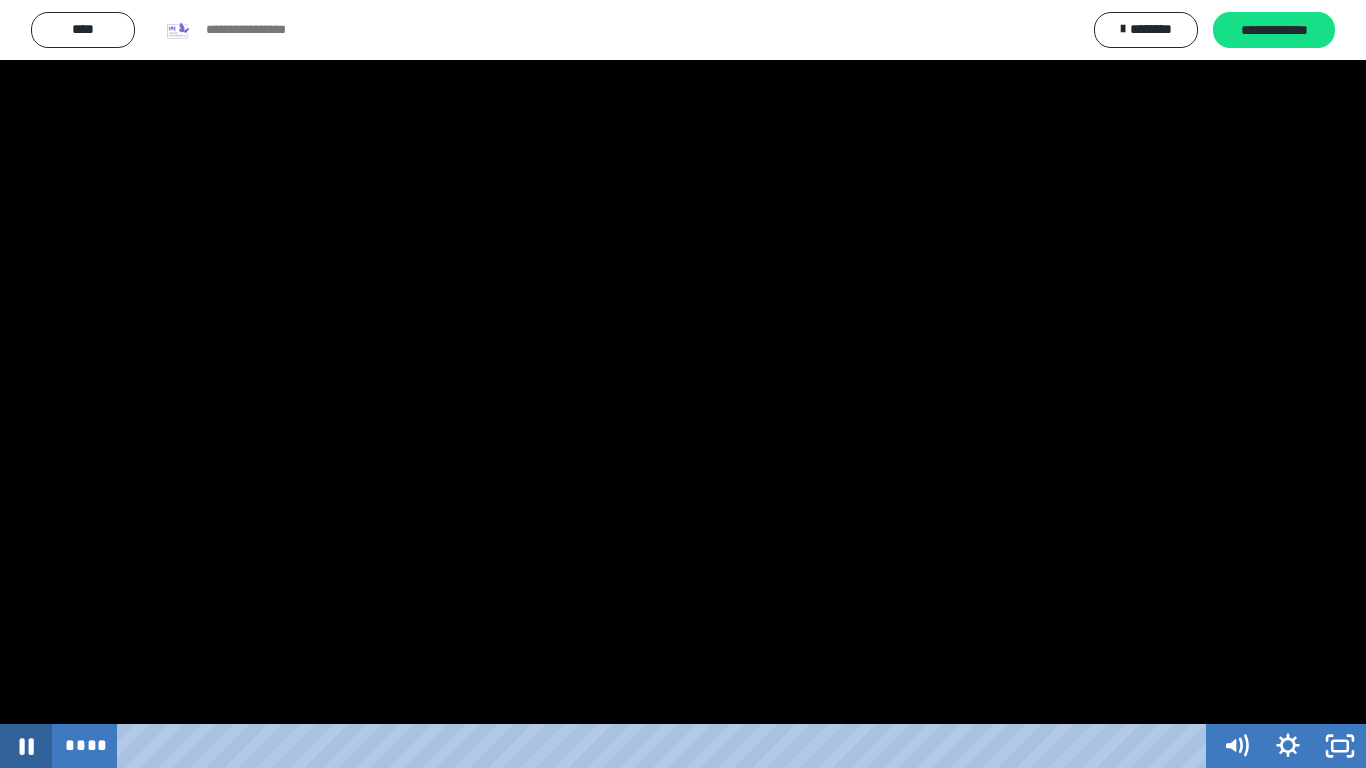 type 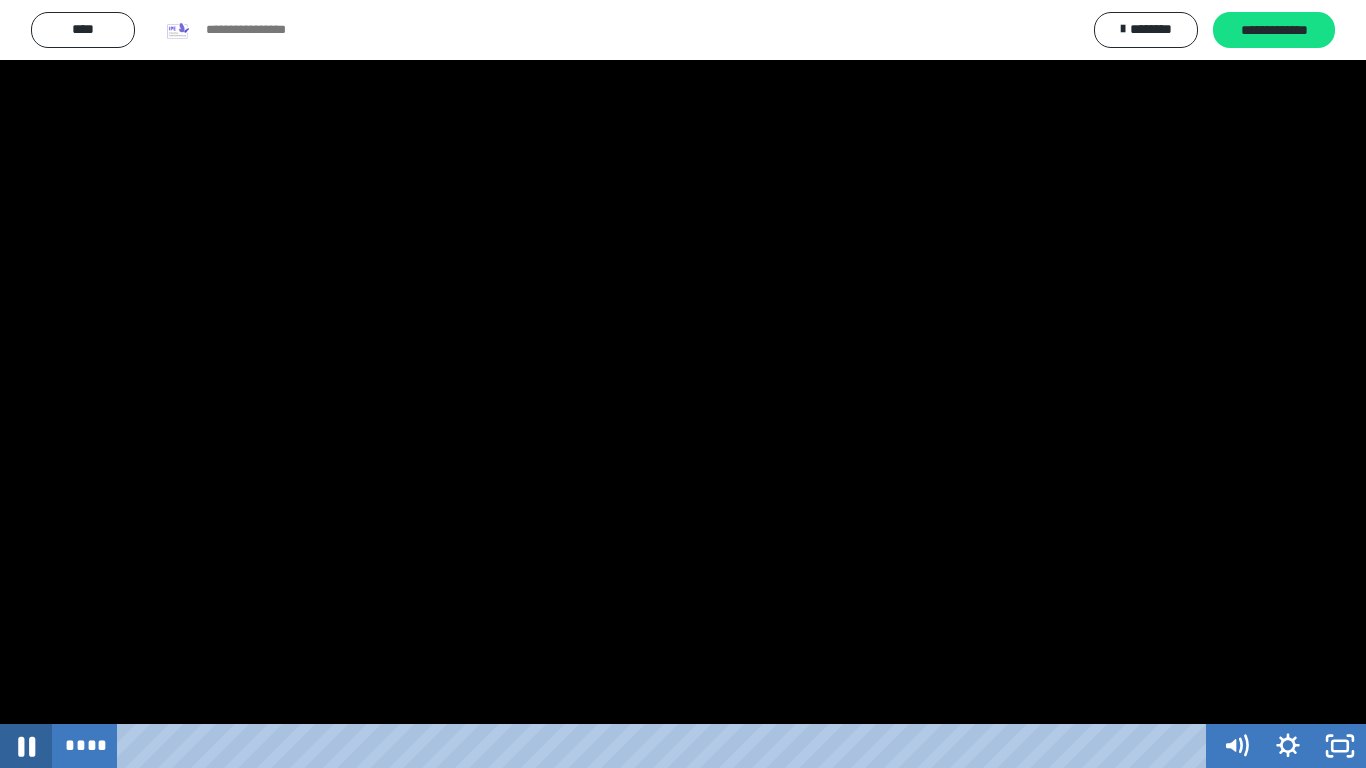 click 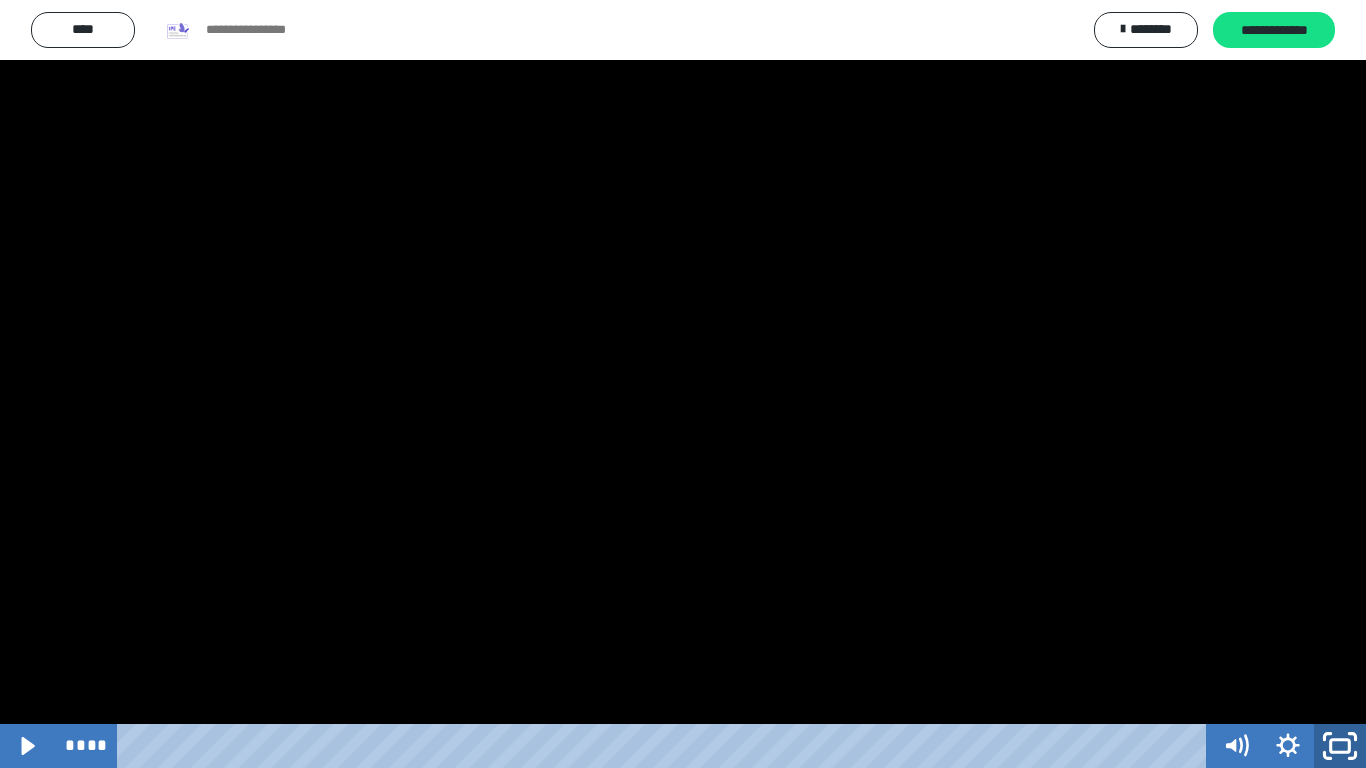 click 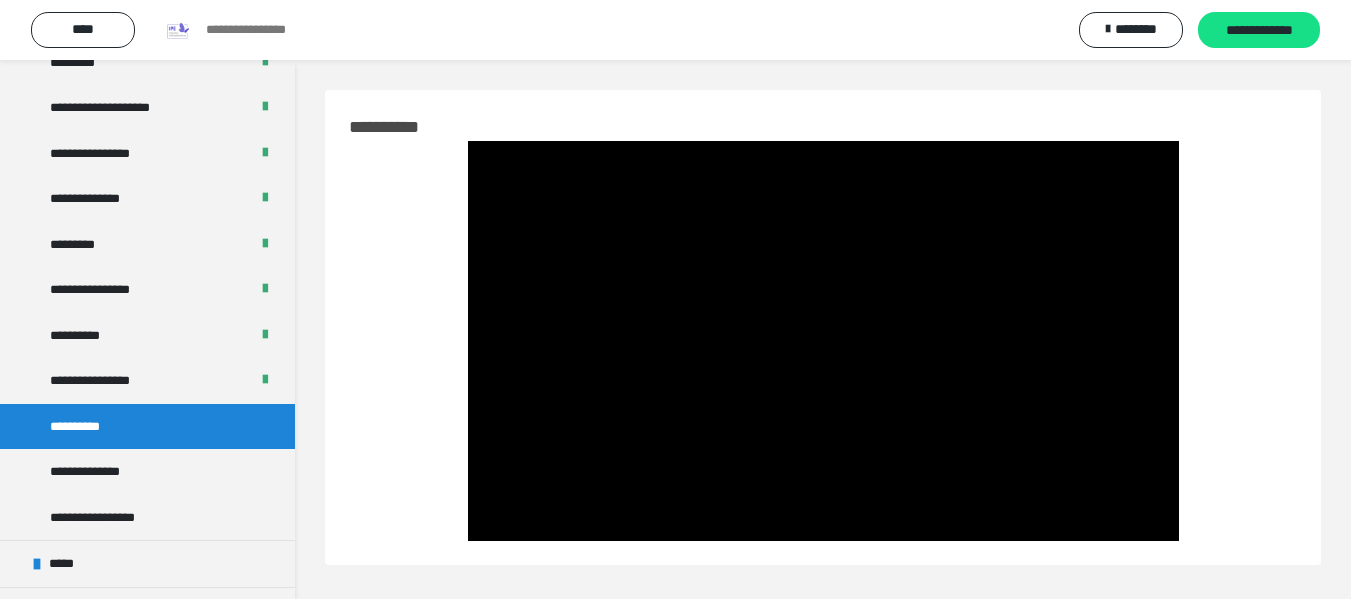 scroll, scrollTop: 429, scrollLeft: 0, axis: vertical 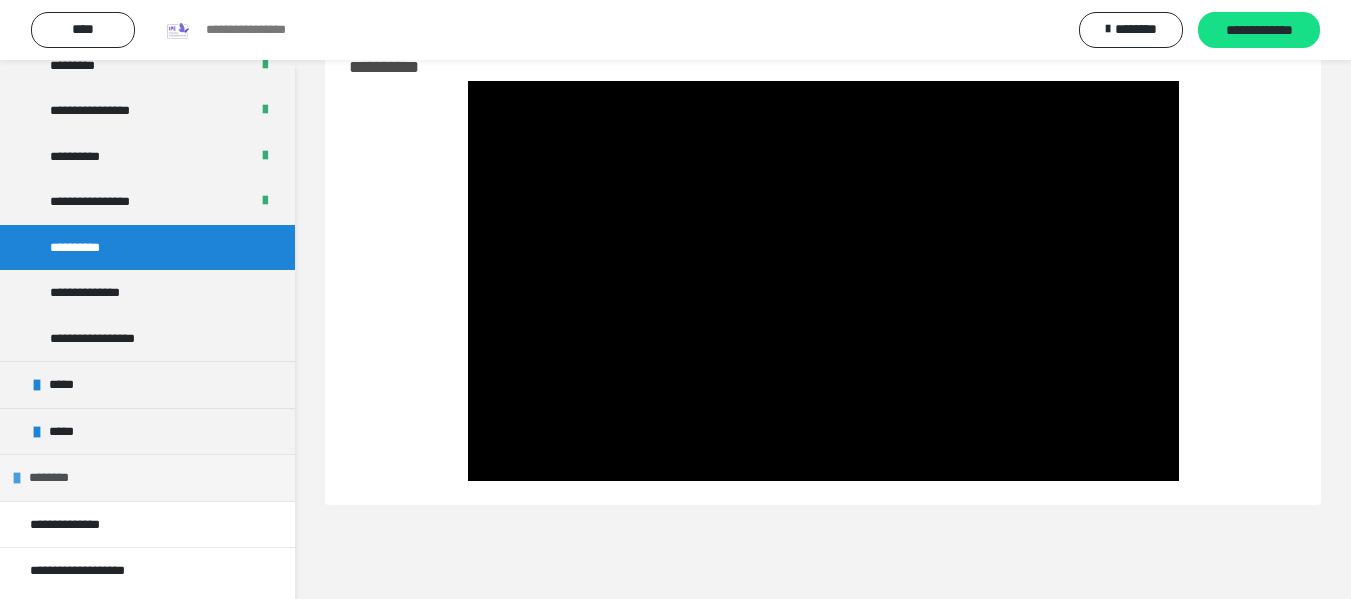 click on "********" at bounding box center [60, 478] 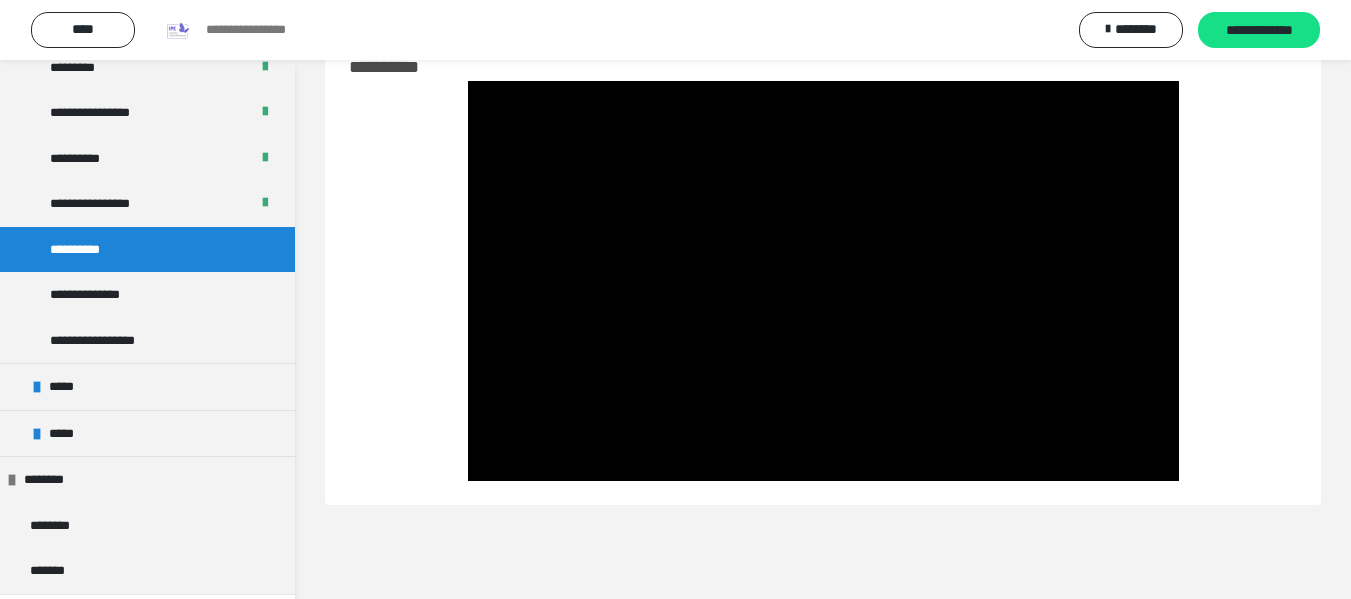 scroll, scrollTop: 520, scrollLeft: 0, axis: vertical 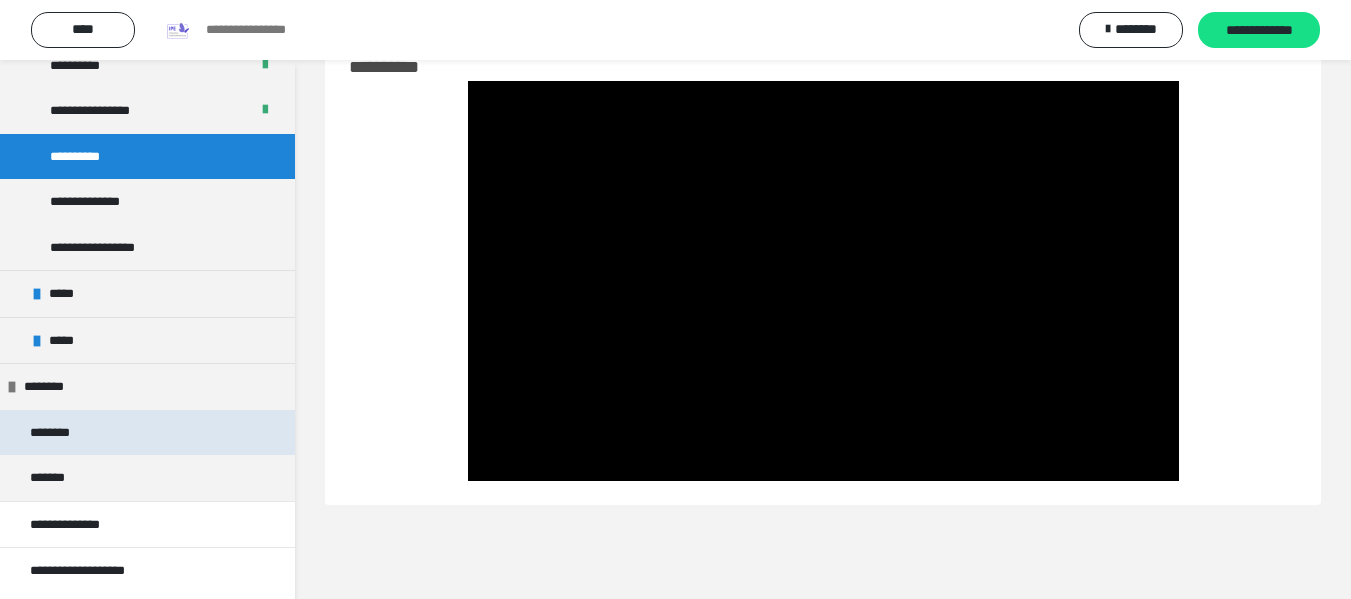 click on "********" at bounding box center [63, 433] 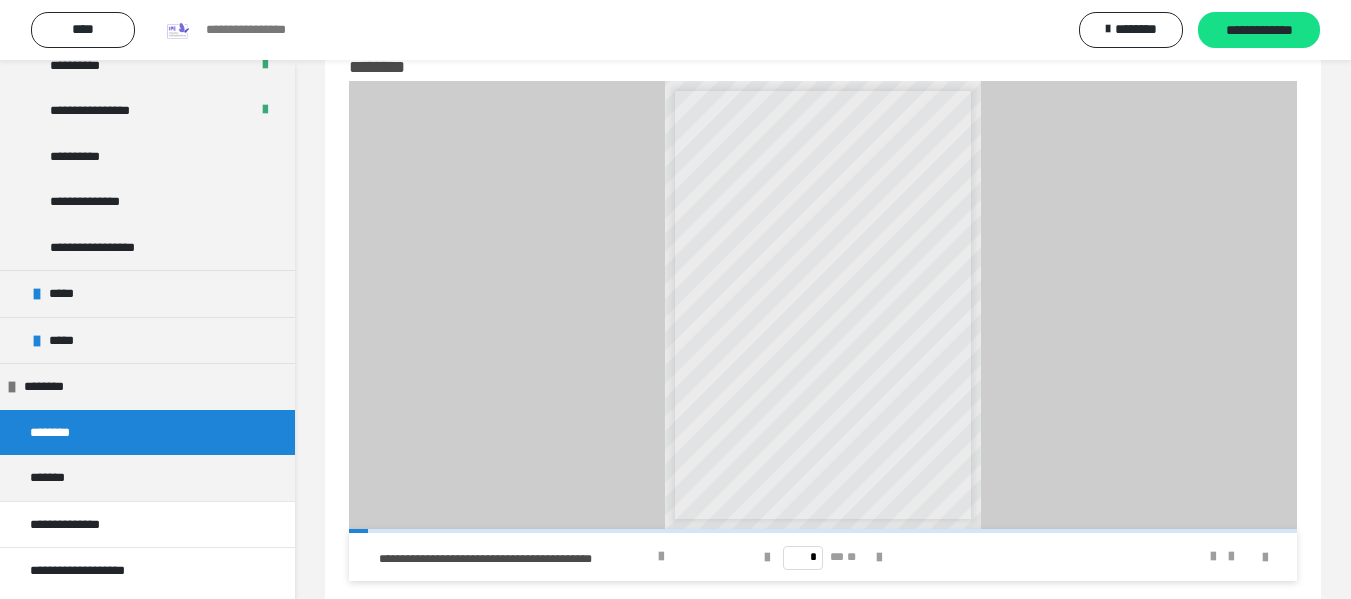click at bounding box center (823, 531) 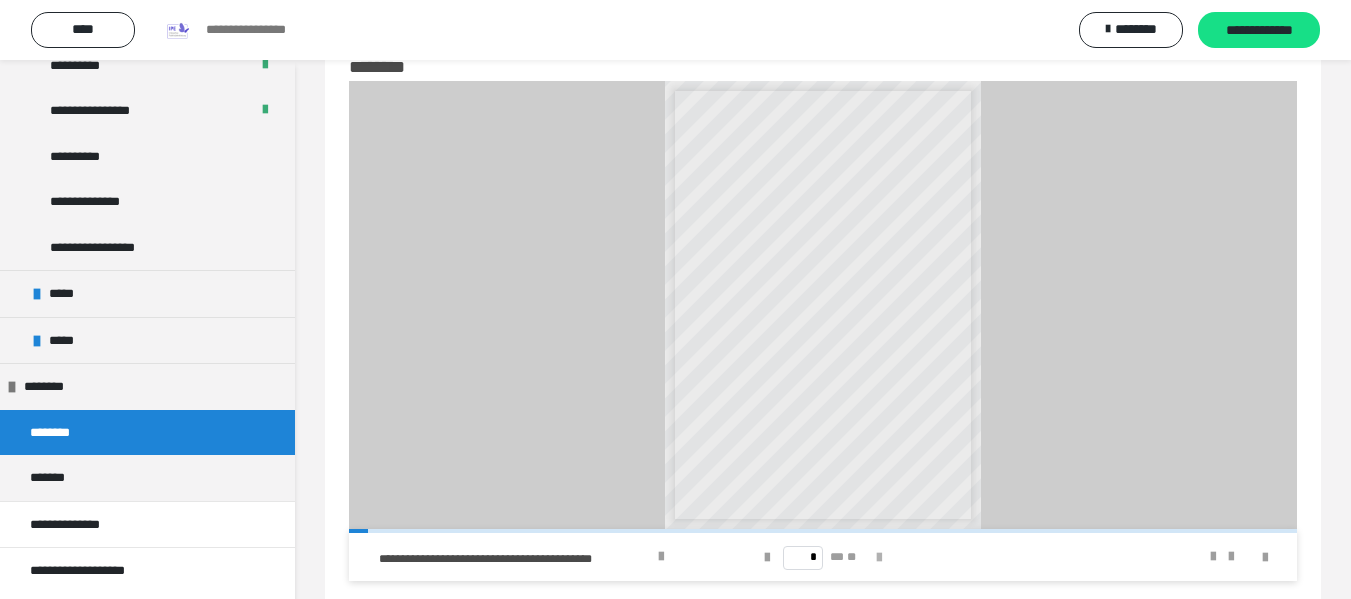click at bounding box center (879, 558) 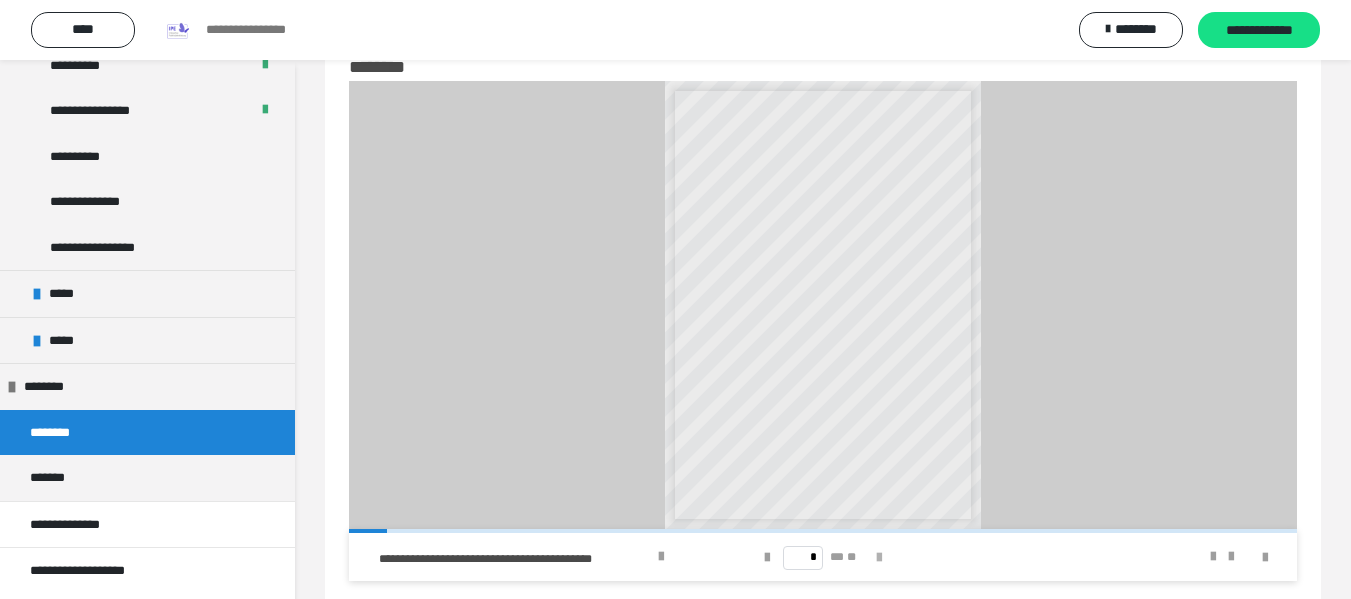 click at bounding box center (879, 558) 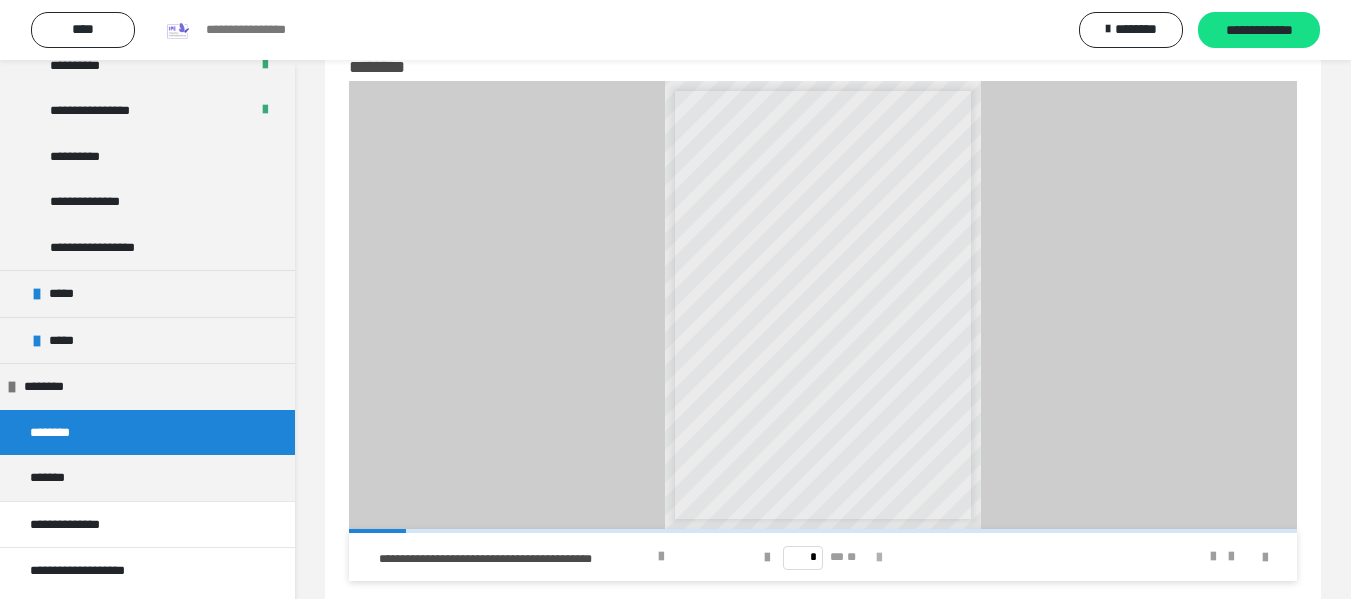 click at bounding box center [879, 558] 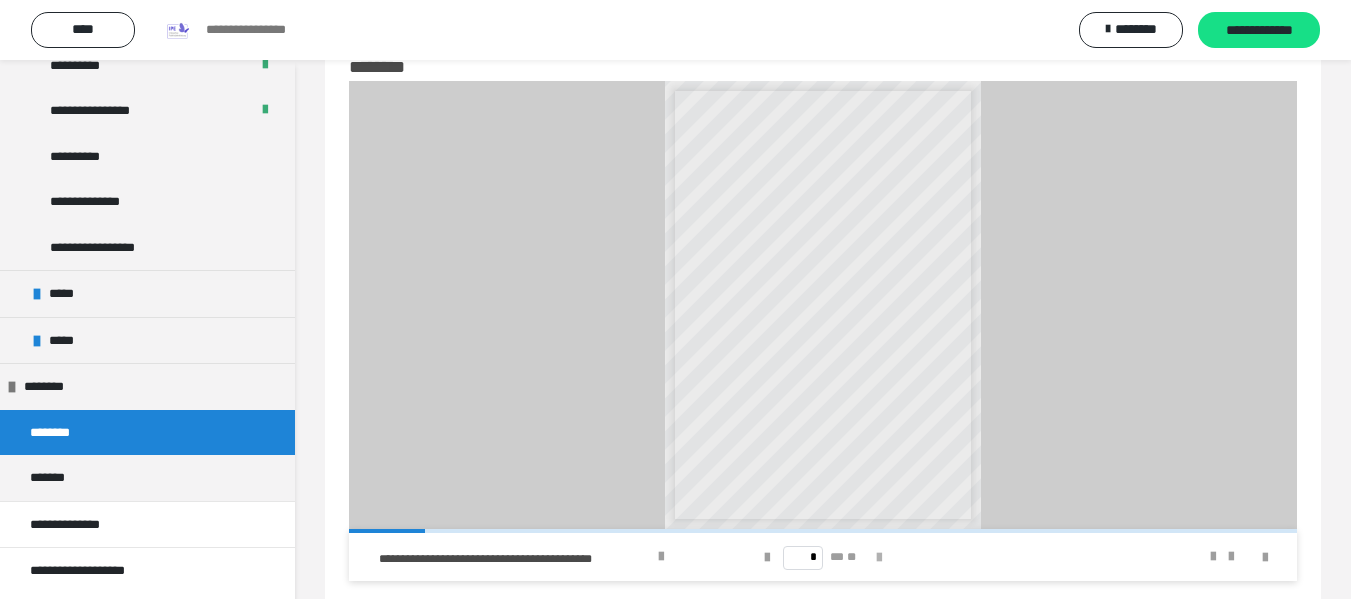 click at bounding box center [879, 558] 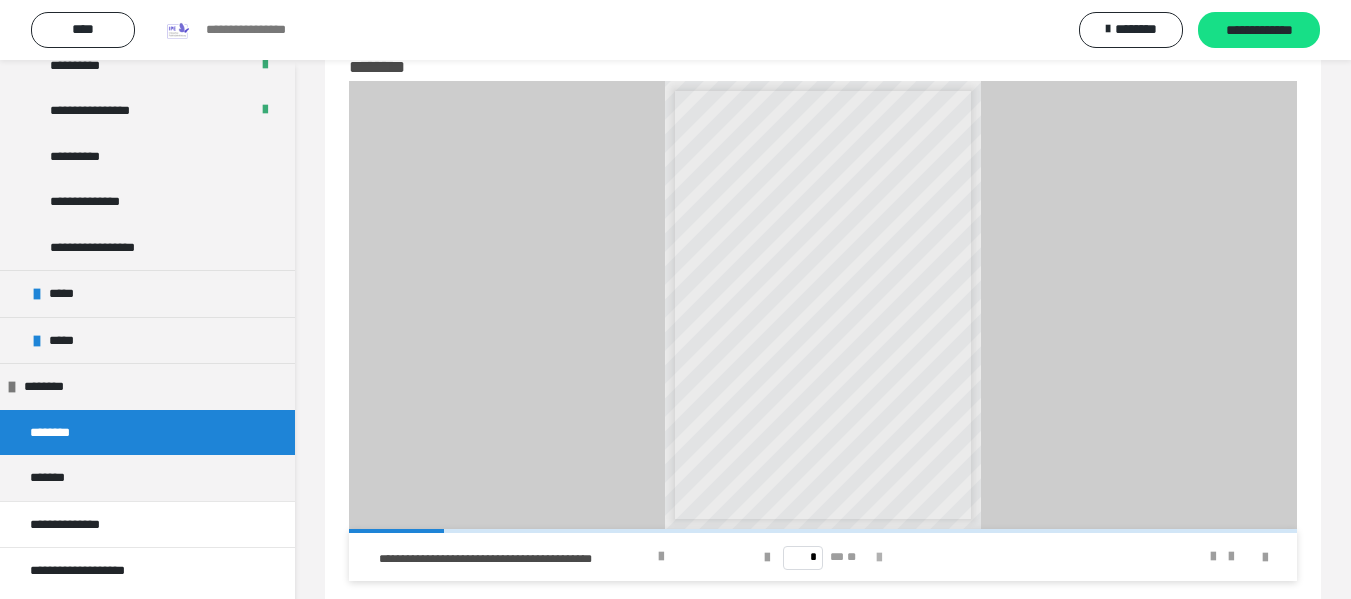 click at bounding box center [879, 558] 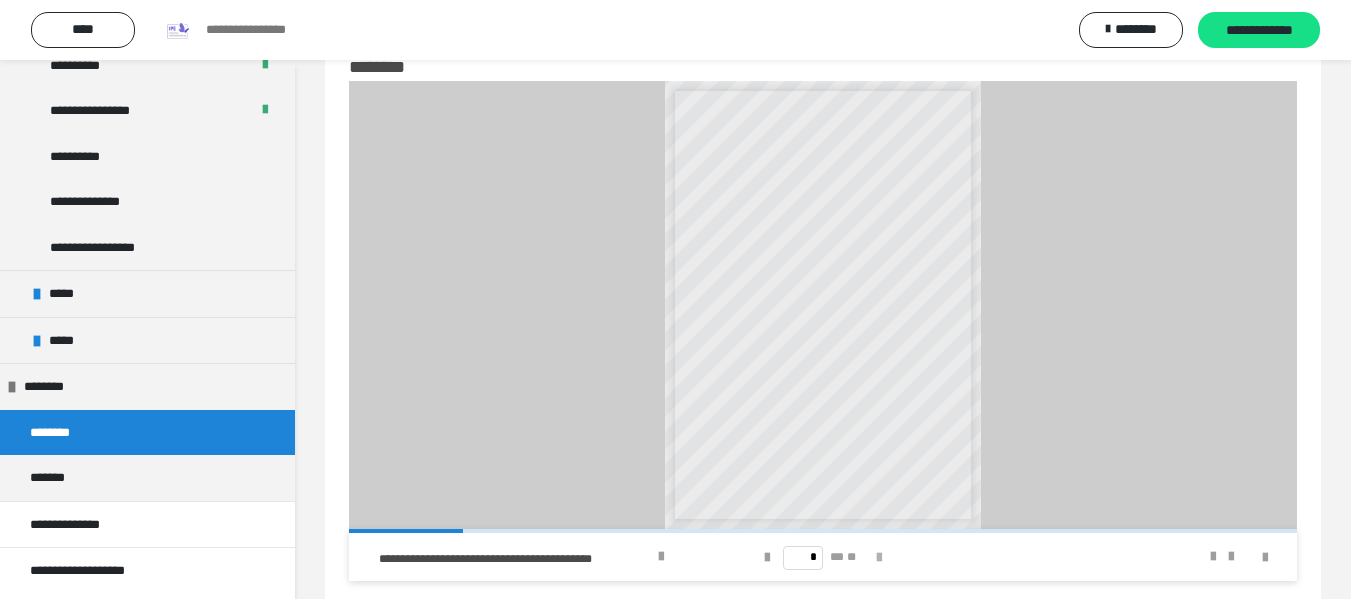 click at bounding box center (879, 558) 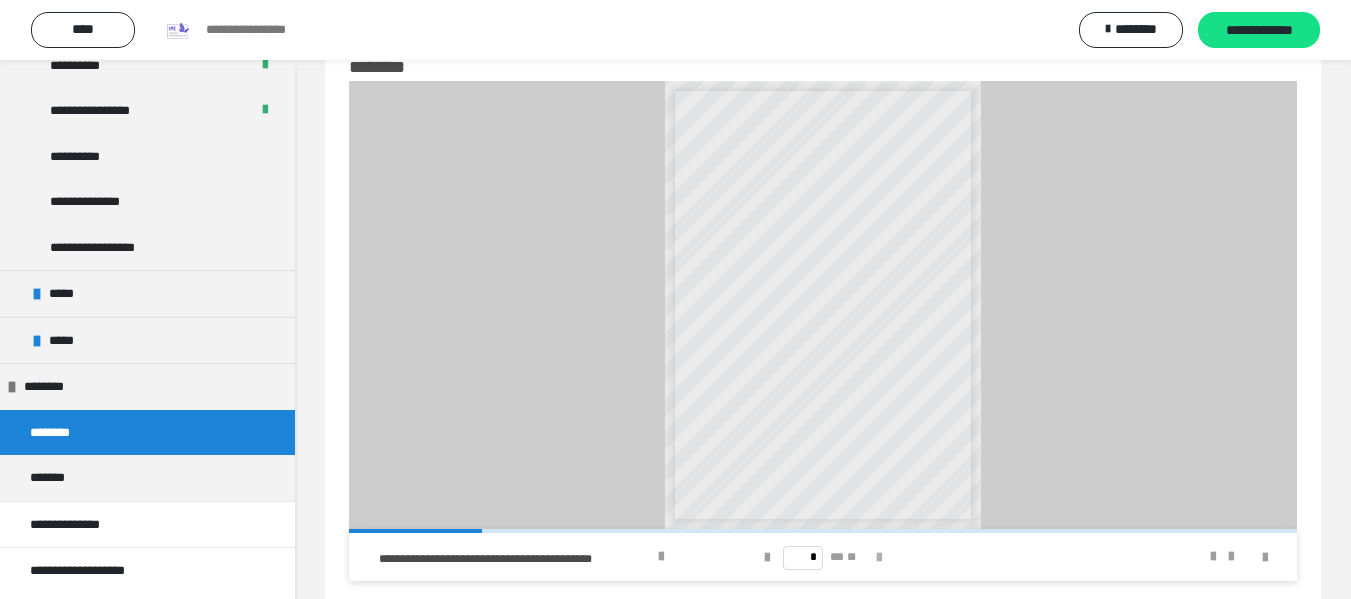 click at bounding box center (879, 558) 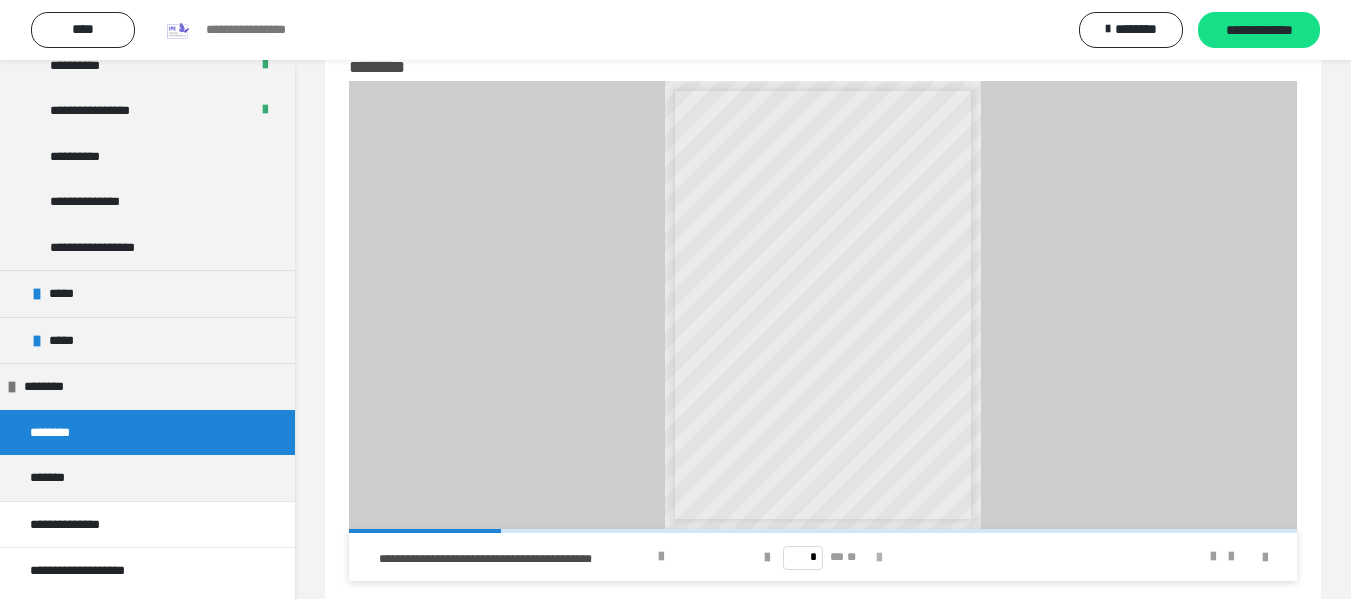 click at bounding box center (879, 558) 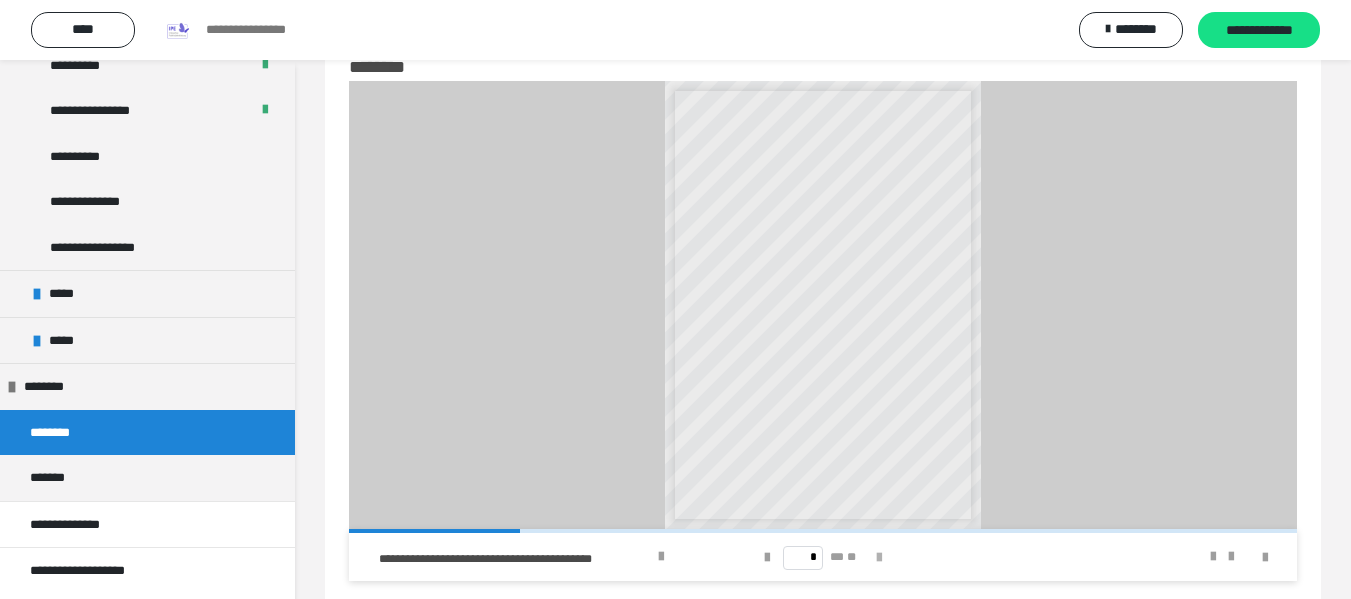 click at bounding box center [879, 558] 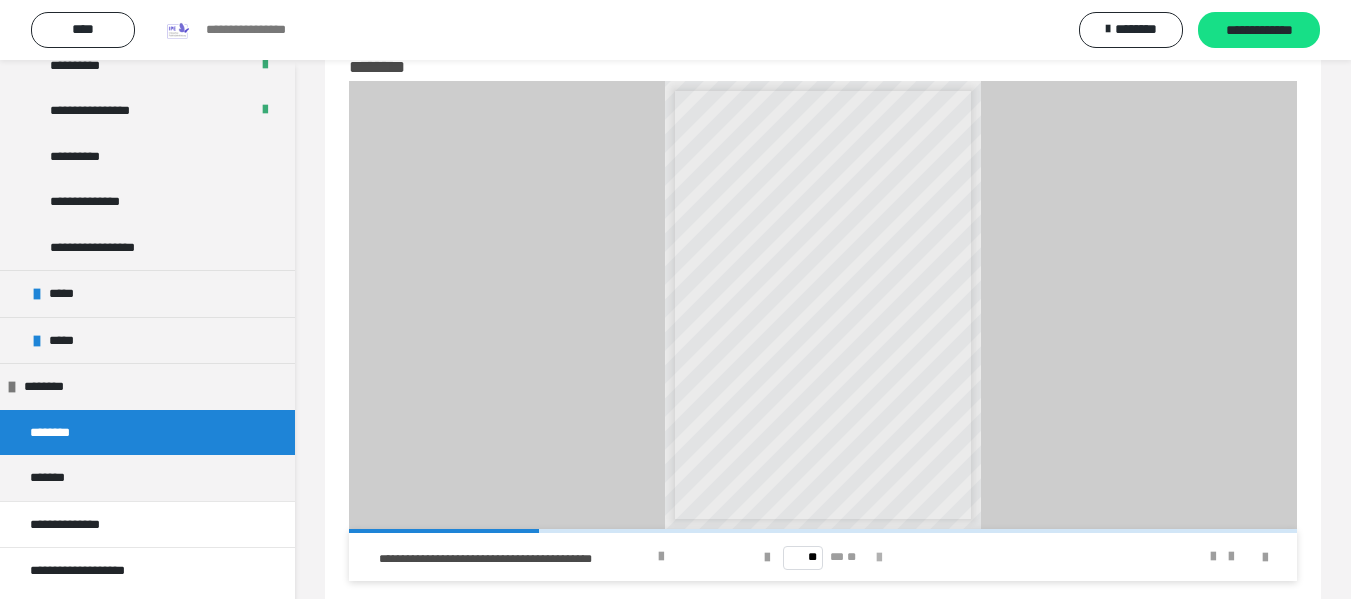 click at bounding box center (879, 558) 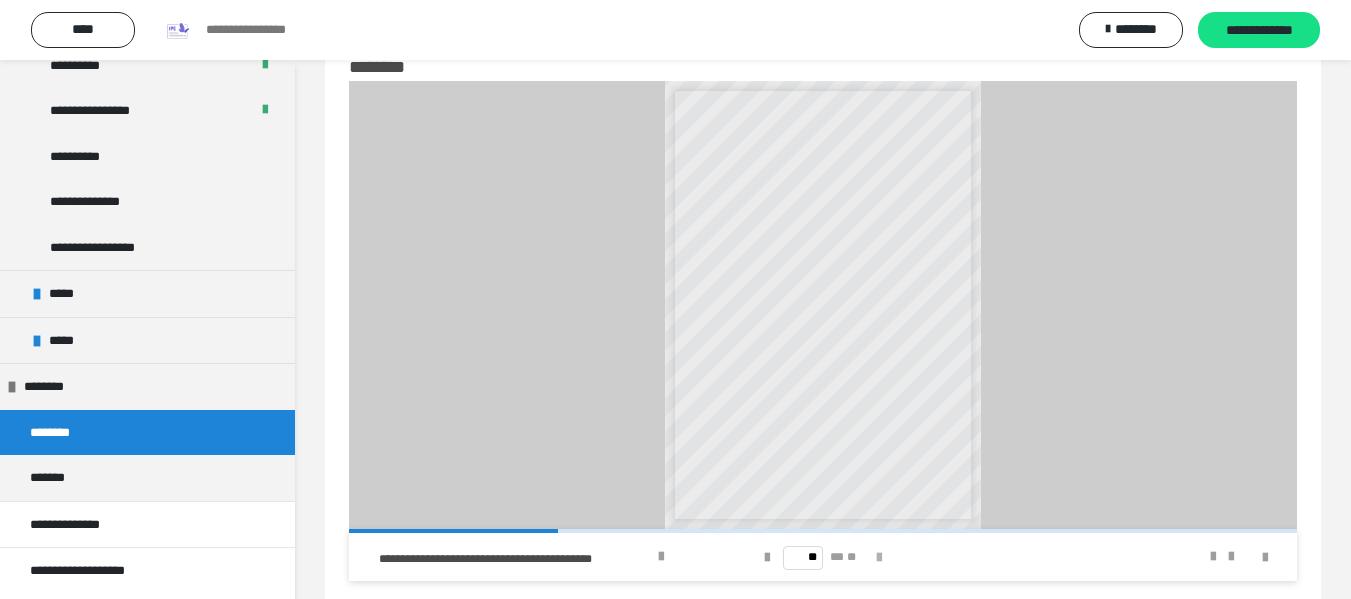 click at bounding box center (879, 558) 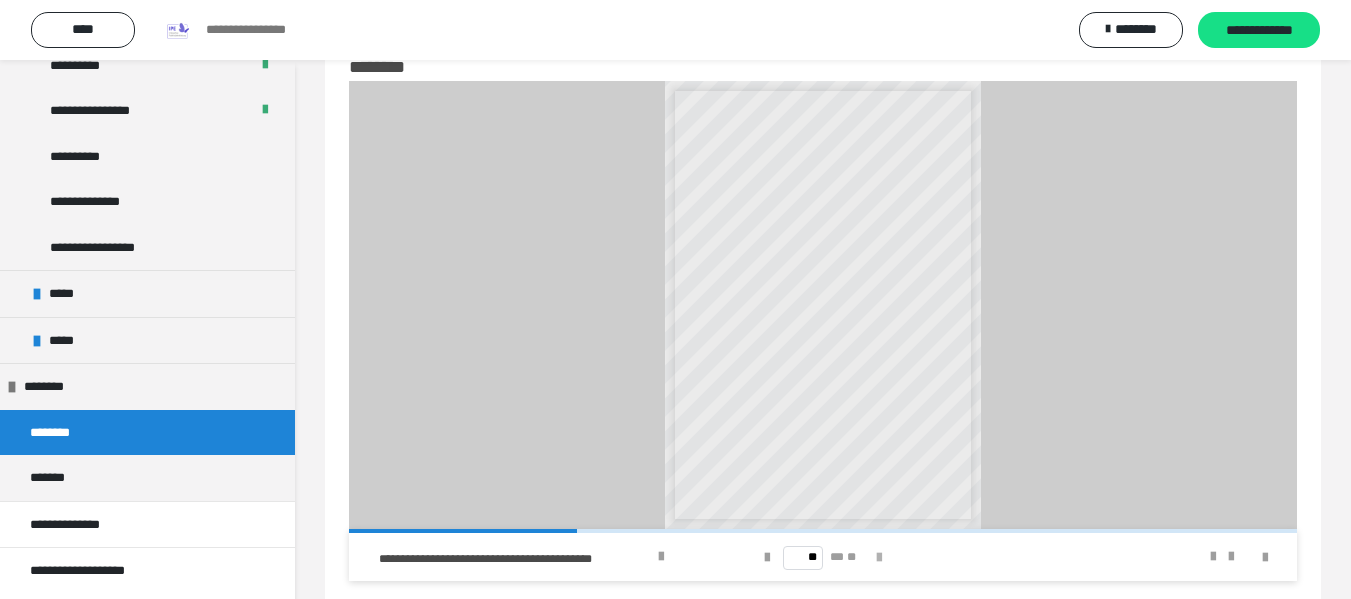 click at bounding box center (879, 558) 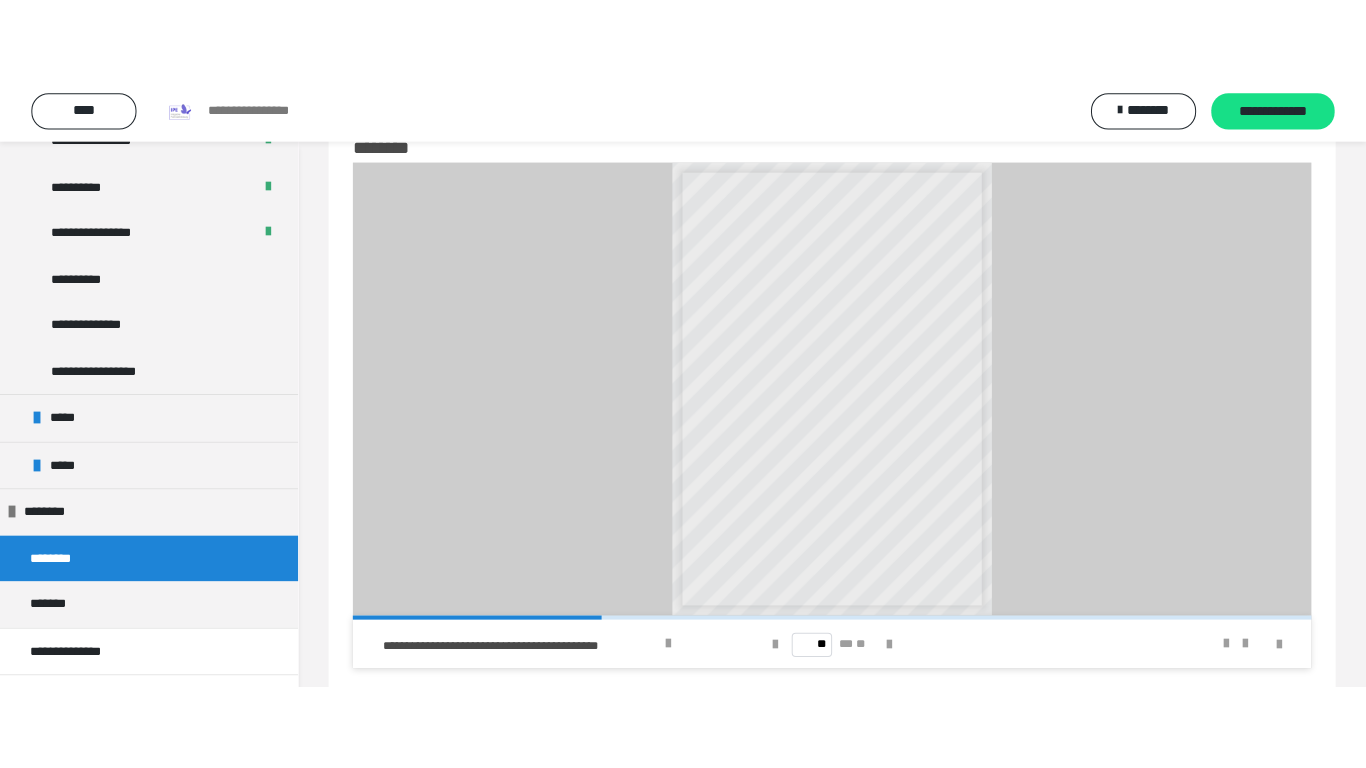scroll, scrollTop: 440, scrollLeft: 0, axis: vertical 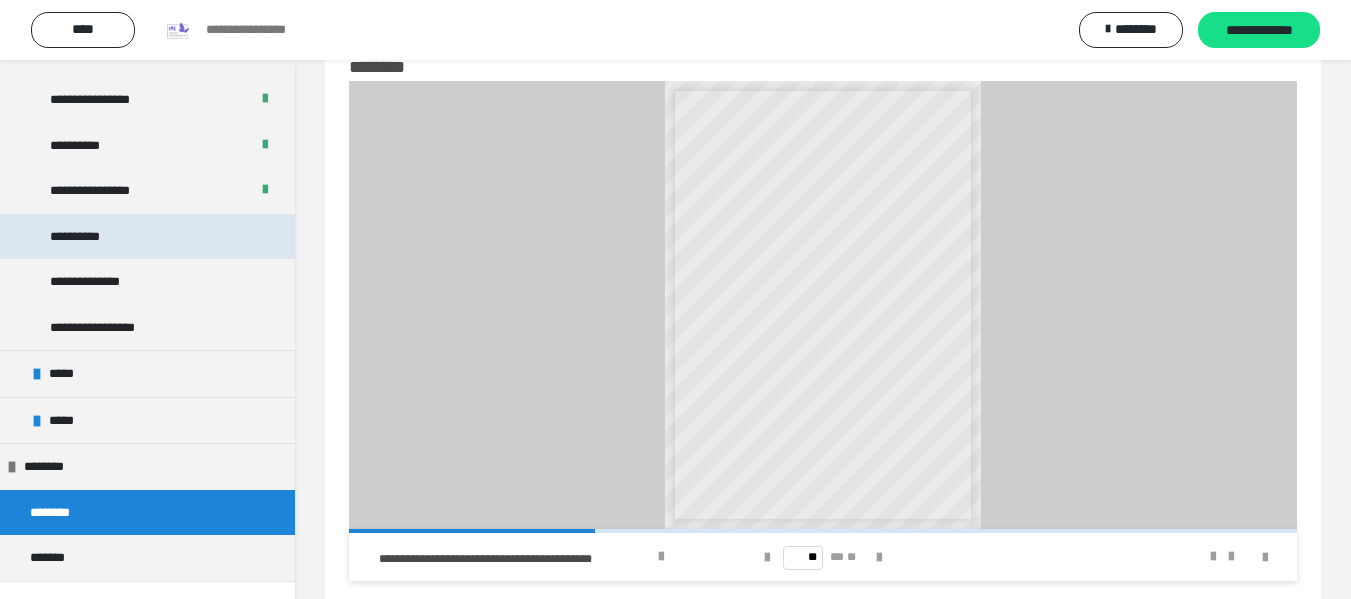 click on "**********" at bounding box center [147, 237] 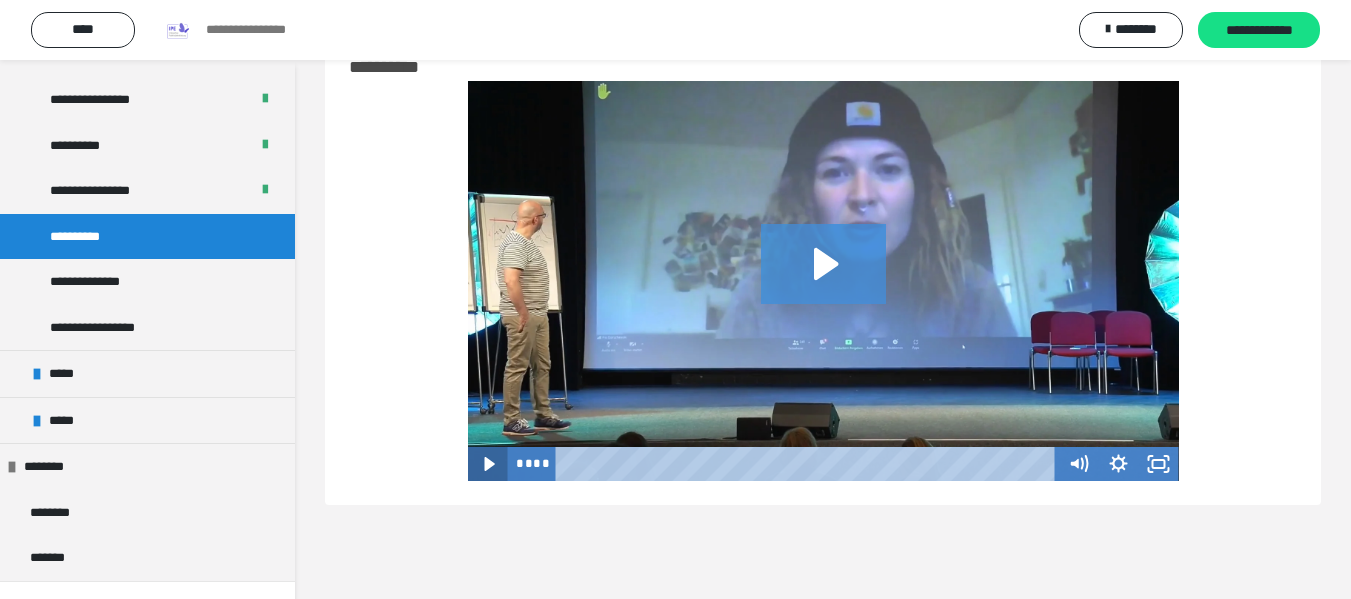 click 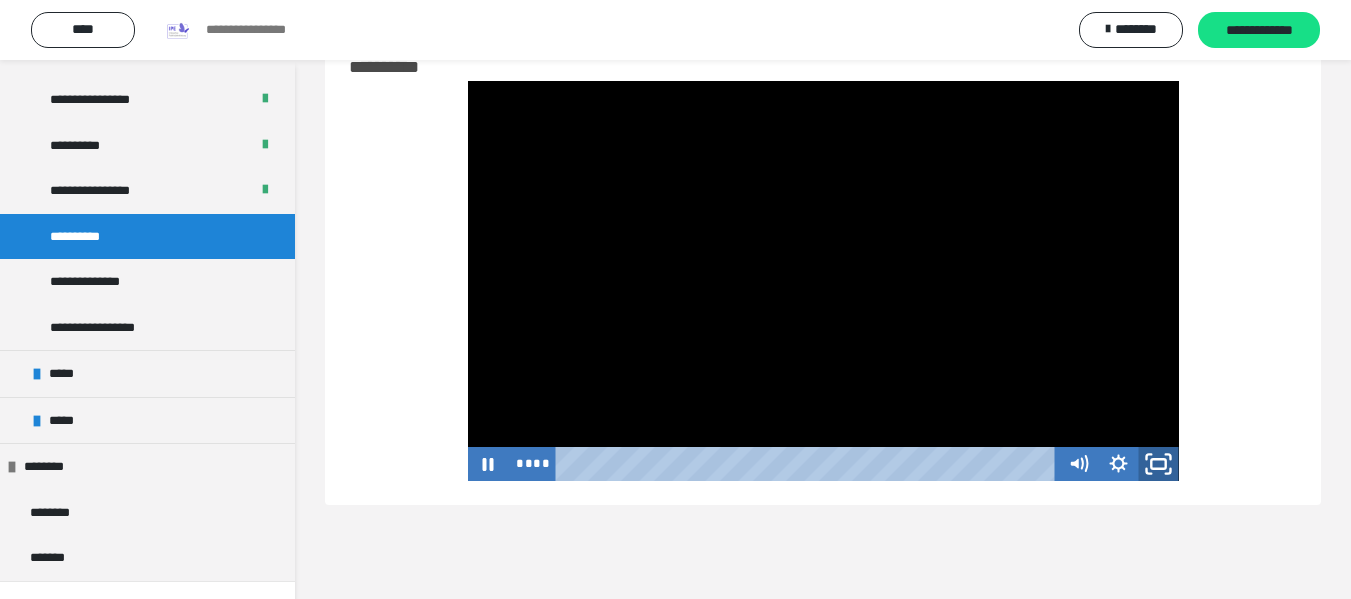 click 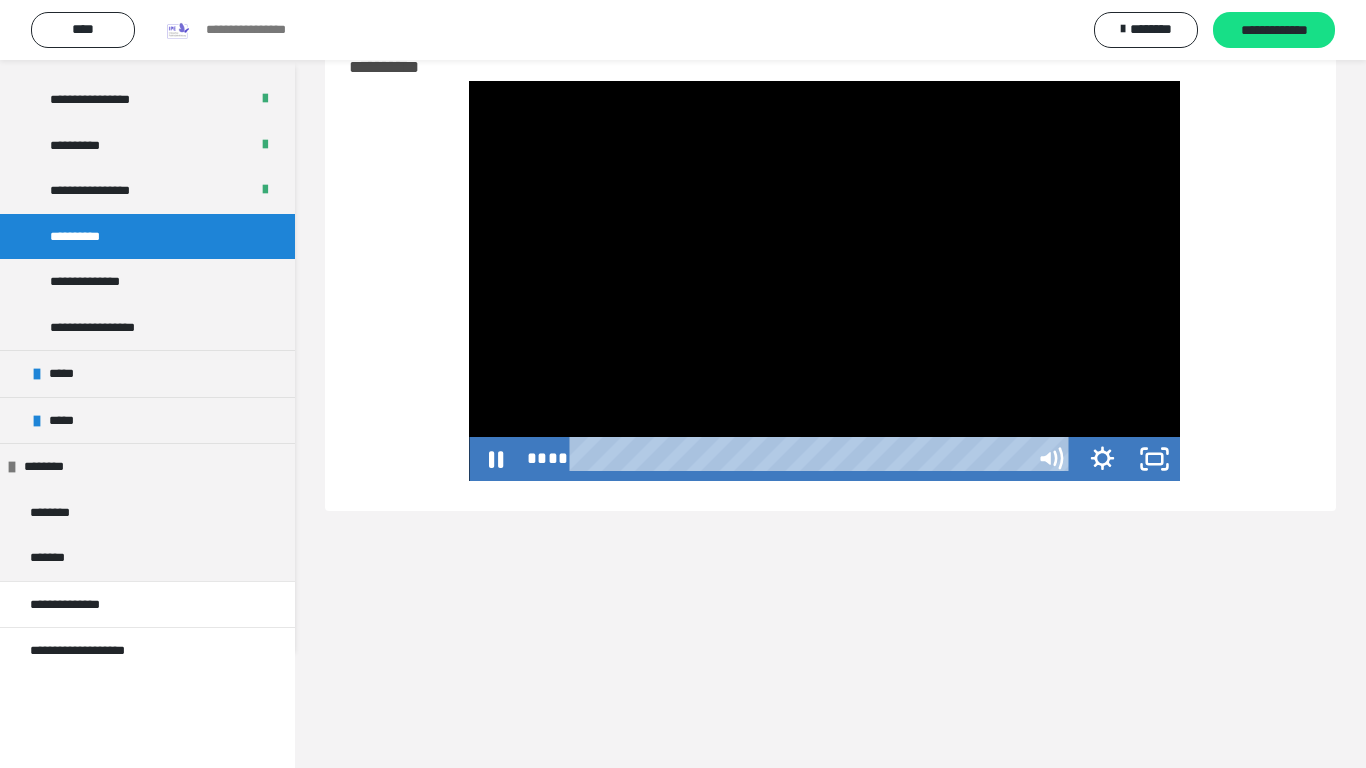 scroll, scrollTop: 351, scrollLeft: 0, axis: vertical 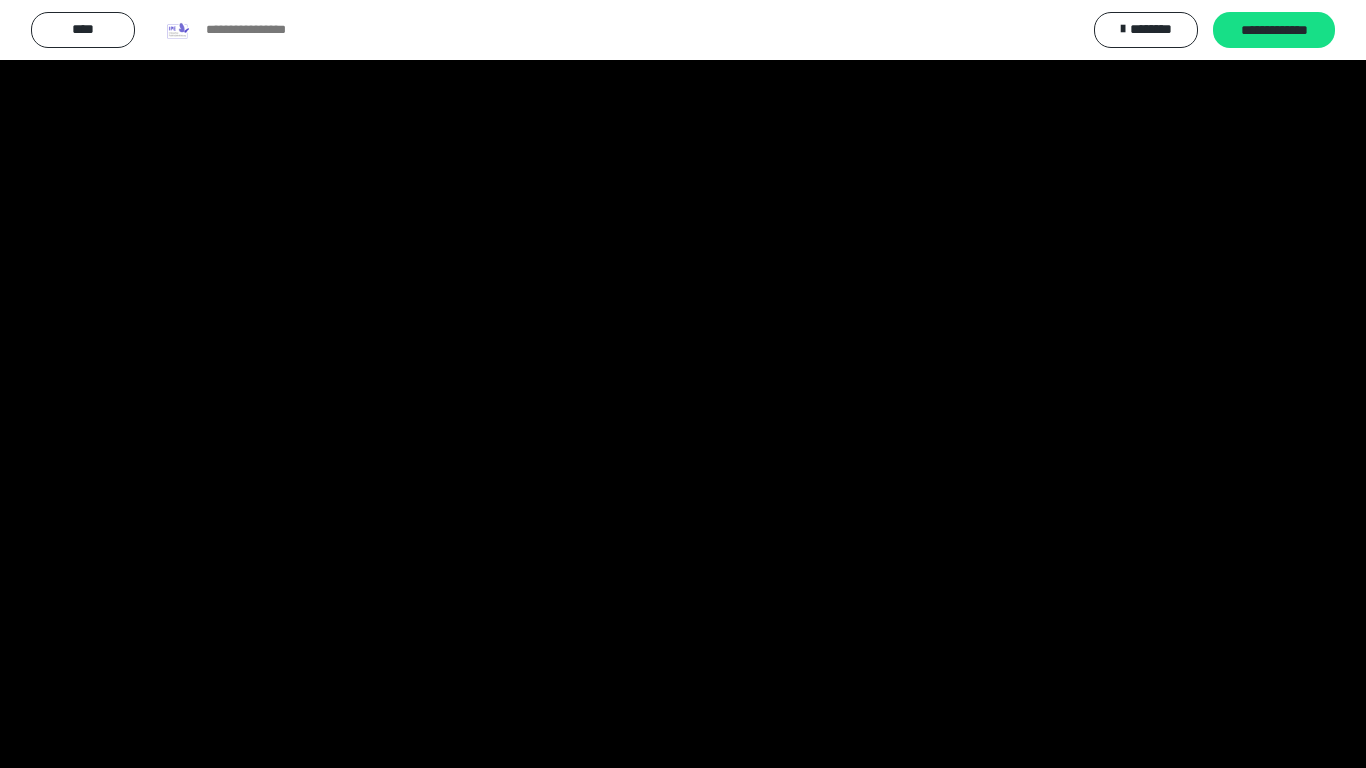 click at bounding box center (683, 384) 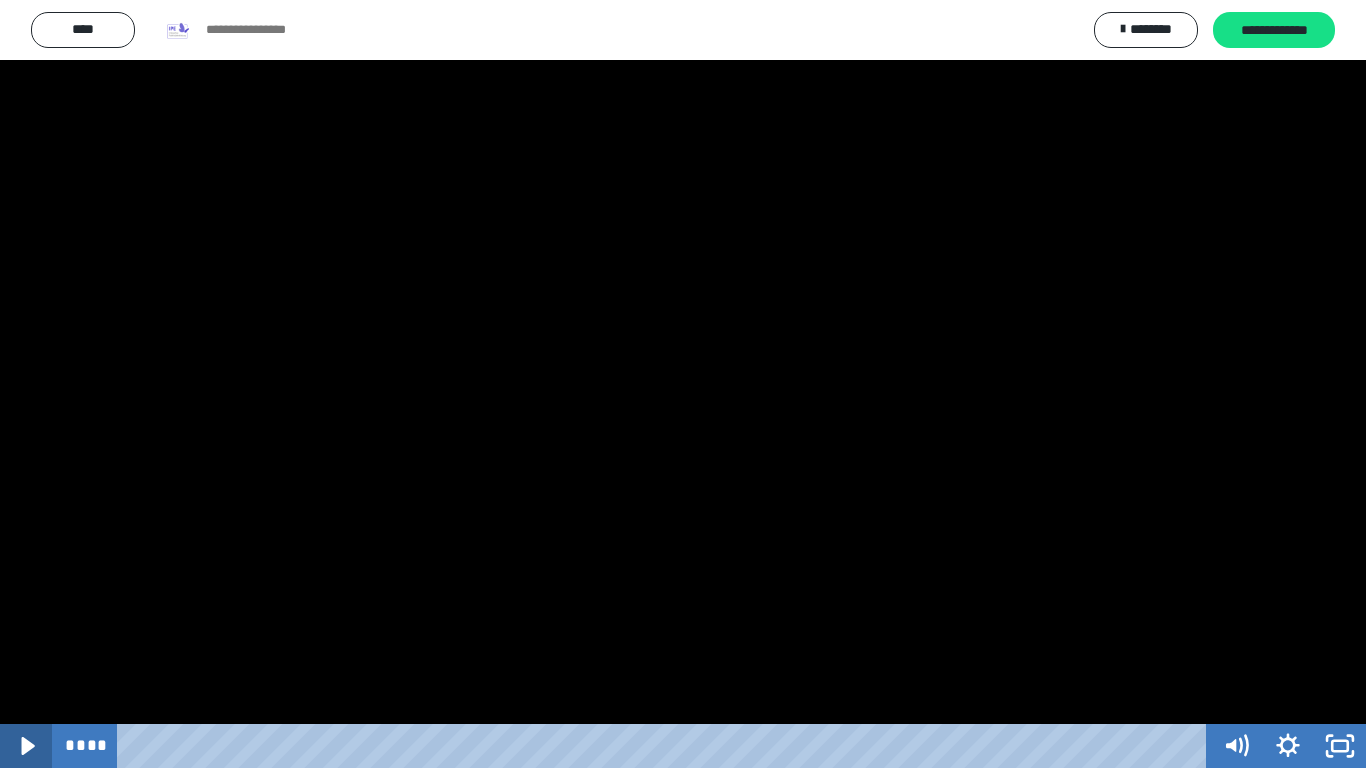 click 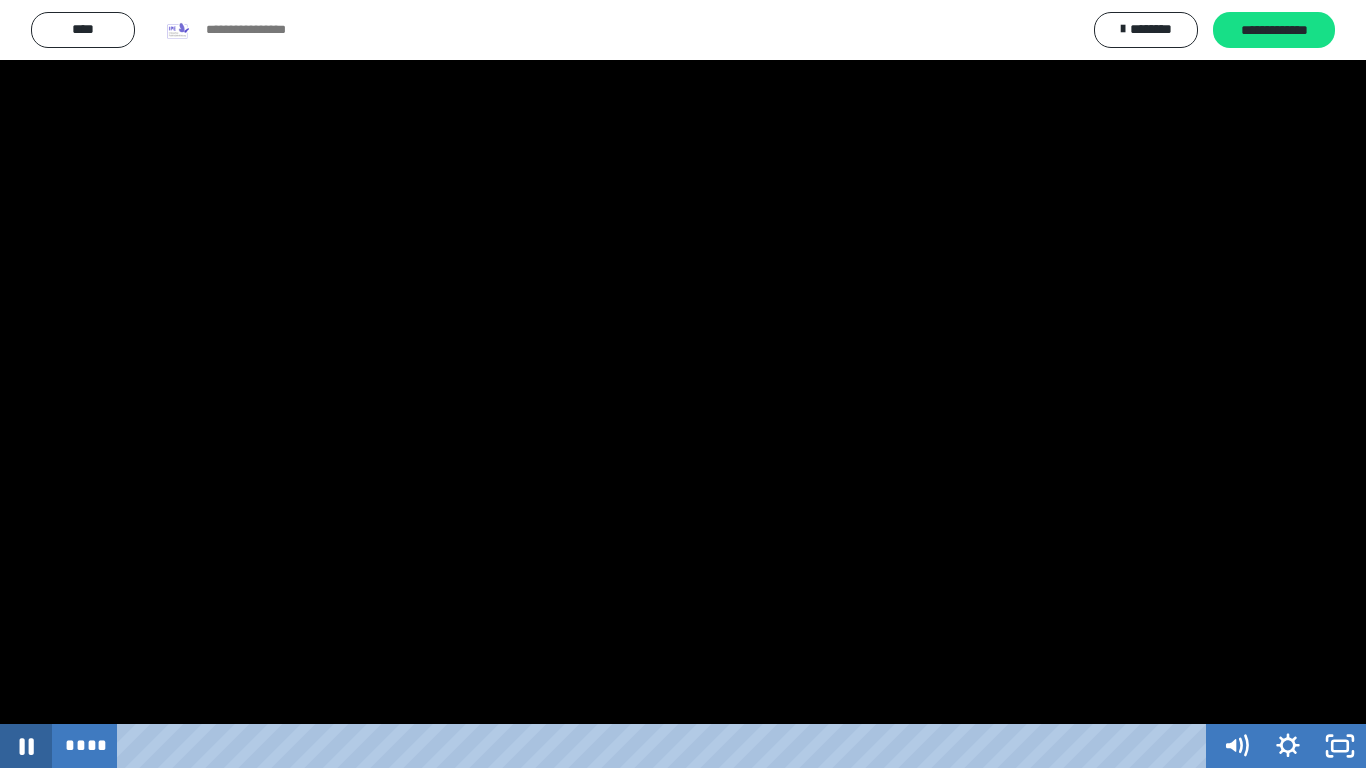 type 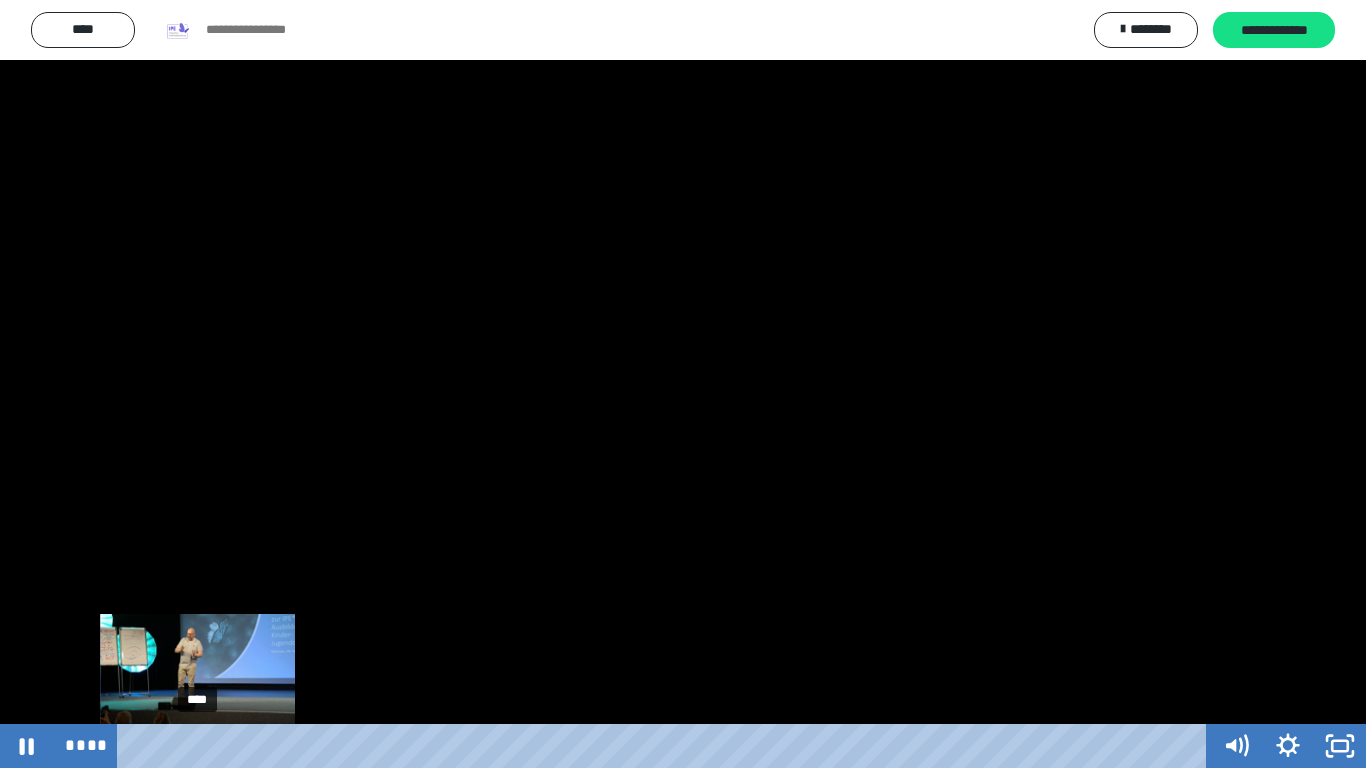 click at bounding box center [200, 746] 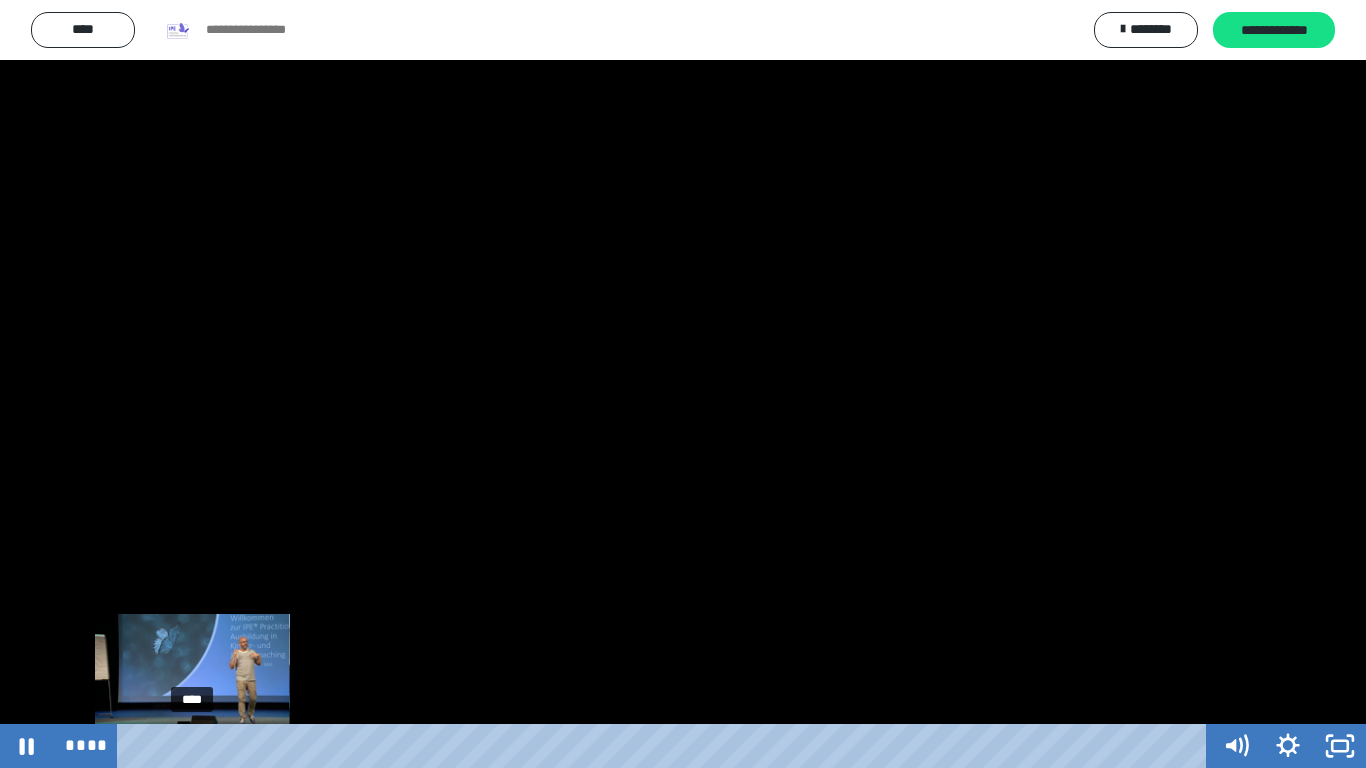 click at bounding box center (198, 746) 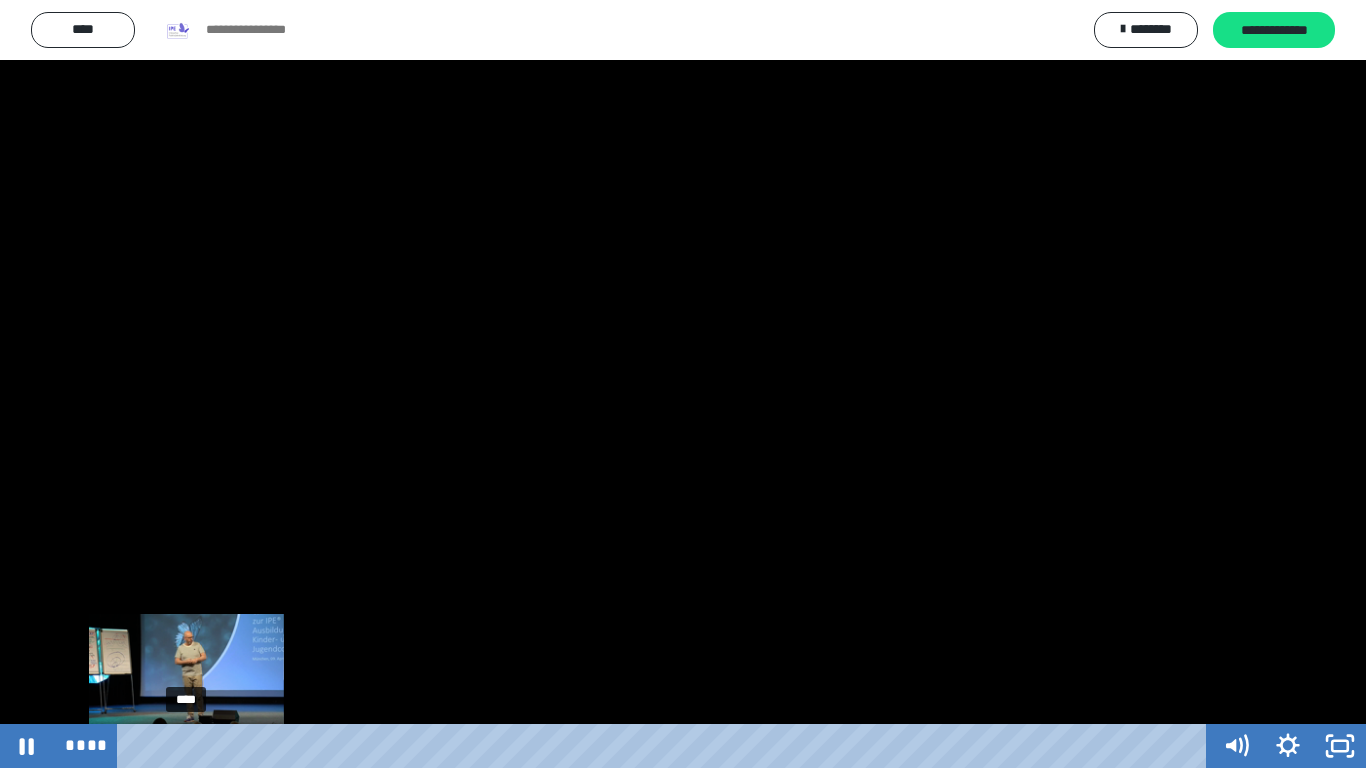 click at bounding box center [187, 746] 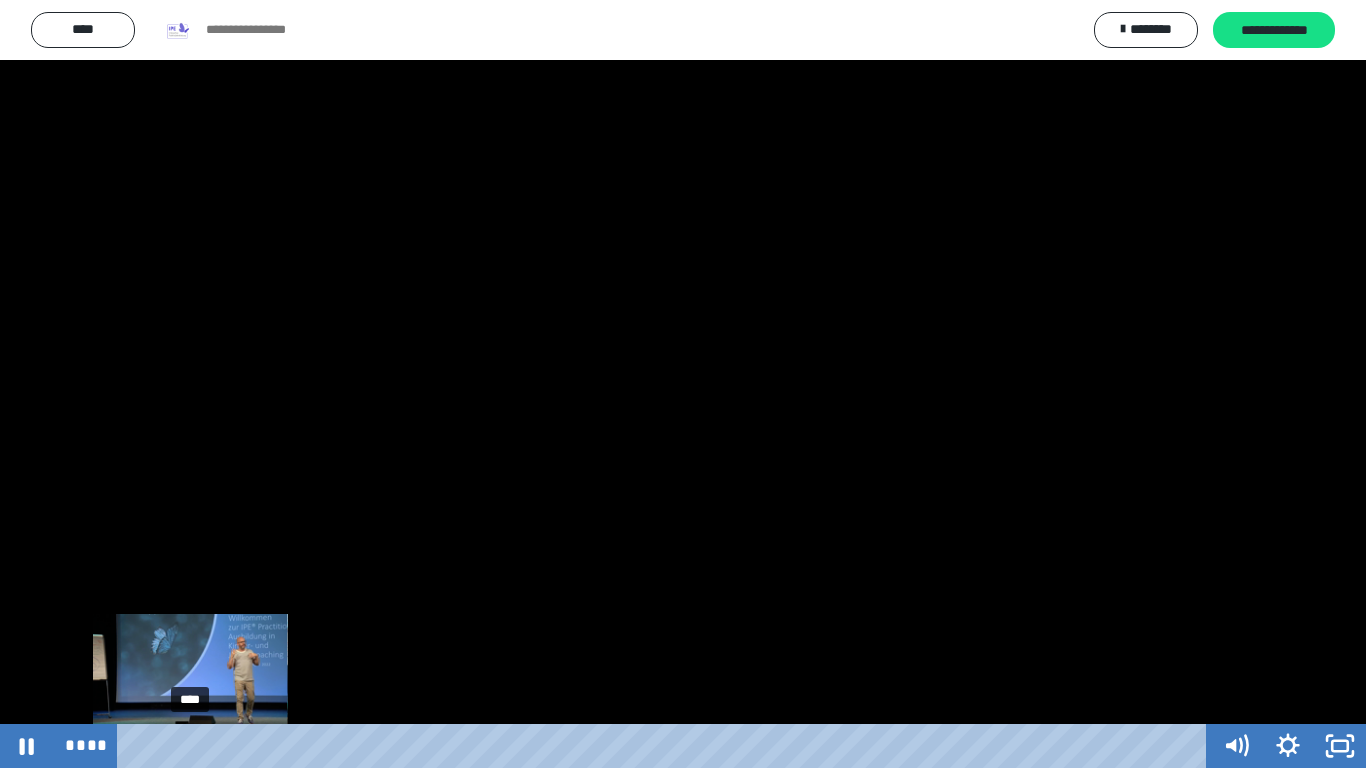 click on "****" at bounding box center (666, 746) 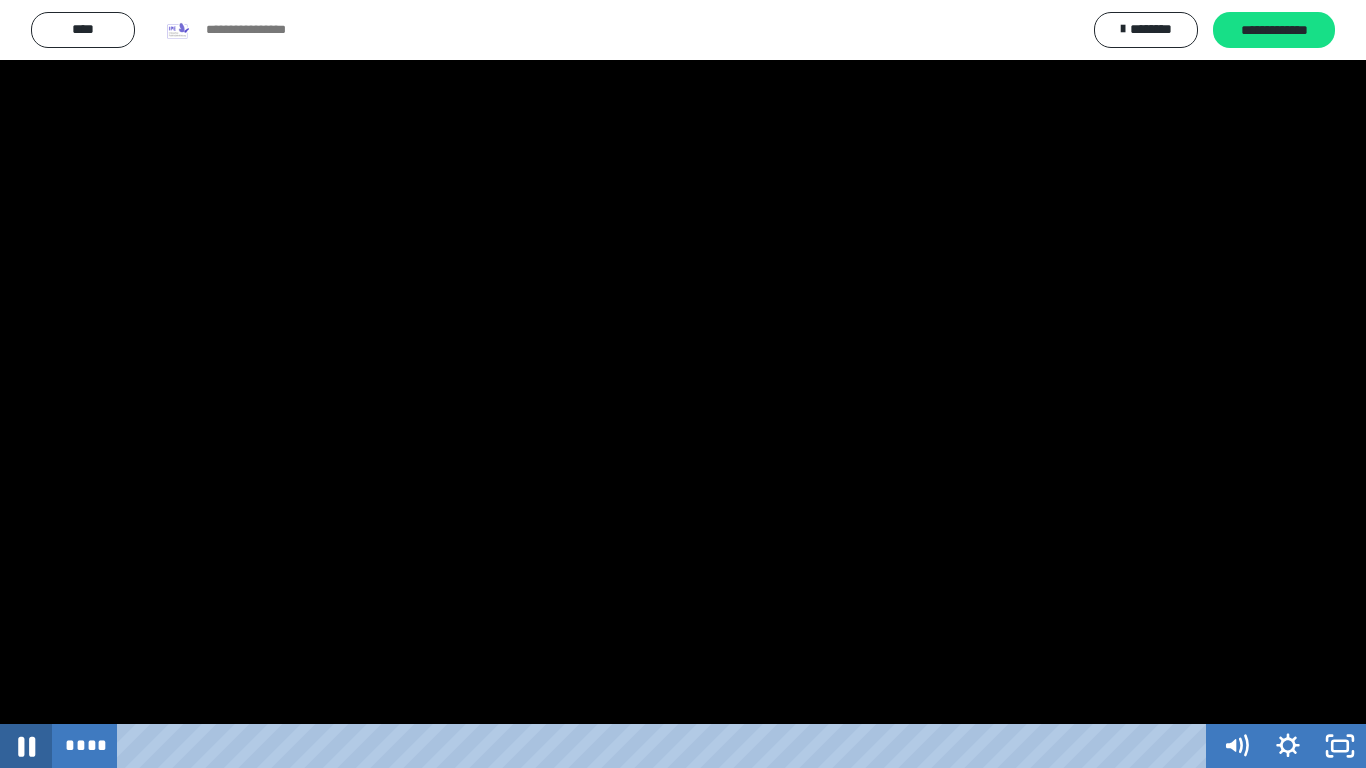 click 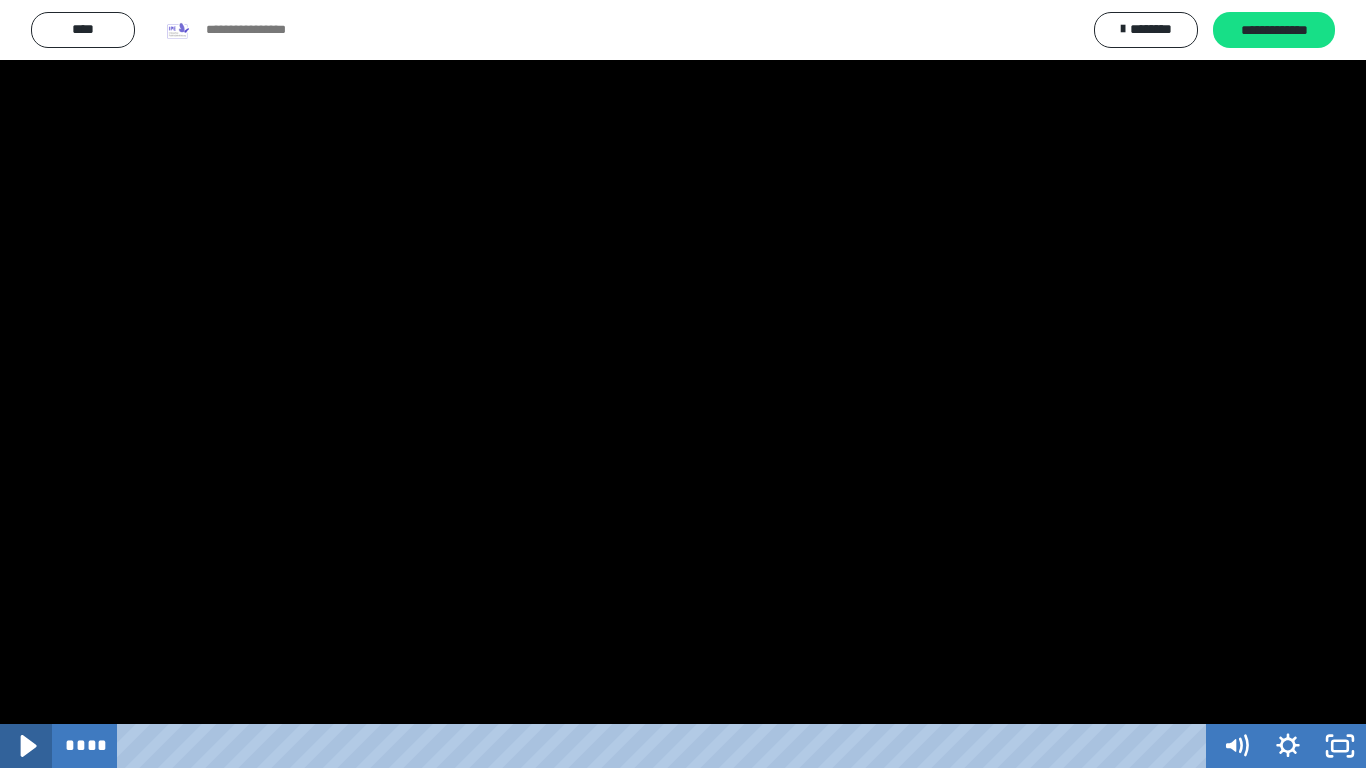 click 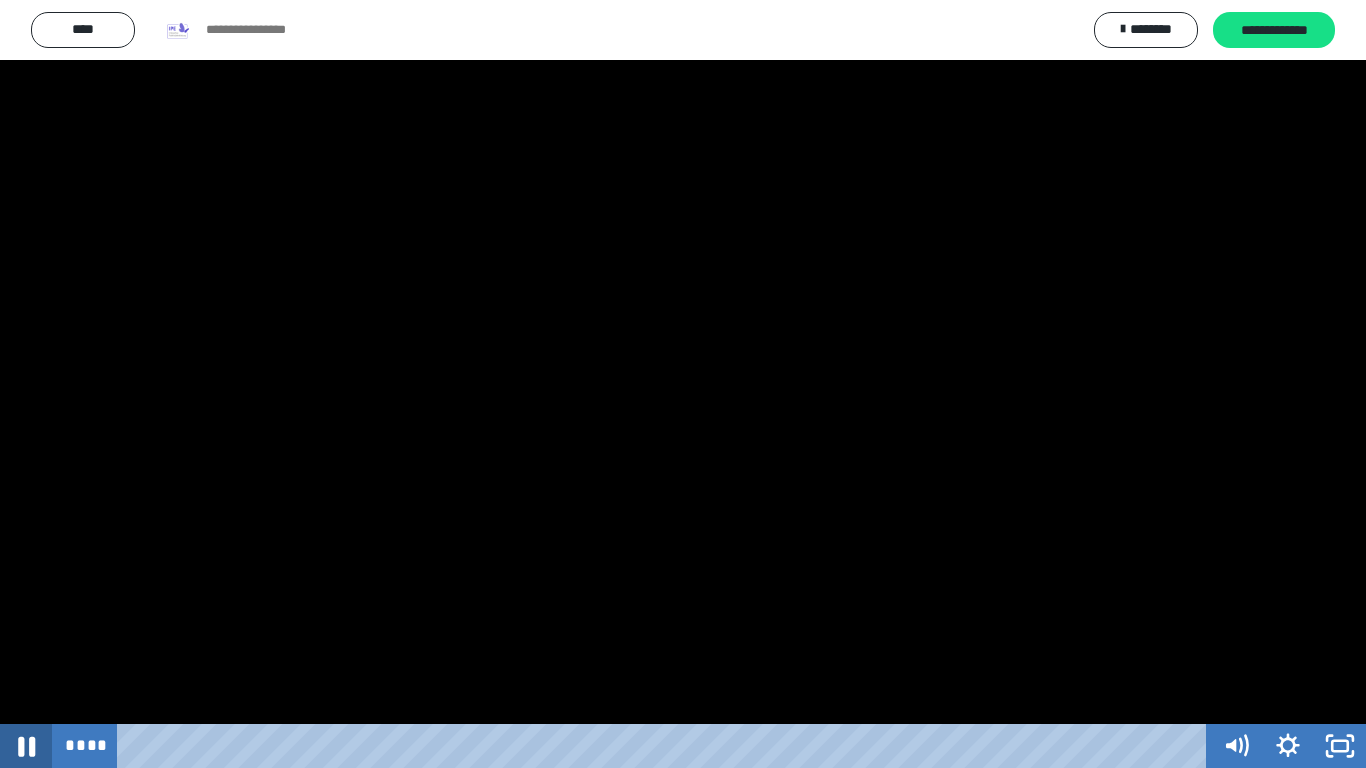 click 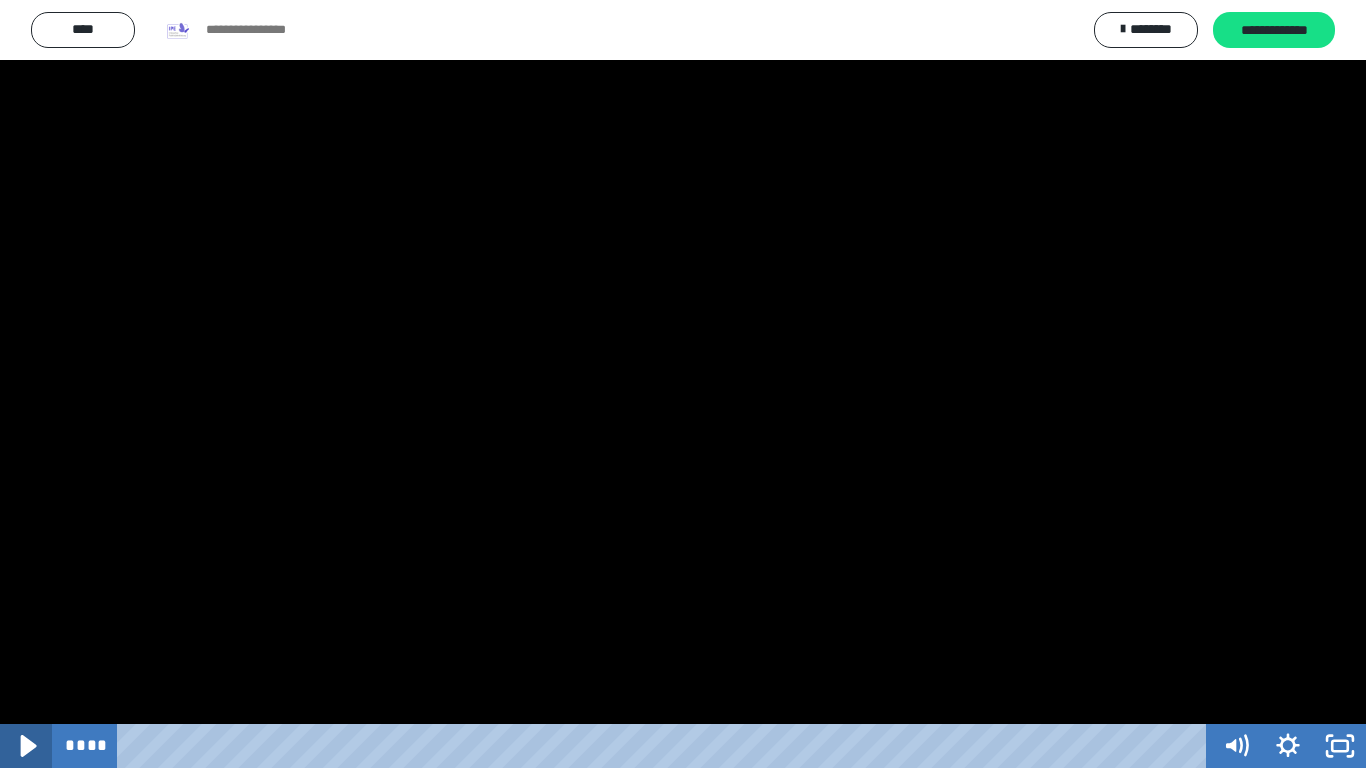 click 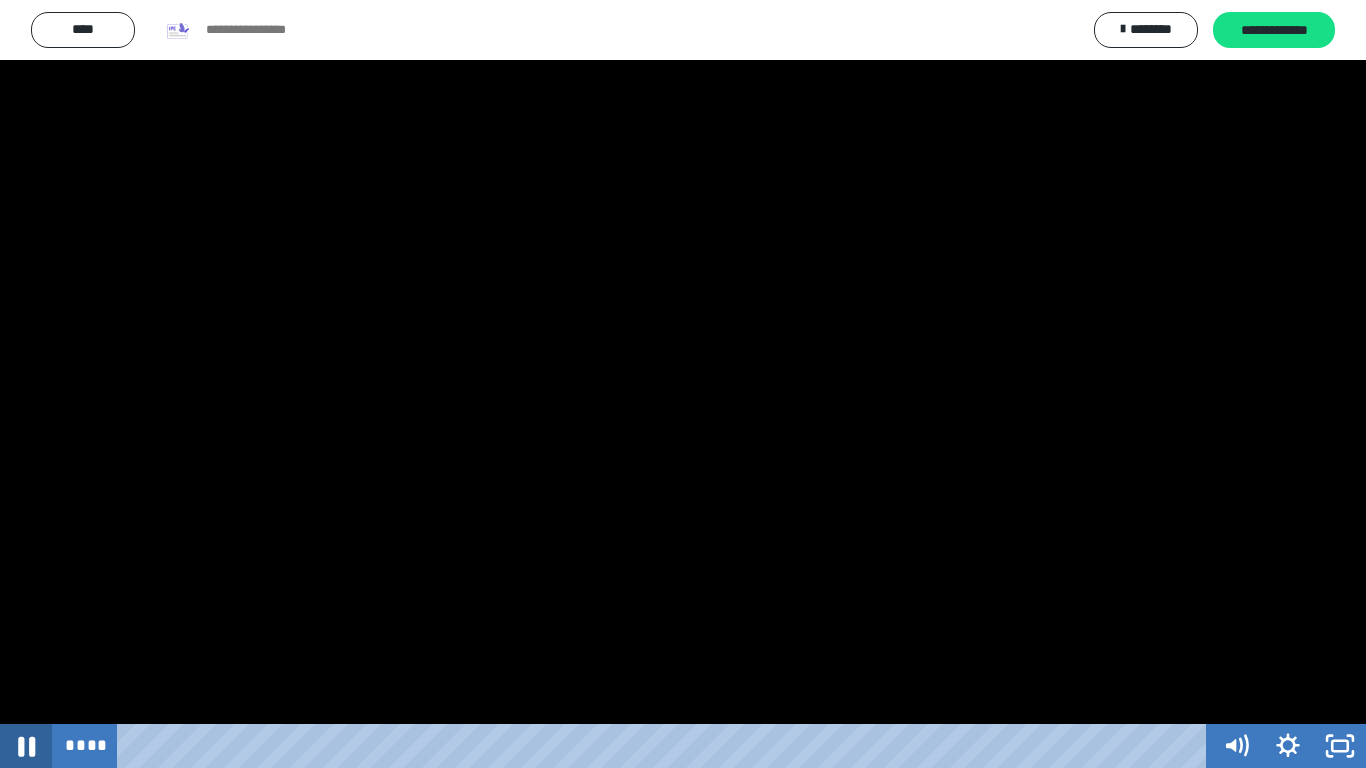 click 